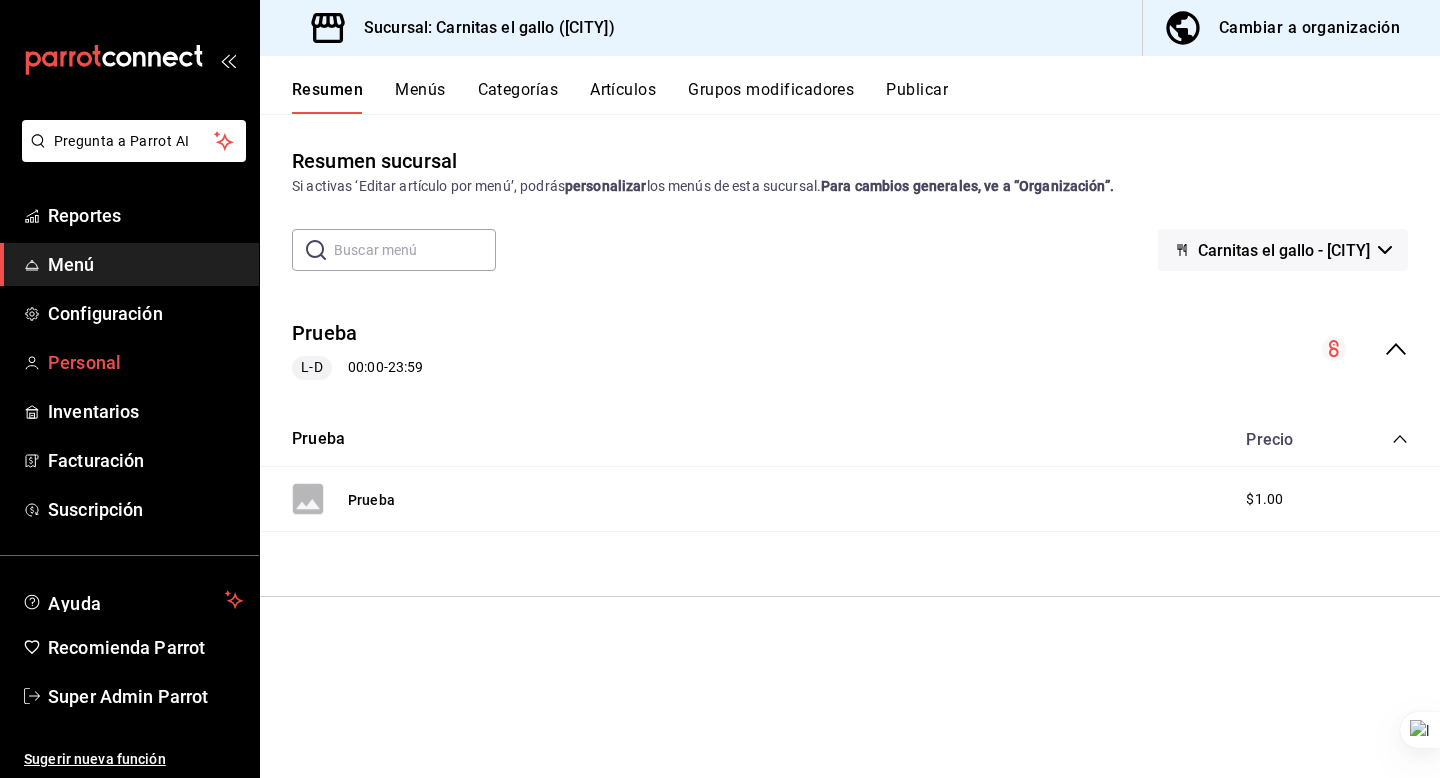 scroll, scrollTop: 0, scrollLeft: 0, axis: both 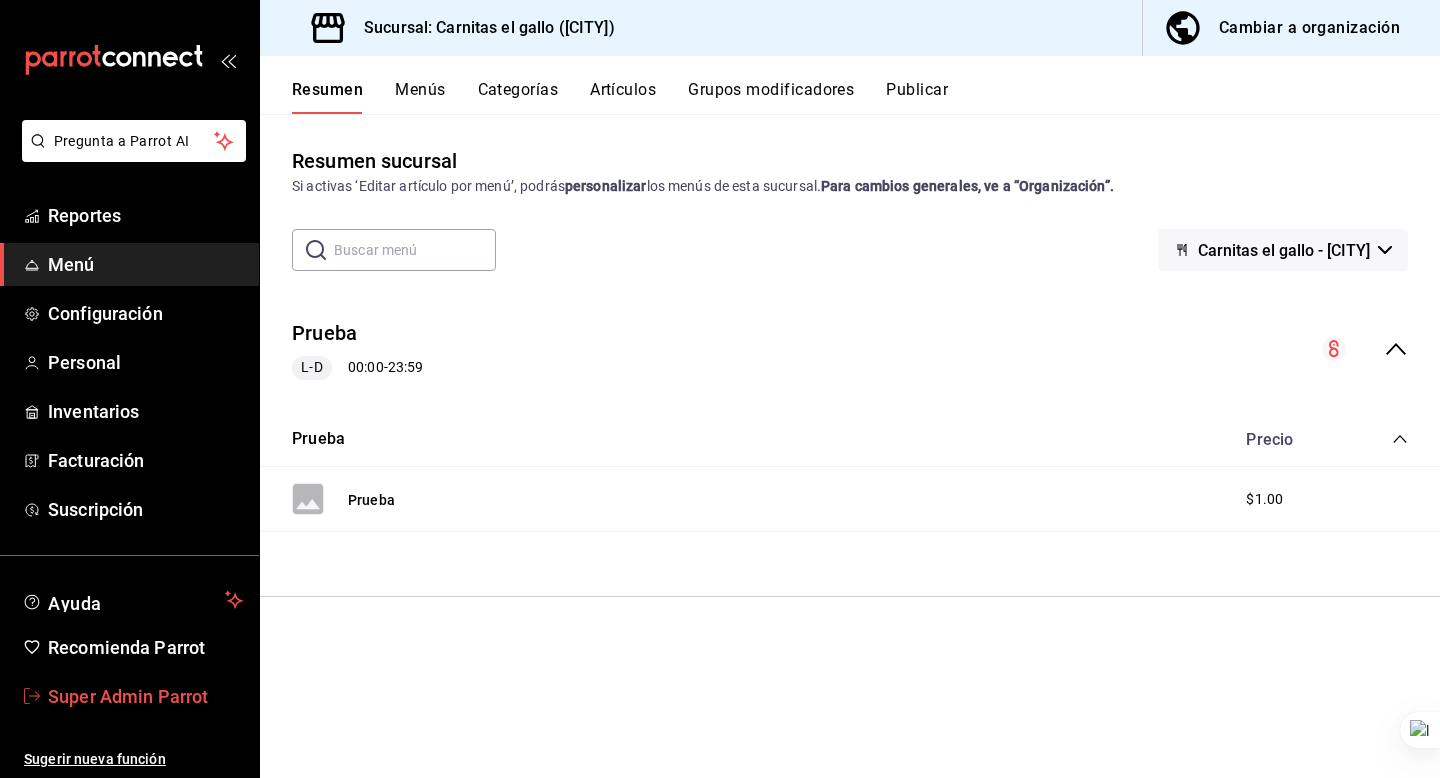click on "Super Admin Parrot" at bounding box center (145, 696) 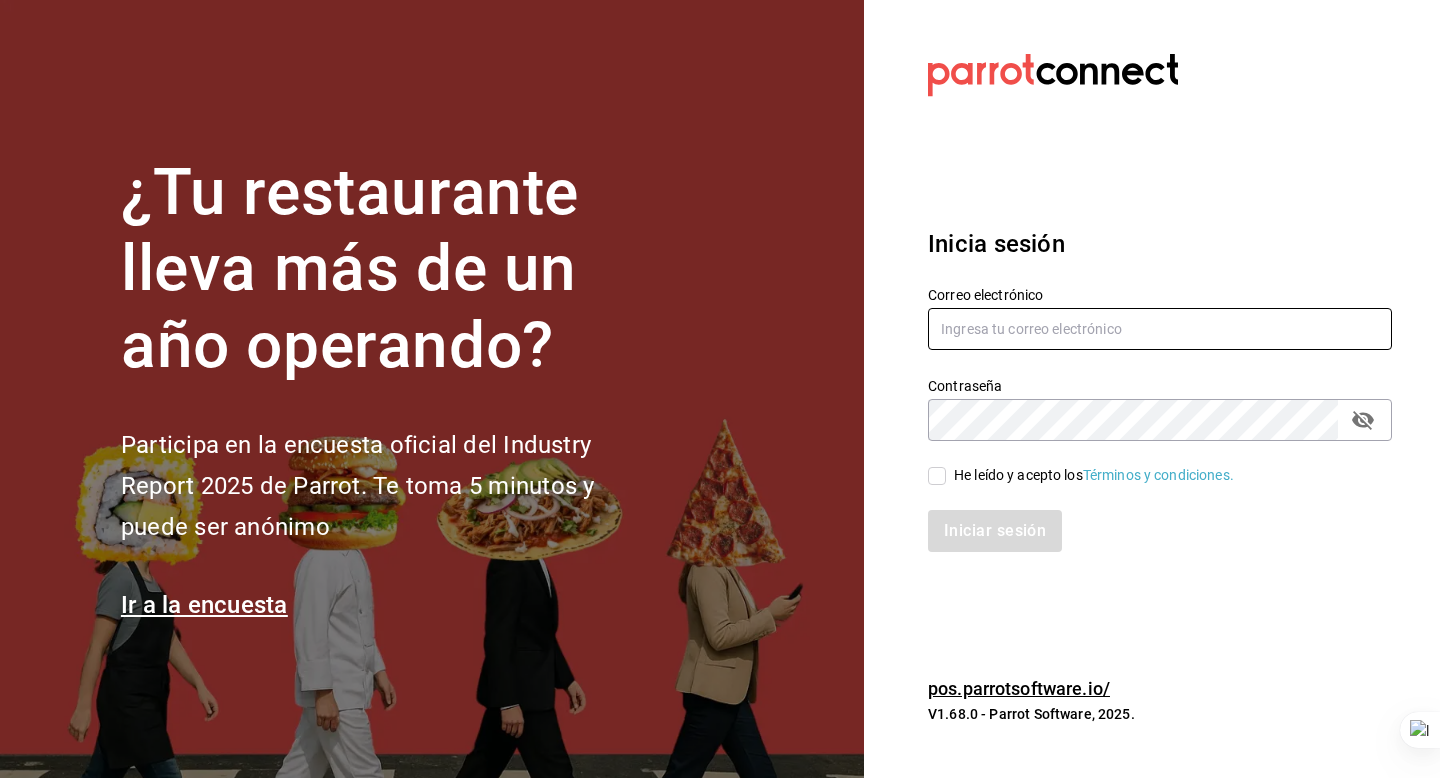 click at bounding box center [1160, 329] 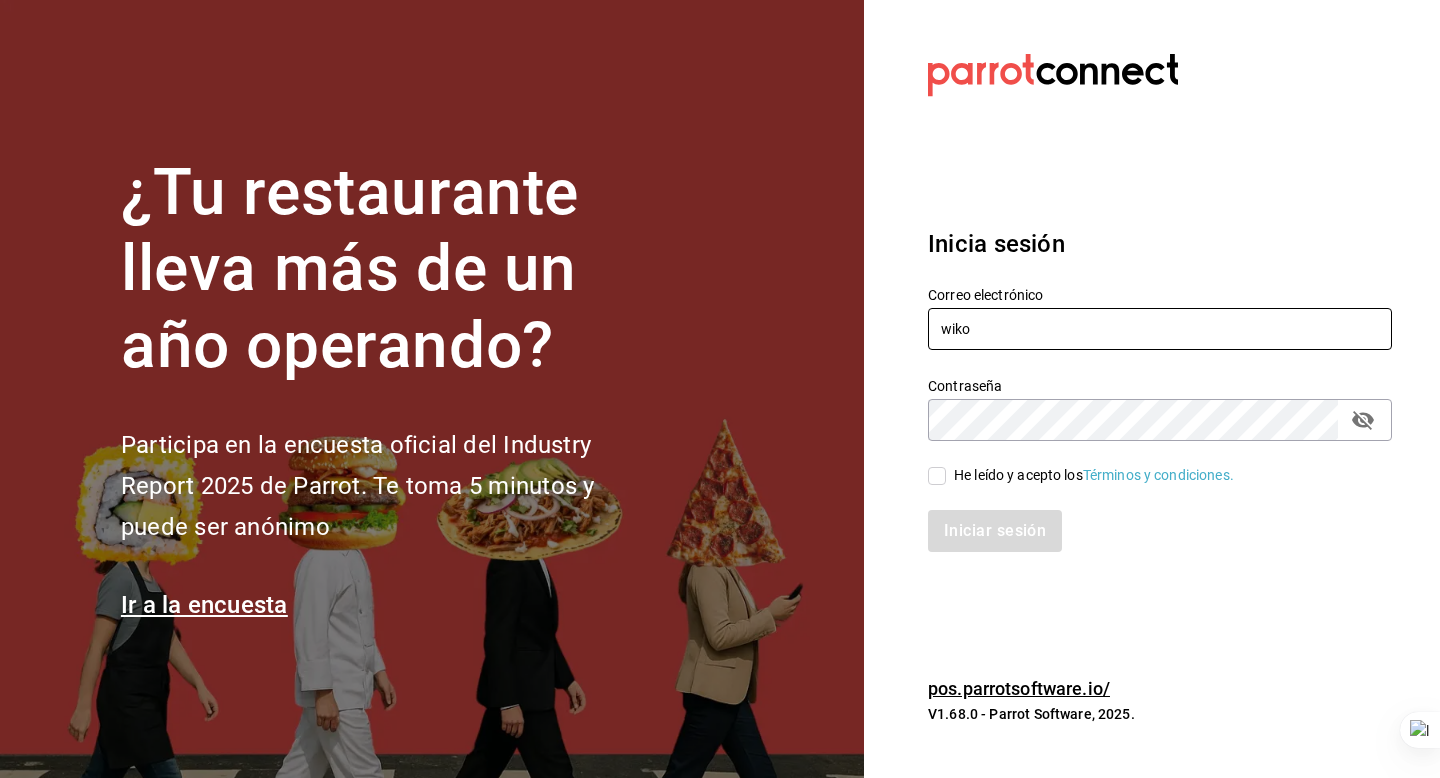 type on "wikos@huixquilucan.com" 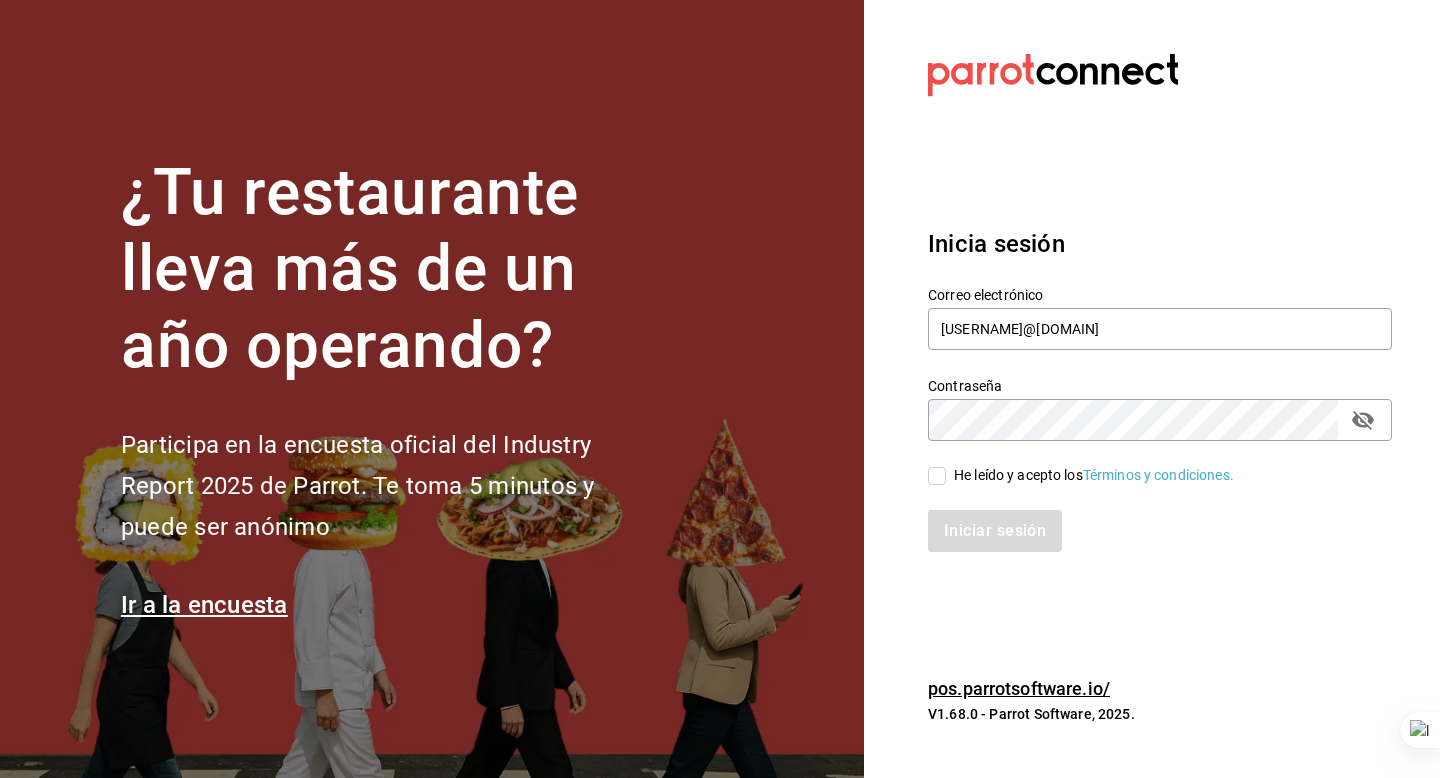 click on "He leído y acepto los  Términos y condiciones." at bounding box center [1094, 475] 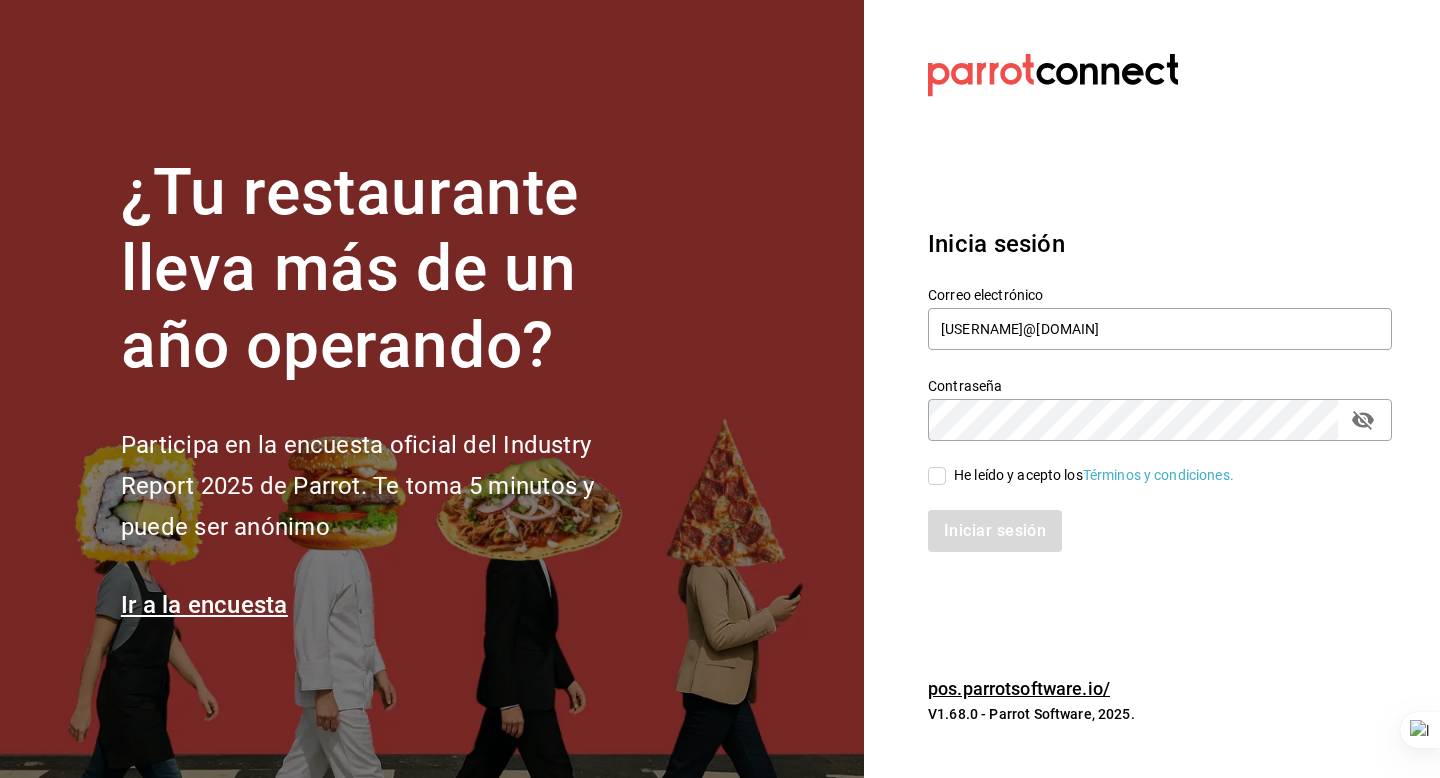 checkbox on "true" 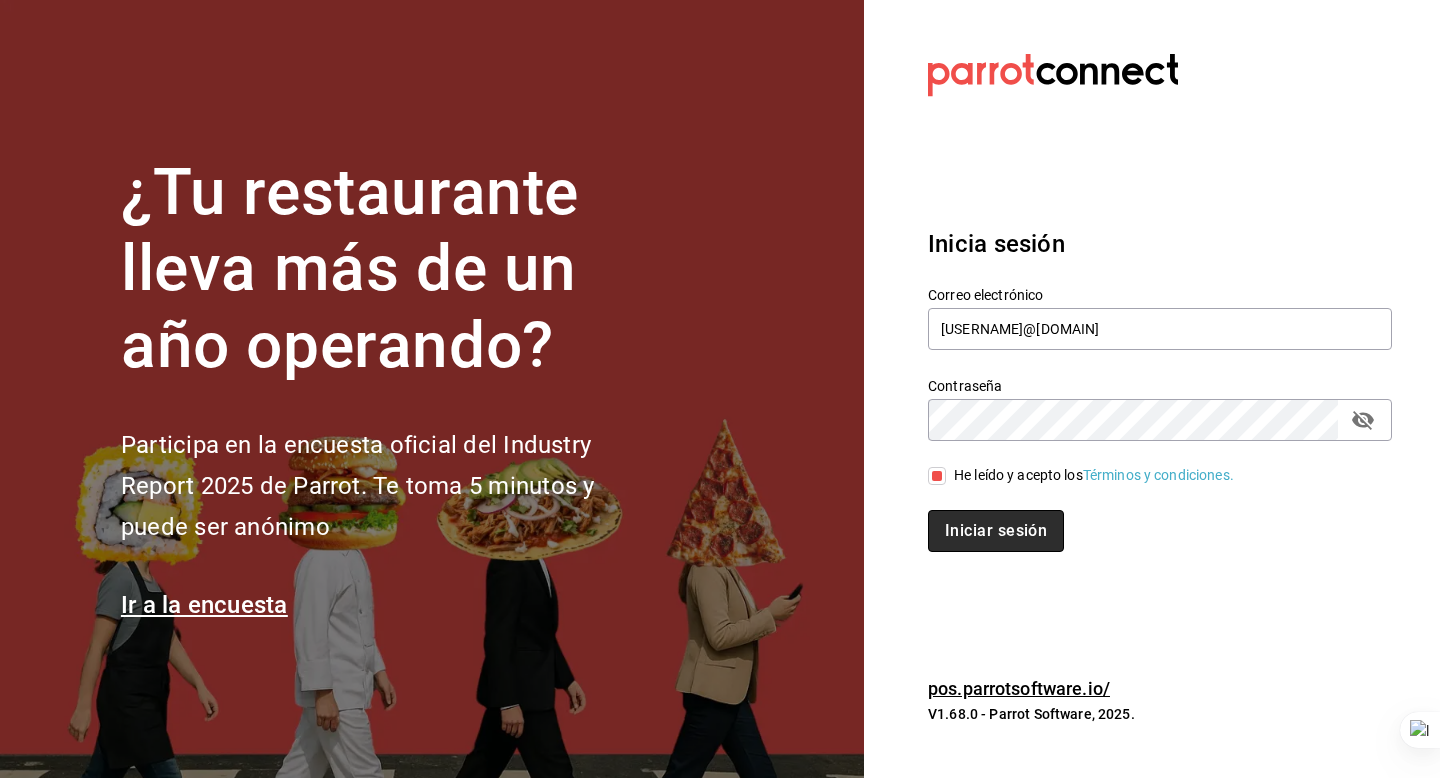 click on "Iniciar sesión" at bounding box center [996, 531] 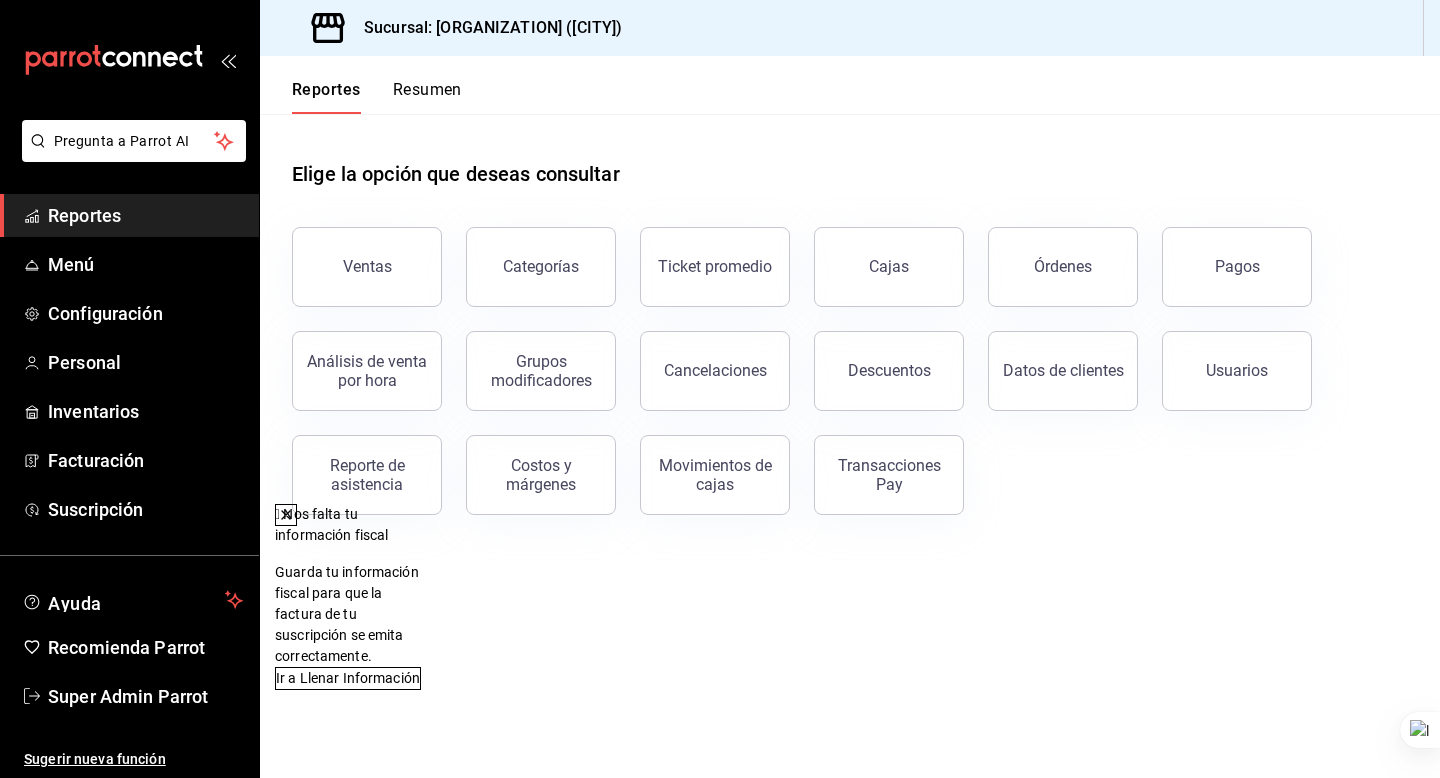 scroll, scrollTop: 0, scrollLeft: 0, axis: both 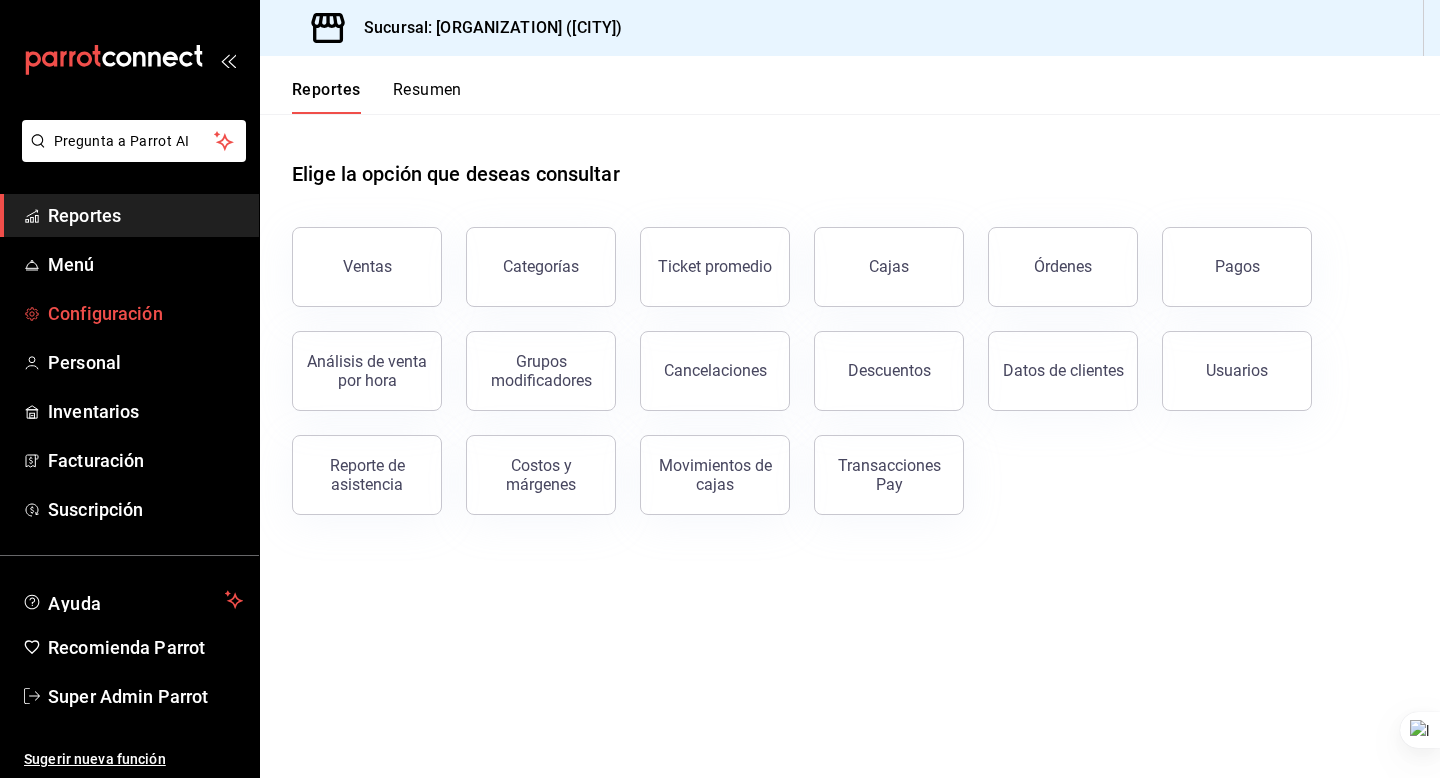 click on "Configuración" at bounding box center (145, 313) 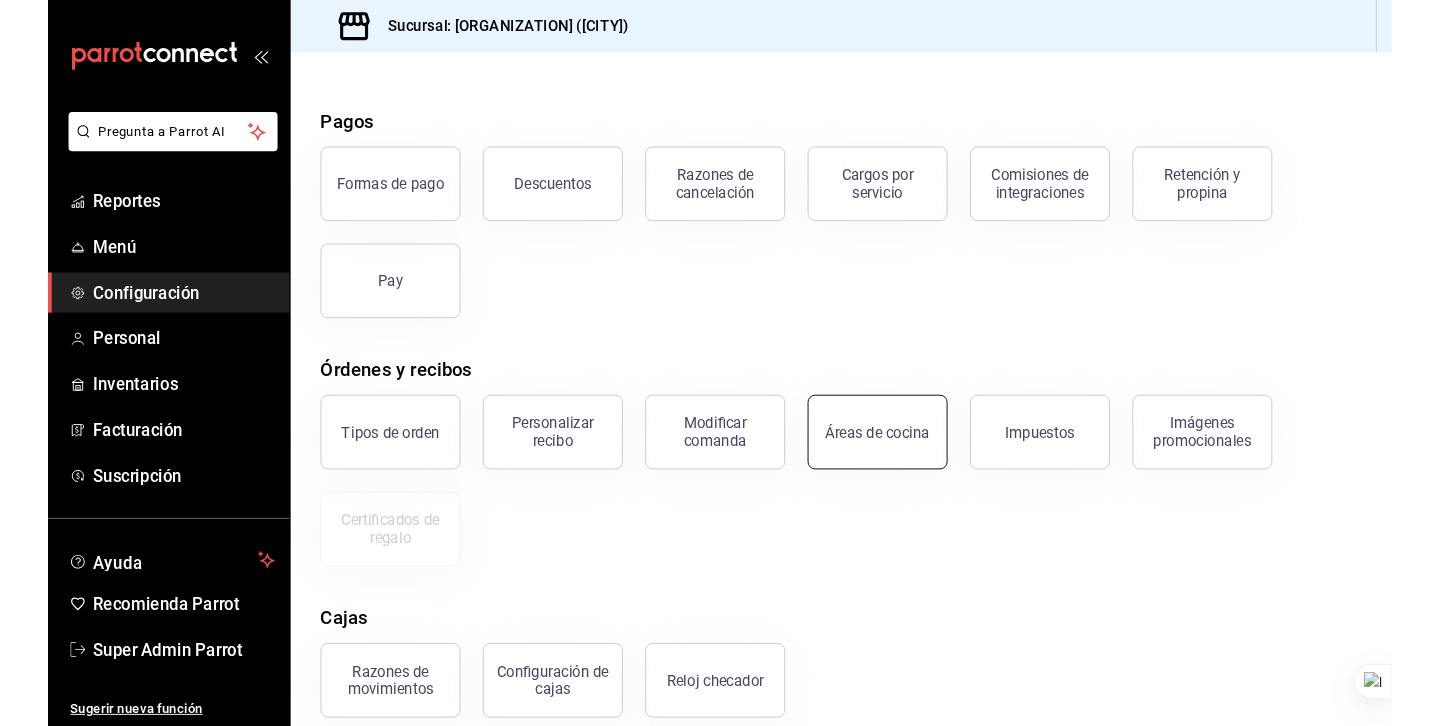 scroll, scrollTop: 58, scrollLeft: 0, axis: vertical 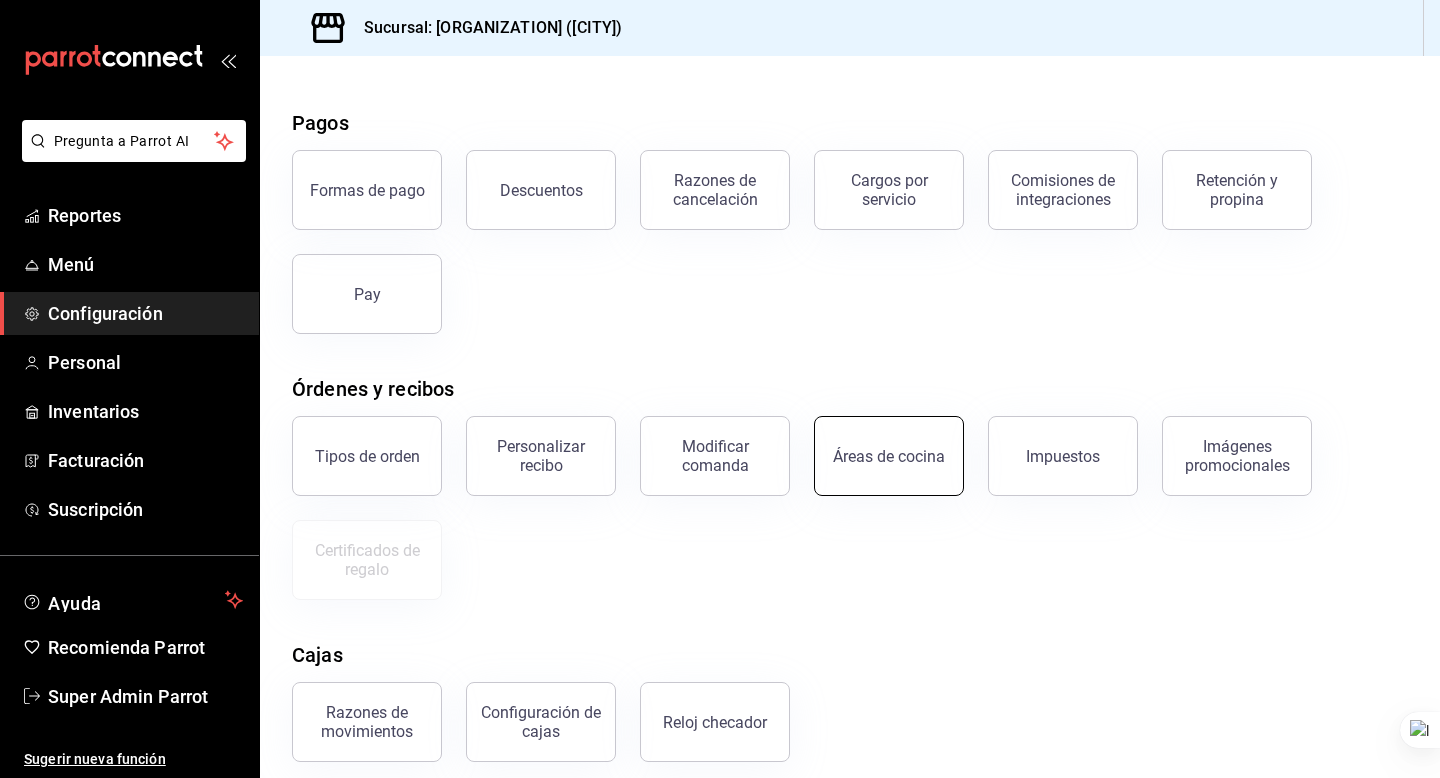 click on "Áreas de cocina" at bounding box center [889, 456] 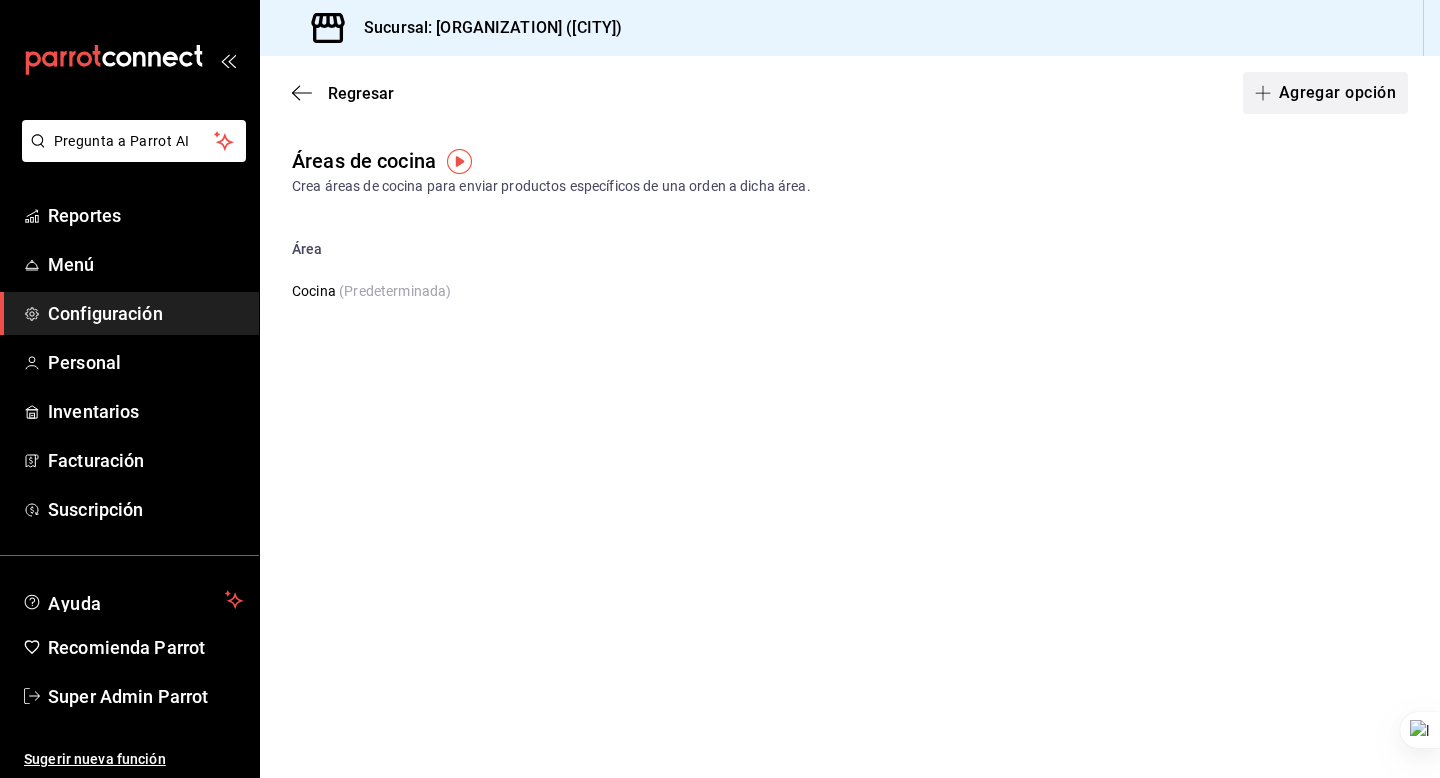 click 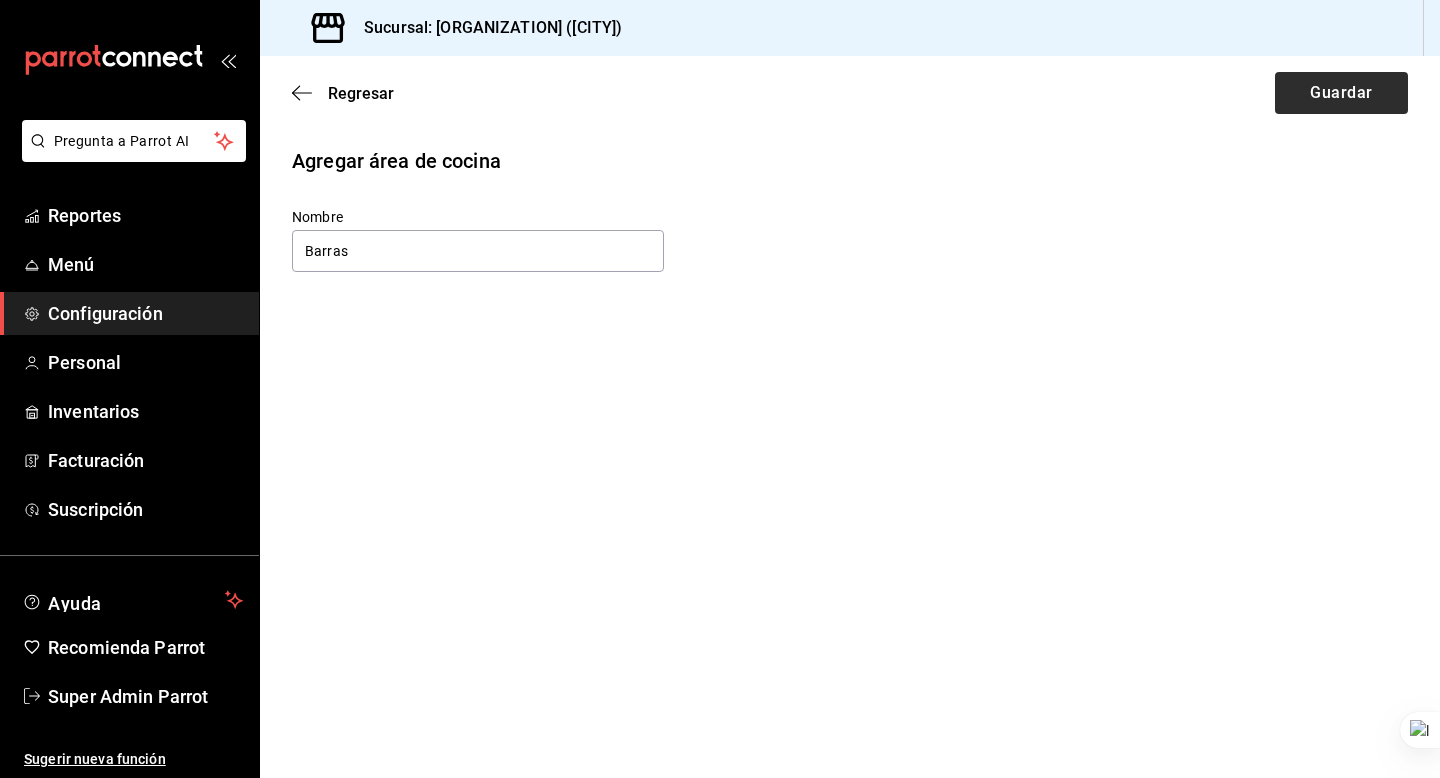 type on "Barras" 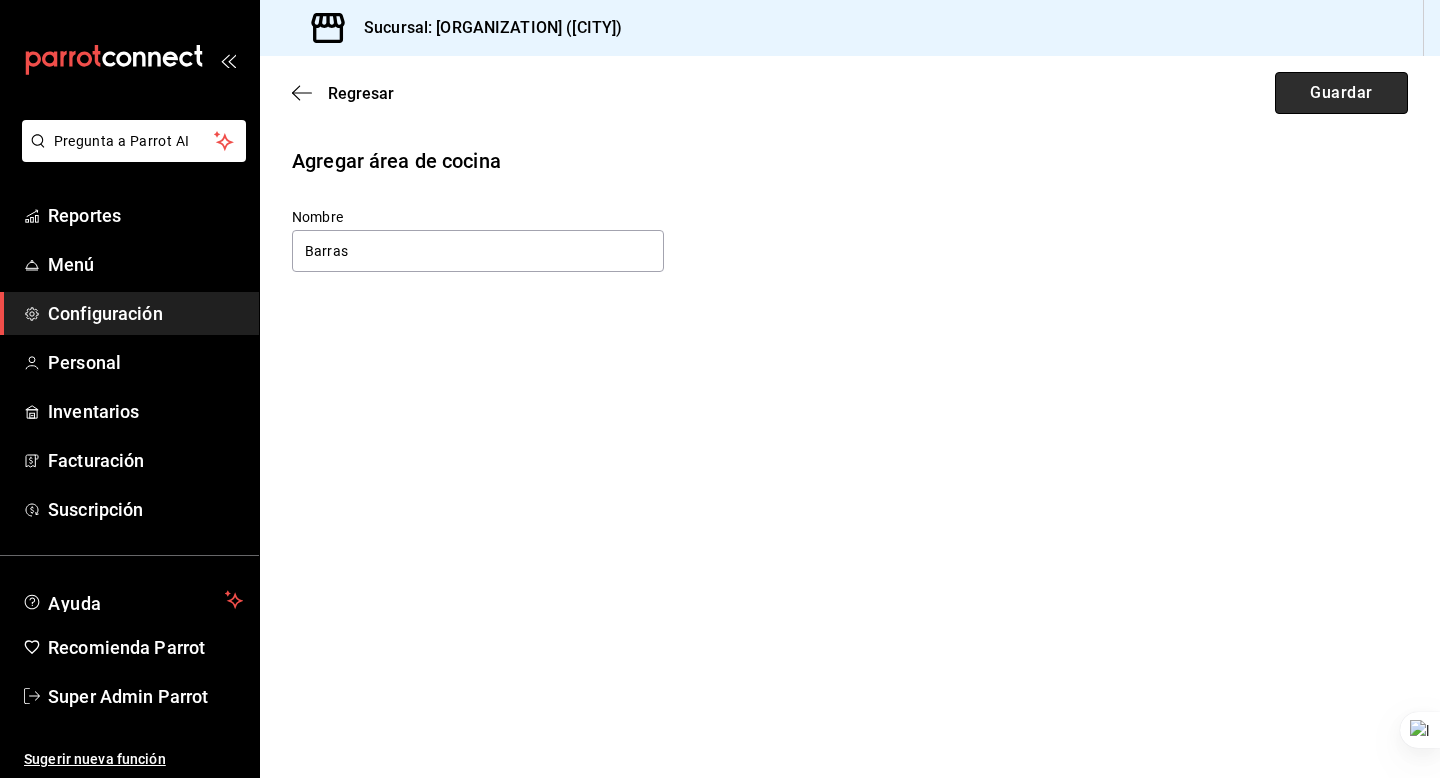 click on "Guardar" at bounding box center [1341, 93] 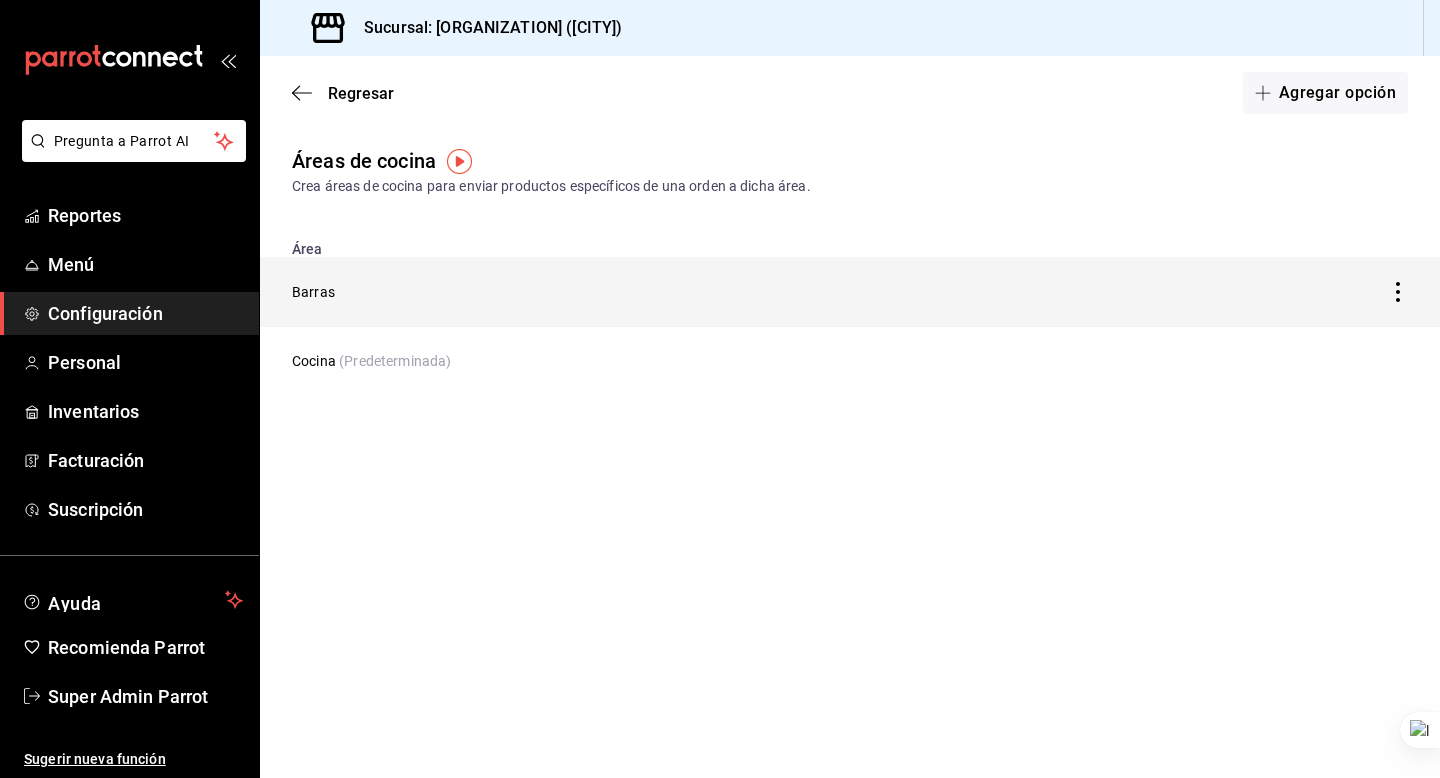 click on "Barras" at bounding box center (696, 292) 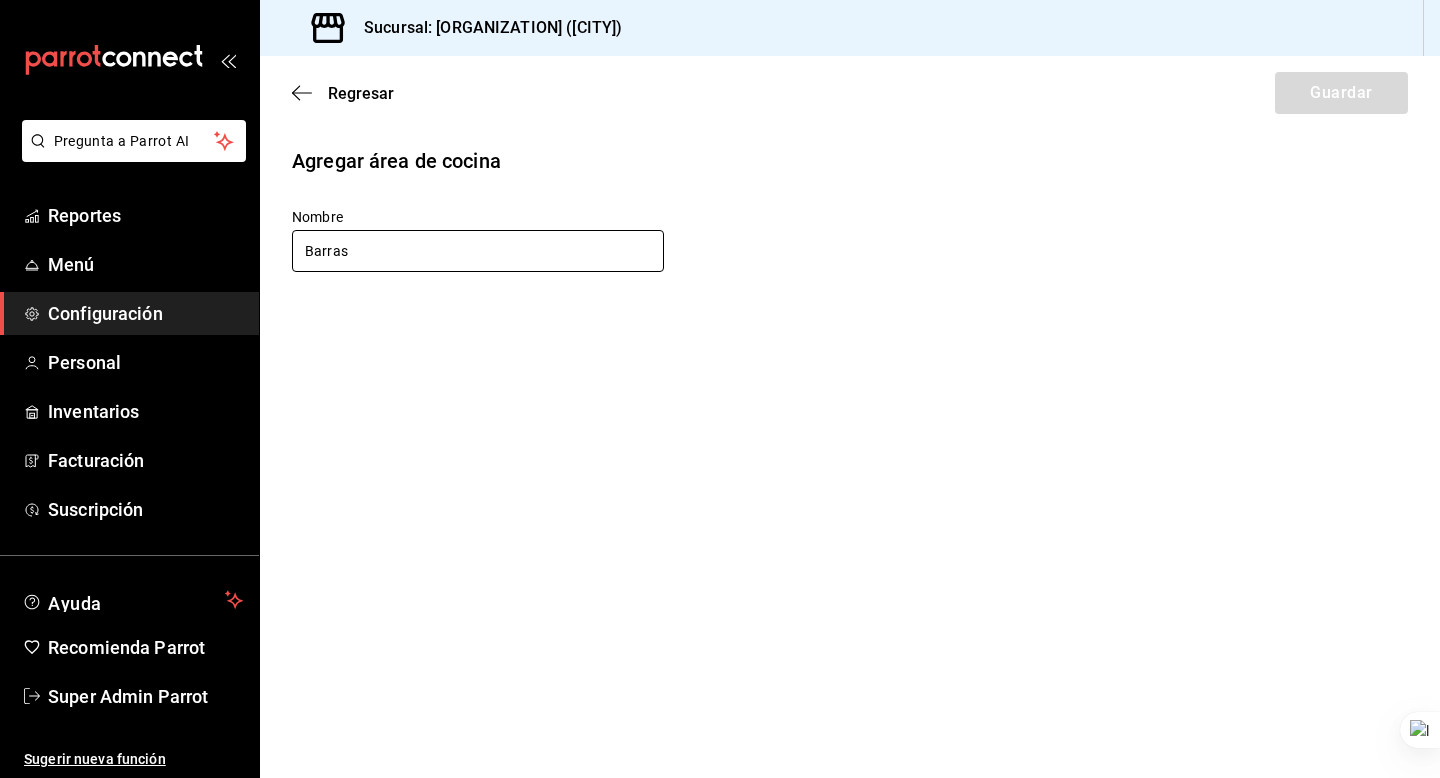 click on "Barras" at bounding box center (478, 251) 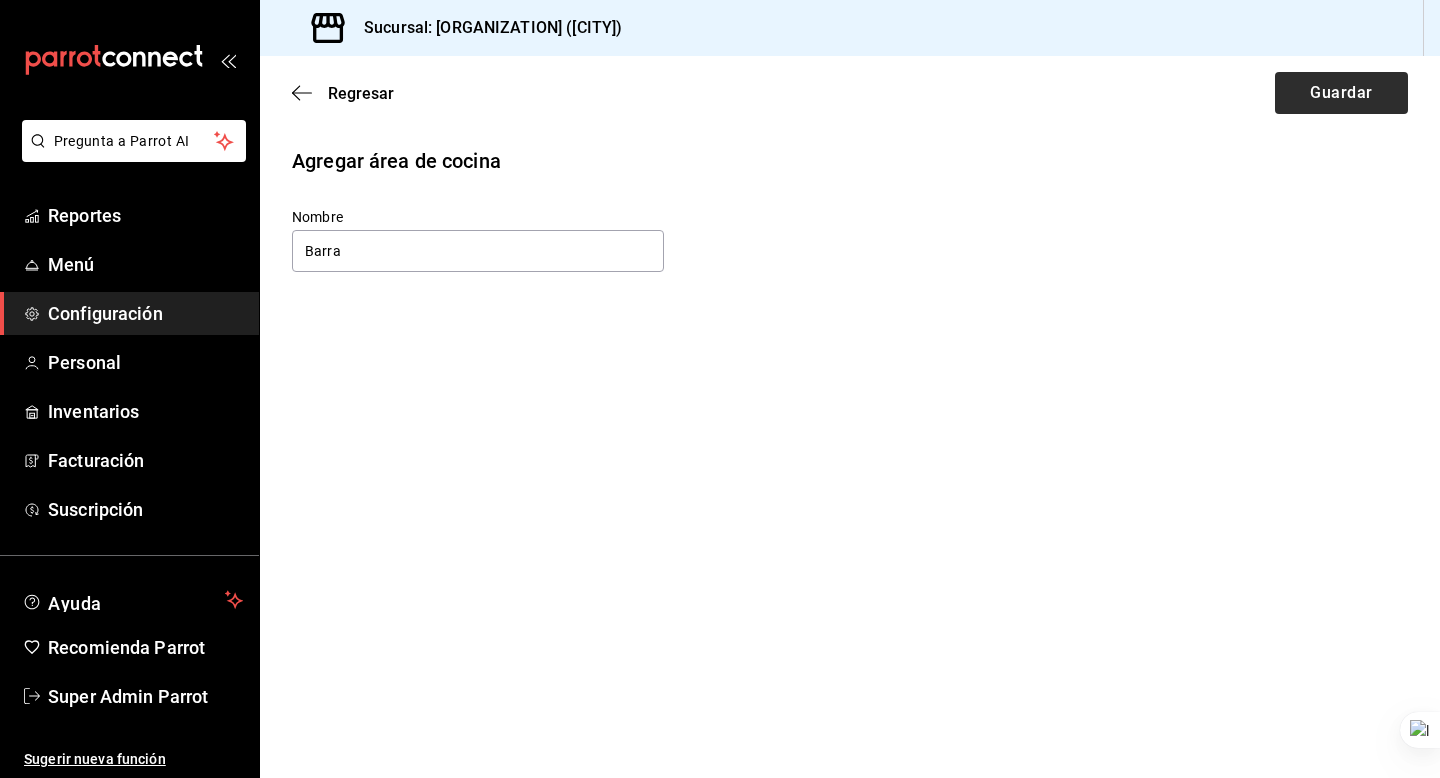 type on "Barra" 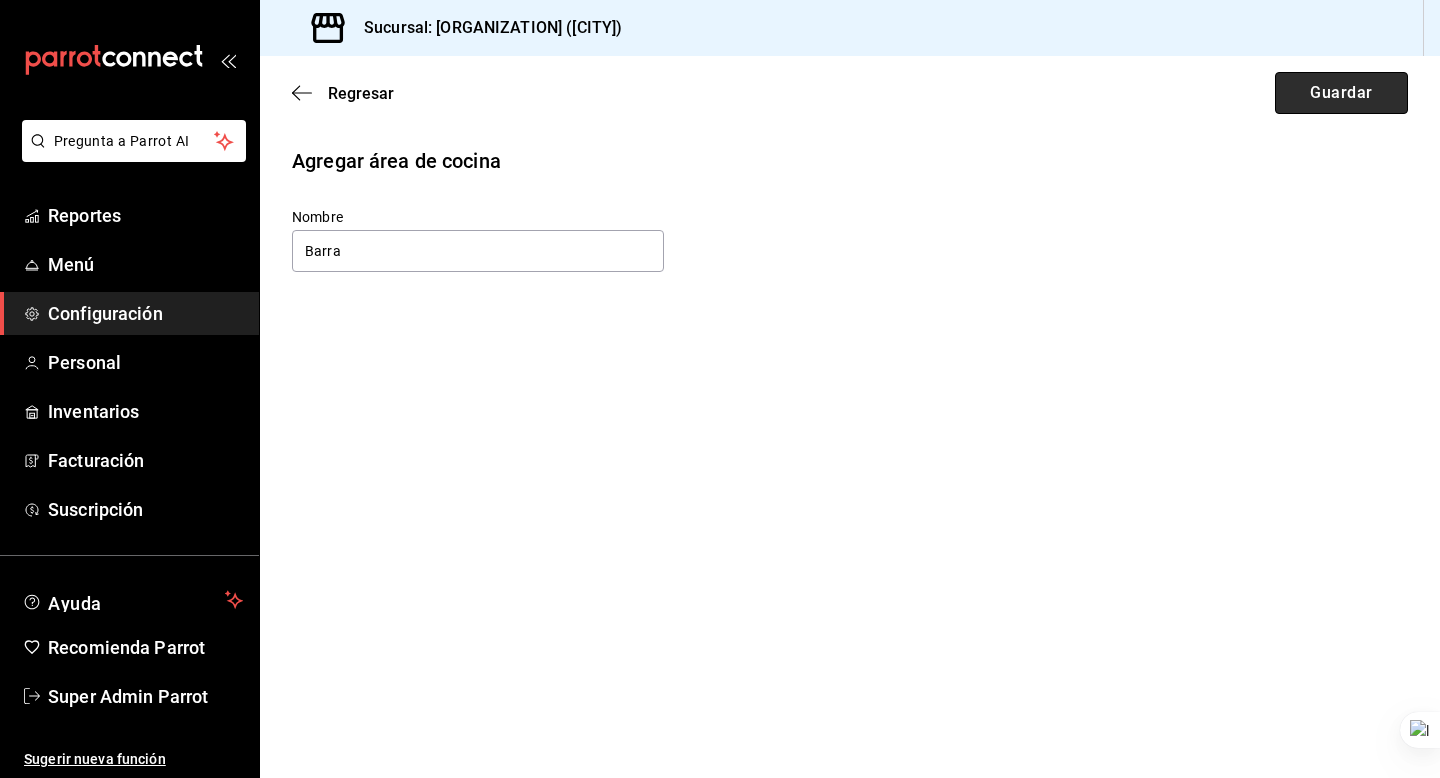 click on "Guardar" at bounding box center (1341, 93) 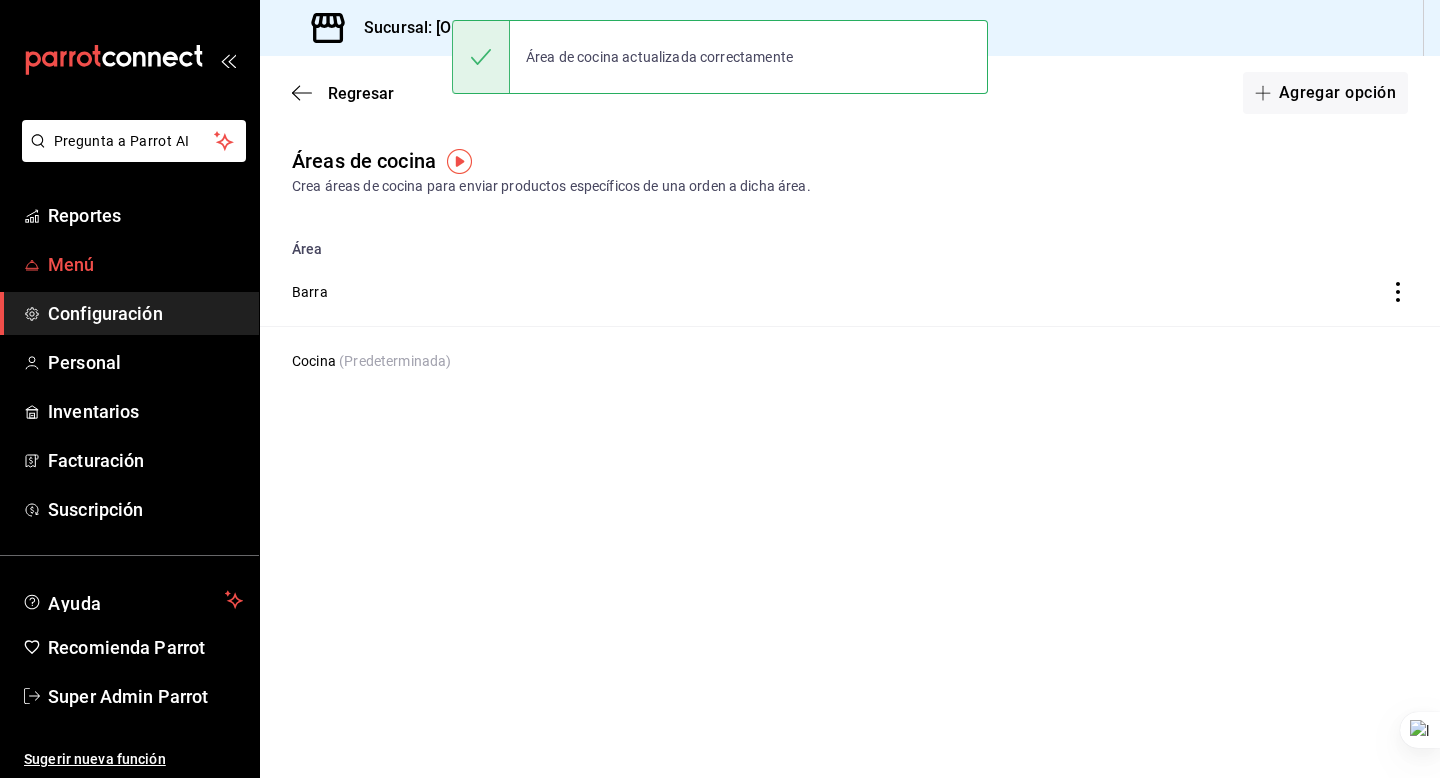 click on "Menú" at bounding box center [145, 264] 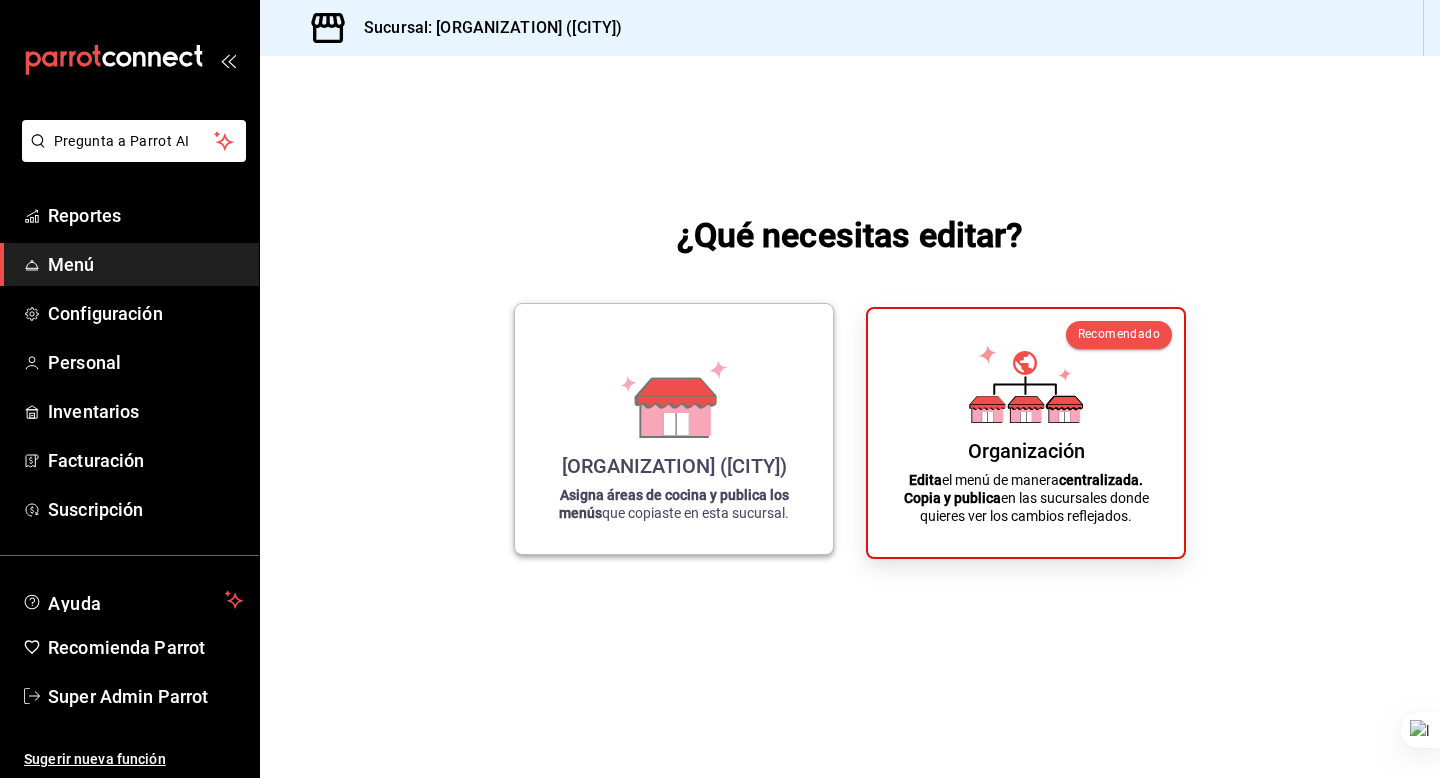 click on "Wiko’s (Huixquilucan) Asigna áreas de cocina y publica los menús  que copiaste en esta sucursal." at bounding box center [674, 429] 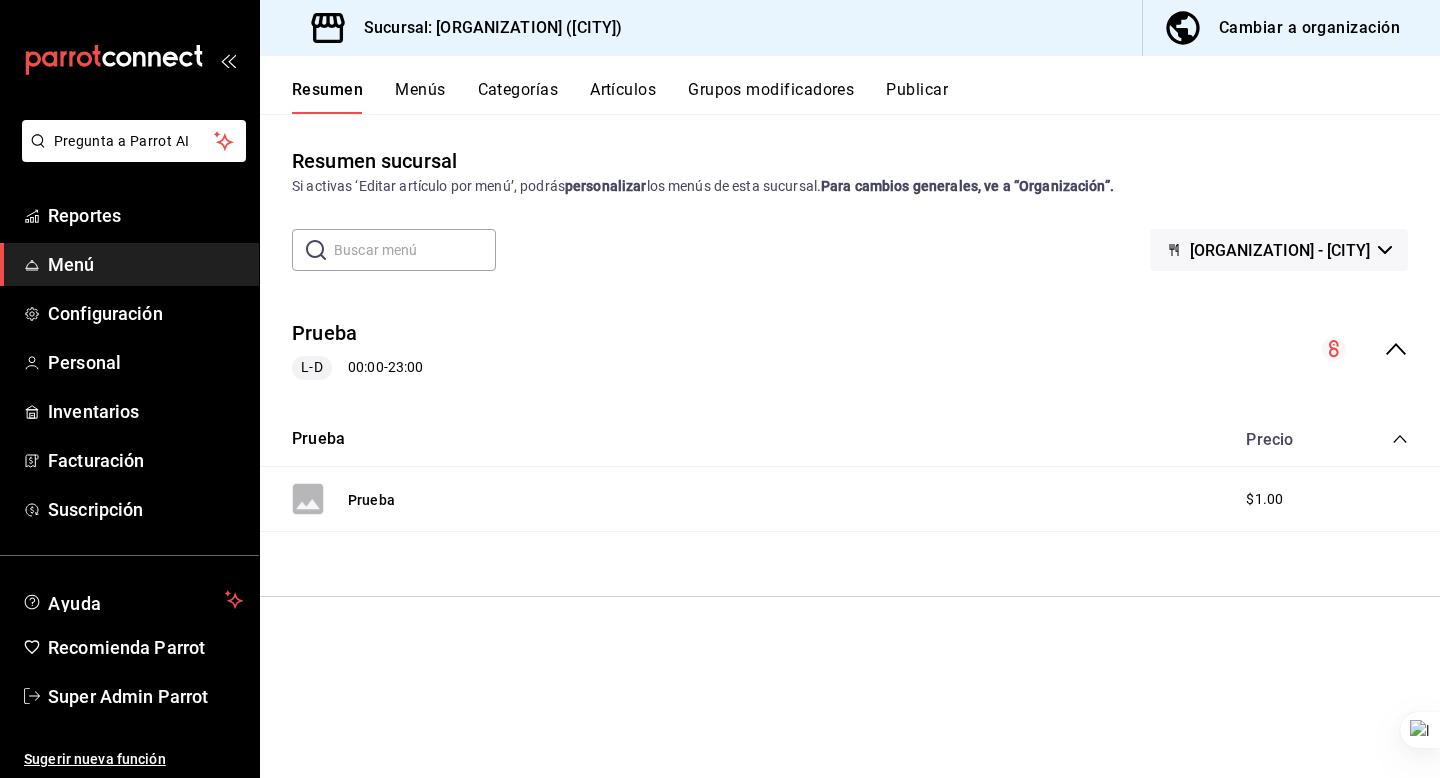 click on "Resumen sucursal Si activas ‘Editar artículo por menú’, podrás  personalizar  los menús de esta sucursal.  Para cambios generales, ve a “Organización”. ​ ​ Wiko’s - Huixquilucan Prueba L-D 00:00  -  23:00 Prueba Precio Prueba $1.00" at bounding box center [850, 445] 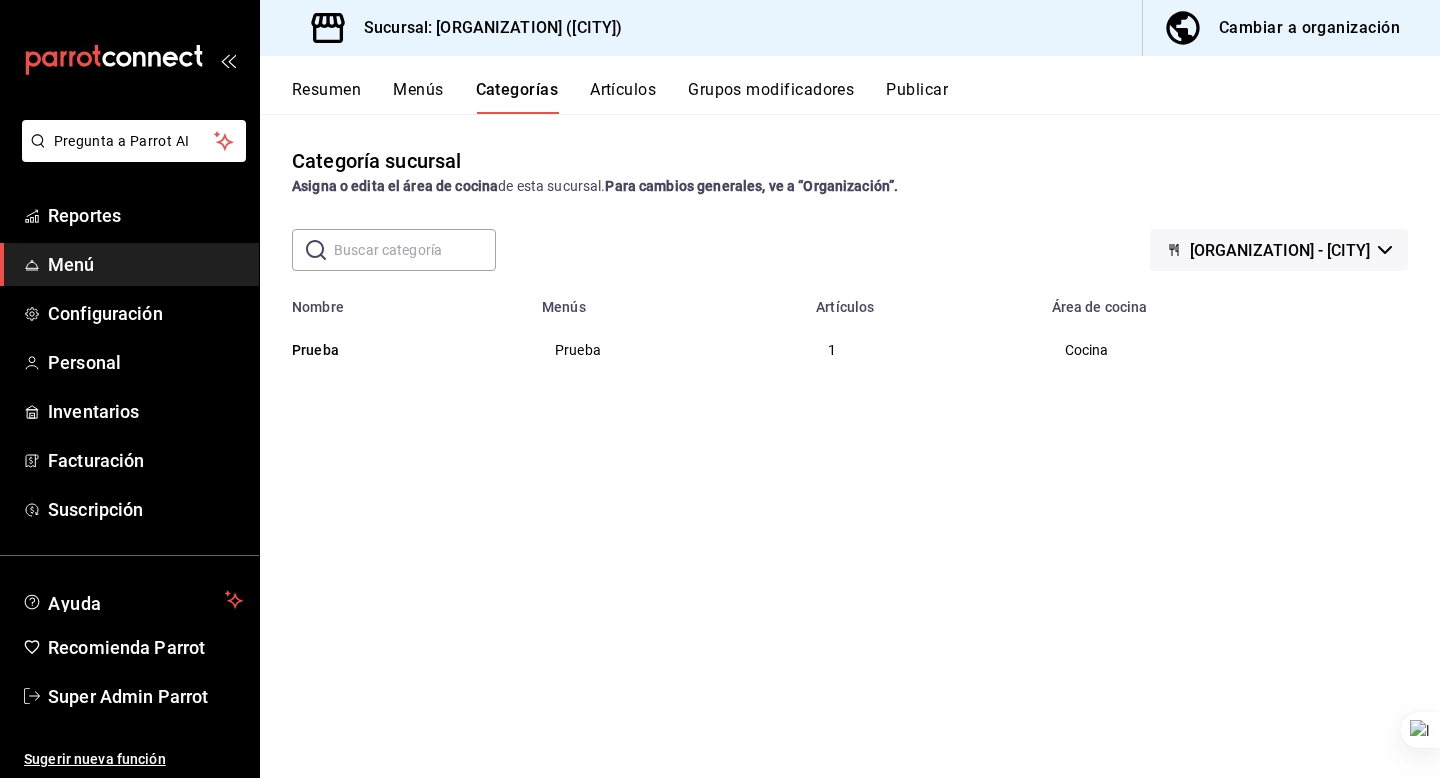 click 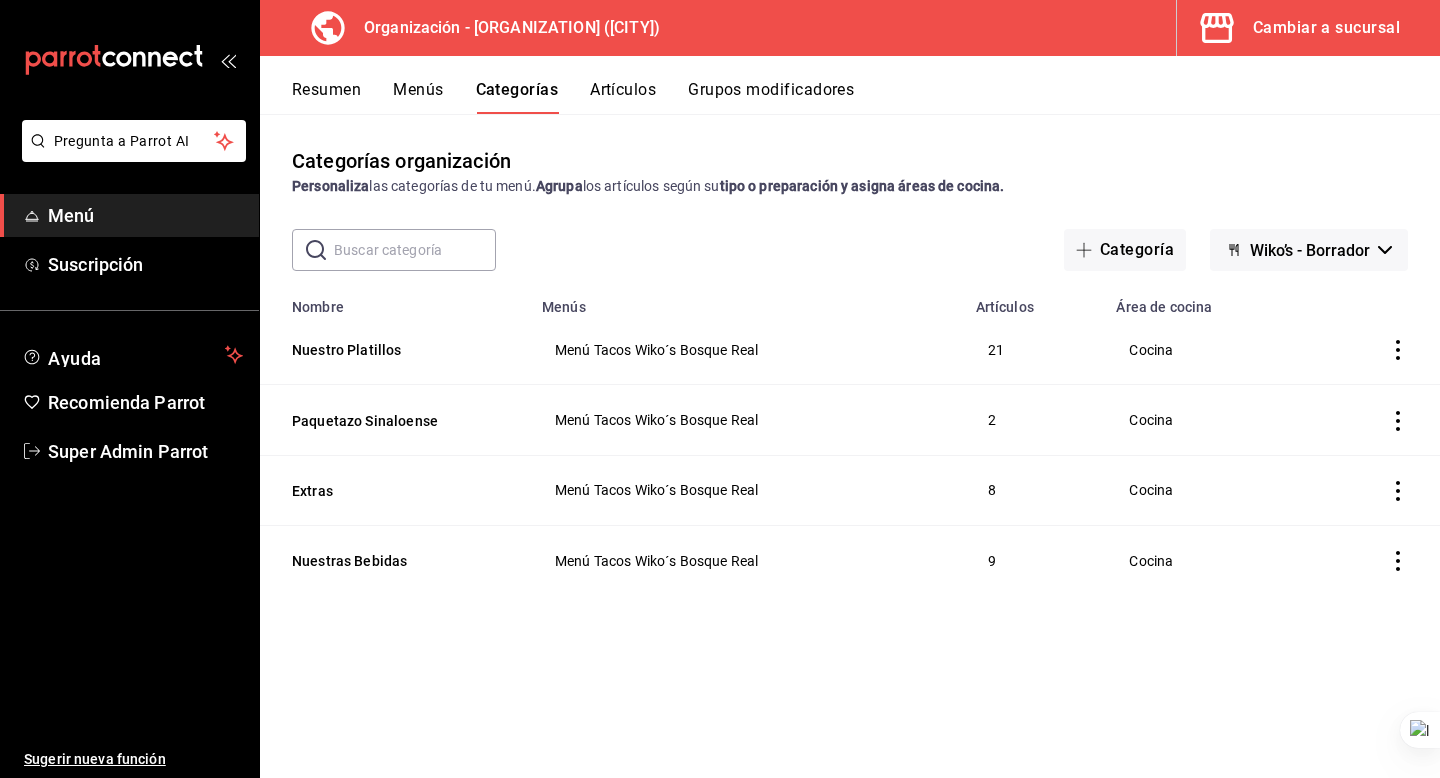 click on "Artículos" at bounding box center (623, 97) 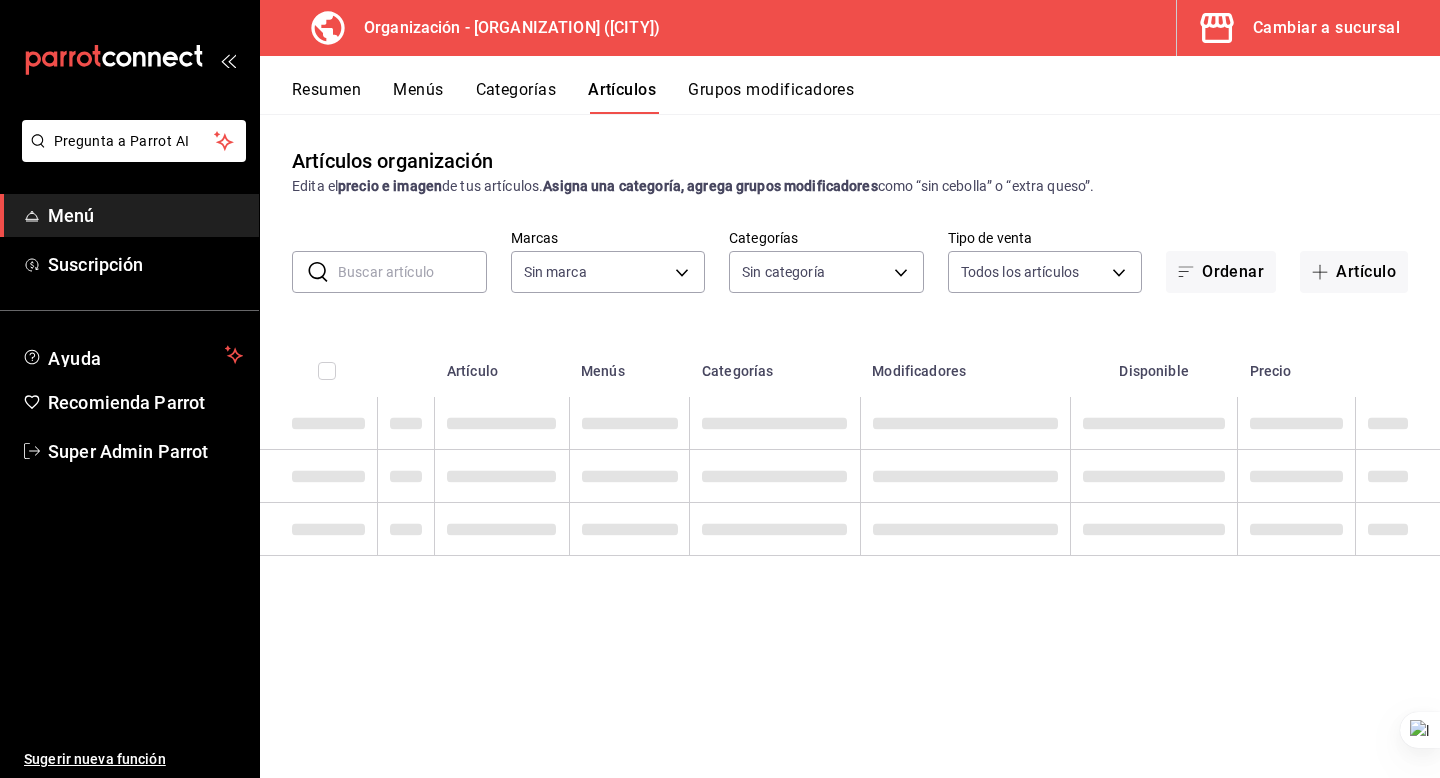 type on "aaf74735-a574-4c5b-b44e-50139090ff3f" 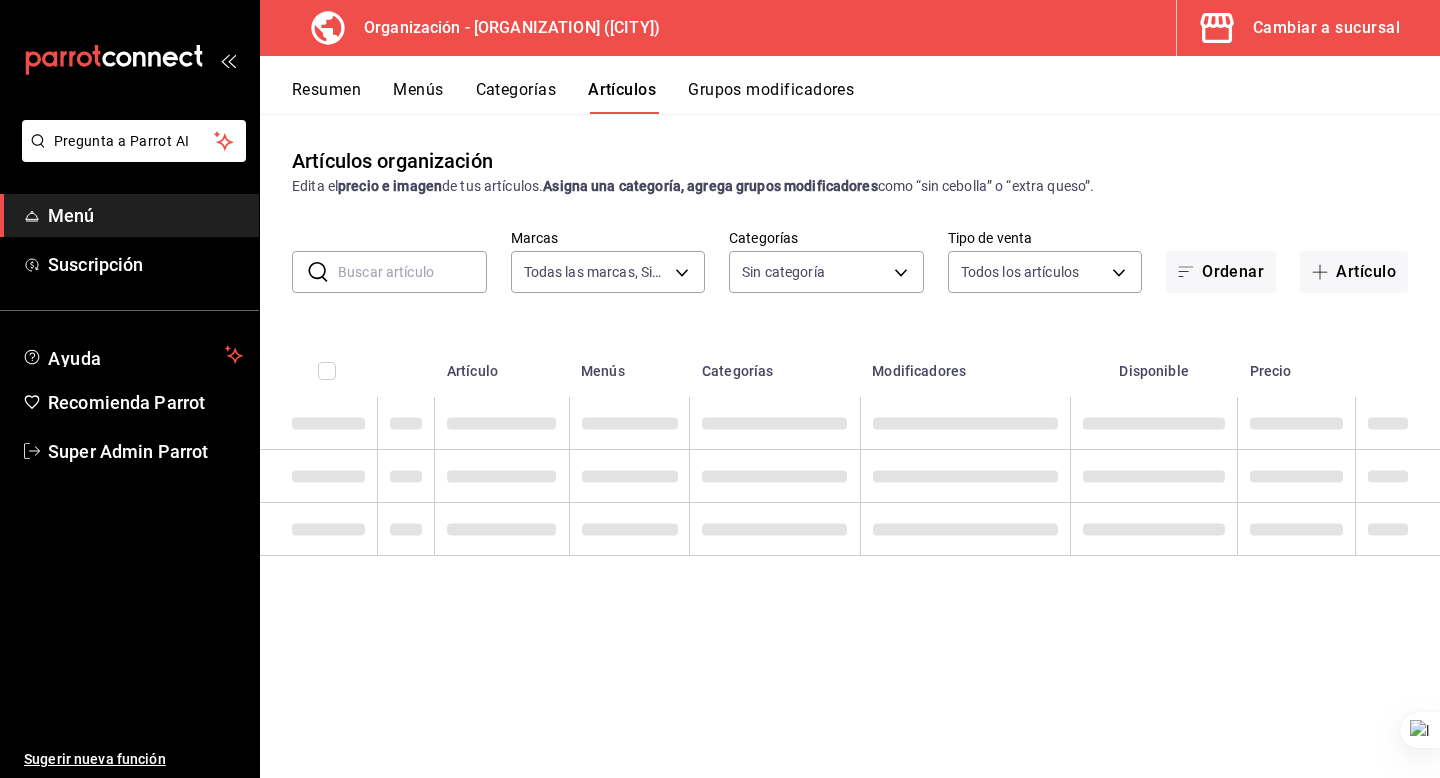 type on "207b02af-7ed9-4cff-9d29-856ee10ce78e,2faf1659-7429-4bc4-94c8-18516f1324b6,300735d7-5df1-4d5b-9fe2-deac190f4ba0,195d164a-fdad-48ef-807e-cd6a550f10fa" 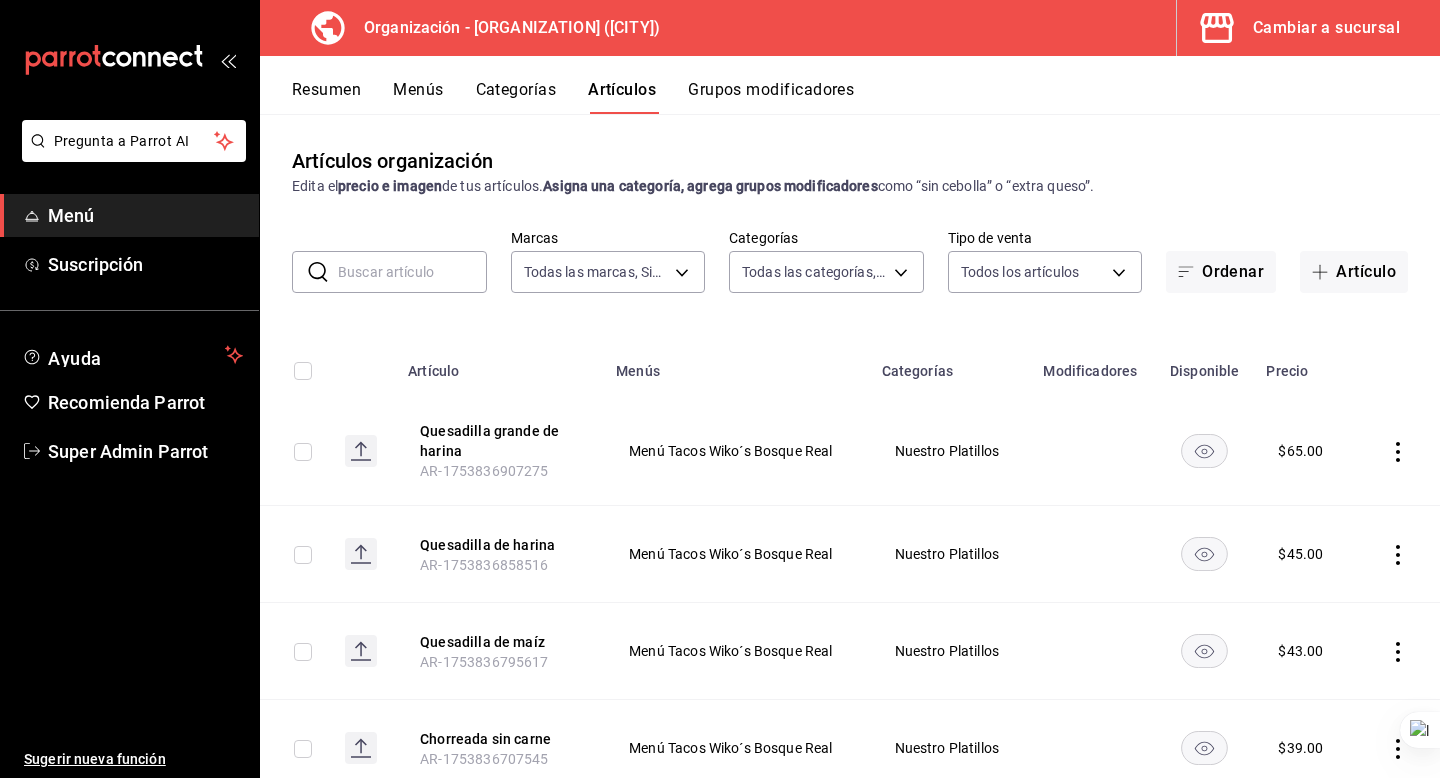 click on "Categorías" at bounding box center [516, 97] 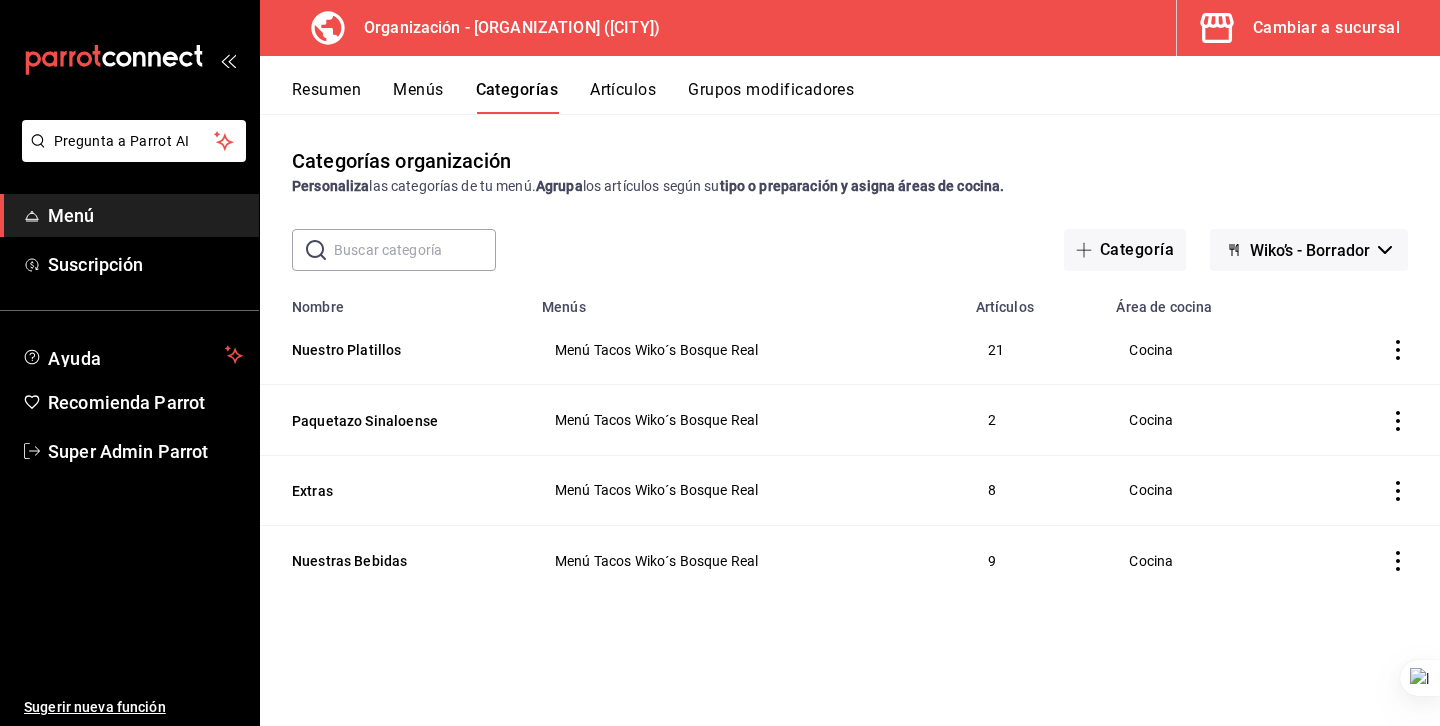 click on "Cambiar a sucursal" at bounding box center (1300, 28) 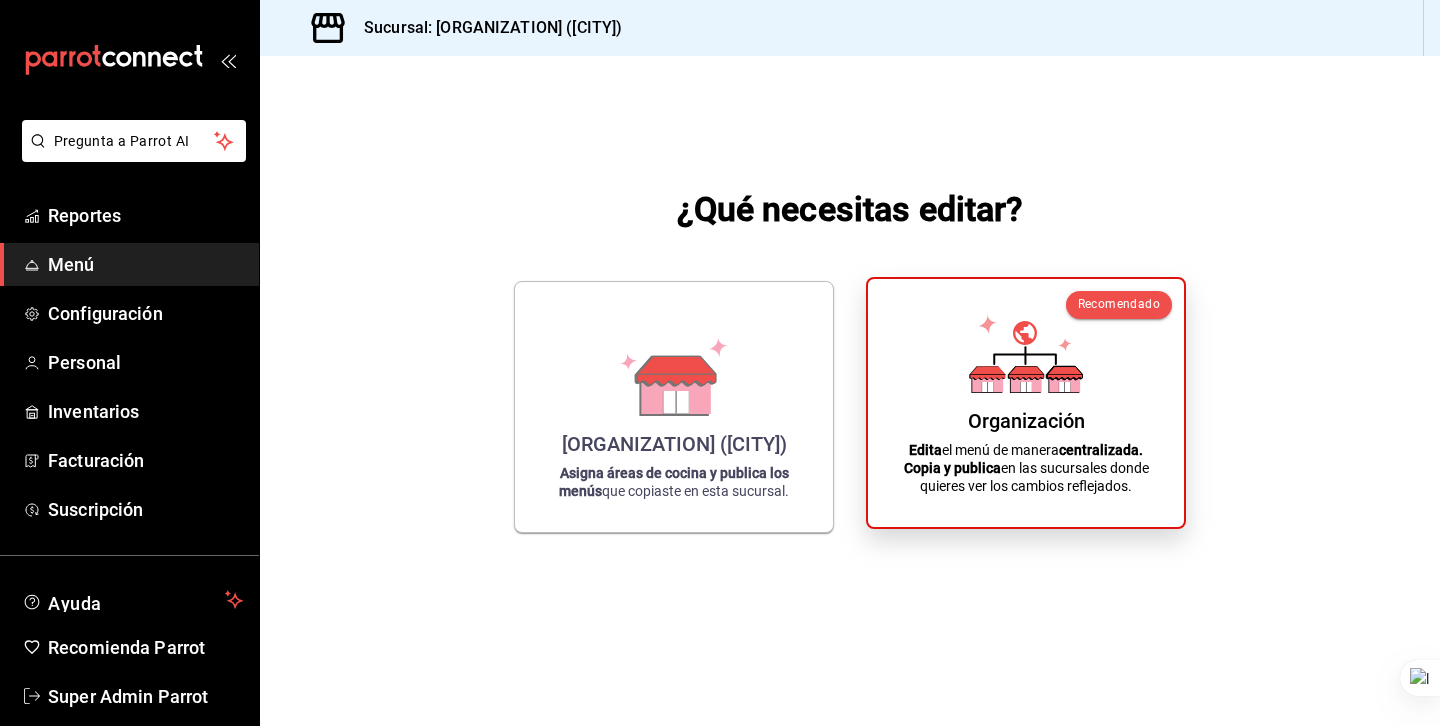 click on "Organización" at bounding box center [1026, 421] 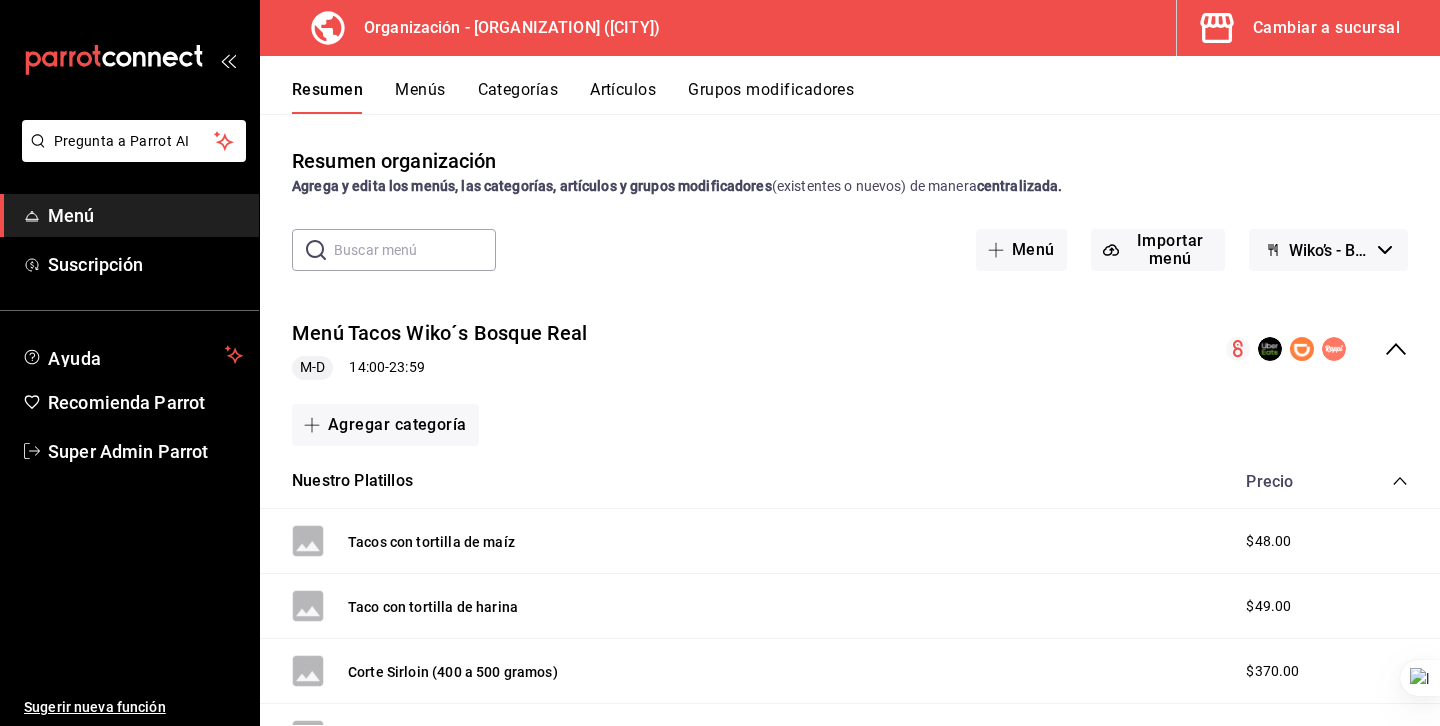 click 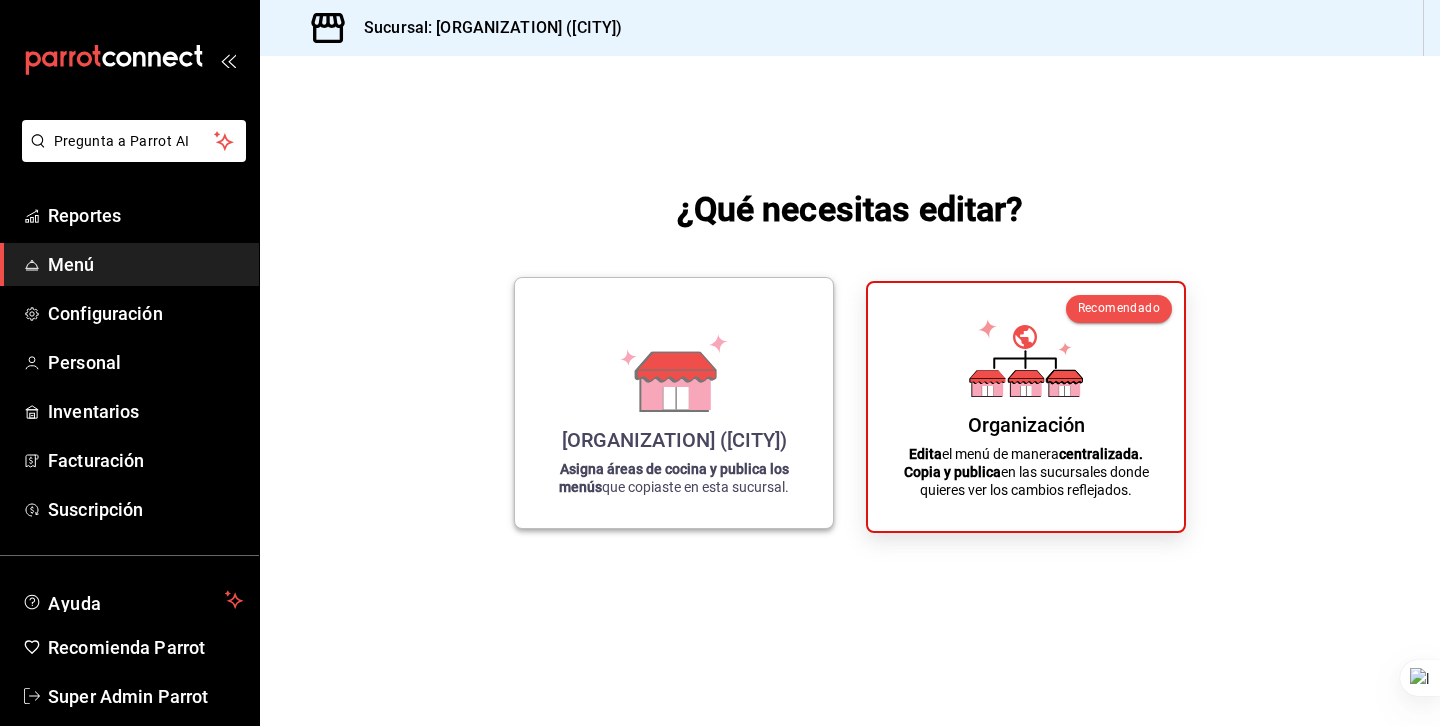click 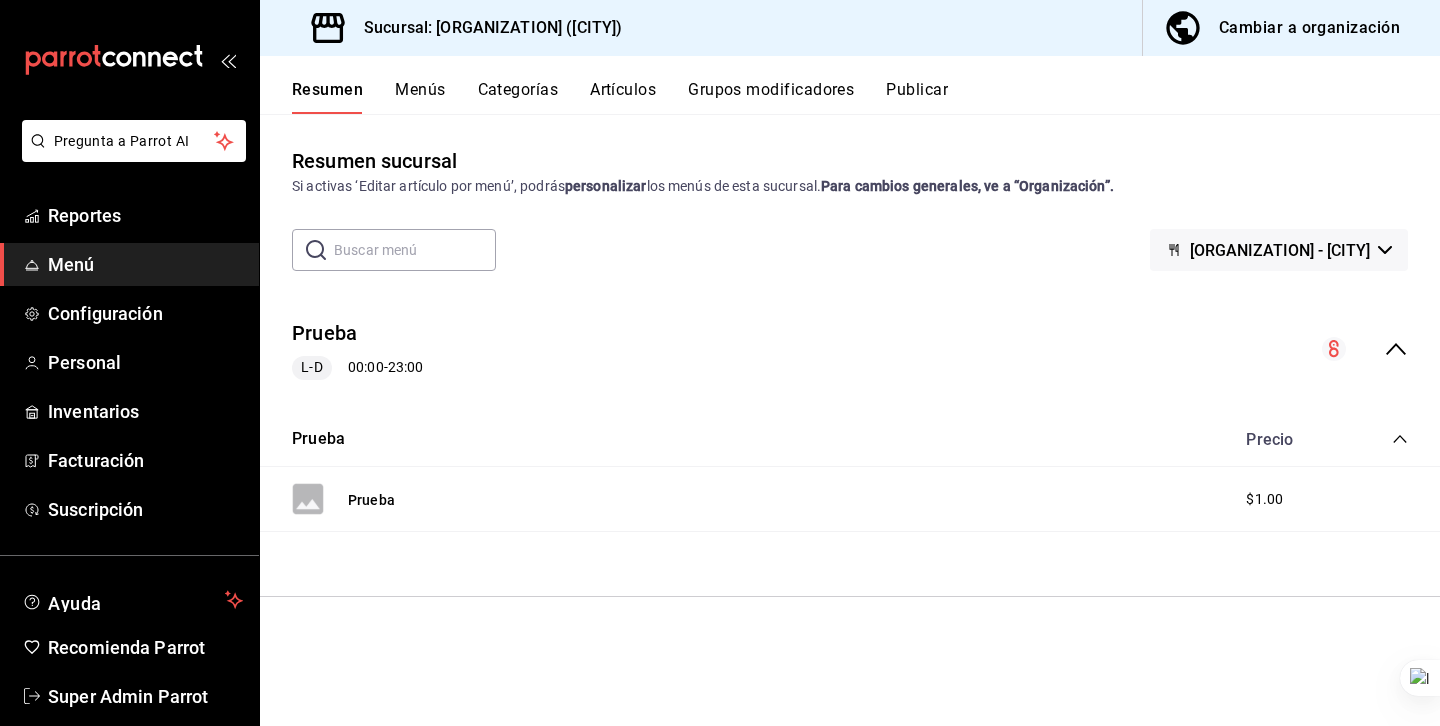 click on "Menús" at bounding box center (420, 97) 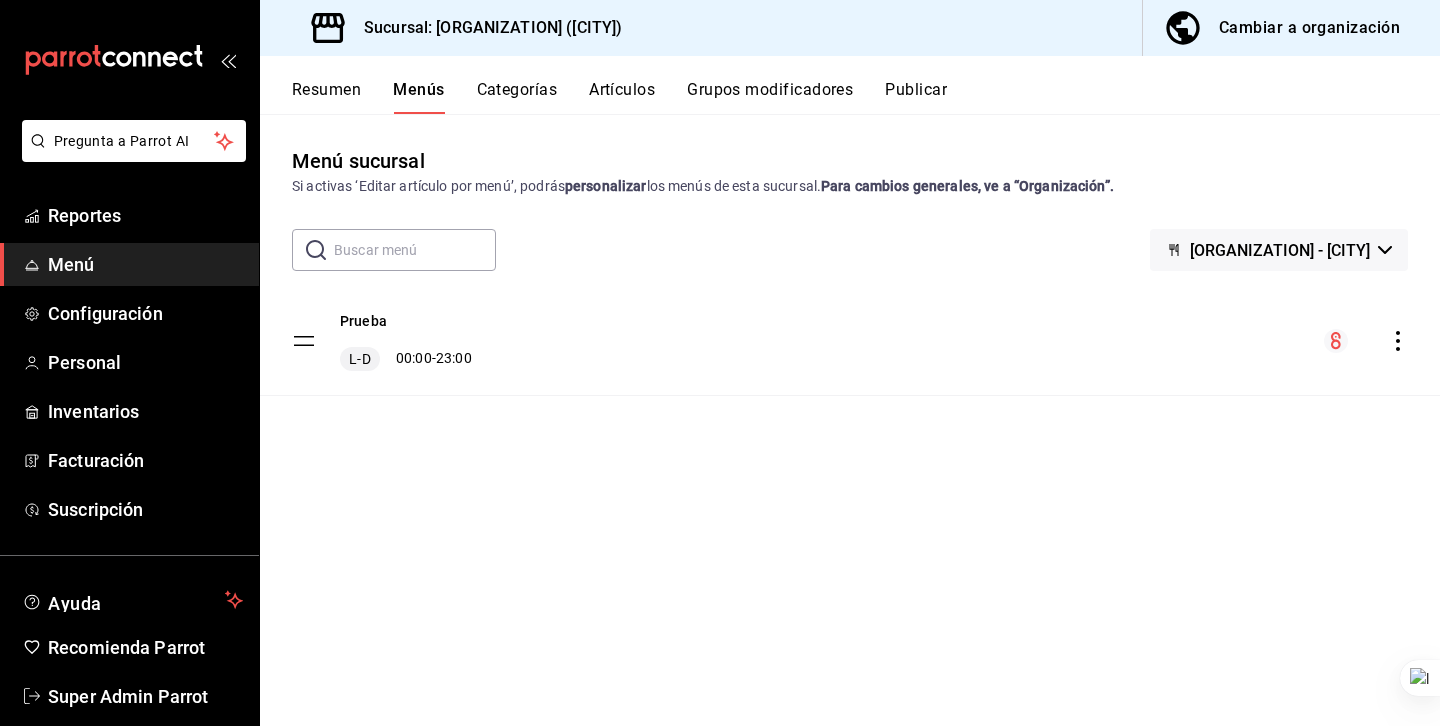 click 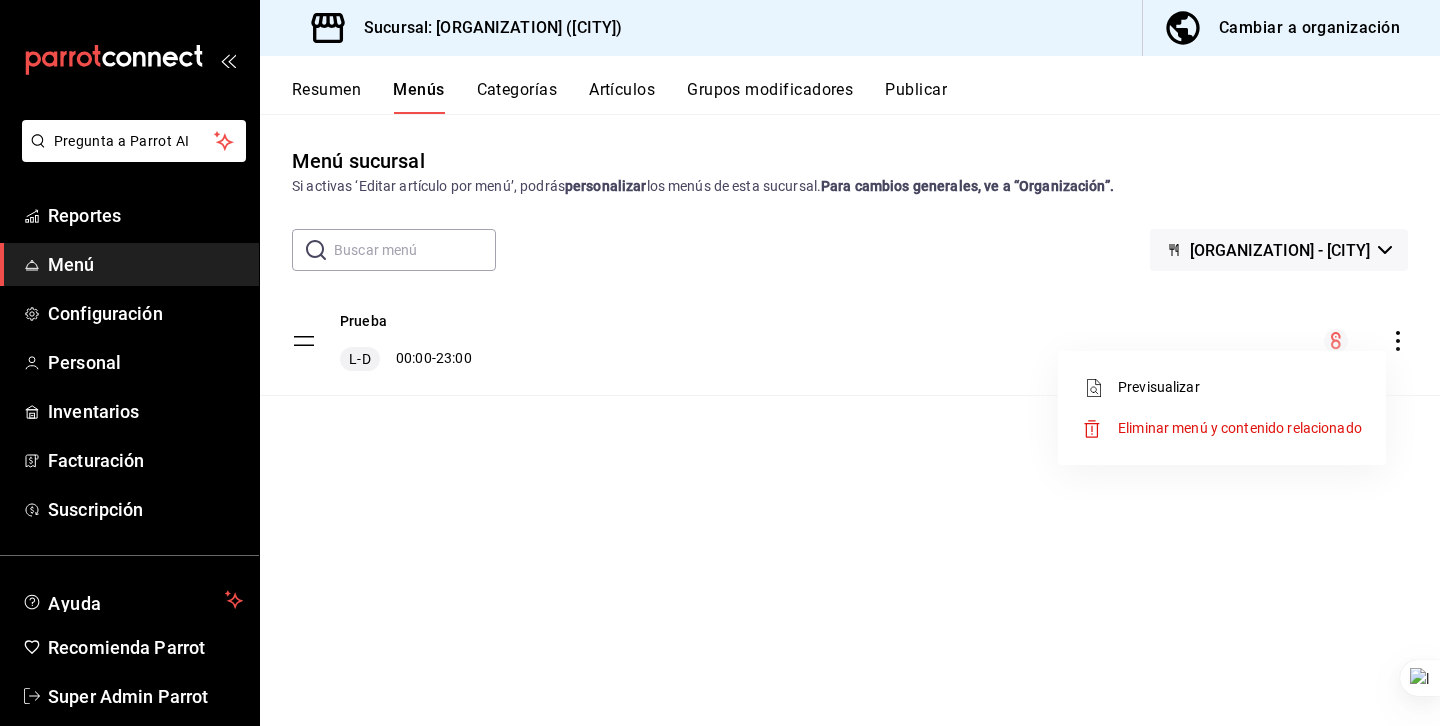 click on "Eliminar menú y contenido relacionado" at bounding box center (1240, 428) 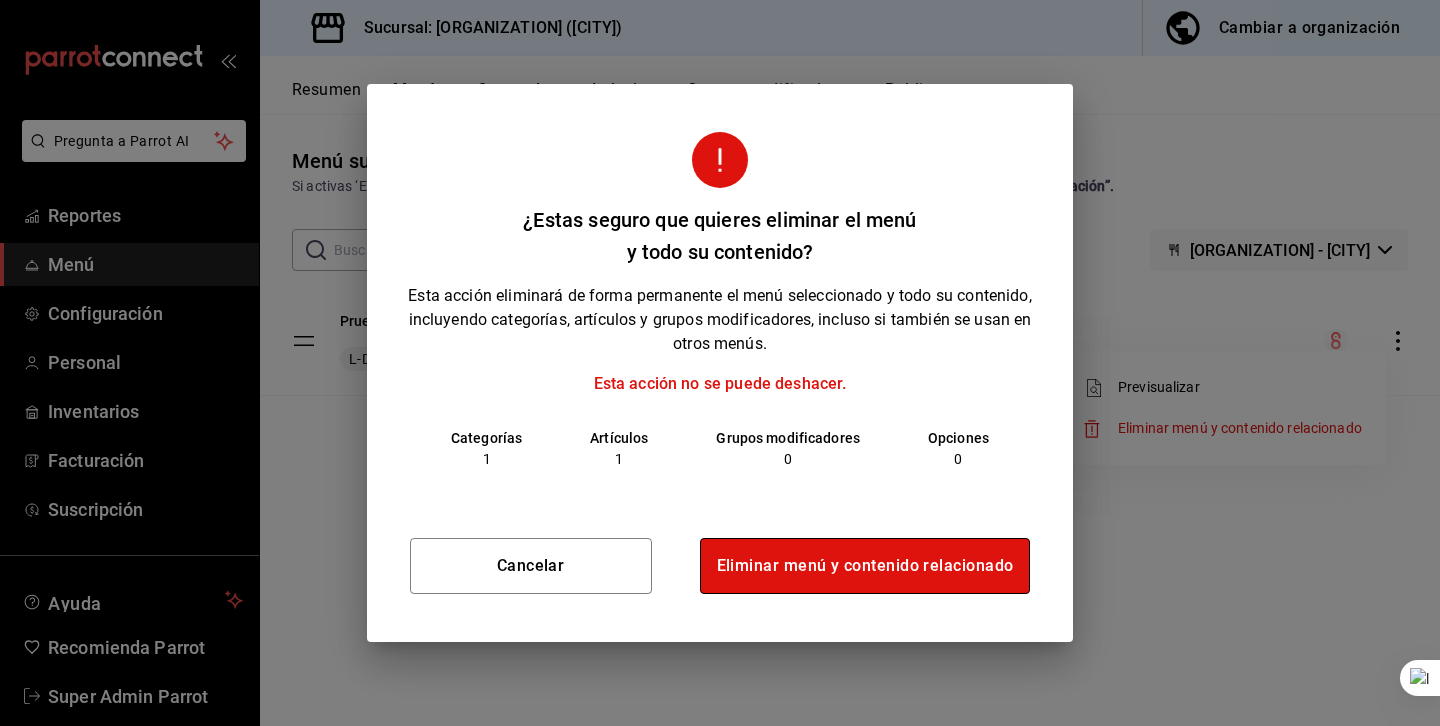 click on "Eliminar menú y contenido relacionado" at bounding box center (865, 566) 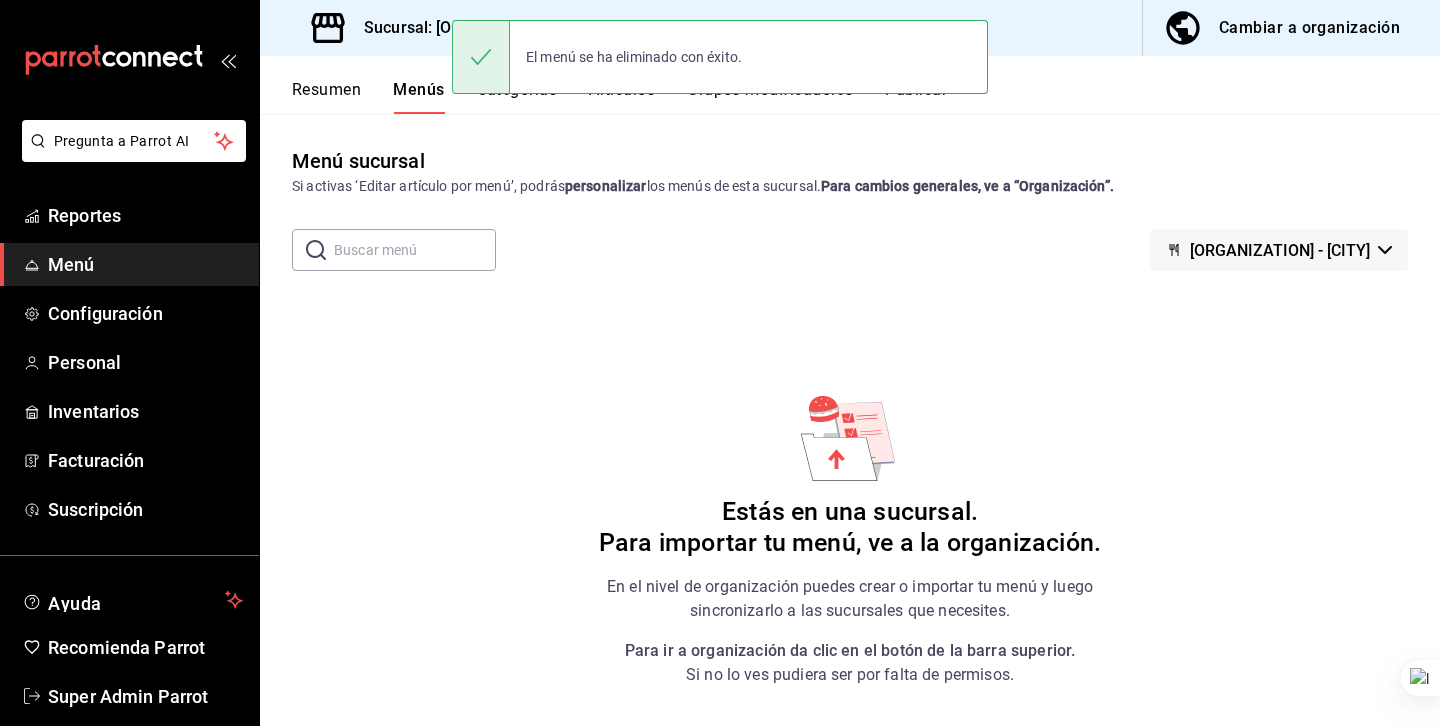 click on "Cambiar a organización" at bounding box center [1309, 28] 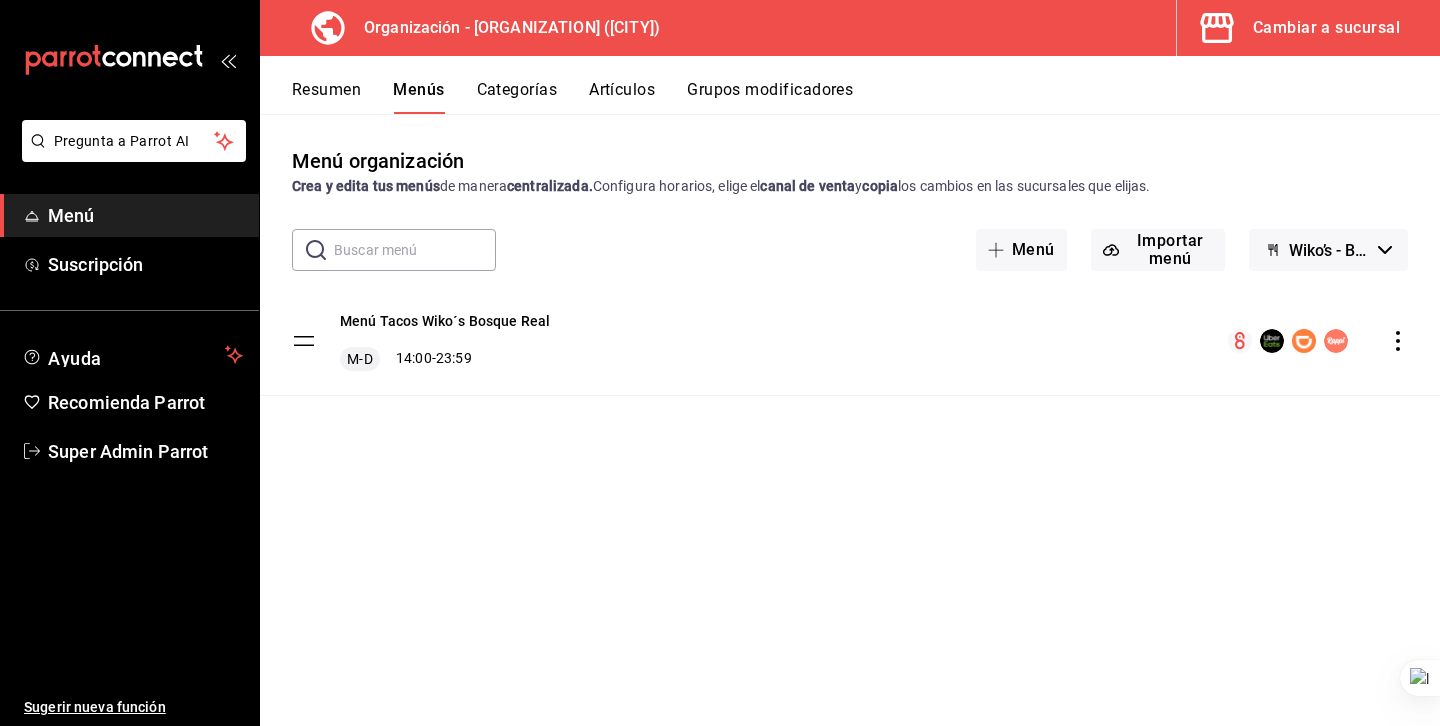 click 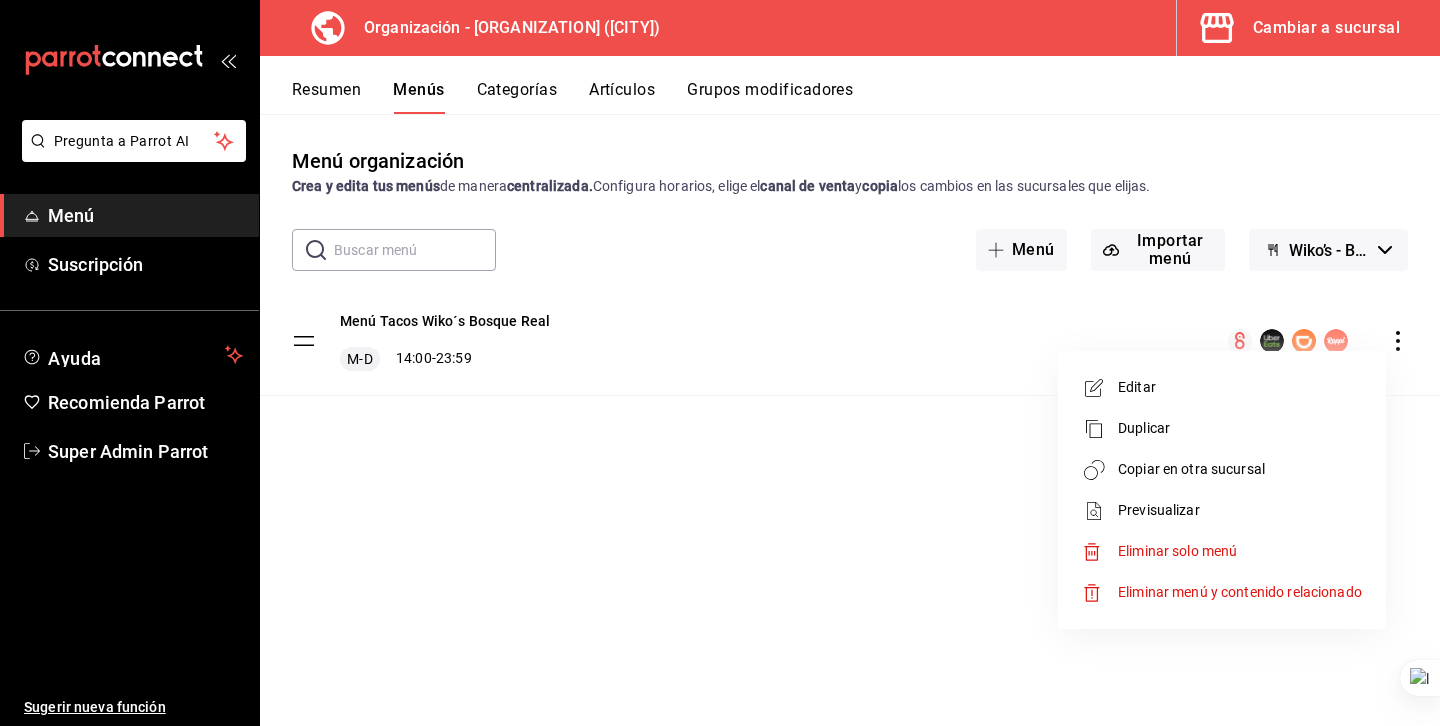 click on "Copiar en otra sucursal" at bounding box center [1240, 469] 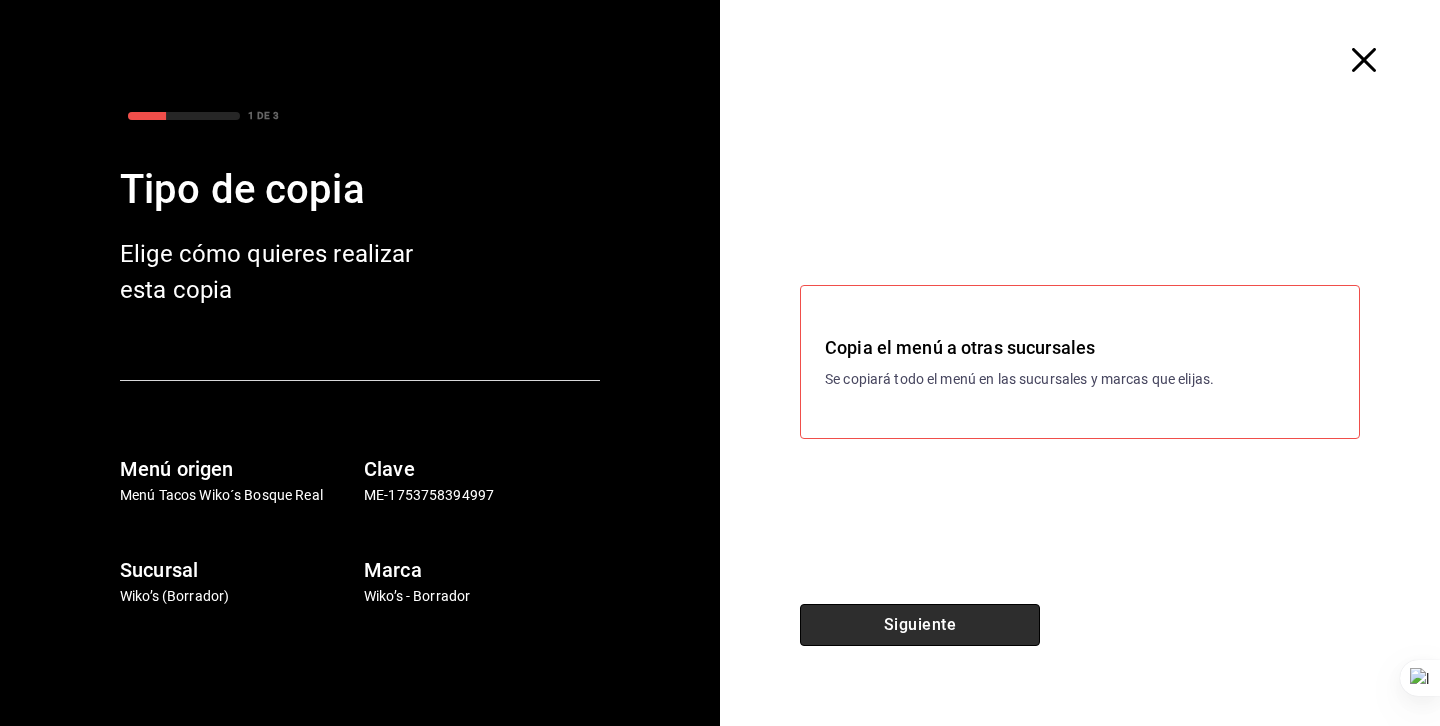 click on "Siguiente" at bounding box center (920, 625) 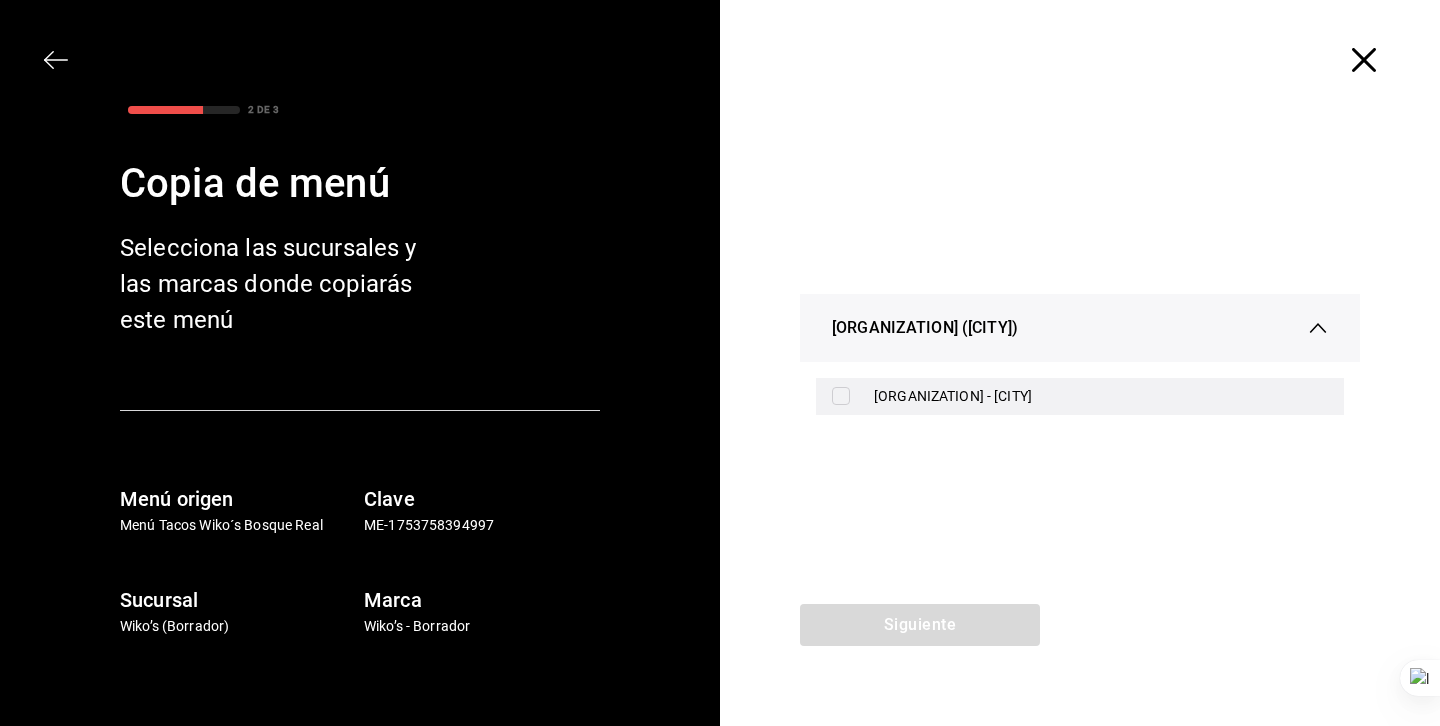 click on "Wiko’s - Huixquilucan" at bounding box center (1101, 396) 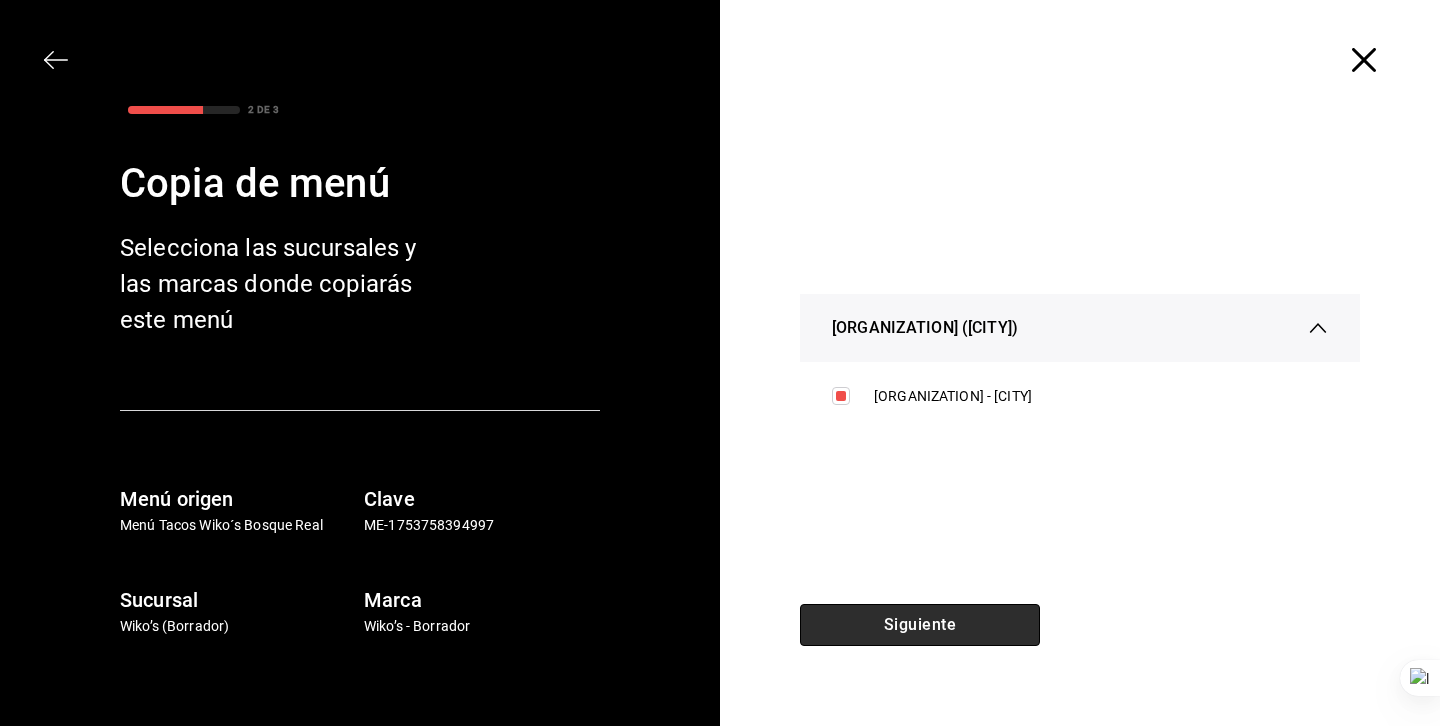 click on "Siguiente" at bounding box center [920, 625] 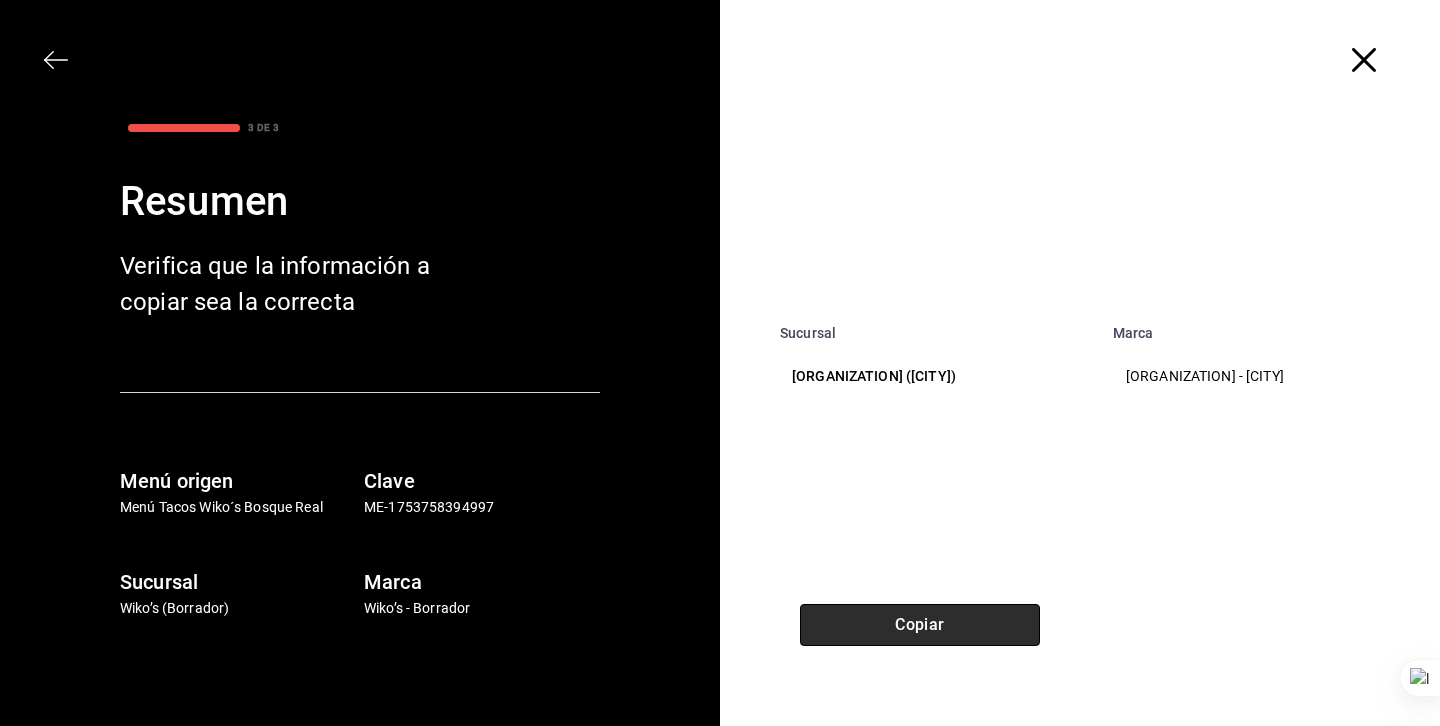 click on "Copiar" at bounding box center (920, 625) 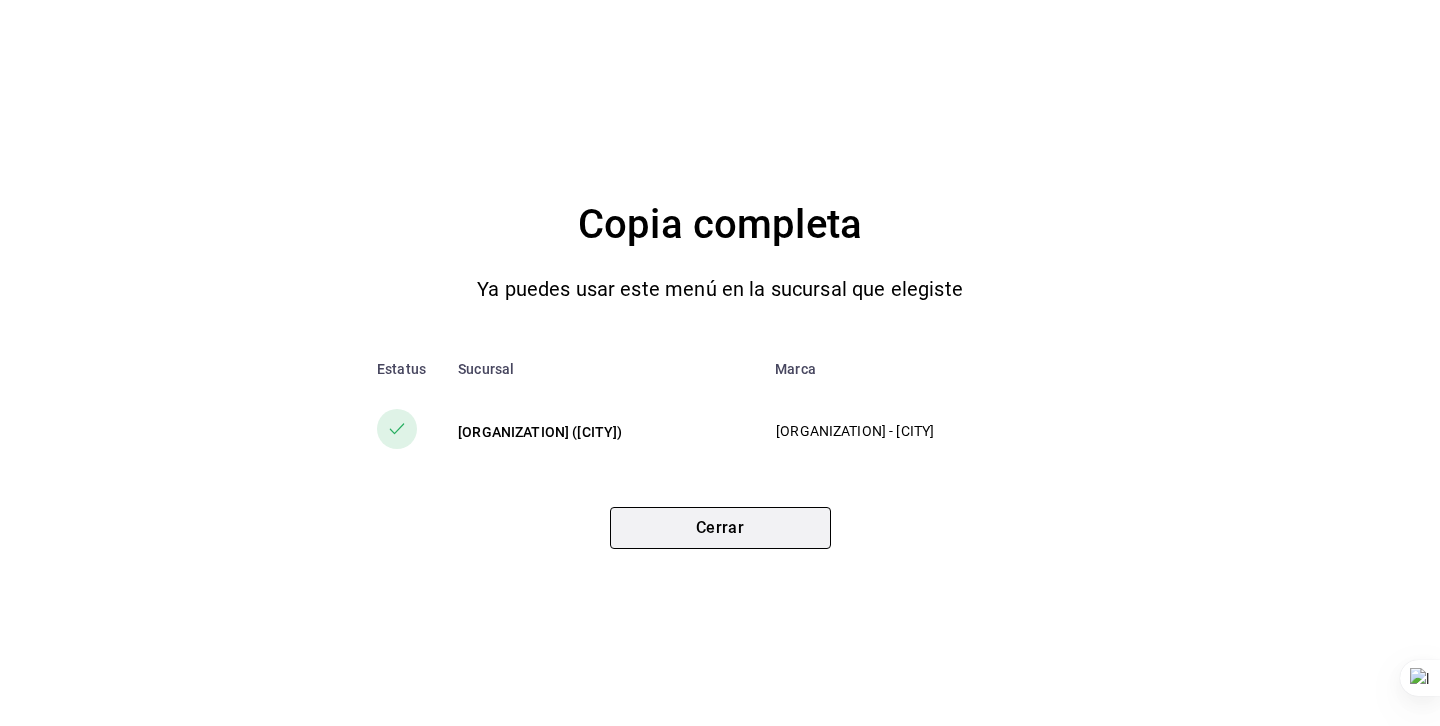 click on "Cerrar" at bounding box center (720, 528) 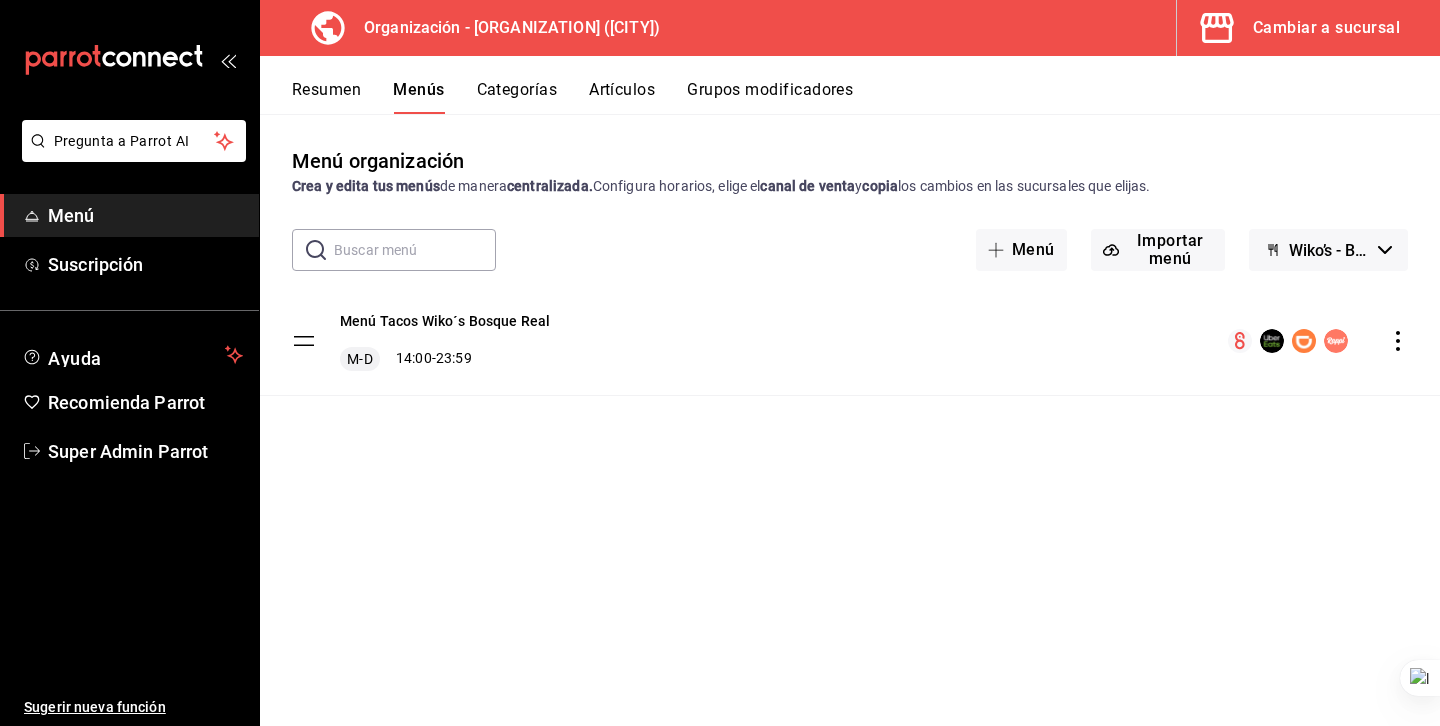 click on "Cambiar a sucursal" at bounding box center (1326, 28) 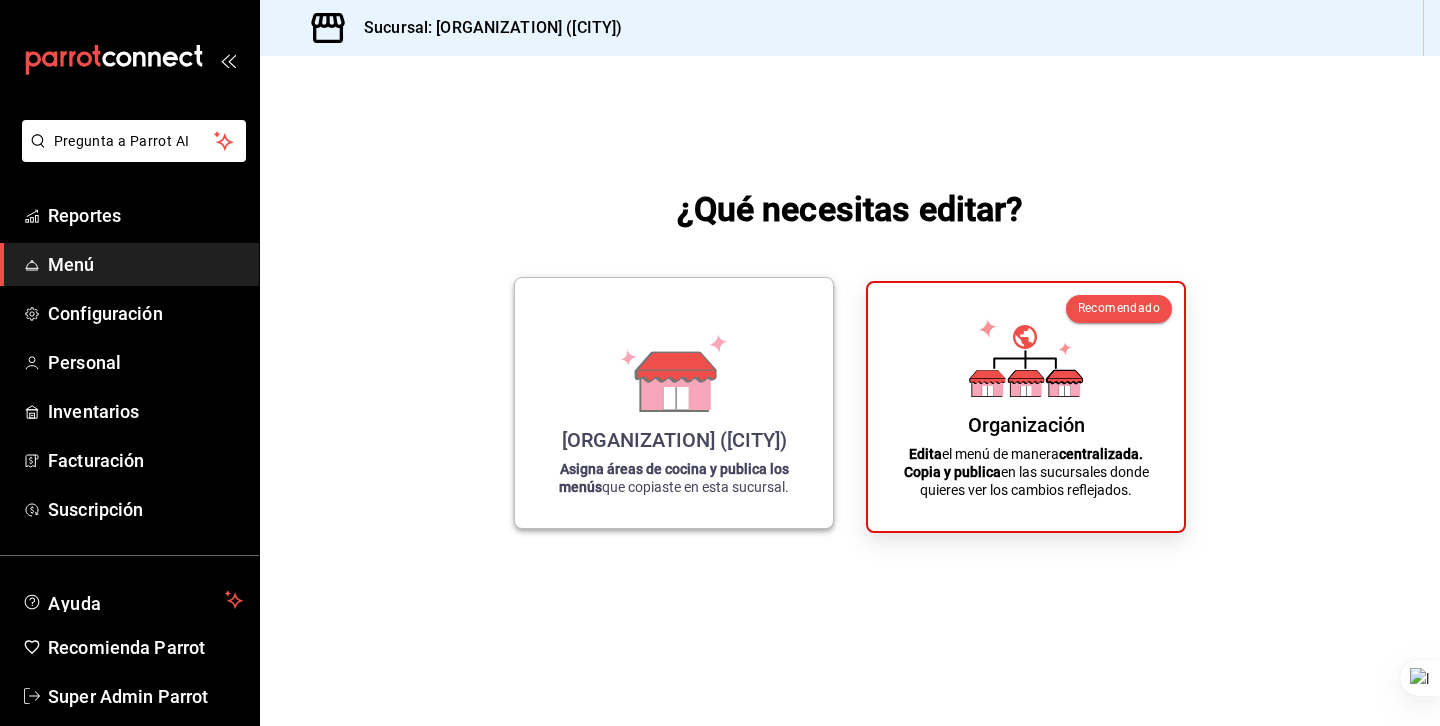 click 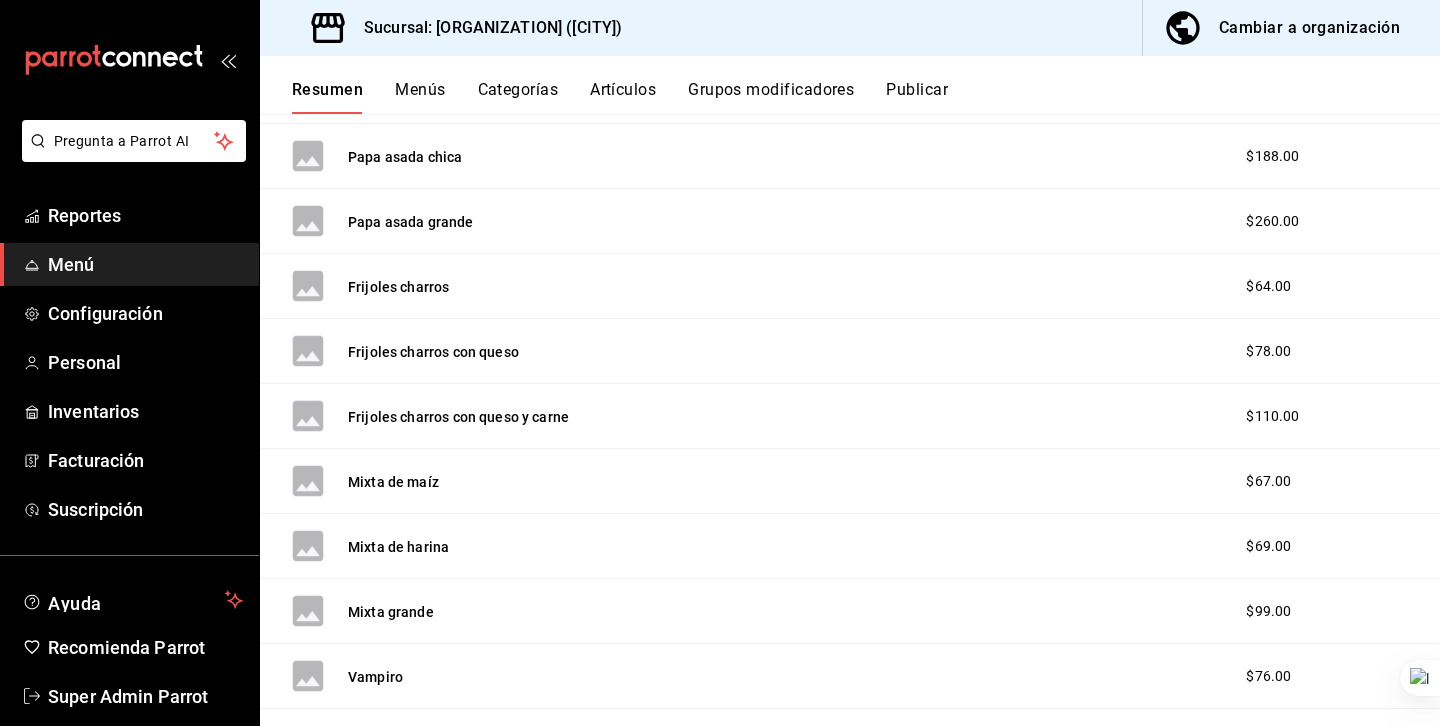 scroll, scrollTop: 0, scrollLeft: 0, axis: both 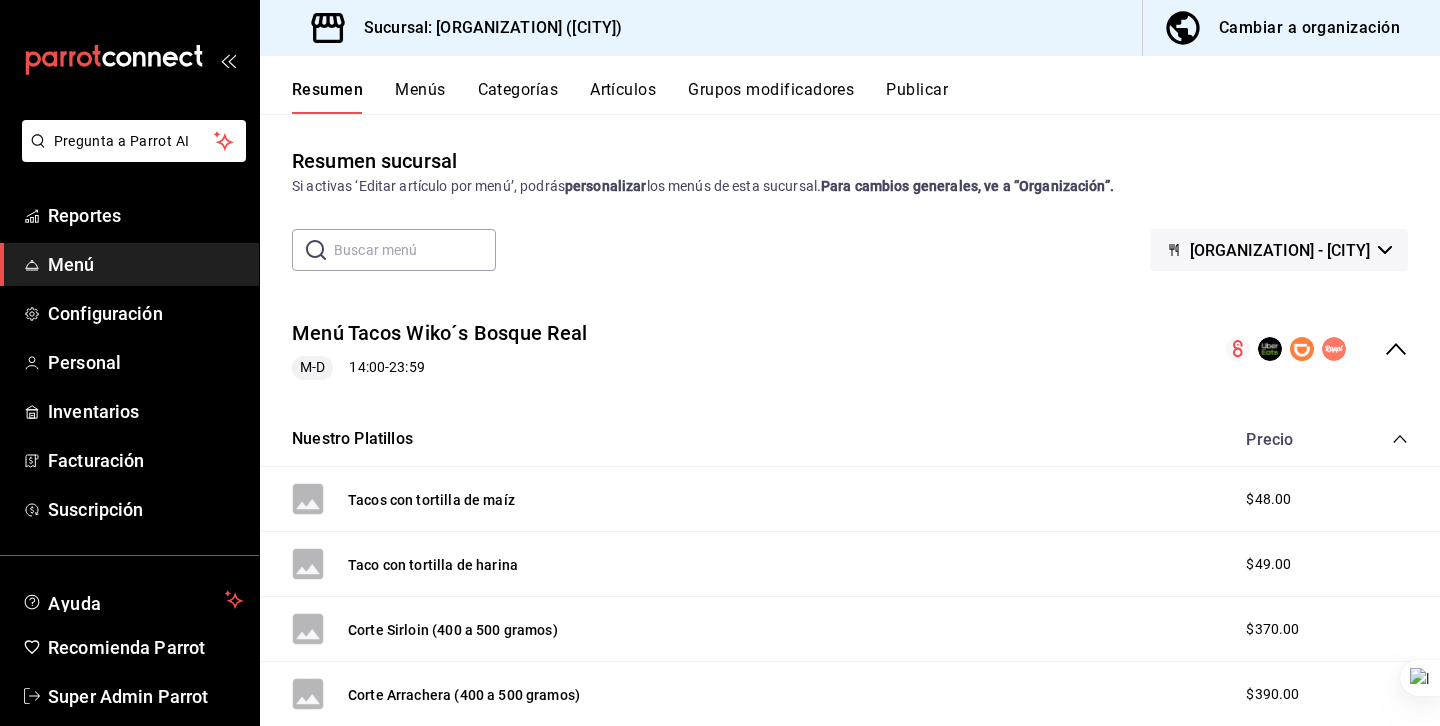 click on "Artículos" at bounding box center [623, 97] 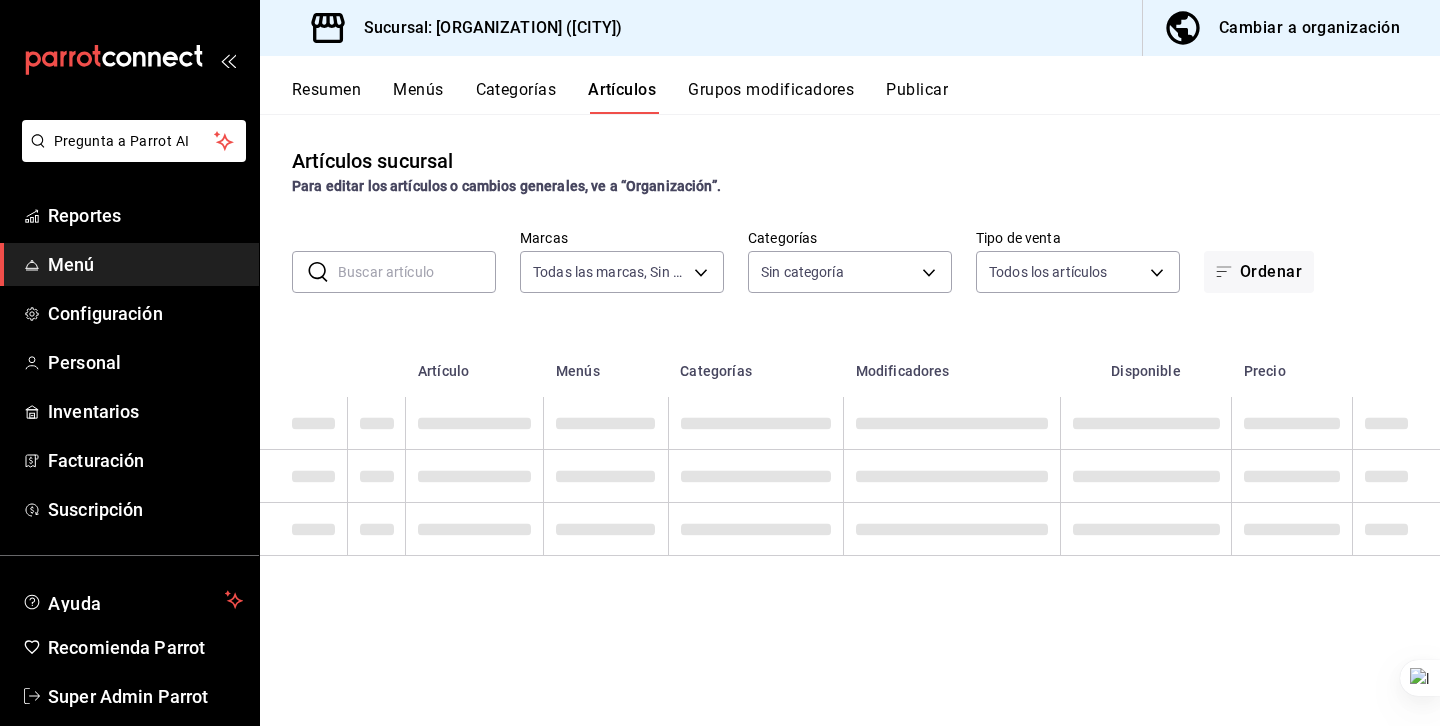 type on "2264d283-0c94-4e48-ae92-ddfd0670b3a2" 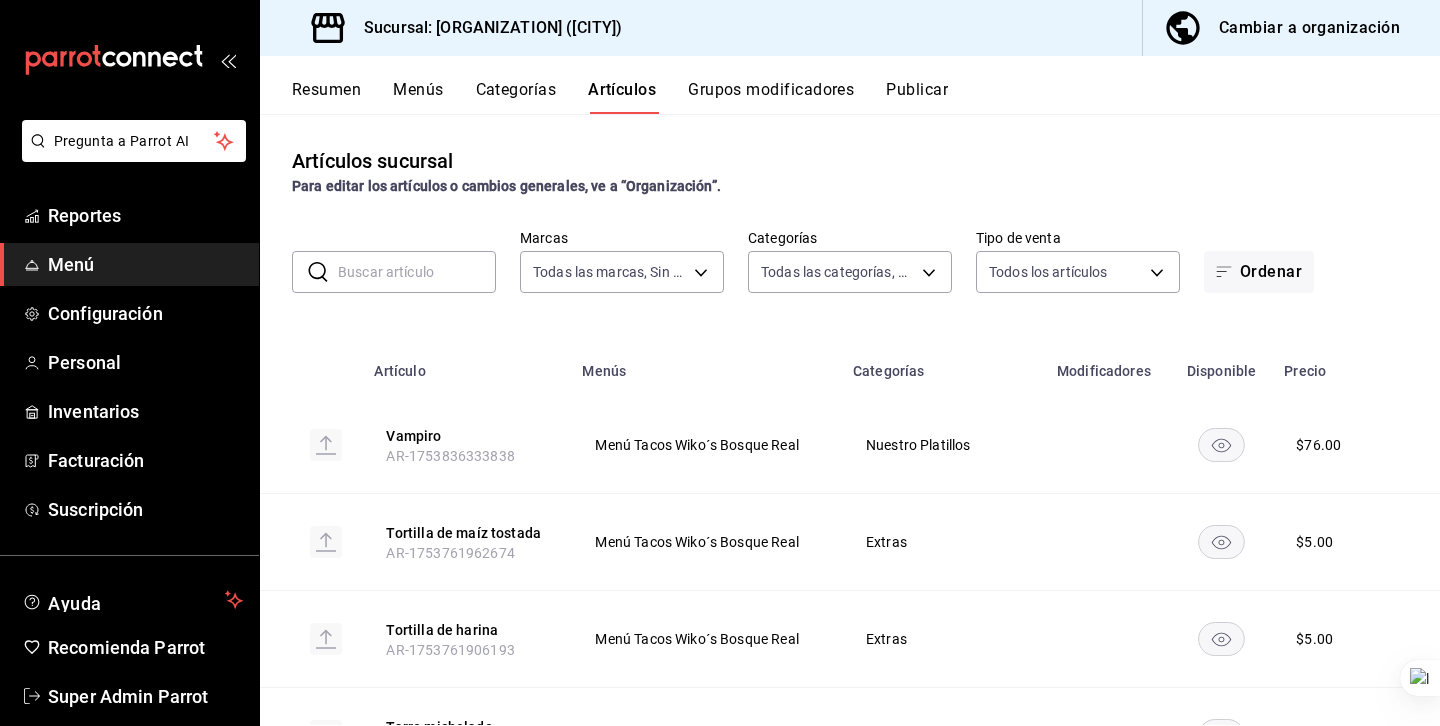 type on "bbe1a9b6-ca62-4936-bd02-41f13c4d9595,421d064b-7a53-4c3f-af87-08673a4c2bf0,141cb861-8d1b-4add-952c-543365c3e310,23192447-832d-4595-81ca-f47ed13eb949" 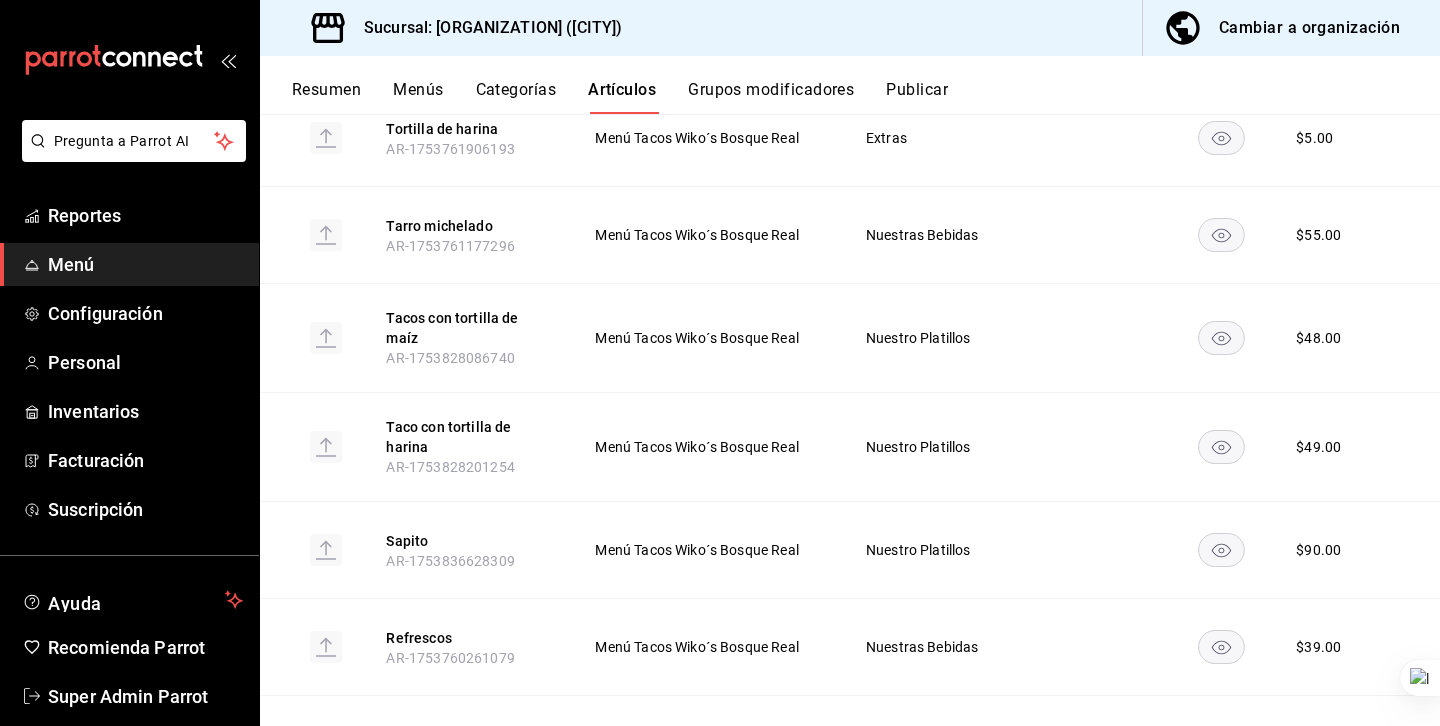 scroll, scrollTop: 0, scrollLeft: 0, axis: both 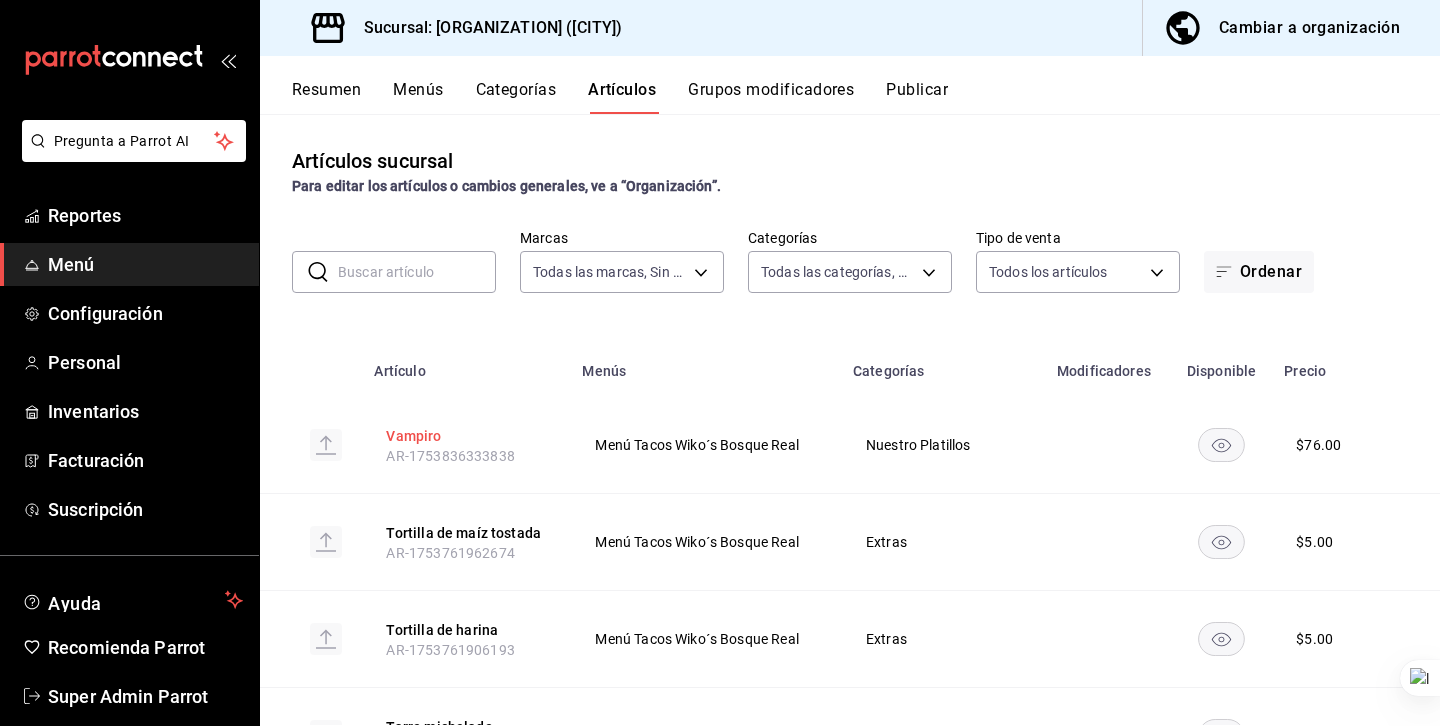 click on "Vampiro" at bounding box center [466, 436] 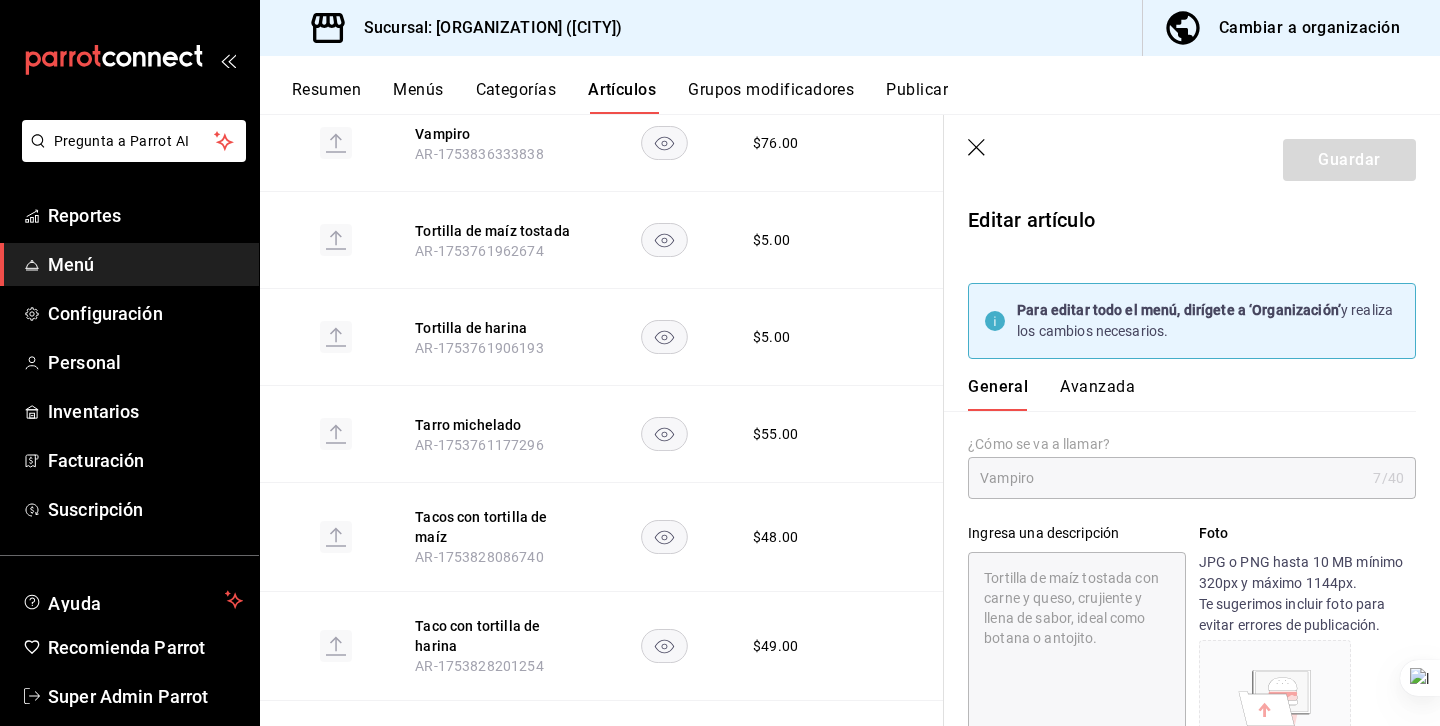 scroll, scrollTop: 596, scrollLeft: 0, axis: vertical 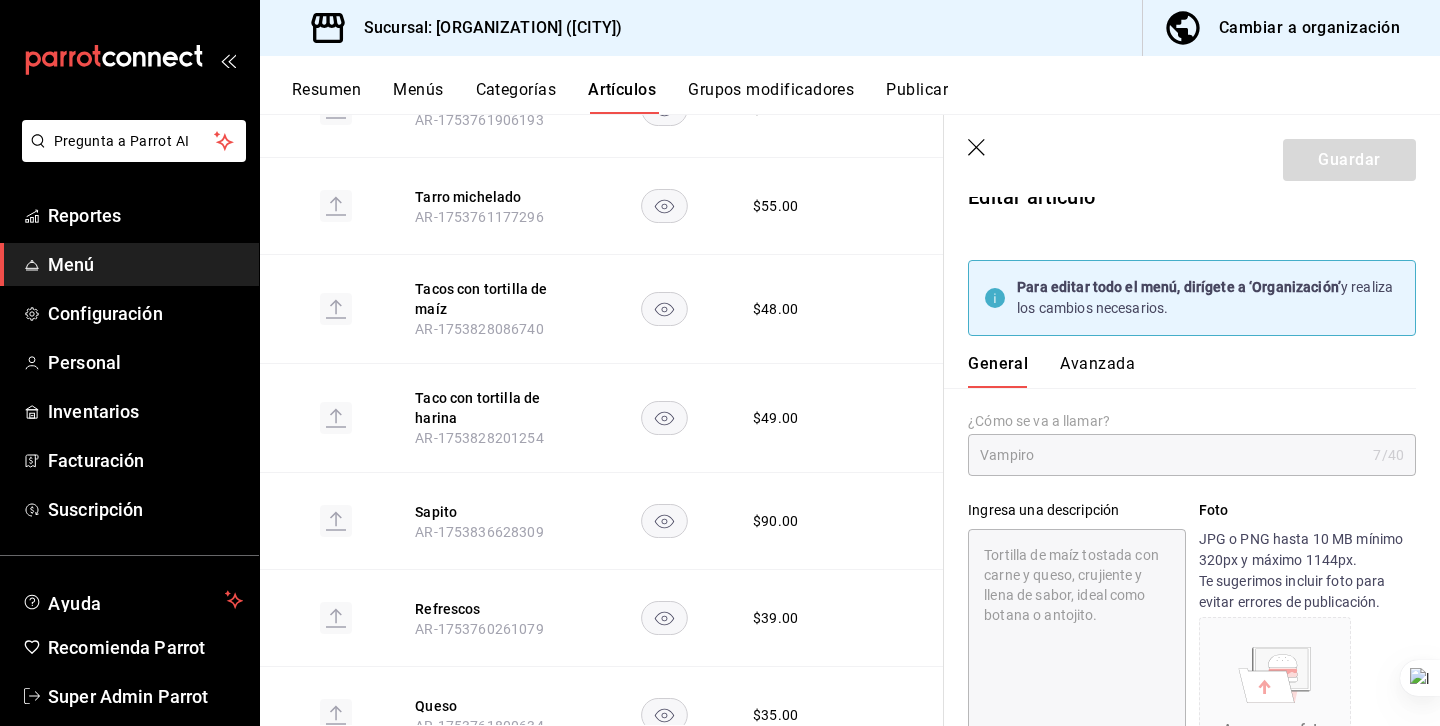 click 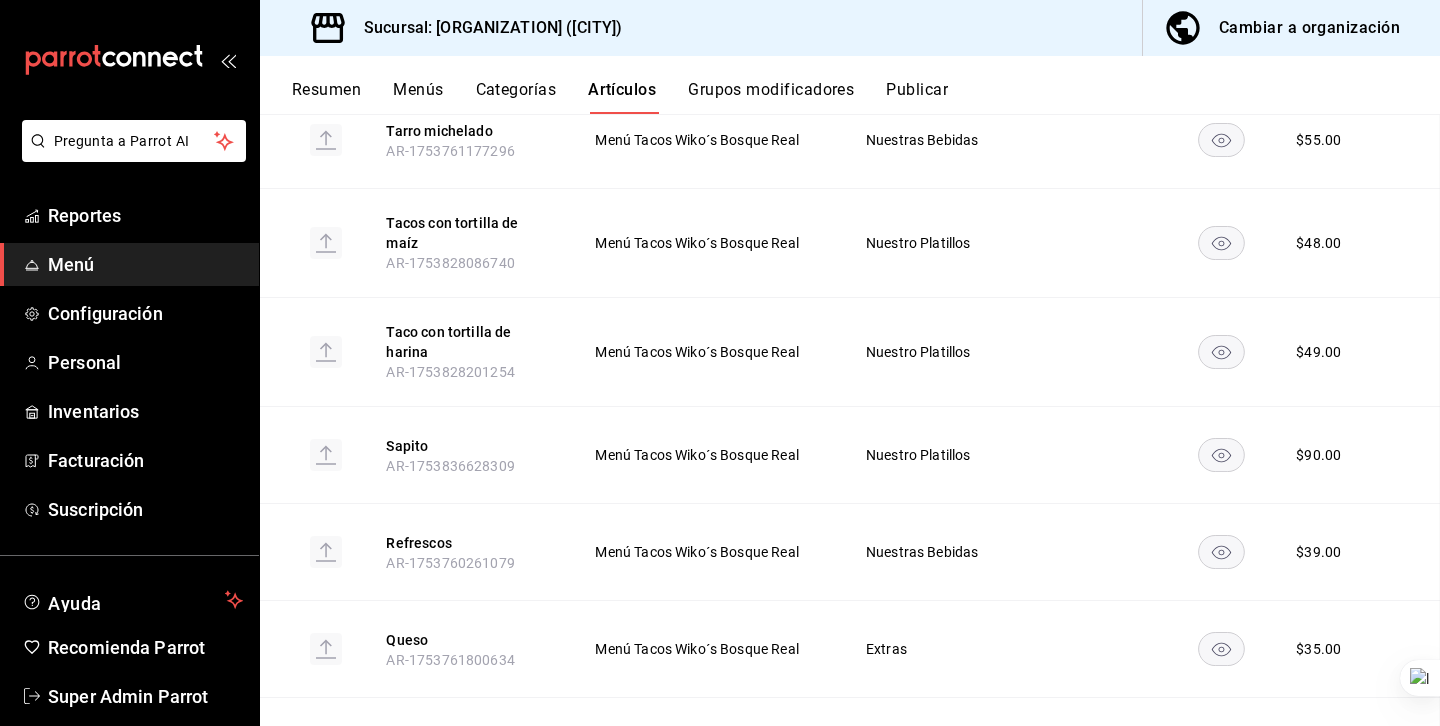 scroll, scrollTop: 578, scrollLeft: 0, axis: vertical 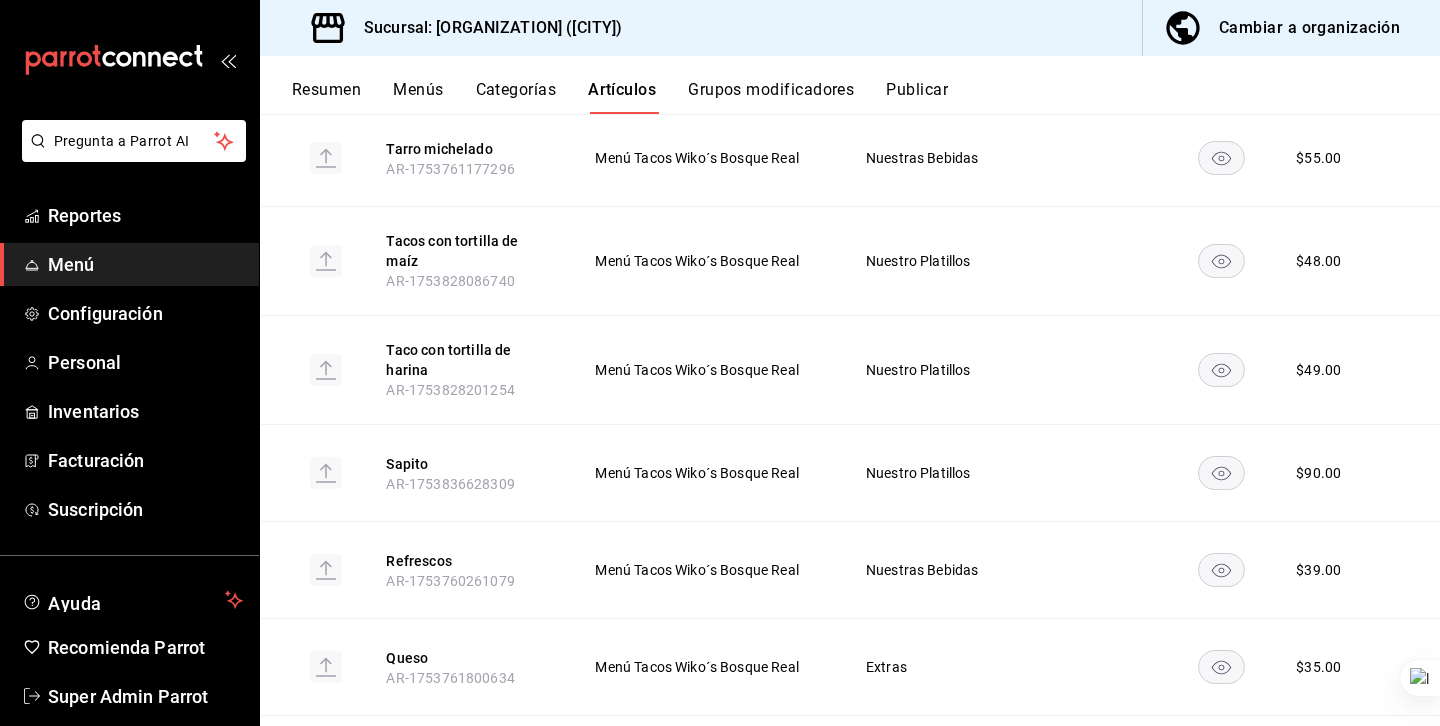 click on "Cambiar a organización" at bounding box center [1309, 28] 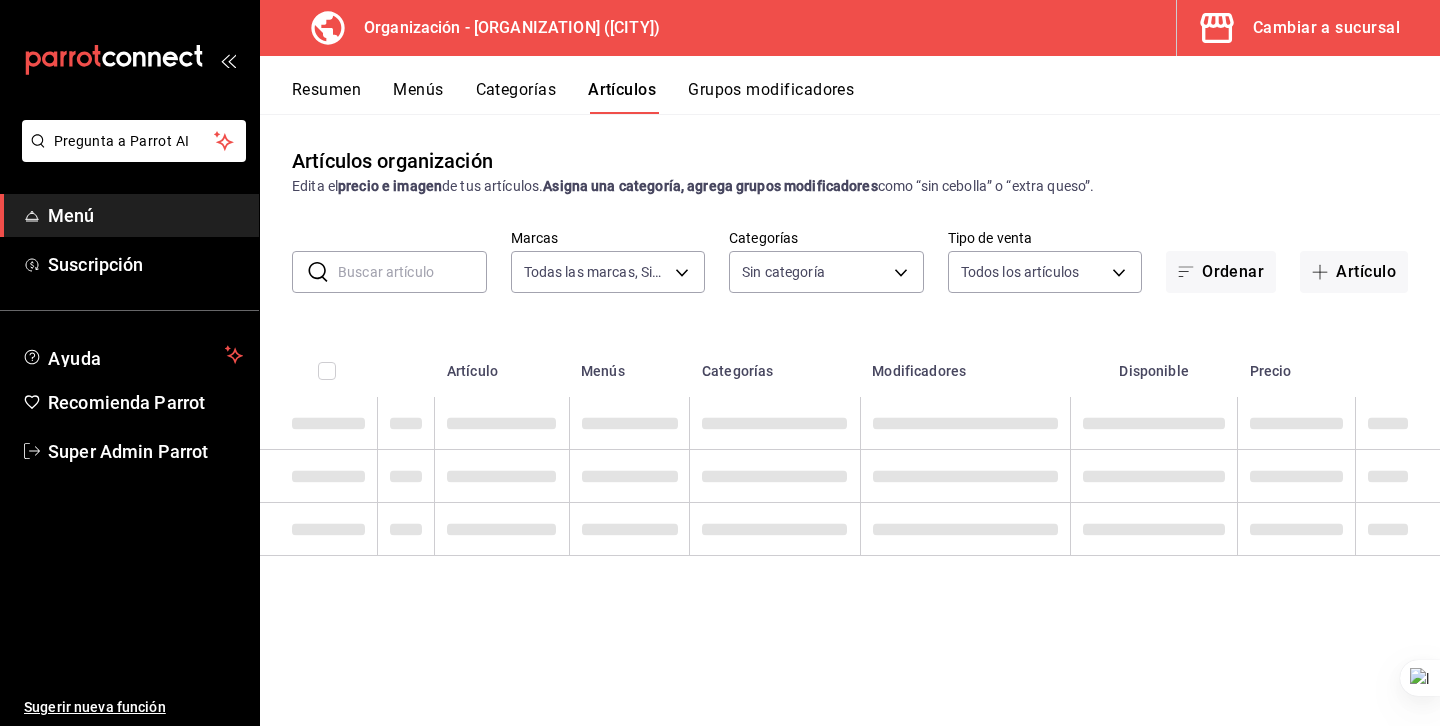 type on "aaf74735-a574-4c5b-b44e-50139090ff3f" 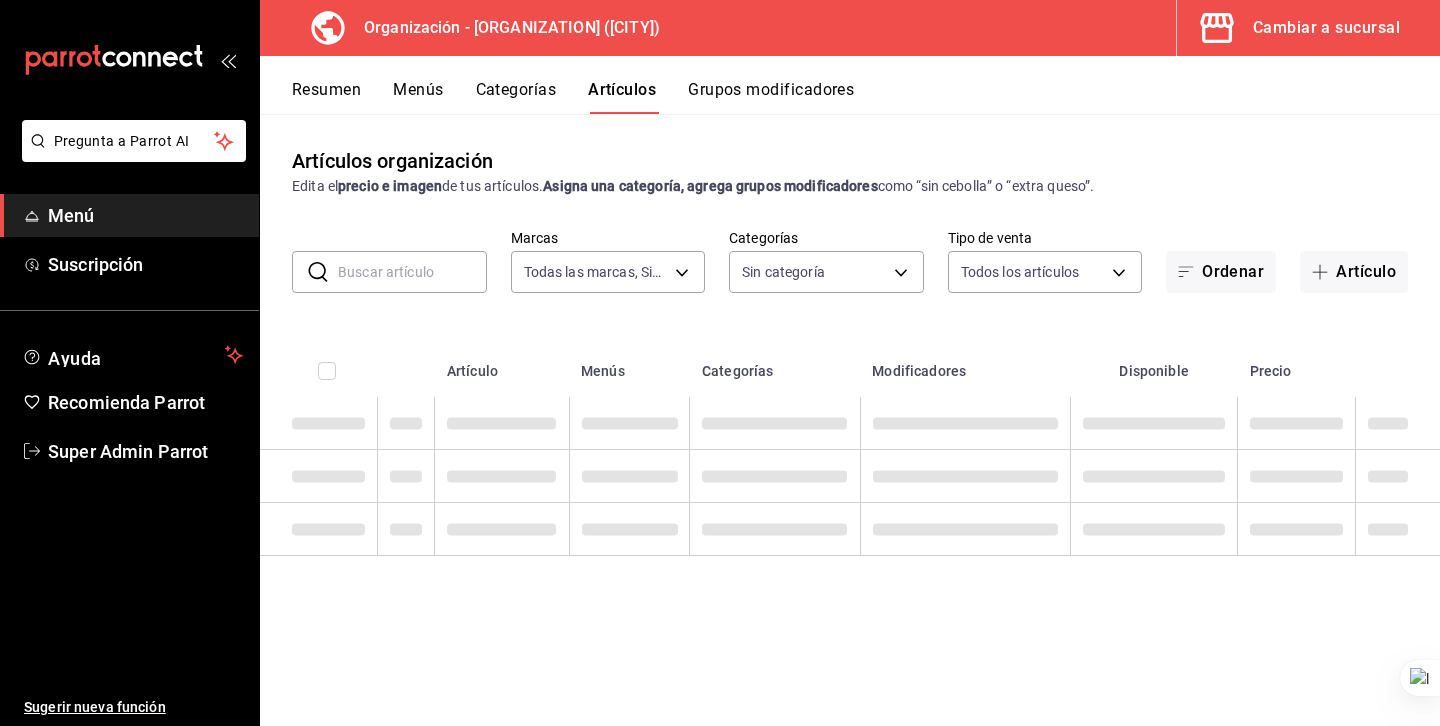 type on "207b02af-7ed9-4cff-9d29-856ee10ce78e,2faf1659-7429-4bc4-94c8-18516f1324b6,300735d7-5df1-4d5b-9fe2-deac190f4ba0,195d164a-fdad-48ef-807e-cd6a550f10fa" 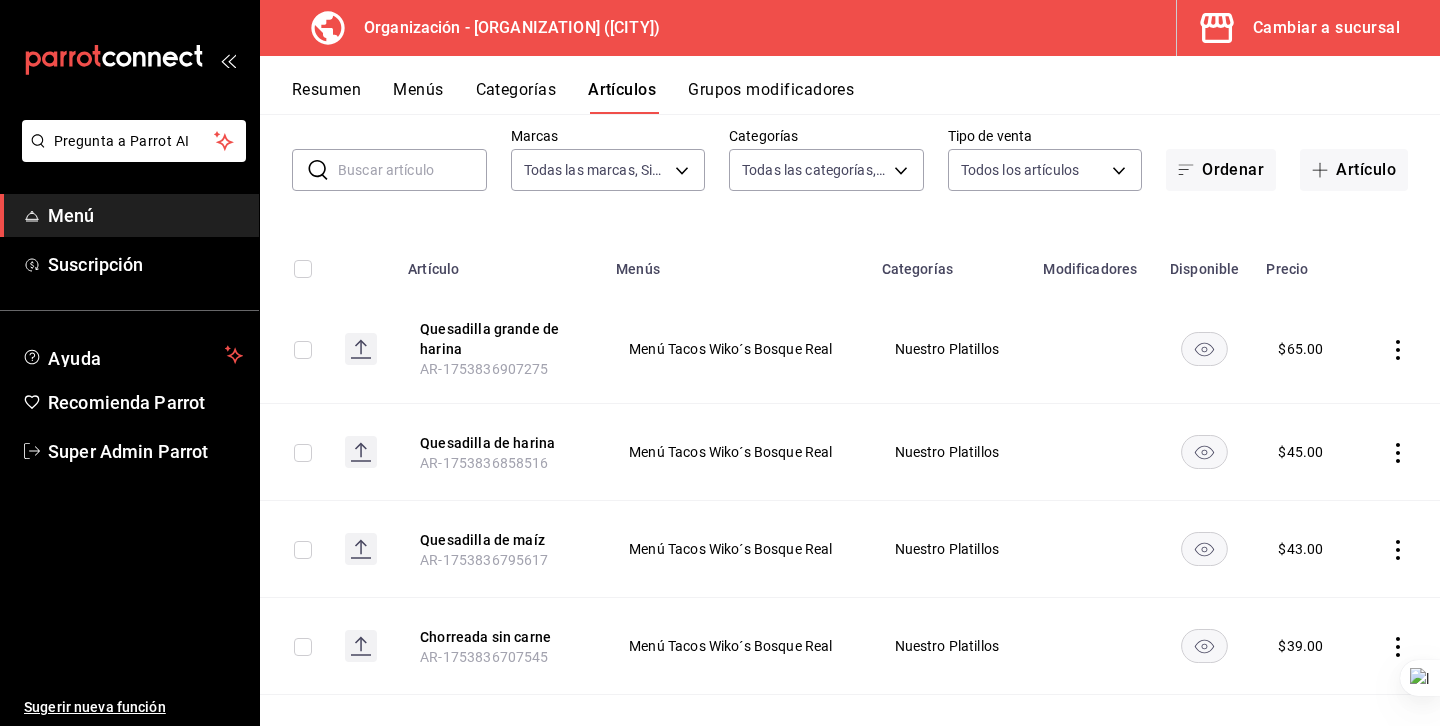 scroll, scrollTop: 126, scrollLeft: 0, axis: vertical 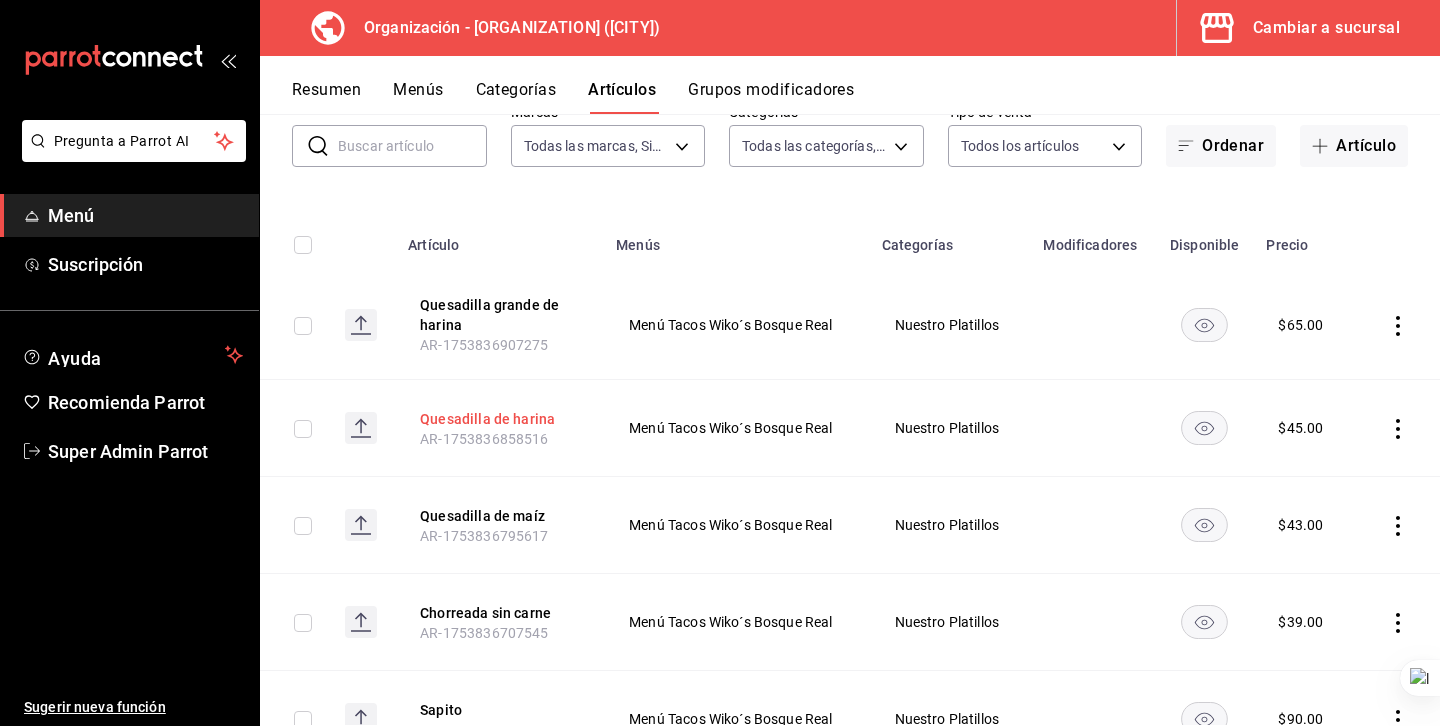 click on "Quesadilla de harina" at bounding box center (500, 419) 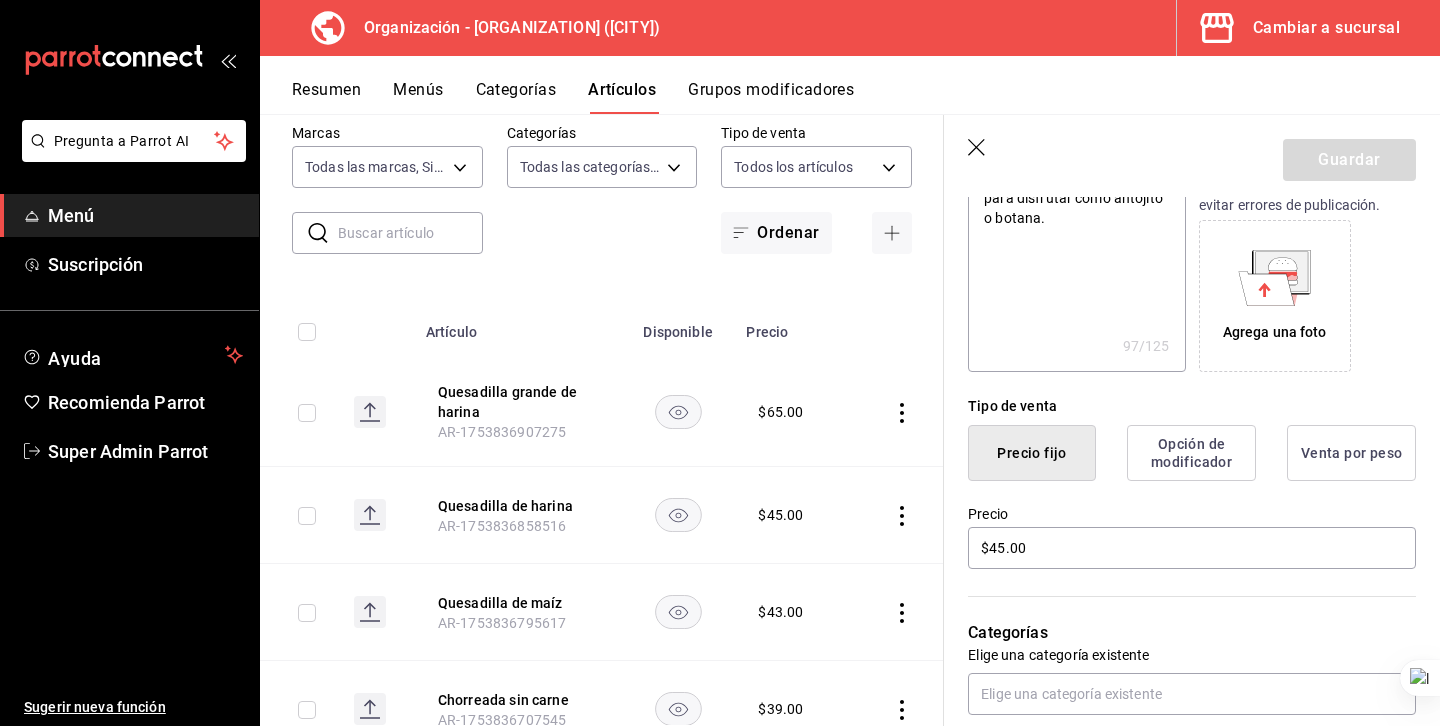 scroll, scrollTop: 325, scrollLeft: 0, axis: vertical 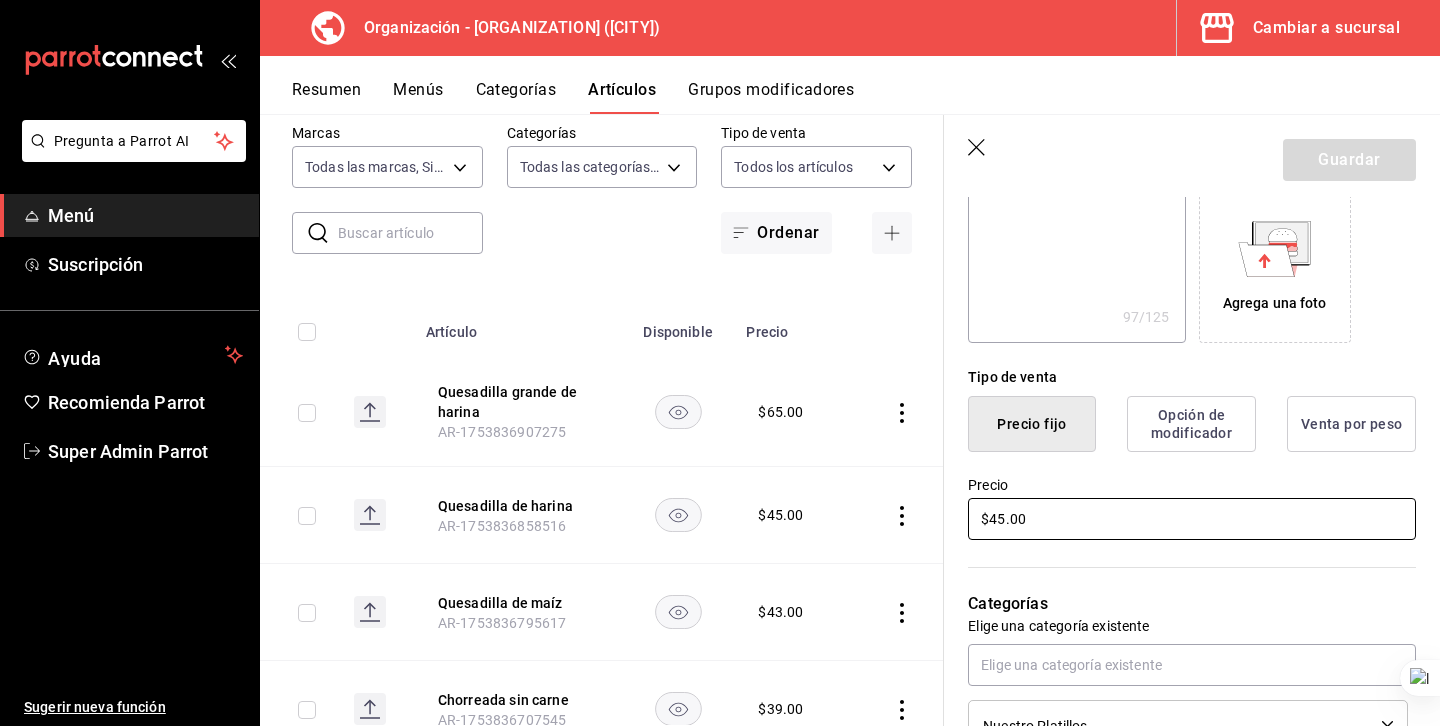 click on "$45.00" at bounding box center [1192, 519] 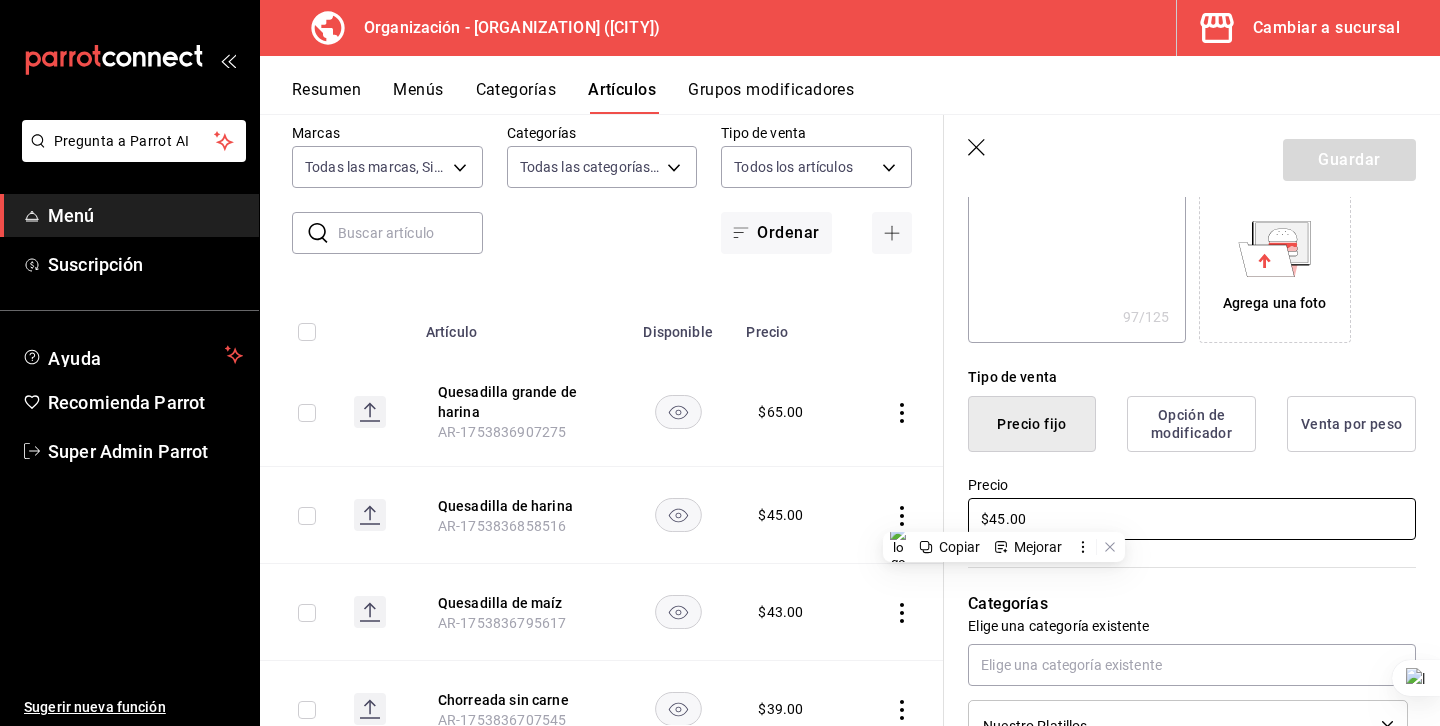 type on "$6.00" 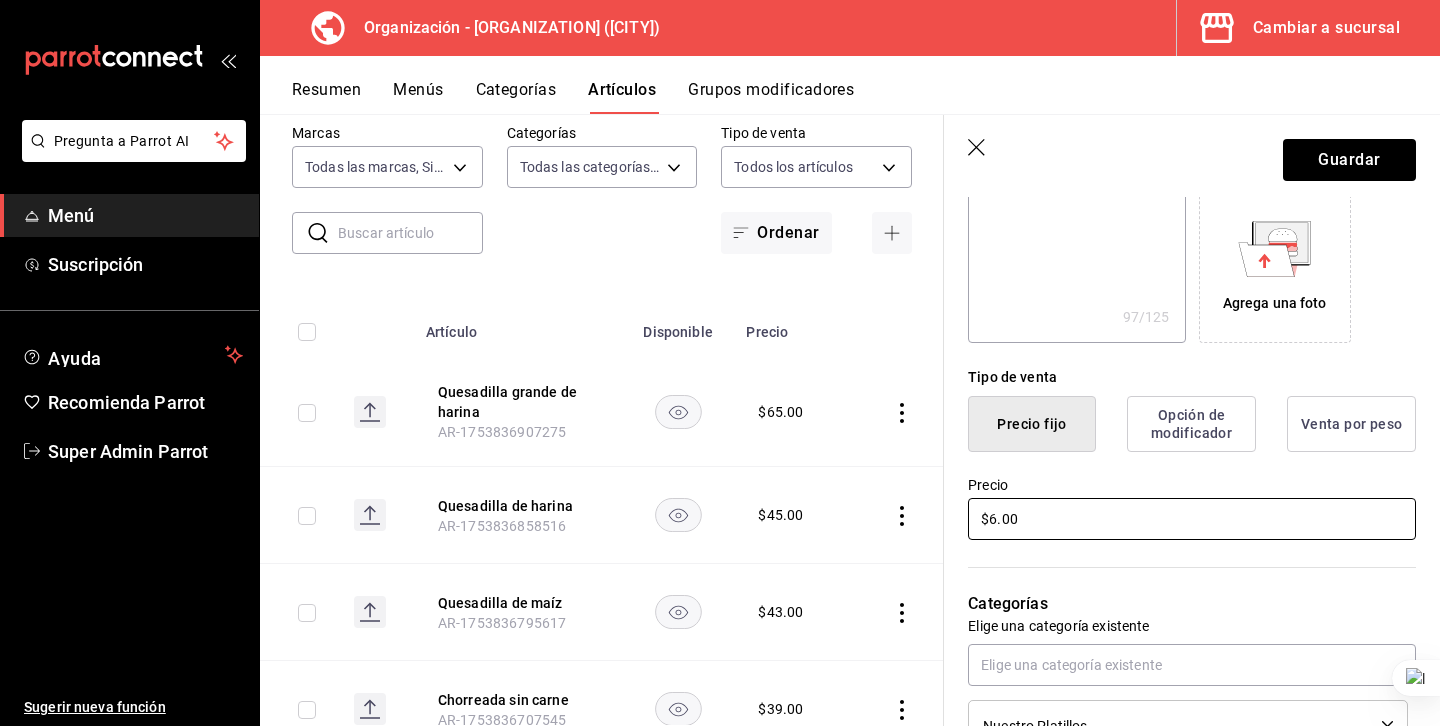 type on "x" 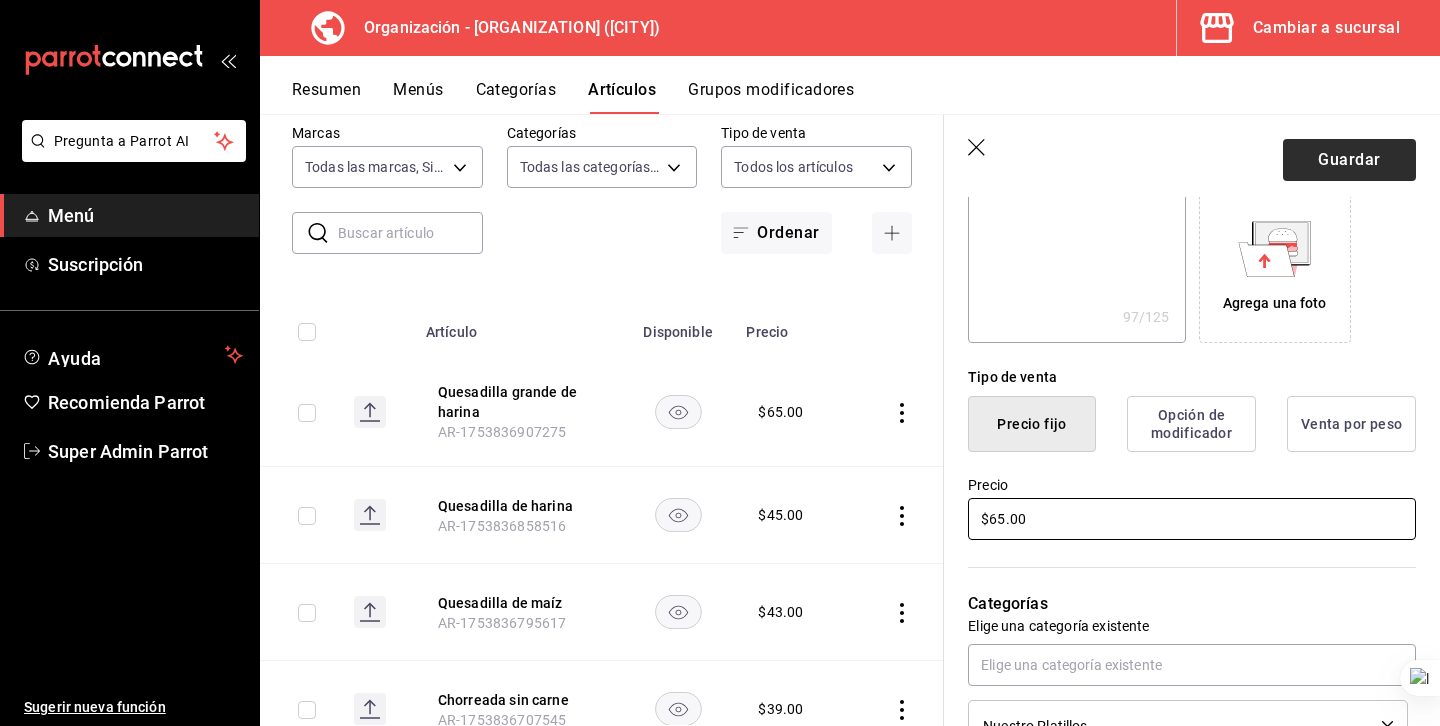 type on "$65.00" 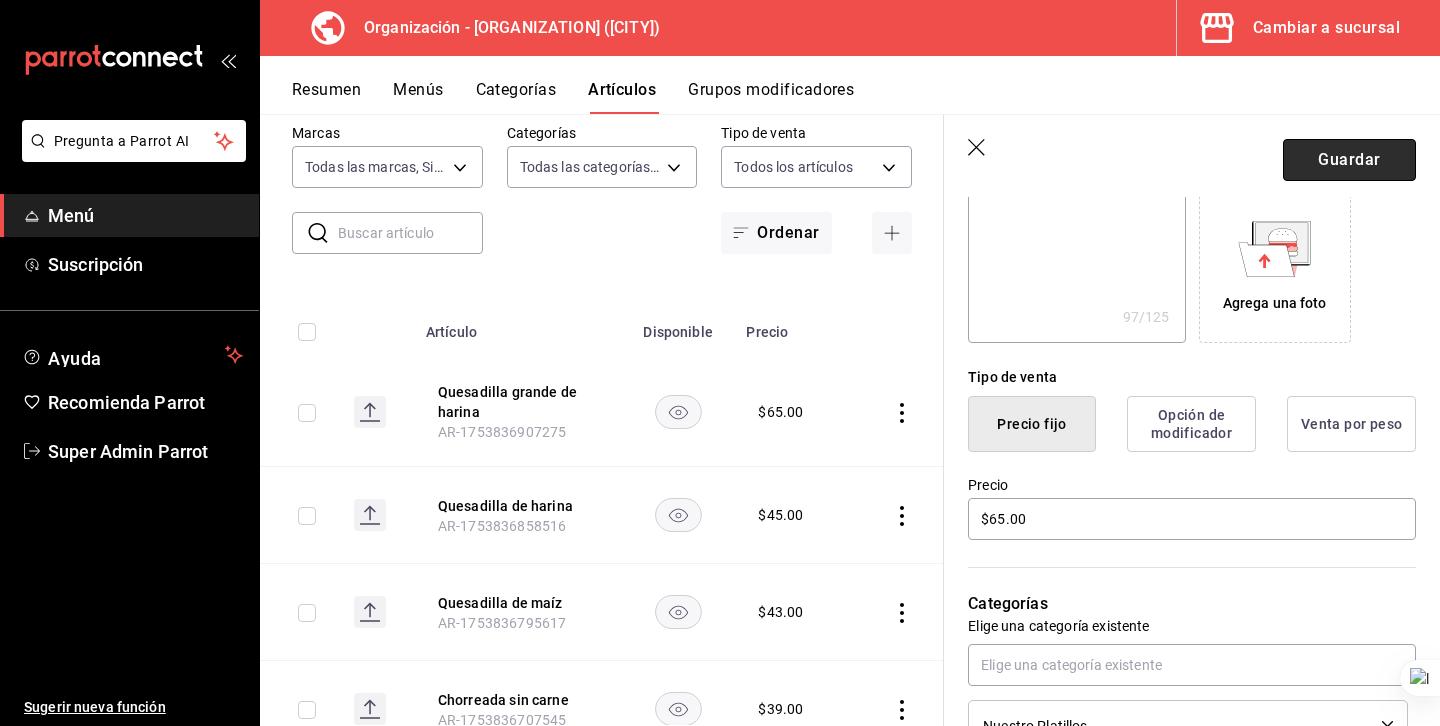 click on "Guardar" at bounding box center (1349, 160) 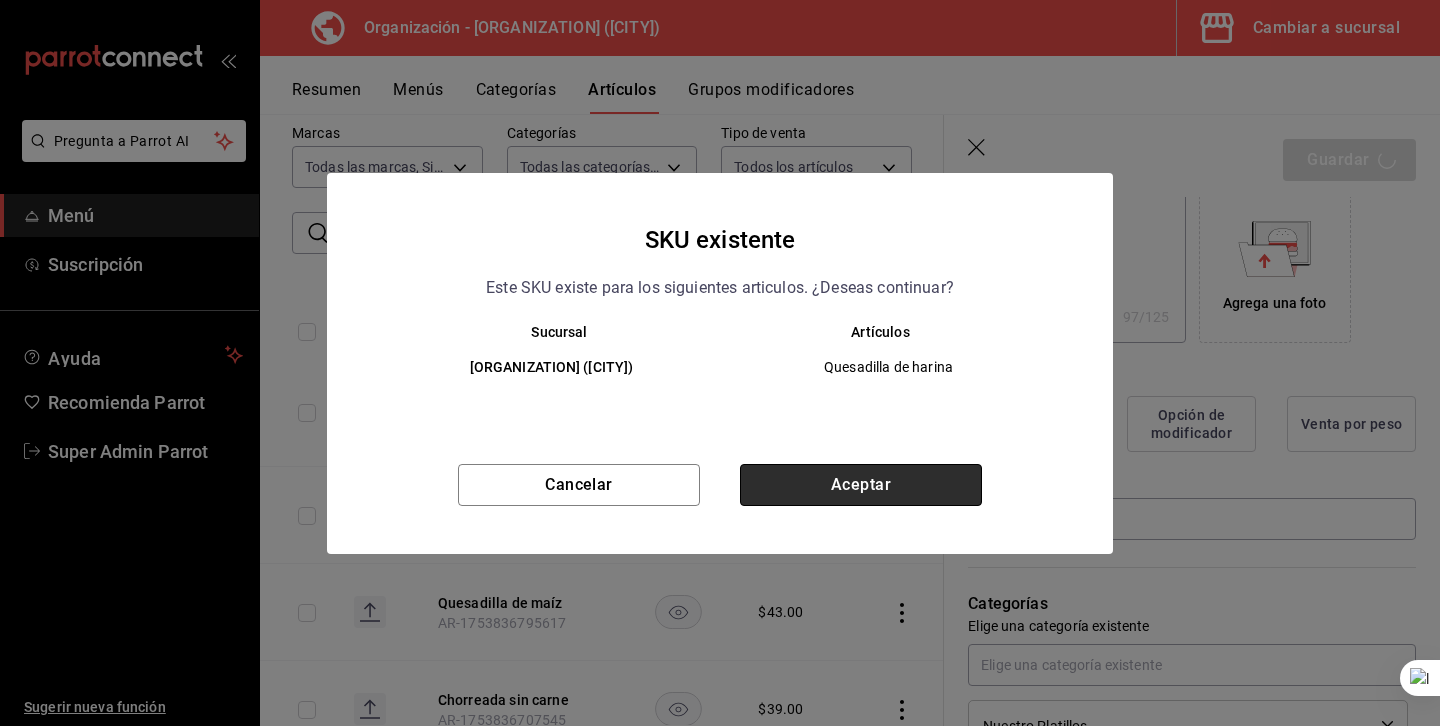 click on "Aceptar" at bounding box center (861, 485) 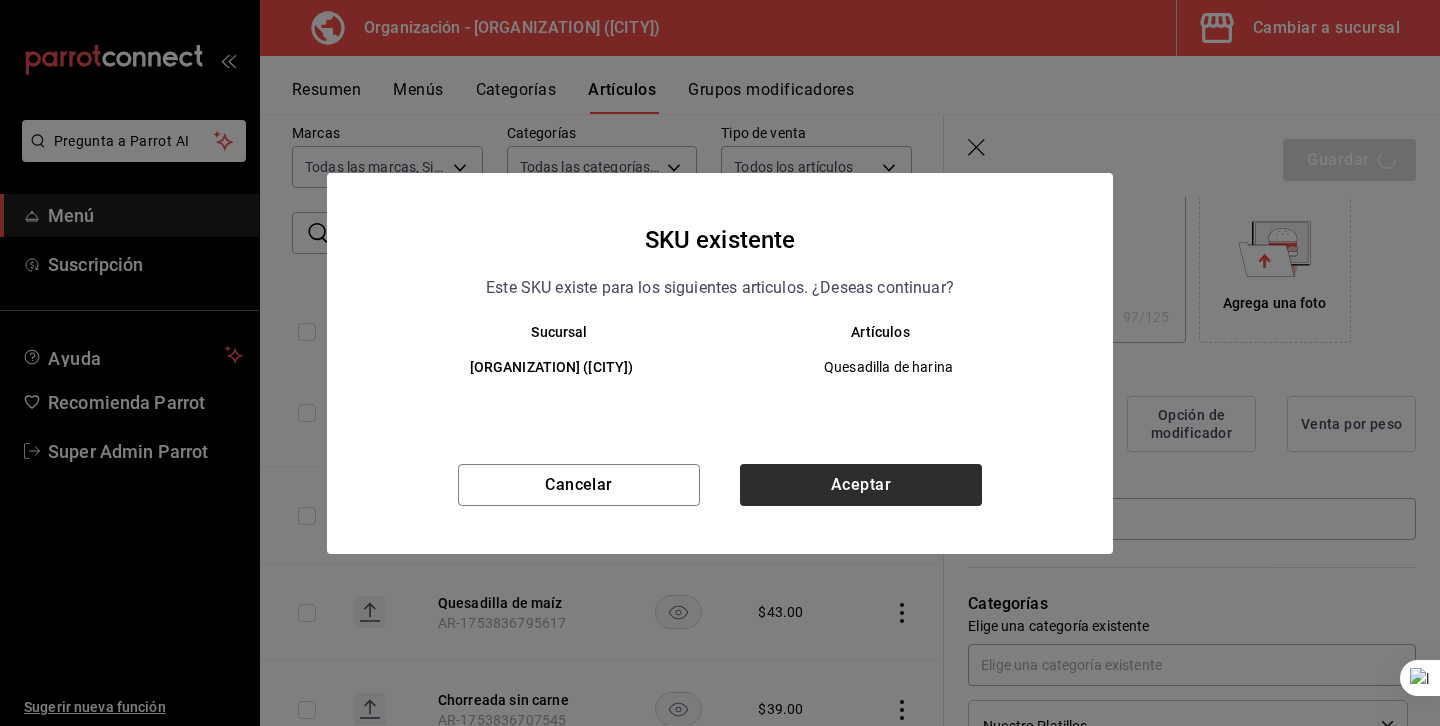 type on "x" 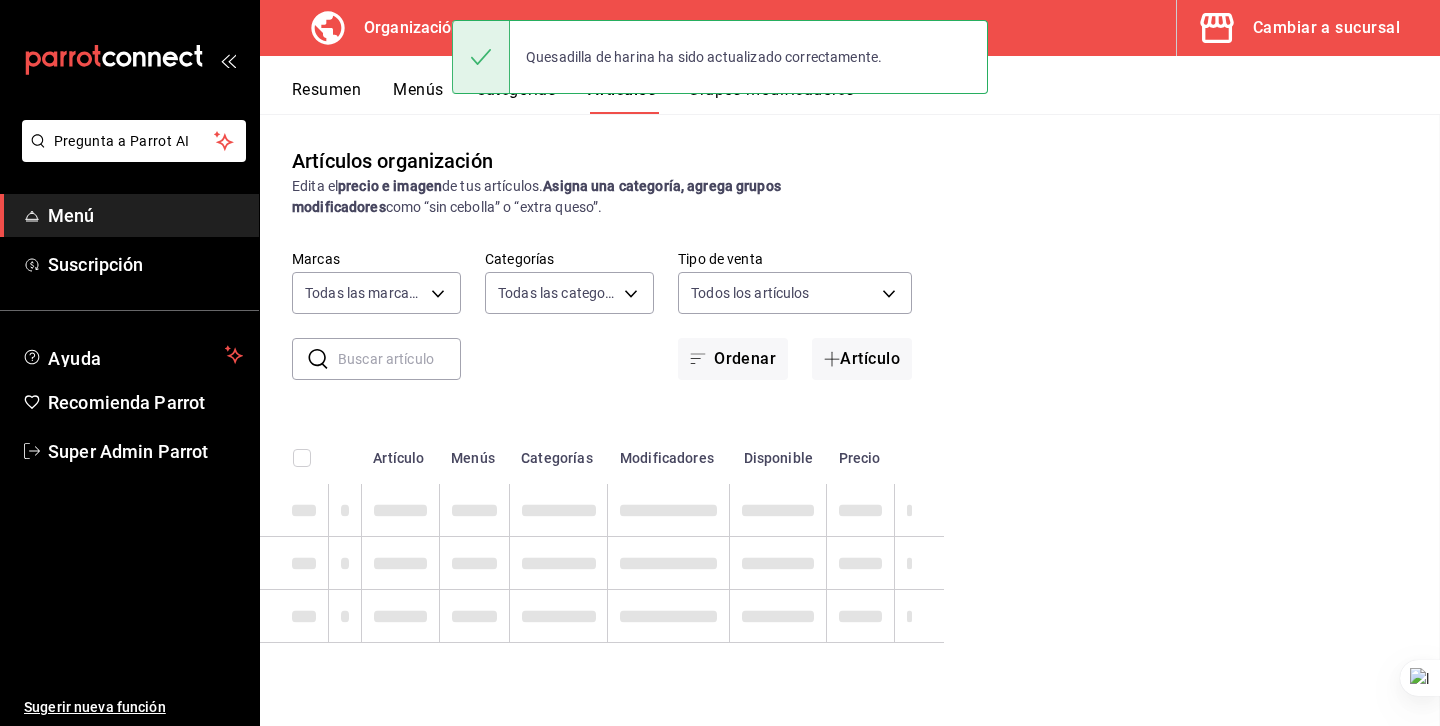 scroll, scrollTop: 0, scrollLeft: 0, axis: both 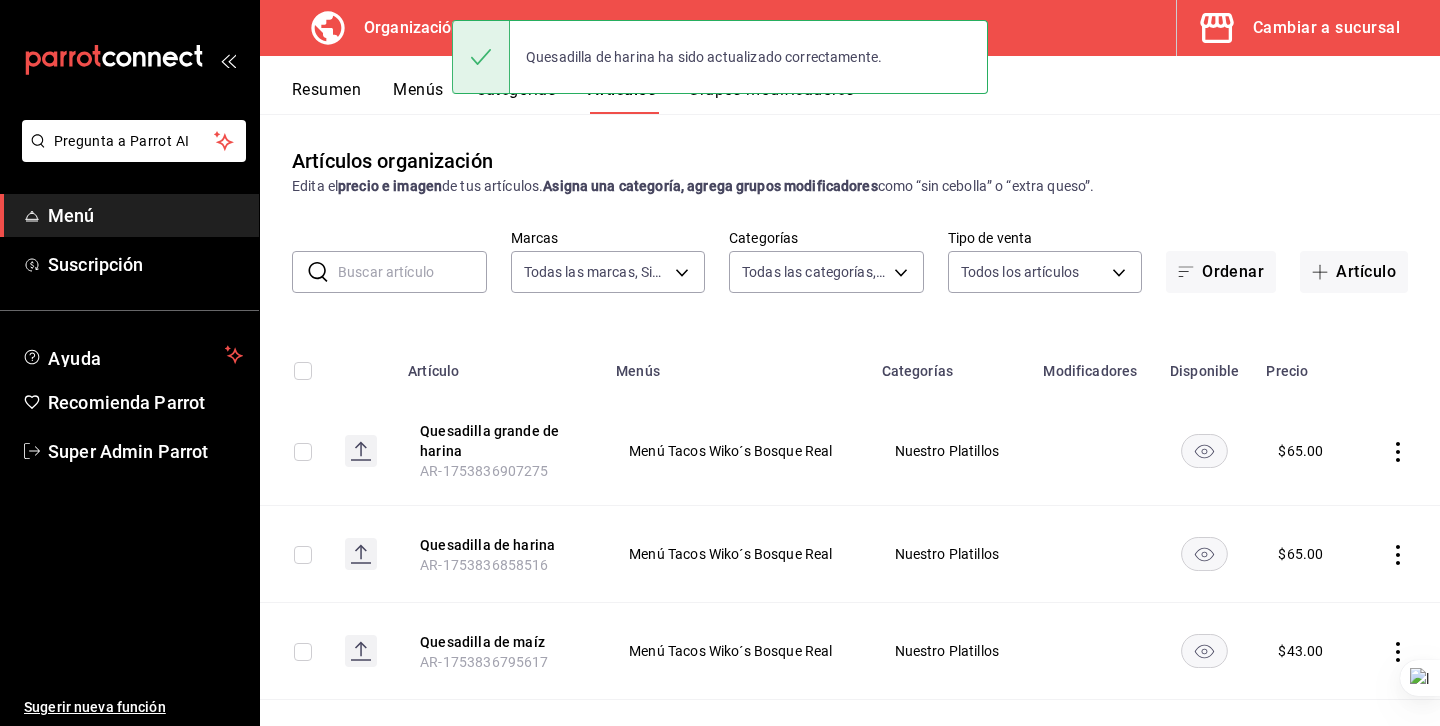 click on "Cambiar a sucursal" at bounding box center [1326, 28] 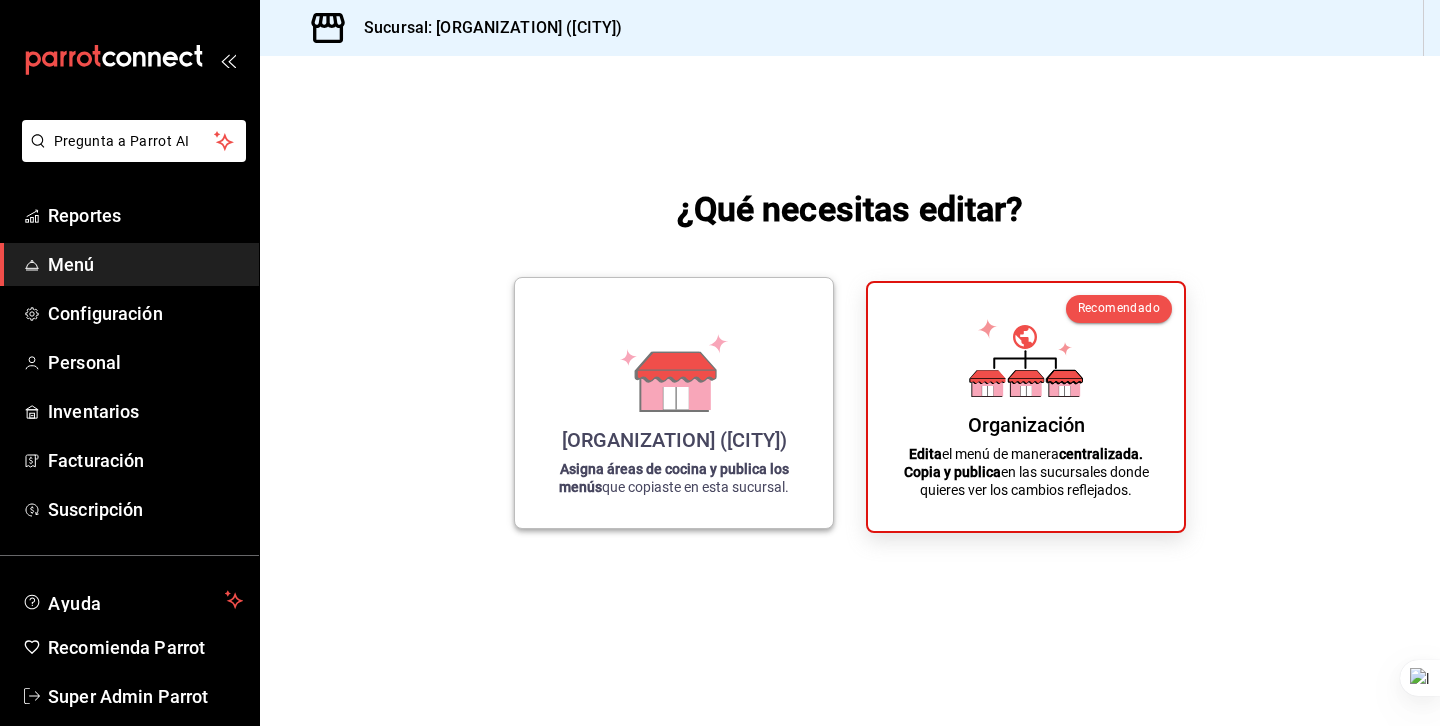 click on "Wiko’s (Huixquilucan)" at bounding box center (674, 440) 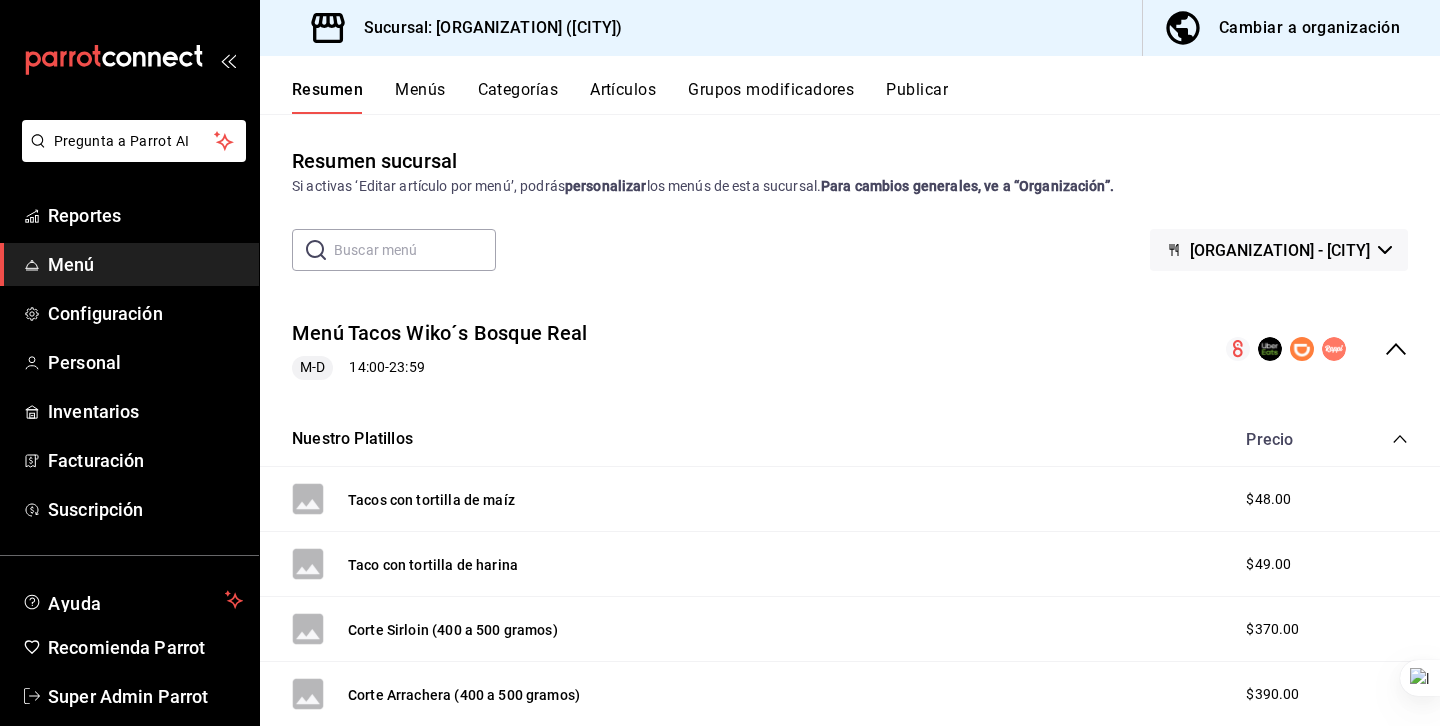 click on "Artículos" at bounding box center (623, 97) 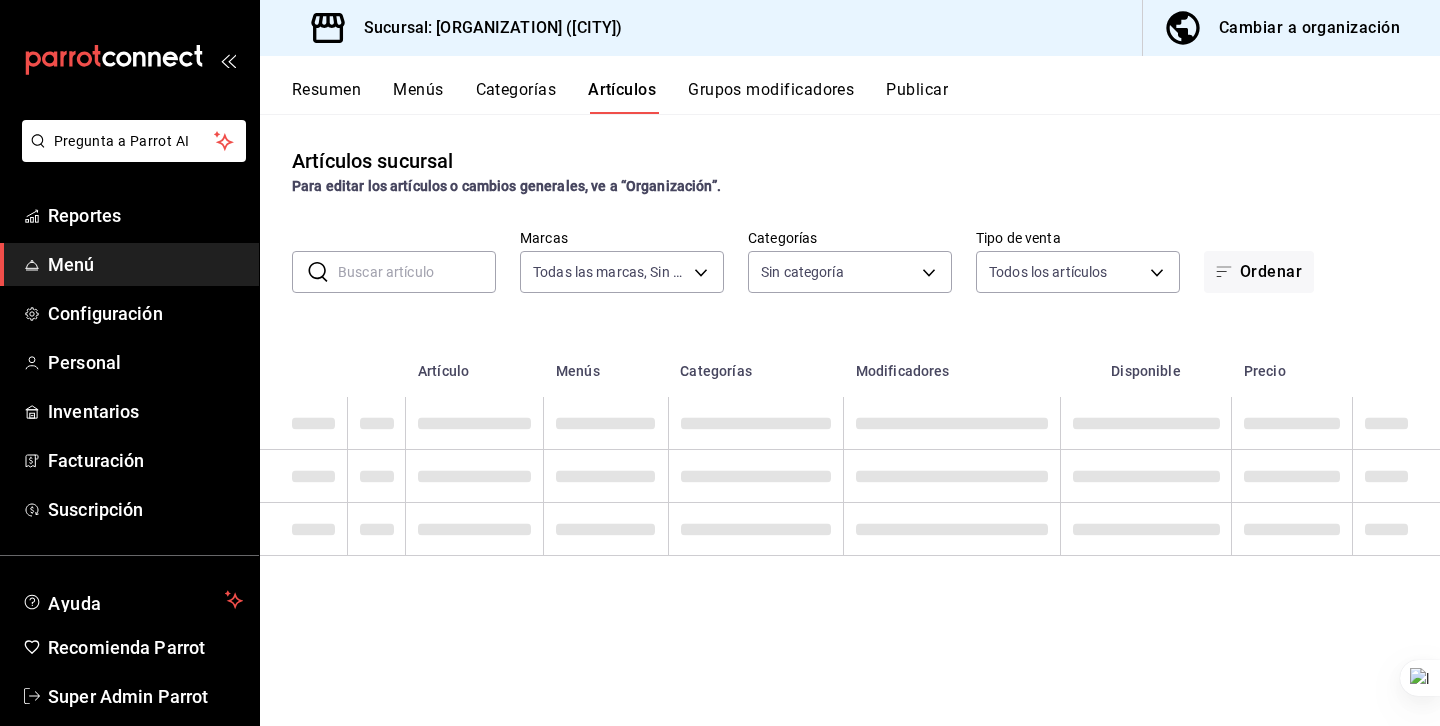 type on "2264d283-0c94-4e48-ae92-ddfd0670b3a2" 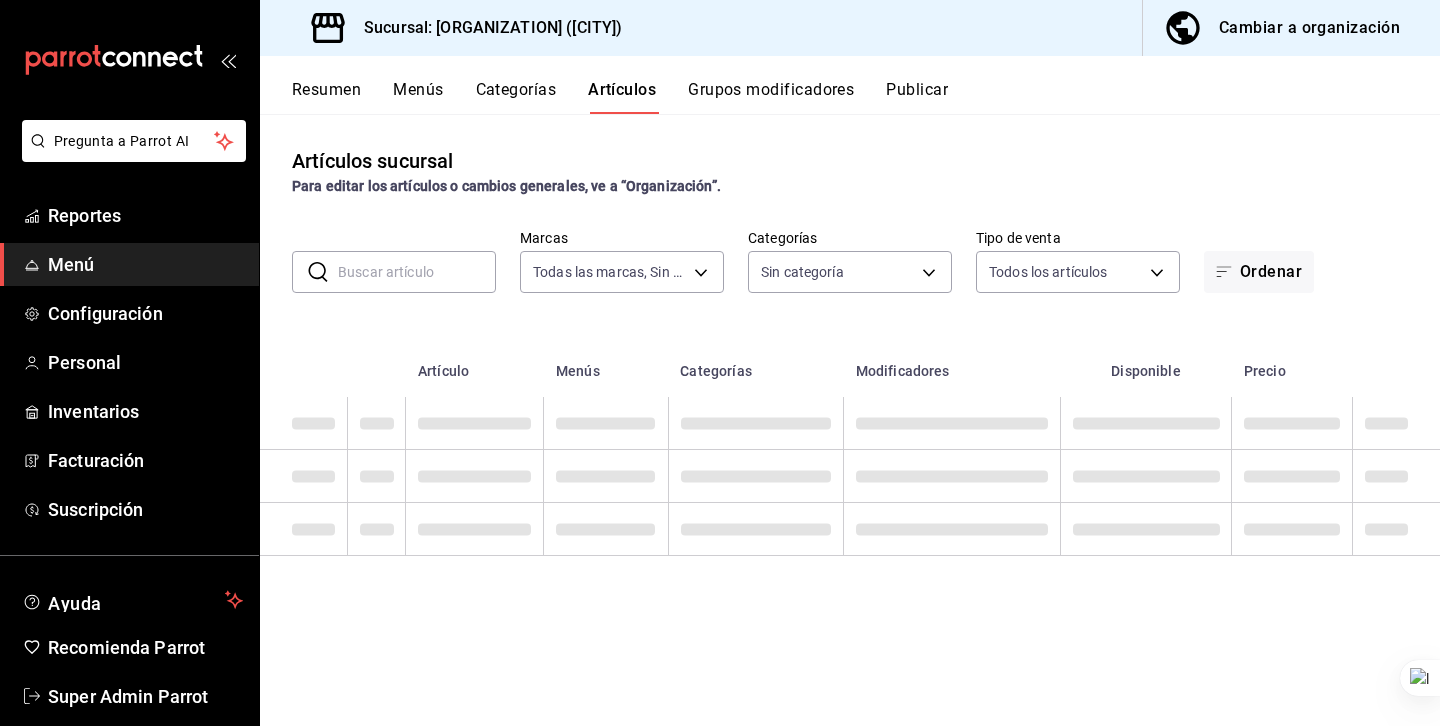 type on "bbe1a9b6-ca62-4936-bd02-41f13c4d9595,421d064b-7a53-4c3f-af87-08673a4c2bf0,141cb861-8d1b-4add-952c-543365c3e310,23192447-832d-4595-81ca-f47ed13eb949" 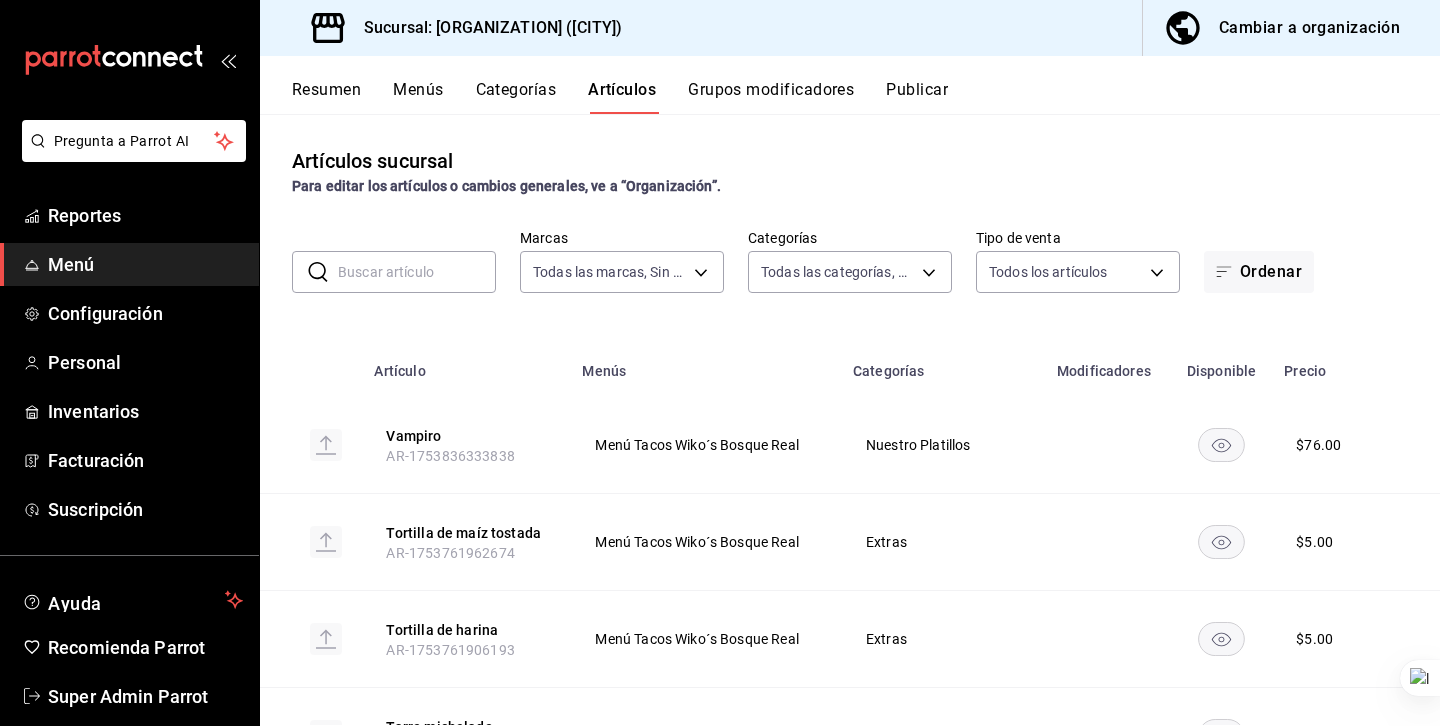 click on "Artículos sucursal Para editar los artículos o cambios generales, ve a “Organización”. ​ ​ Marcas Todas las marcas, Sin marca 2264d283-0c94-4e48-ae92-ddfd0670b3a2 Categorías Todas las categorías, Sin categoría bbe1a9b6-ca62-4936-bd02-41f13c4d9595,421d064b-7a53-4c3f-af87-08673a4c2bf0,141cb861-8d1b-4add-952c-543365c3e310,23192447-832d-4595-81ca-f47ed13eb949 Tipo de venta Todos los artículos ALL Ordenar Artículo Menús Categorías Modificadores Disponible Precio Vampiro AR-1753836333838 Menú Tacos Wiko´s Bosque Real Nuestro Platillos $ 76.00 Tortilla de maíz tostada AR-1753761962674 Menú Tacos Wiko´s Bosque Real Extras $ 5.00 Tortilla de harina AR-1753761906193 Menú Tacos Wiko´s Bosque Real Extras $ 5.00 Tarro michelado AR-1753761177296 Menú Tacos Wiko´s Bosque Real Nuestras Bebidas $ 55.00 Tacos con tortilla de maíz AR-1753828086740 Menú Tacos Wiko´s Bosque Real Nuestro Platillos $ 48.00 Taco con tortilla de harina AR-1753828201254 Menú Tacos Wiko´s Bosque Real Nuestro Platillos $" at bounding box center (850, 419) 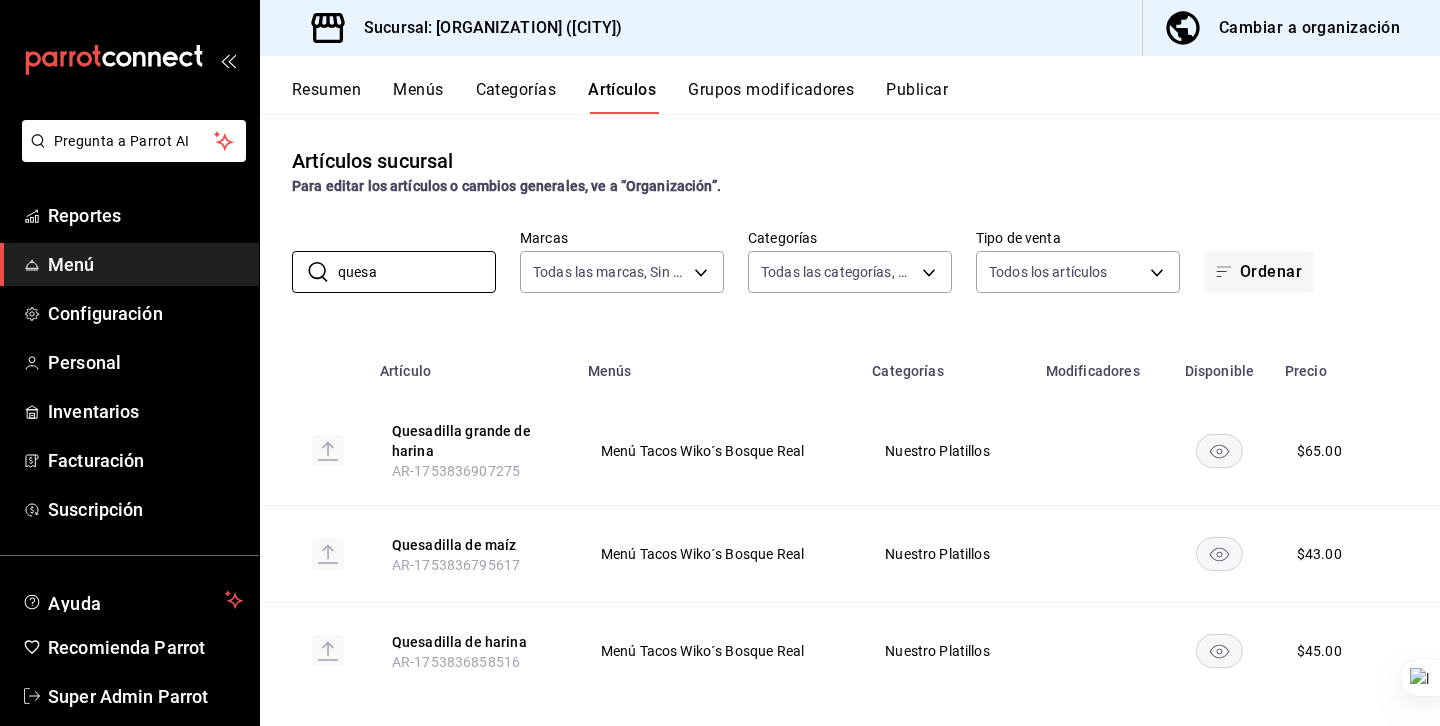 type on "quesa" 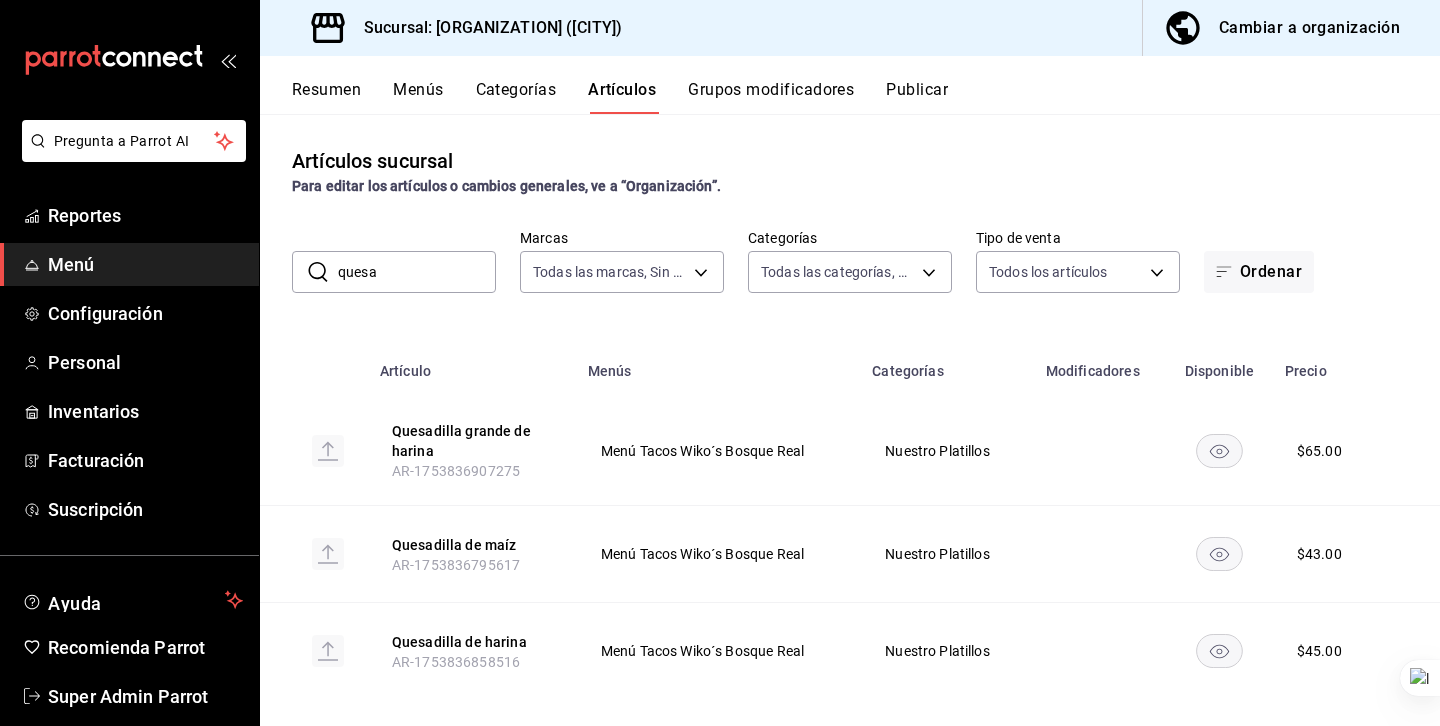 scroll, scrollTop: 22, scrollLeft: 0, axis: vertical 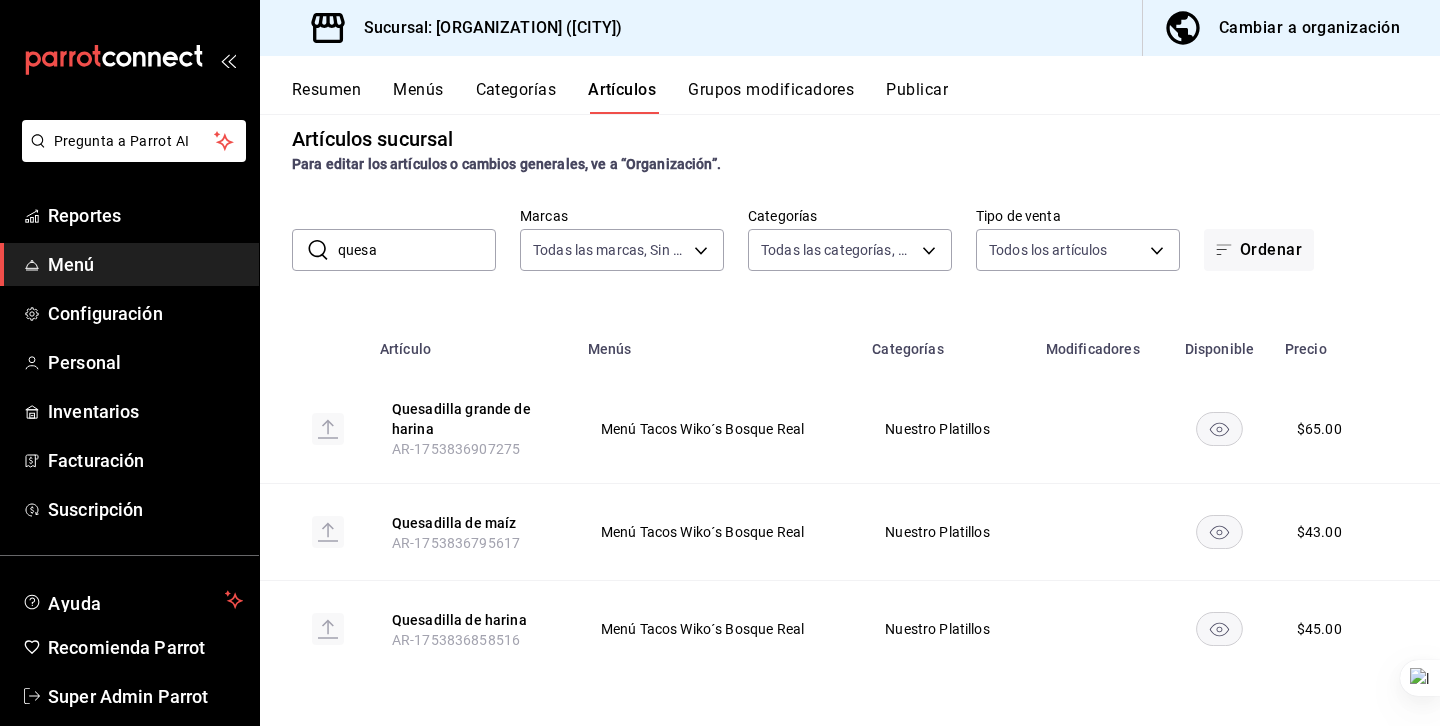 click on "$ 65.00" at bounding box center (1319, 429) 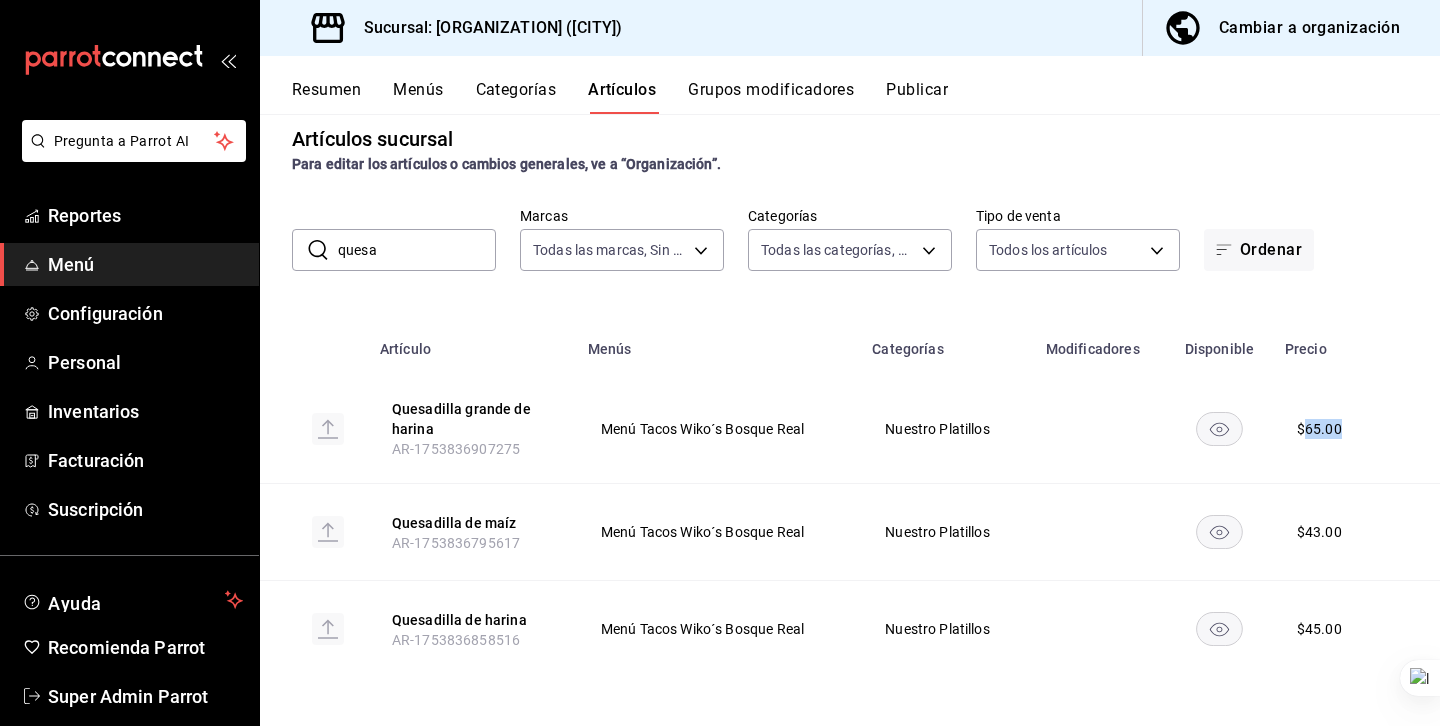 click on "$ 65.00" at bounding box center (1319, 429) 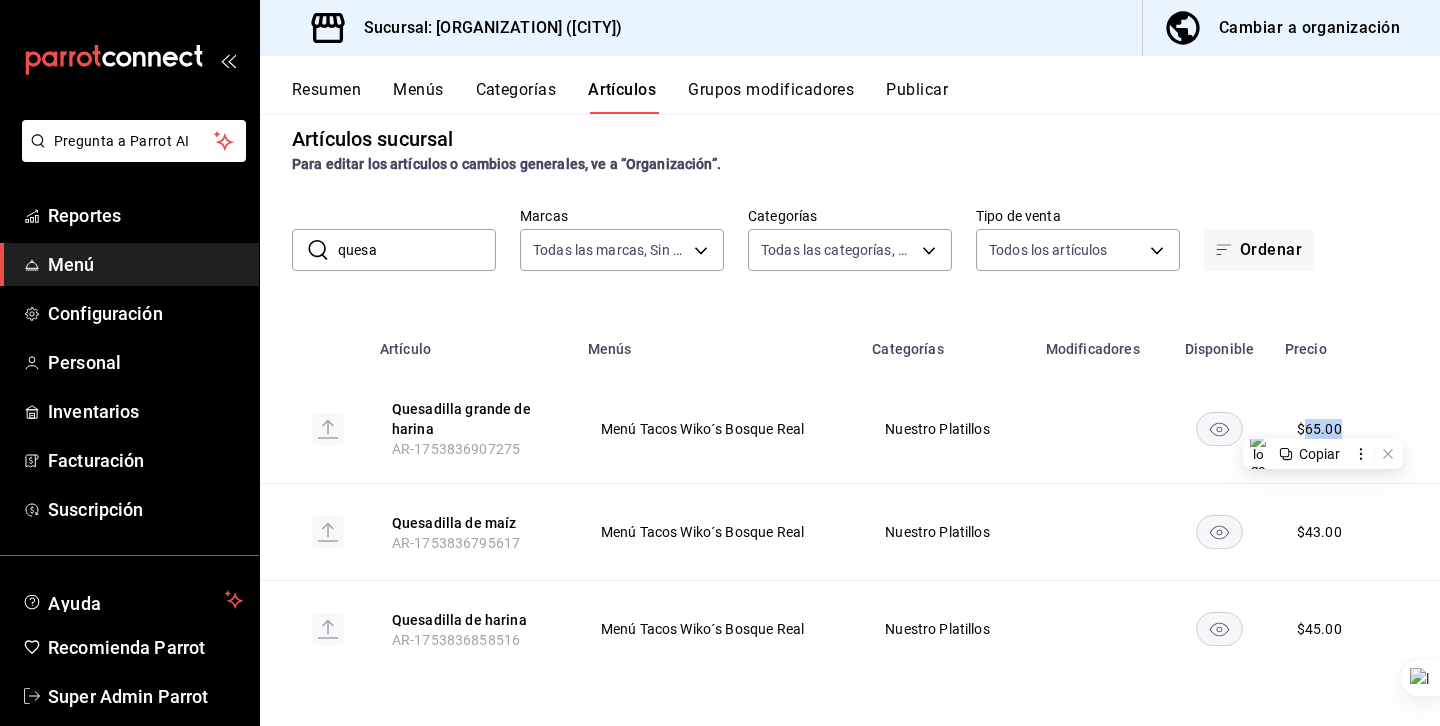 click on "$ 65.00" at bounding box center [1319, 429] 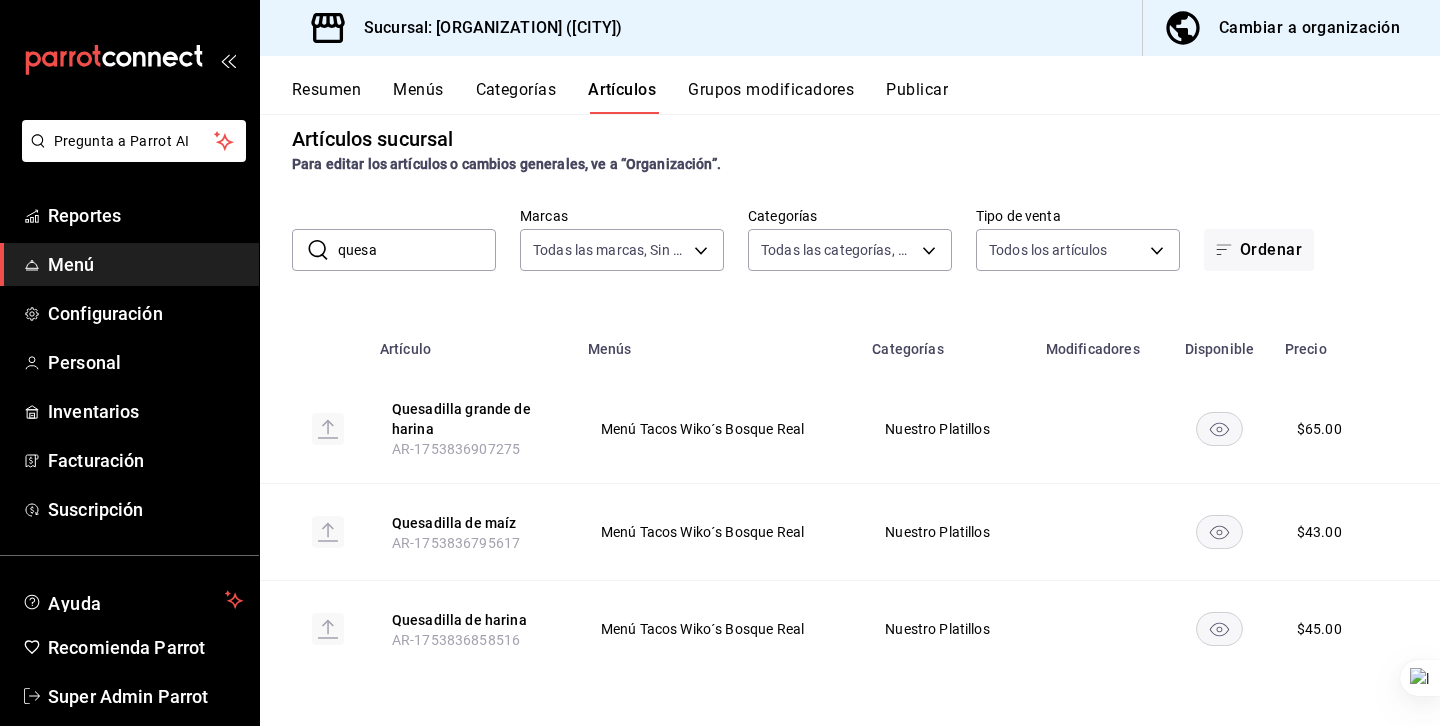 click on "$ 65.00" at bounding box center [1319, 429] 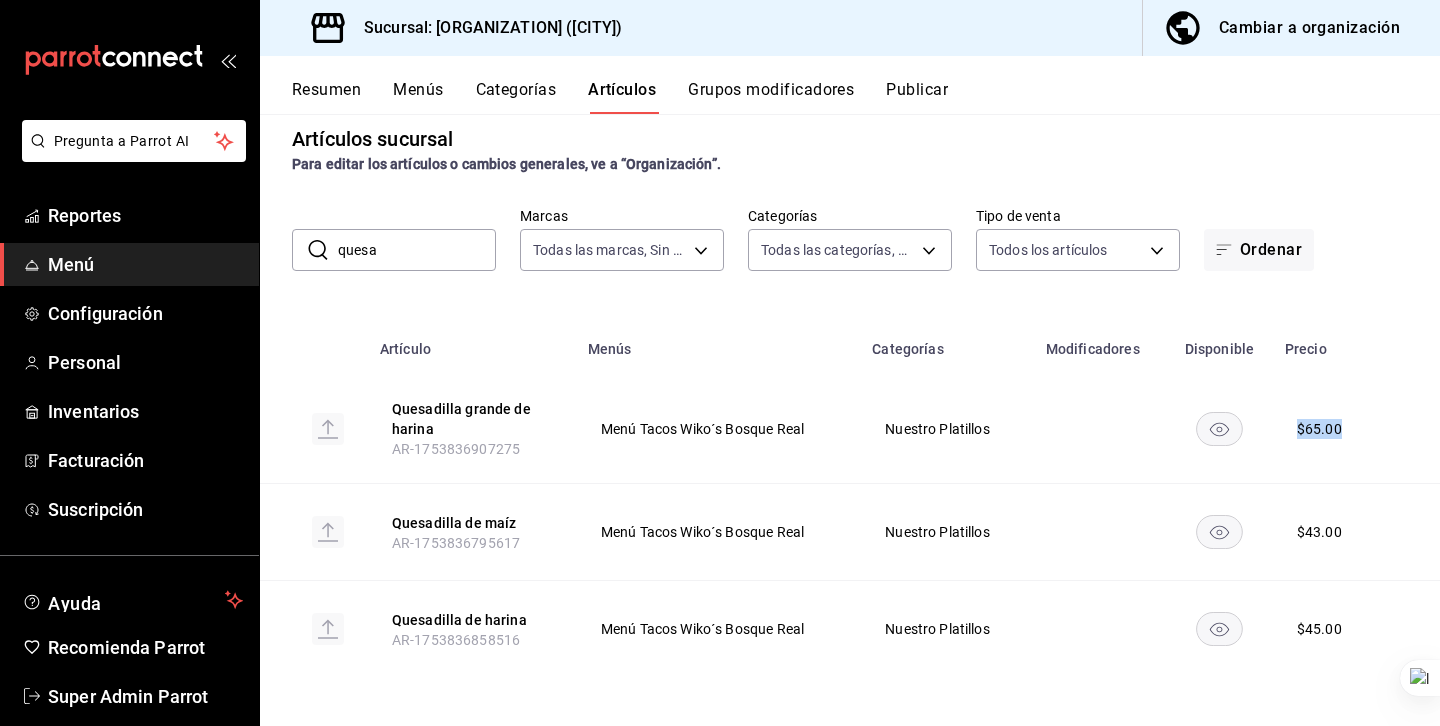 click on "$ 65.00" at bounding box center (1319, 429) 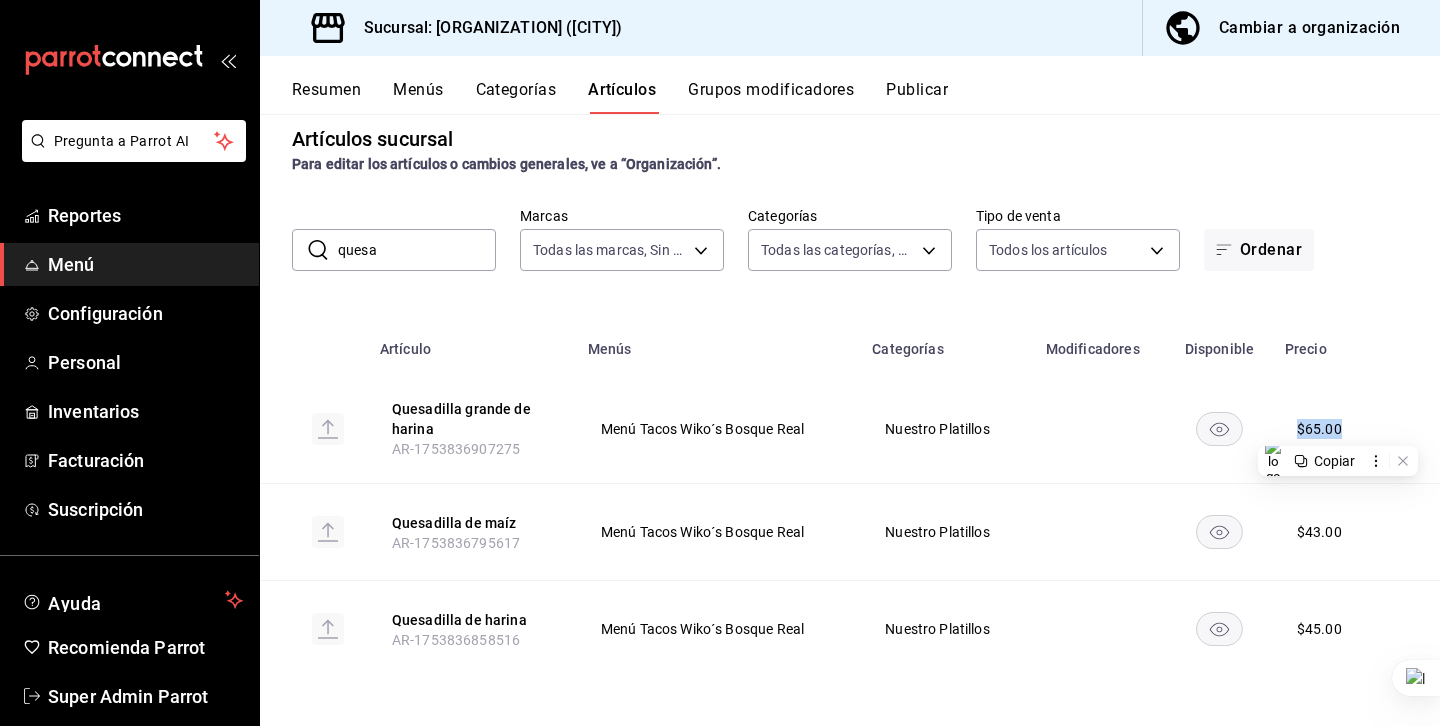 click on "Cambiar a organización" at bounding box center [1283, 28] 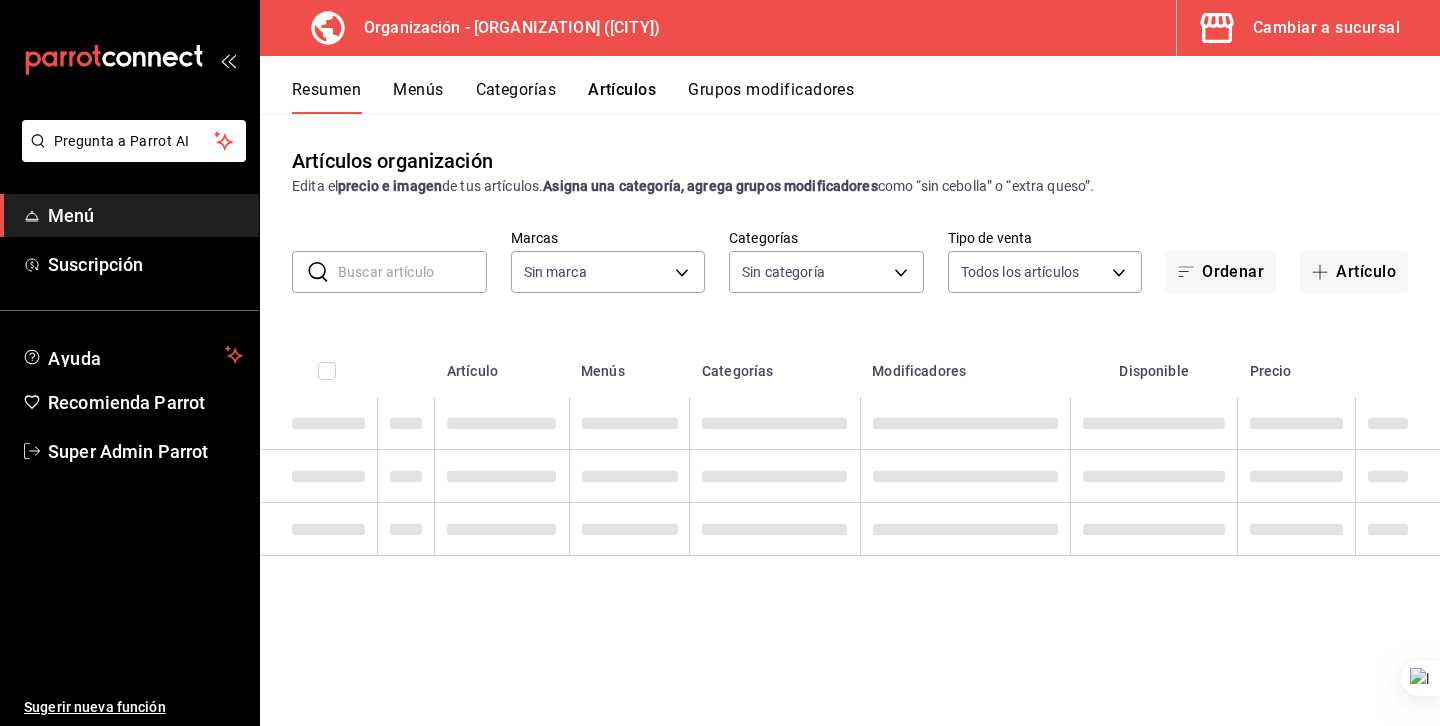 type on "207b02af-7ed9-4cff-9d29-856ee10ce78e,2faf1659-7429-4bc4-94c8-18516f1324b6,300735d7-5df1-4d5b-9fe2-deac190f4ba0,195d164a-fdad-48ef-807e-cd6a550f10fa" 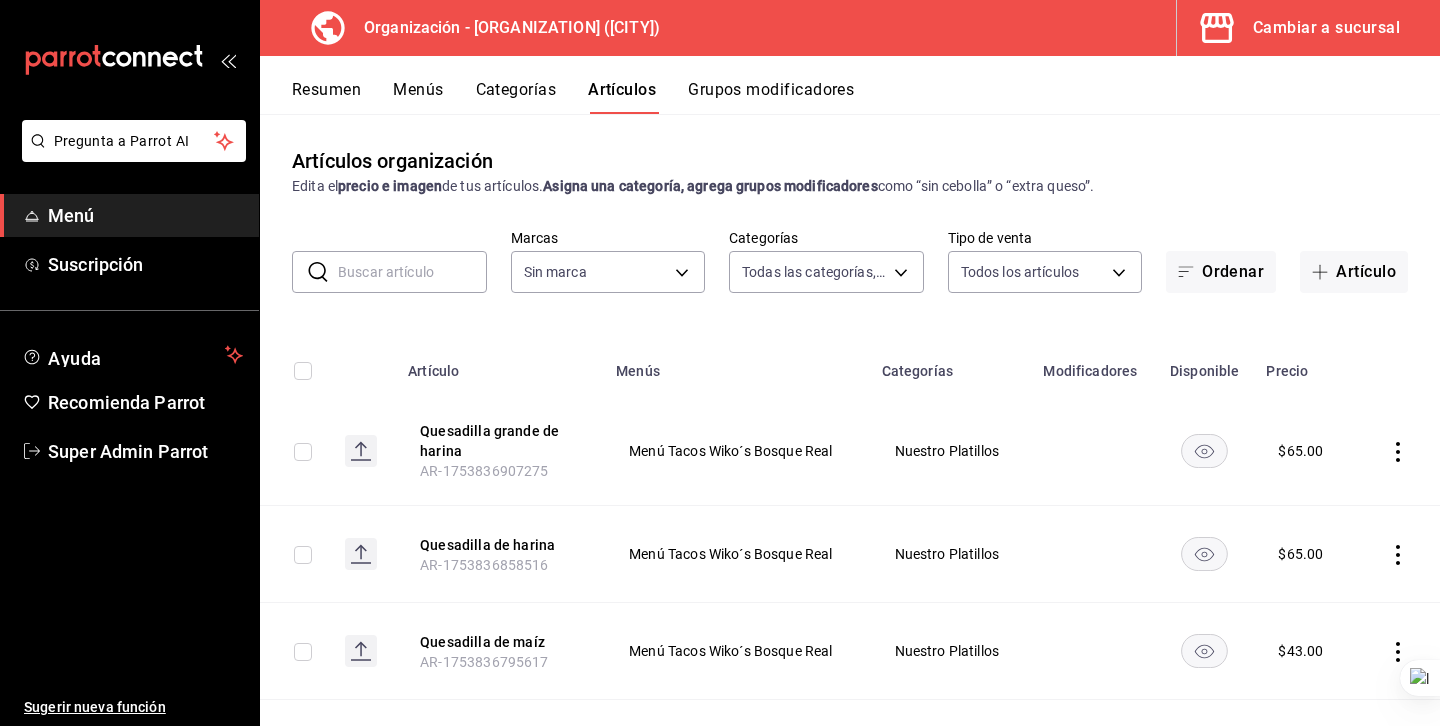 type on "aaf74735-a574-4c5b-b44e-50139090ff3f" 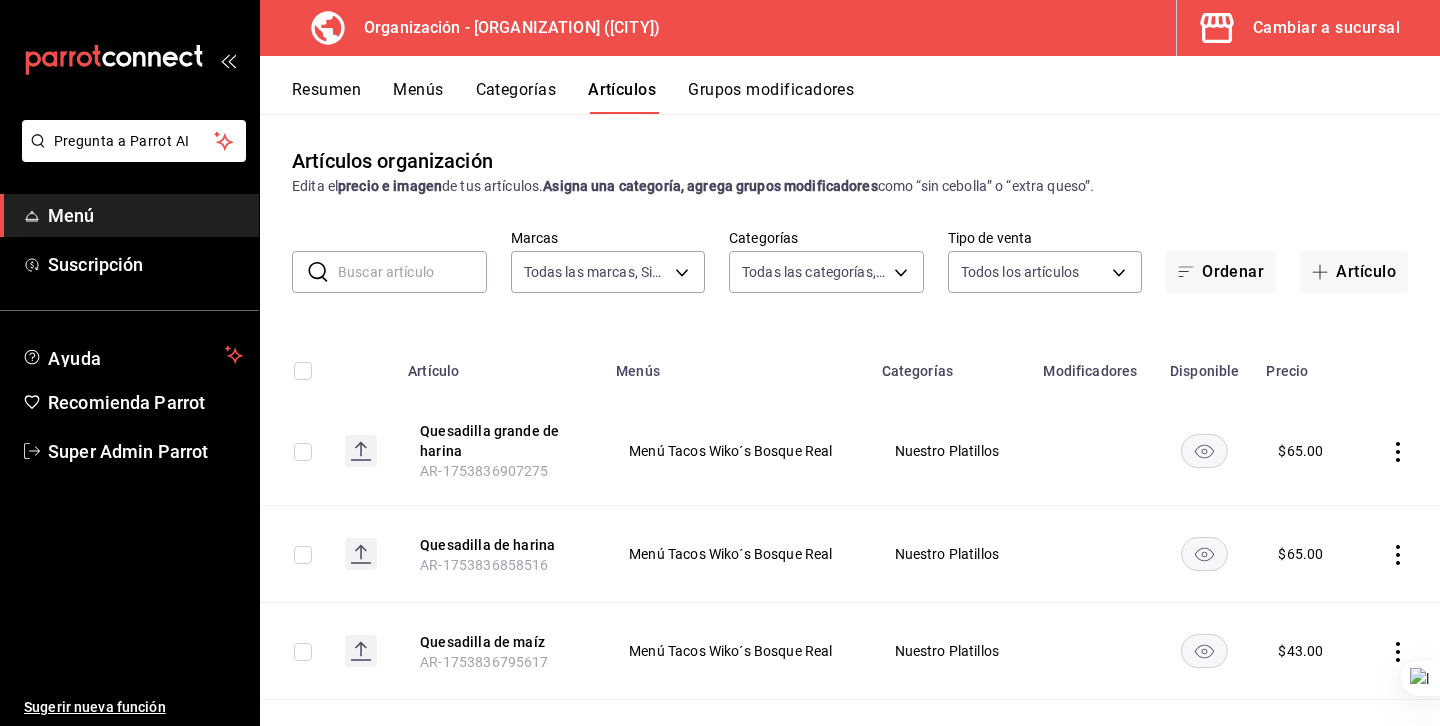 click on "Menú Tacos Wiko´s Bosque Real" at bounding box center (736, 451) 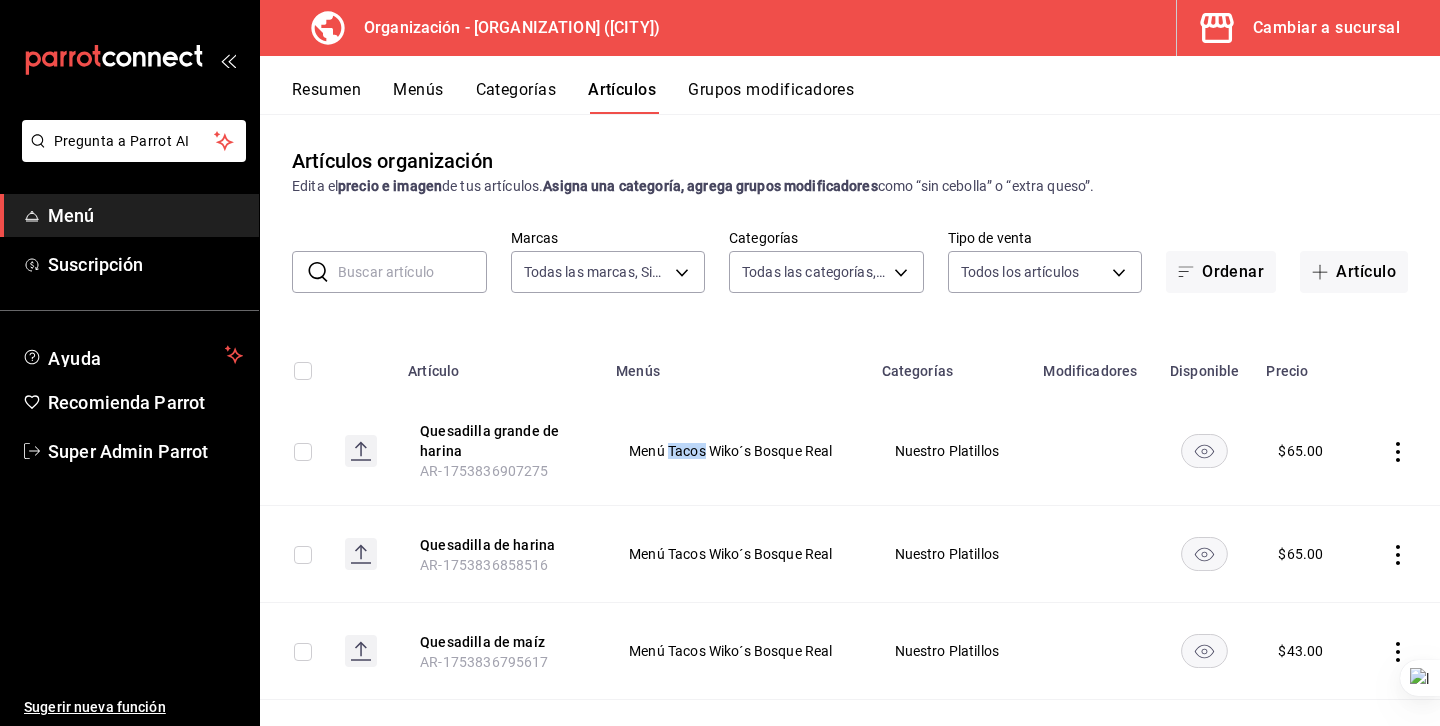 click on "Menú Tacos Wiko´s Bosque Real" at bounding box center (736, 451) 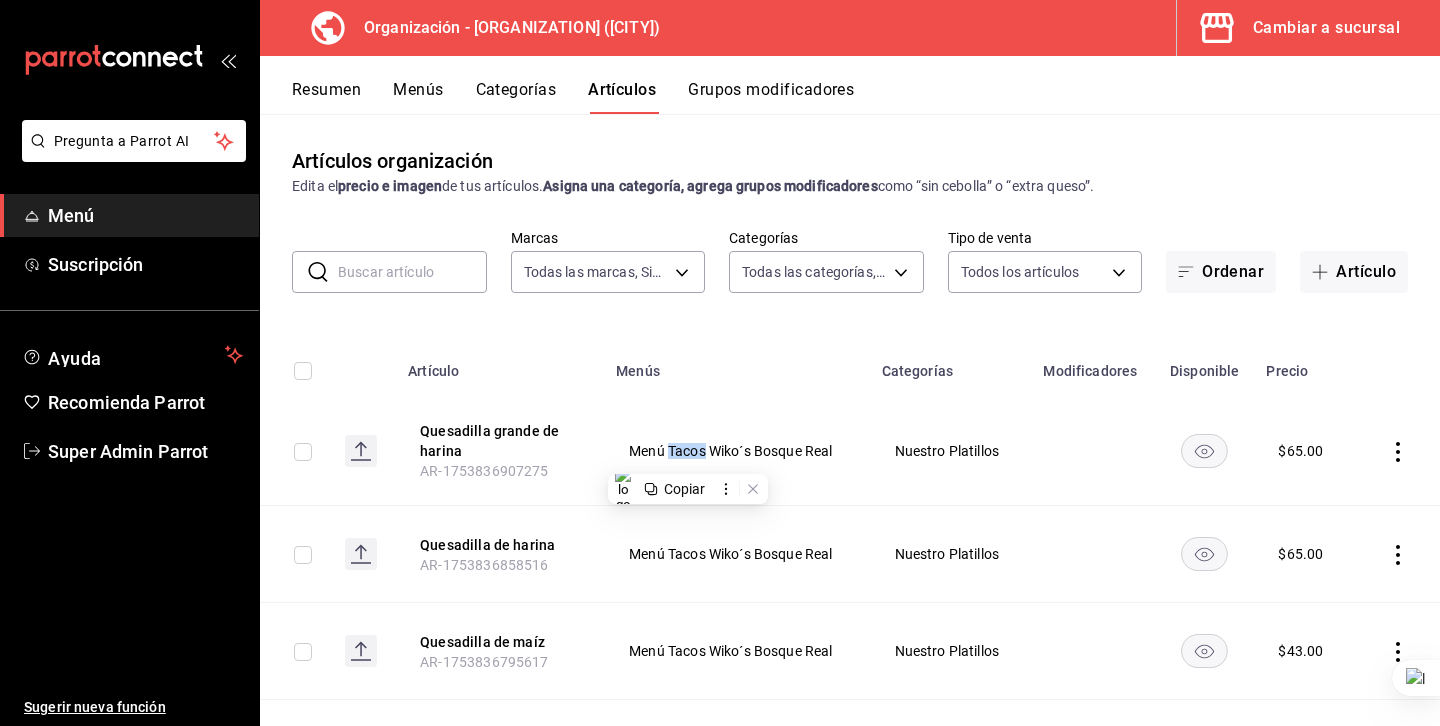 click on "Menú Tacos Wiko´s Bosque Real" at bounding box center [736, 451] 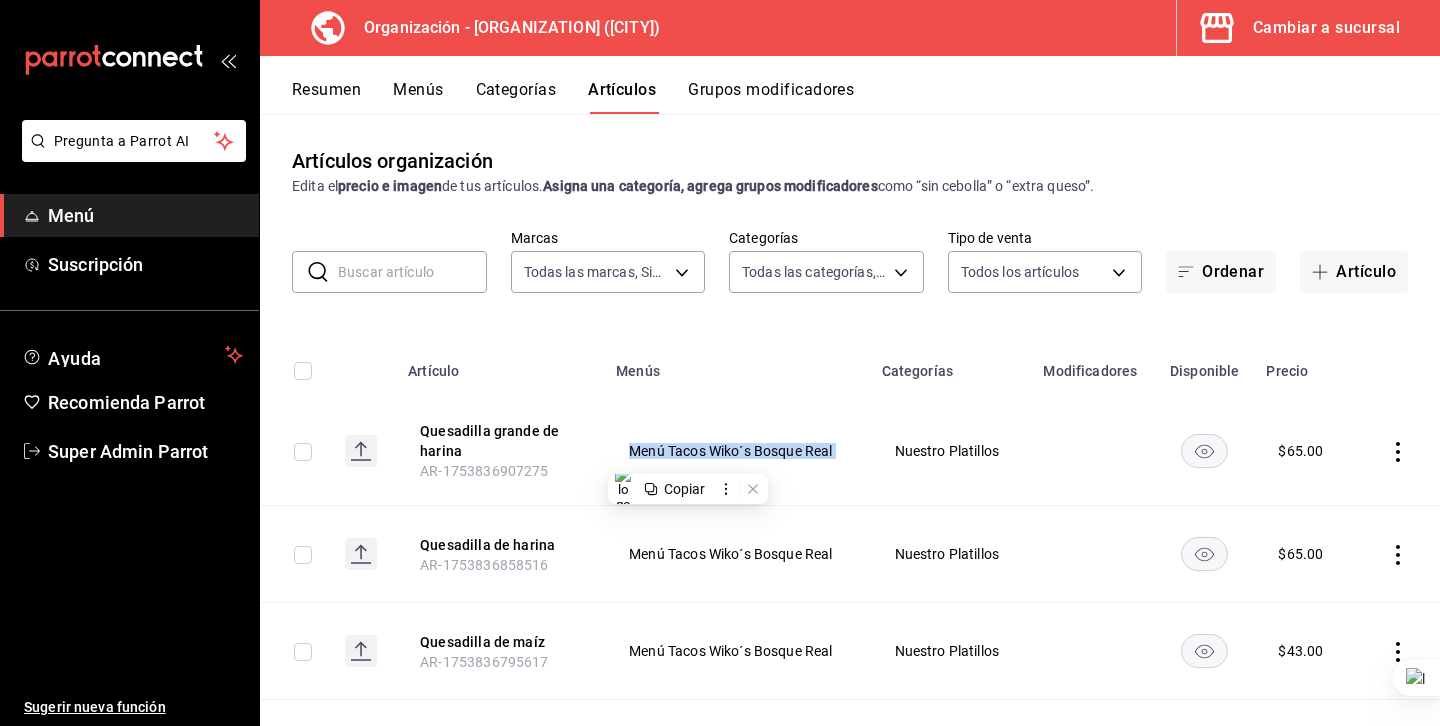click on "Menú Tacos Wiko´s Bosque Real" at bounding box center (736, 451) 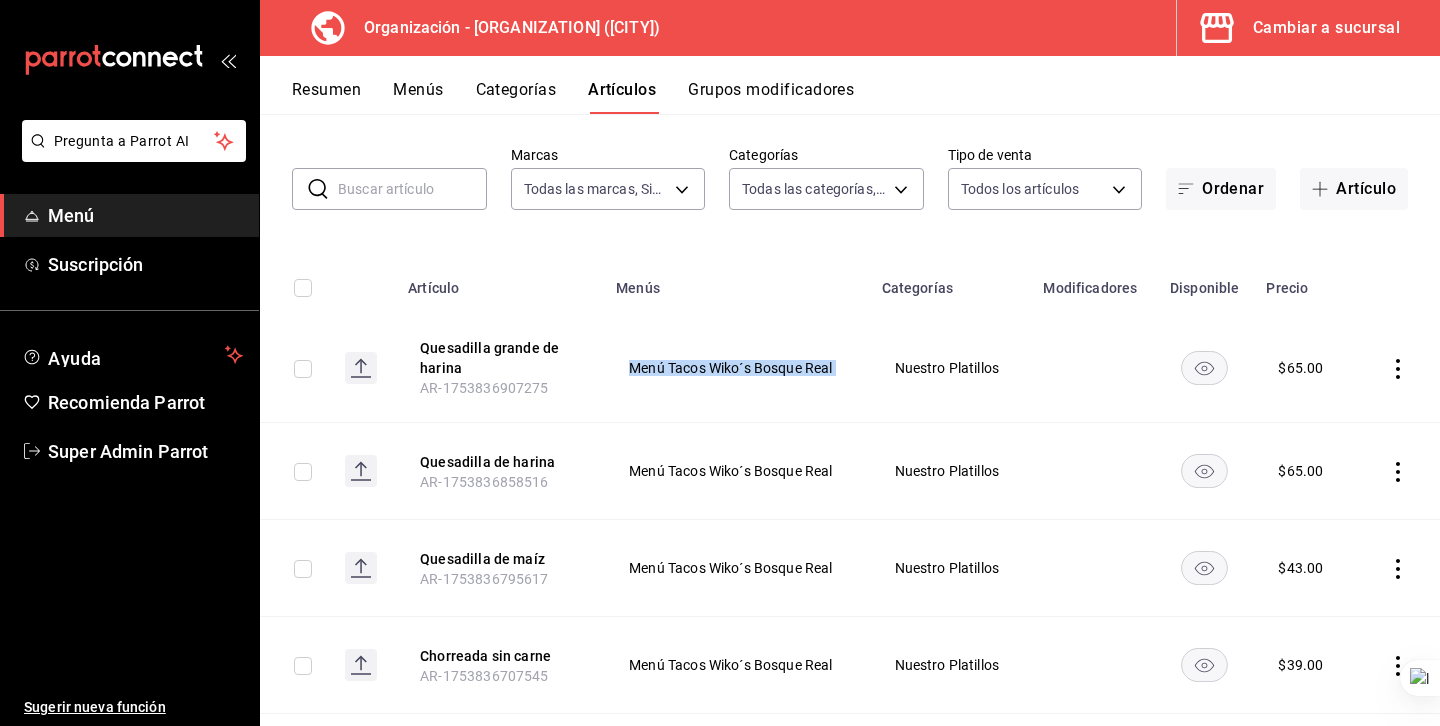 scroll, scrollTop: 78, scrollLeft: 0, axis: vertical 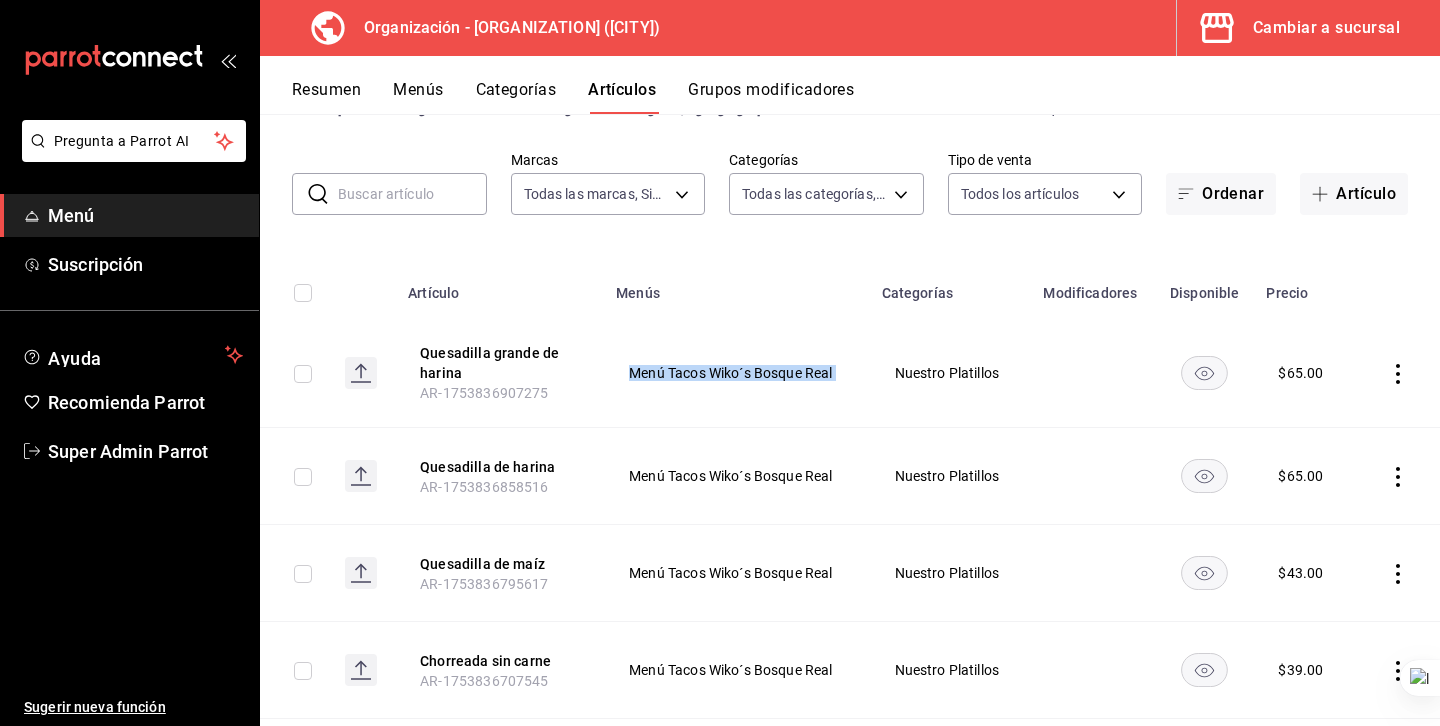 click 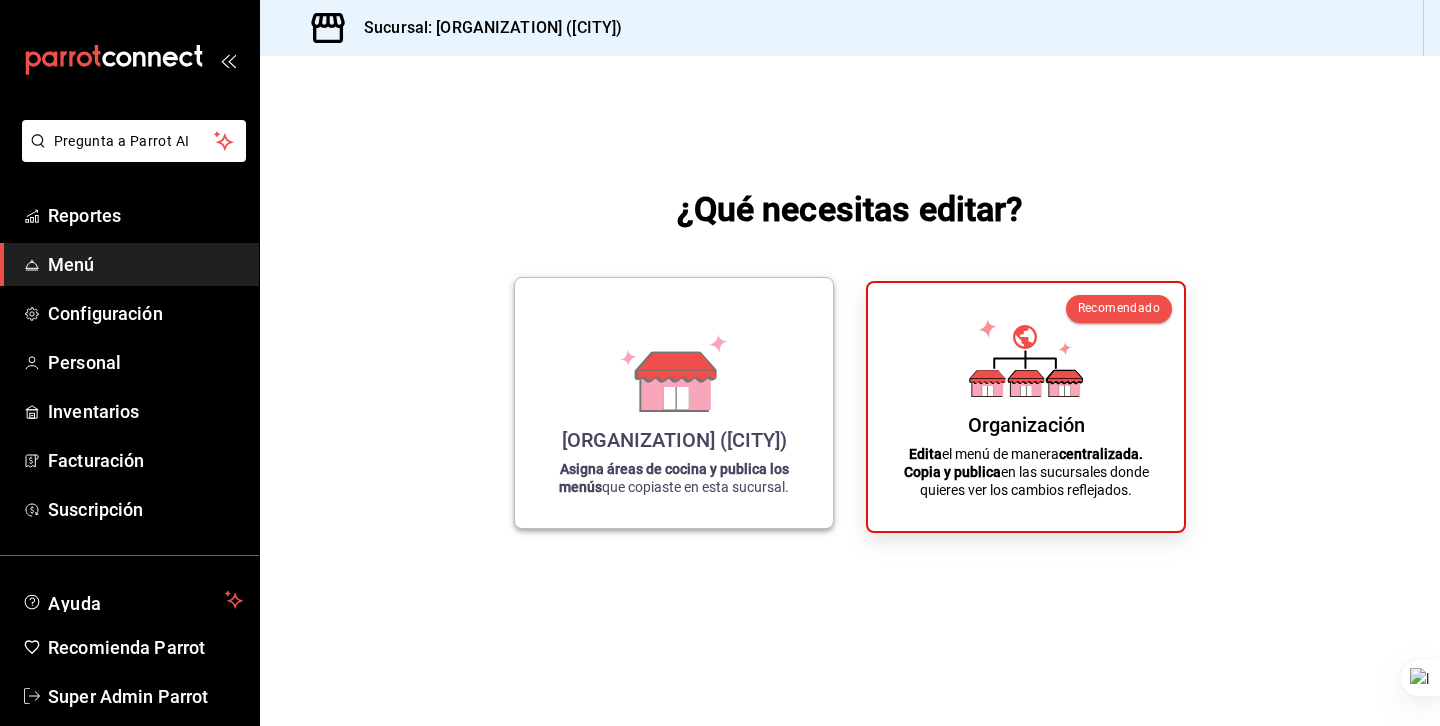 click on "Wiko’s (Huixquilucan) Asigna áreas de cocina y publica los menús  que copiaste en esta sucursal." at bounding box center (674, 403) 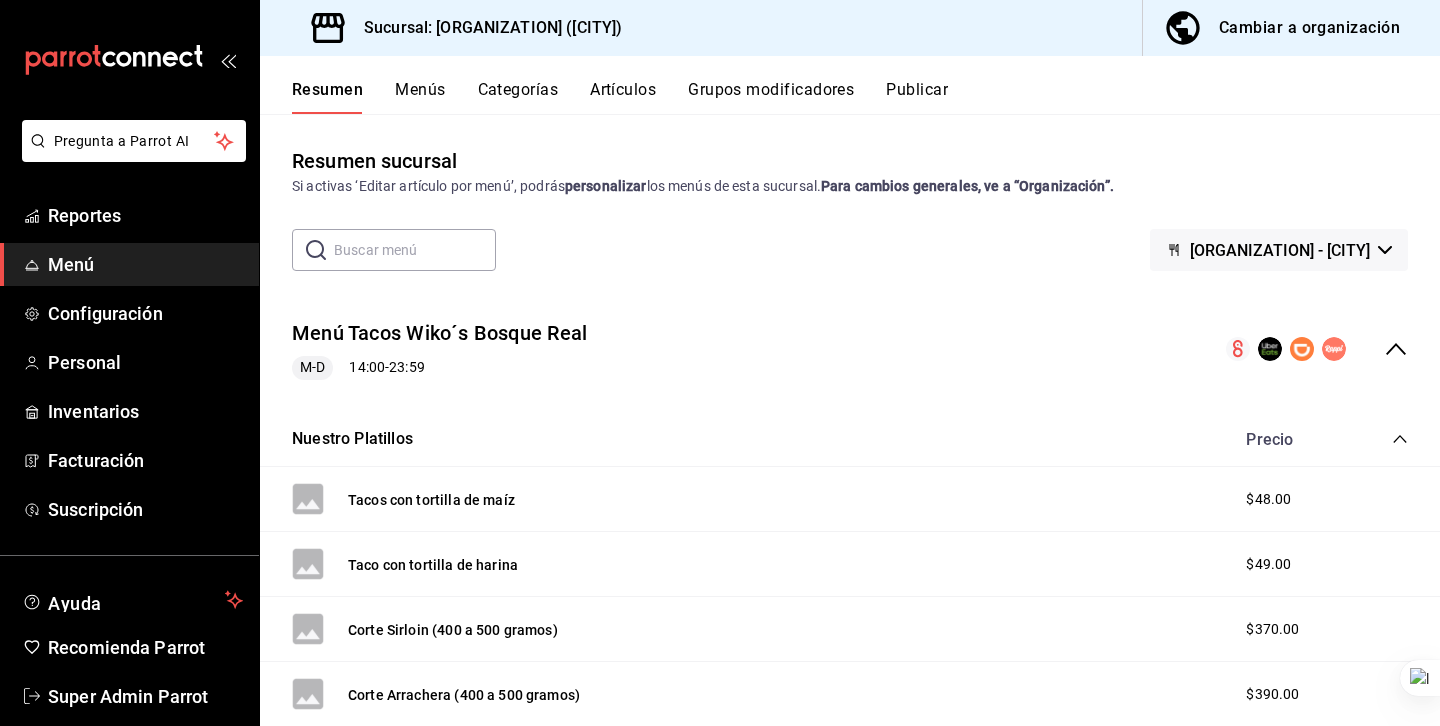 click on "Resumen Menús Categorías Artículos Grupos modificadores Publicar" at bounding box center [850, 85] 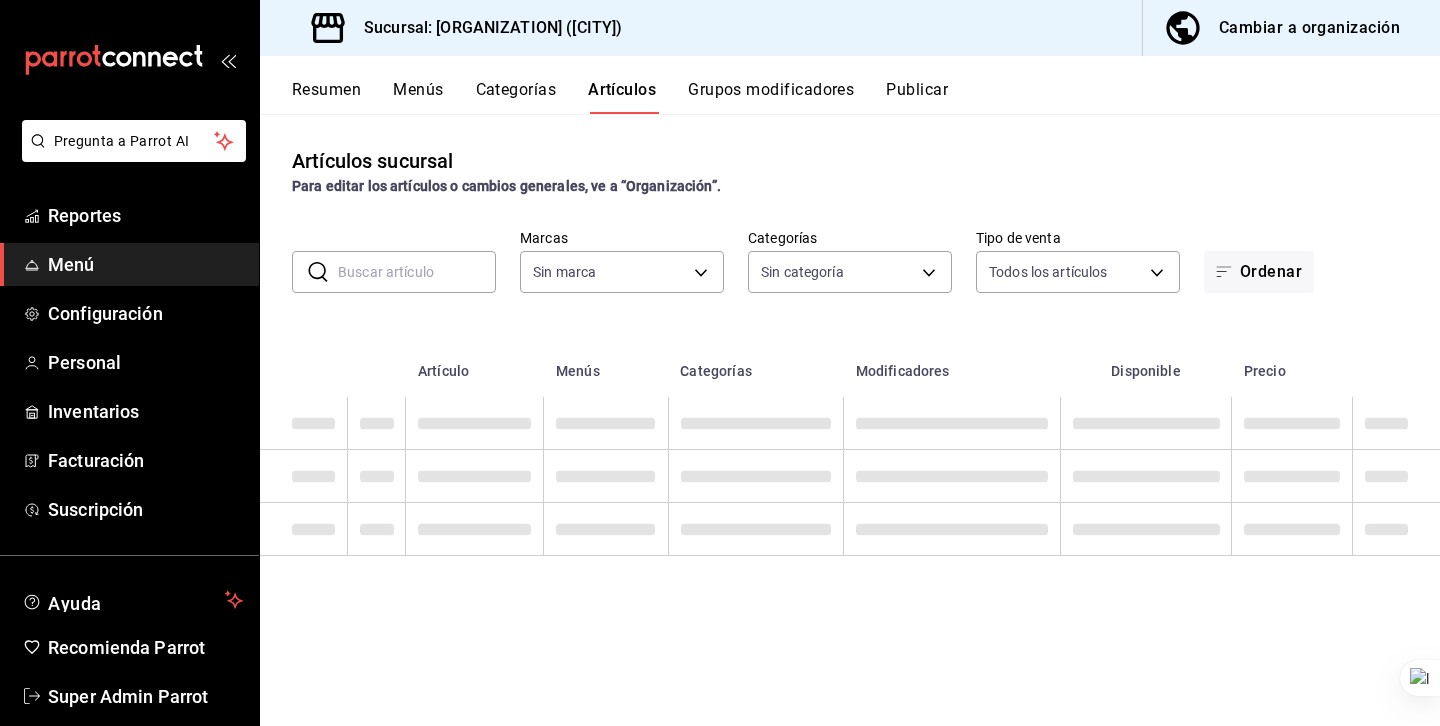 type on "2264d283-0c94-4e48-ae92-ddfd0670b3a2" 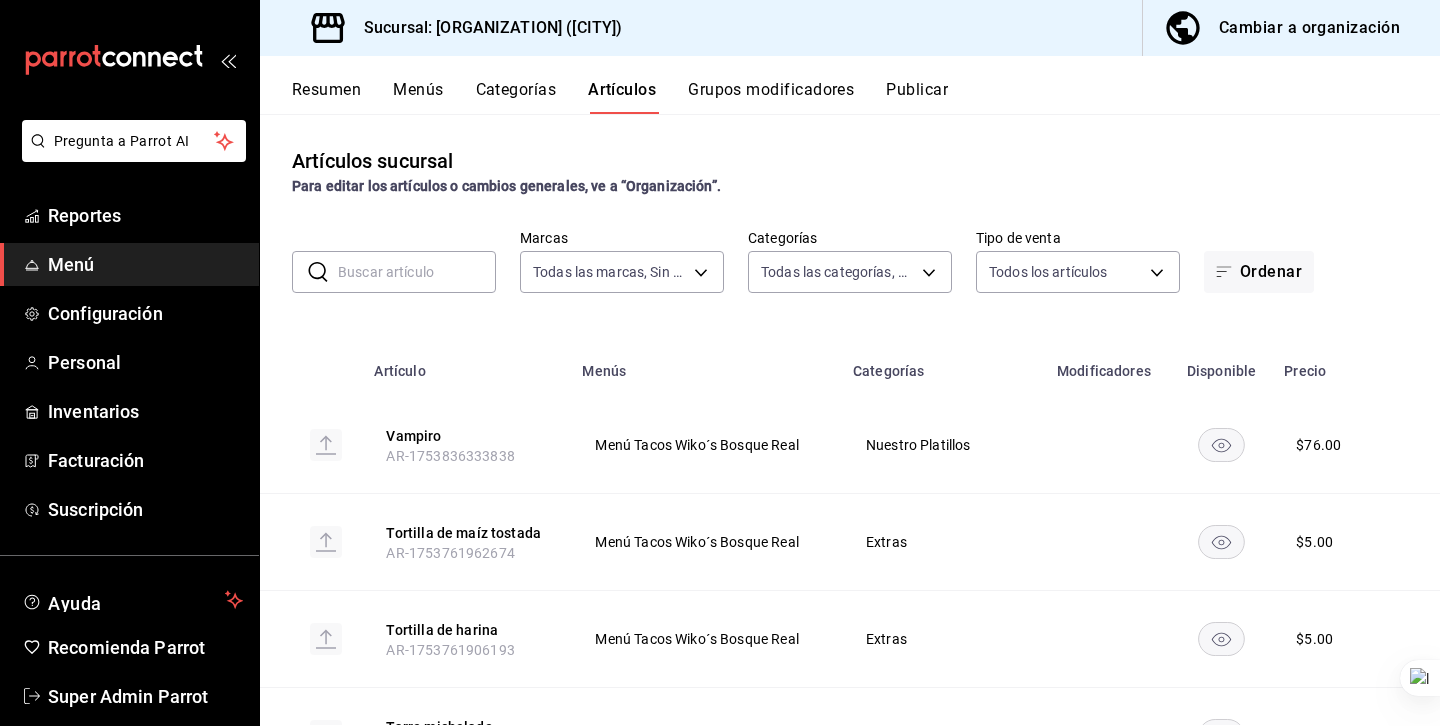 type on "bbe1a9b6-ca62-4936-bd02-41f13c4d9595,421d064b-7a53-4c3f-af87-08673a4c2bf0,141cb861-8d1b-4add-952c-543365c3e310,23192447-832d-4595-81ca-f47ed13eb949" 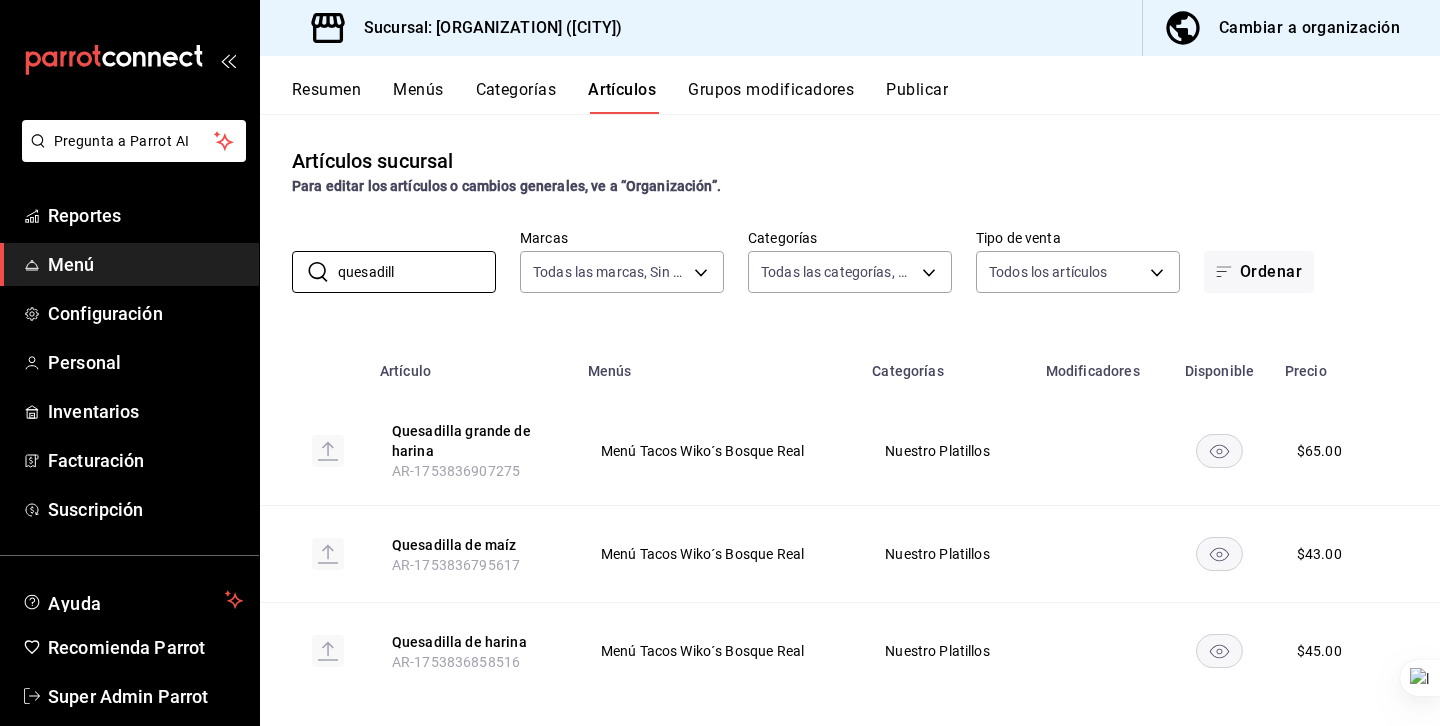 type on "quesadill" 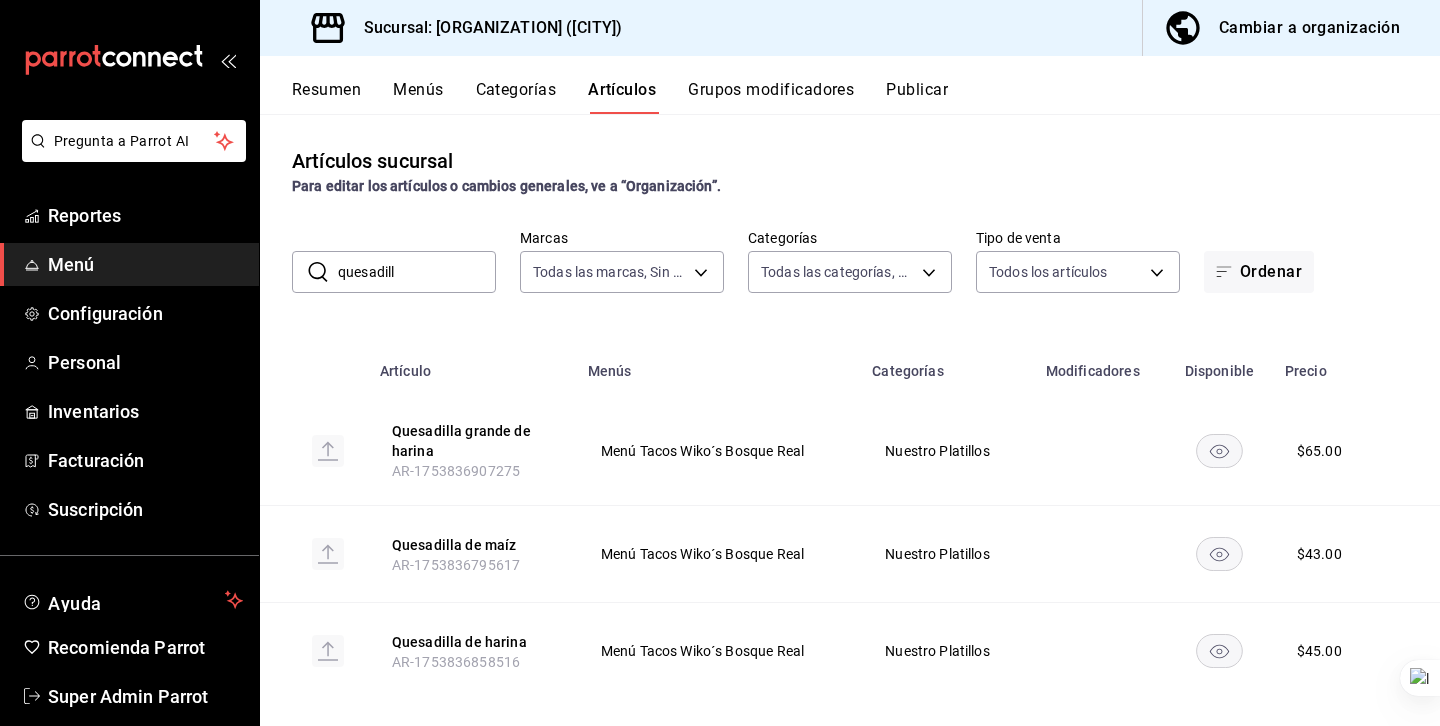 scroll, scrollTop: 22, scrollLeft: 0, axis: vertical 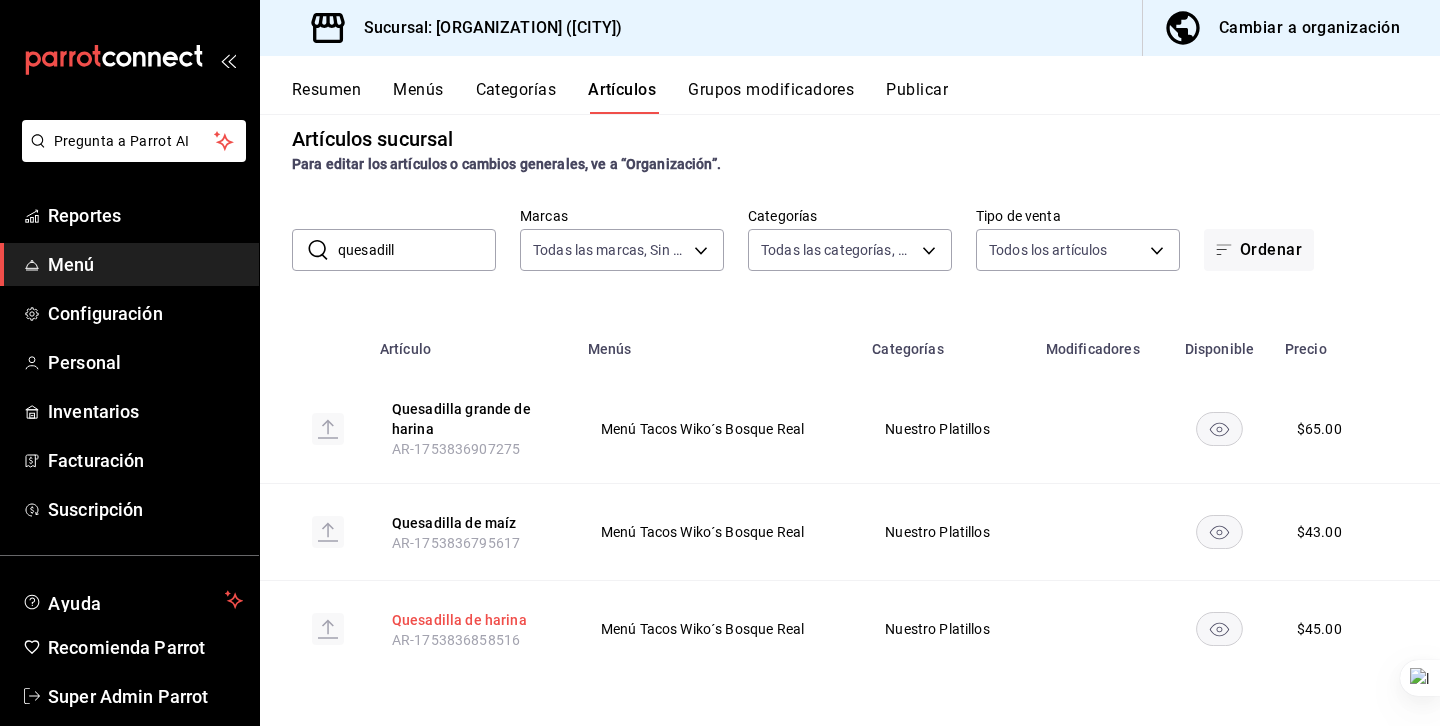click on "Quesadilla de harina" at bounding box center (472, 620) 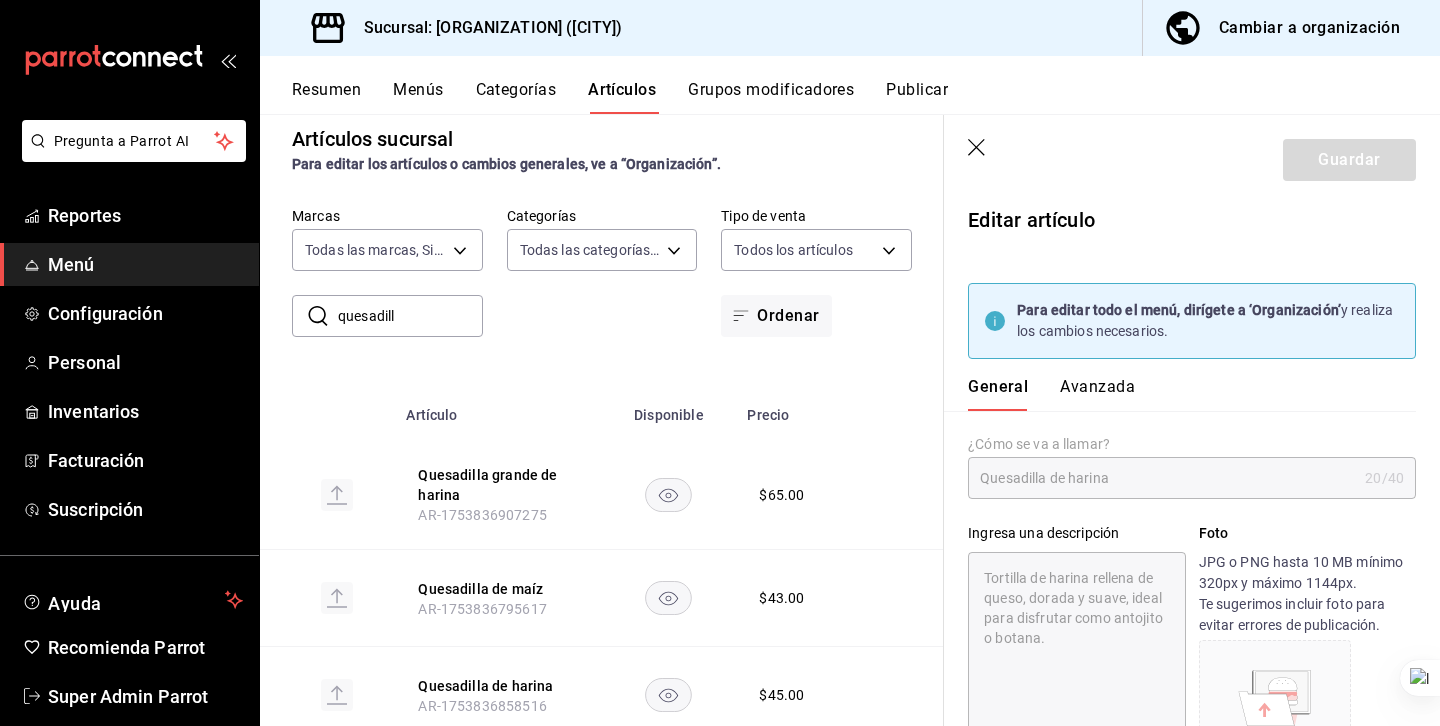 scroll, scrollTop: 88, scrollLeft: 0, axis: vertical 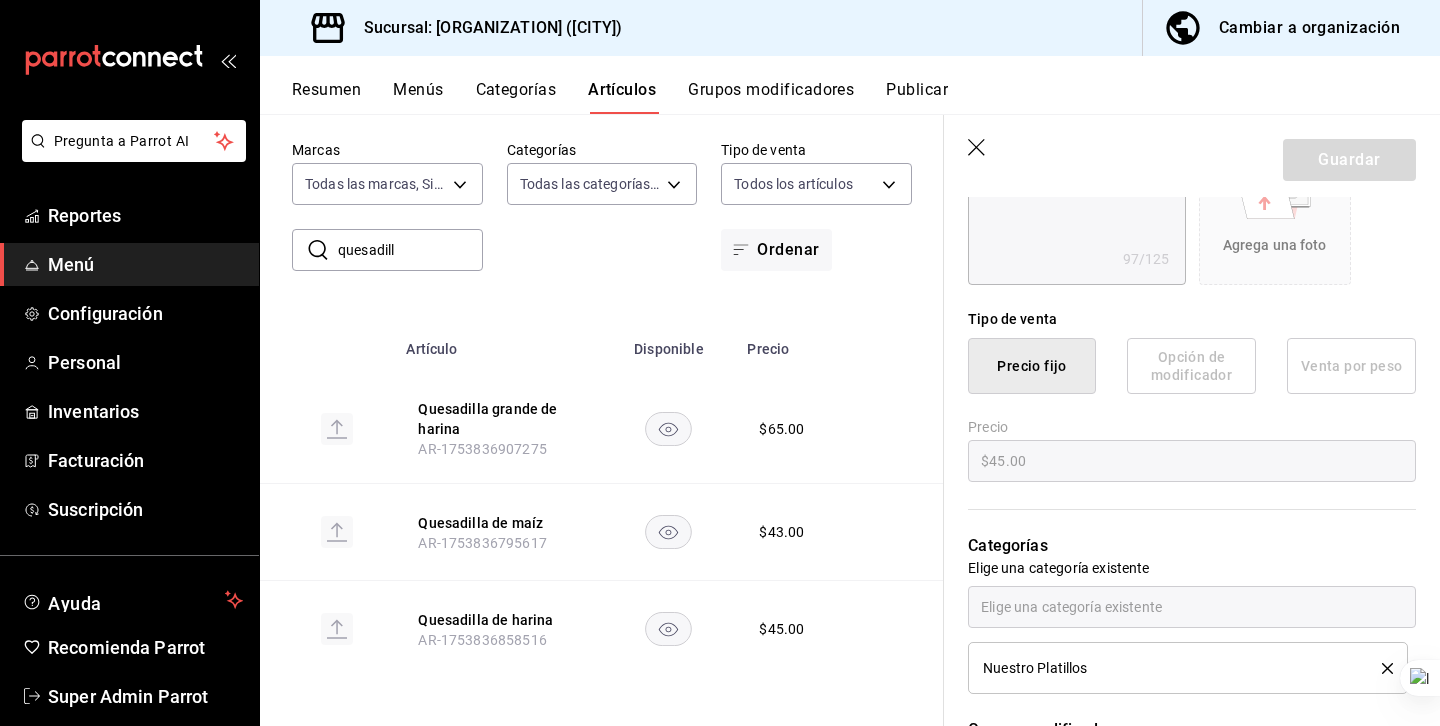 click 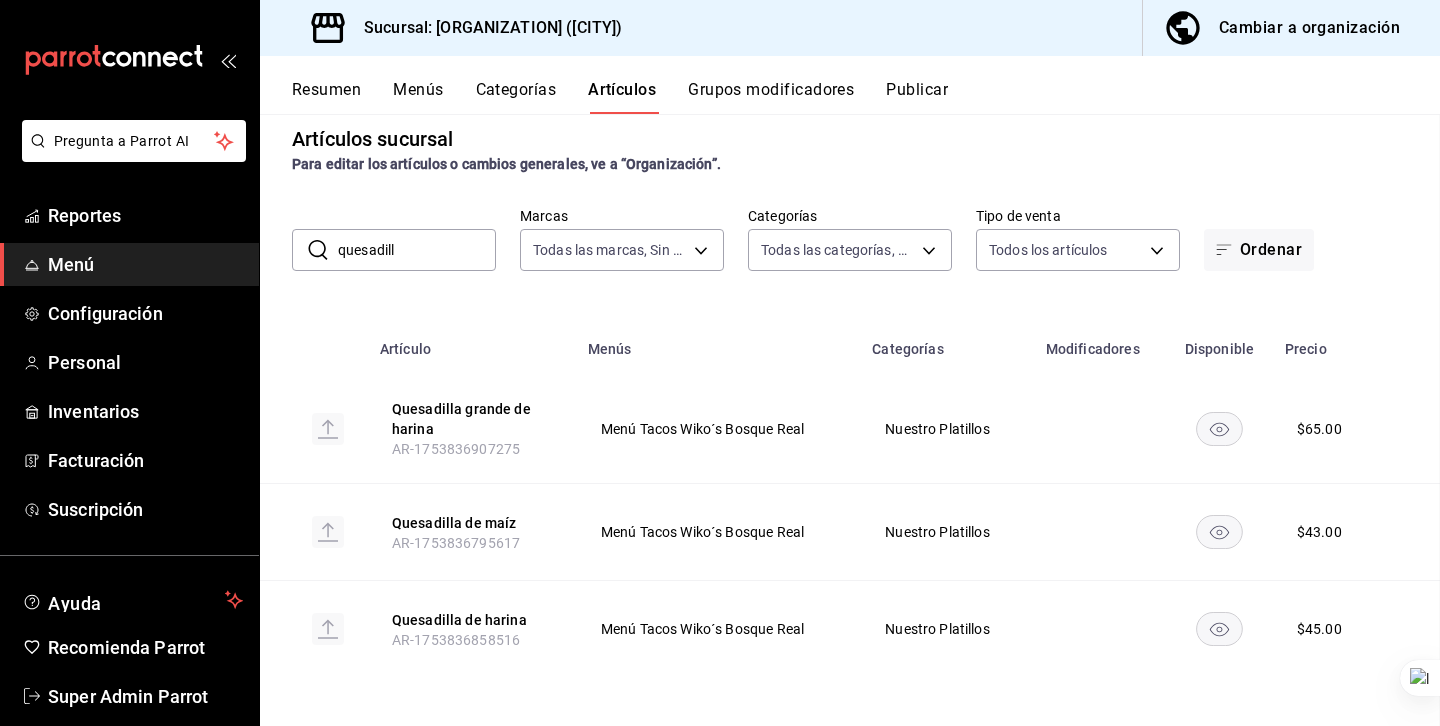 scroll, scrollTop: 0, scrollLeft: 0, axis: both 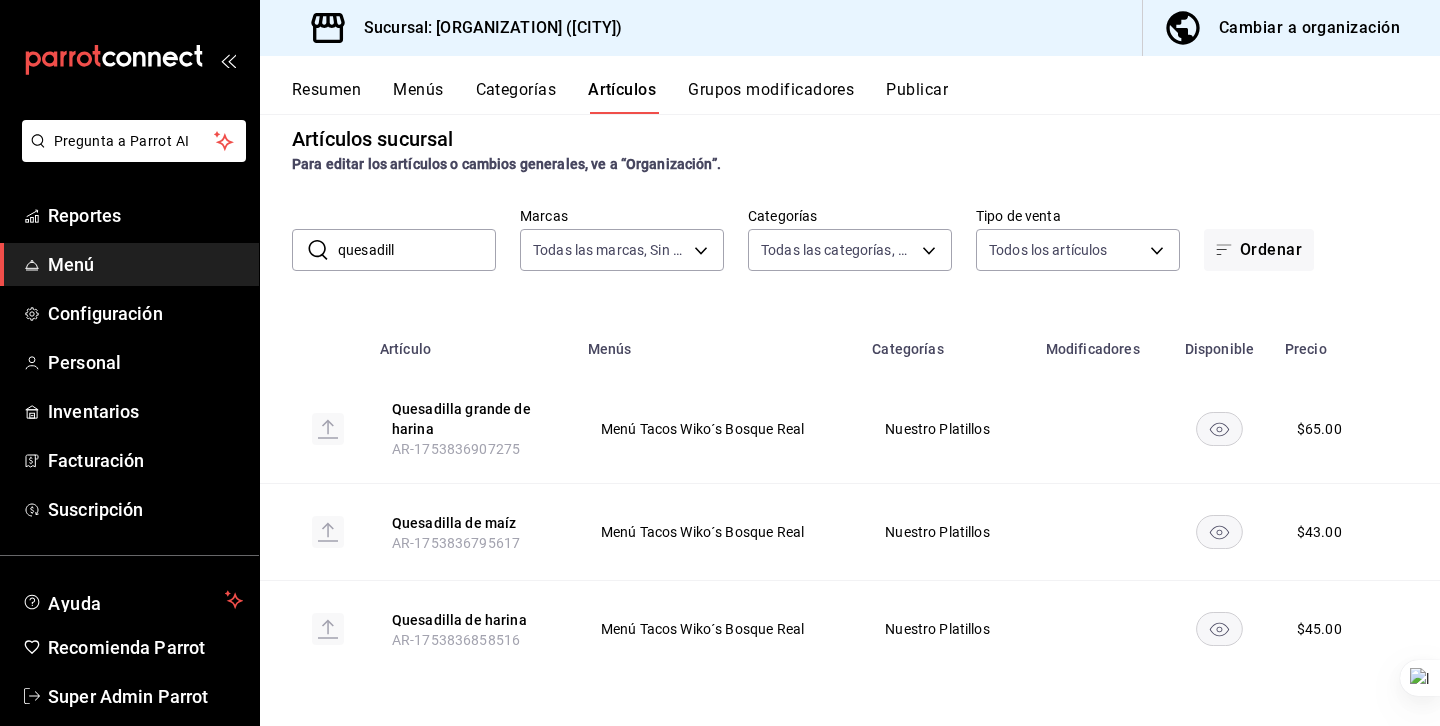 click on "Resumen Menús Categorías Artículos Grupos modificadores Publicar" at bounding box center [850, 85] 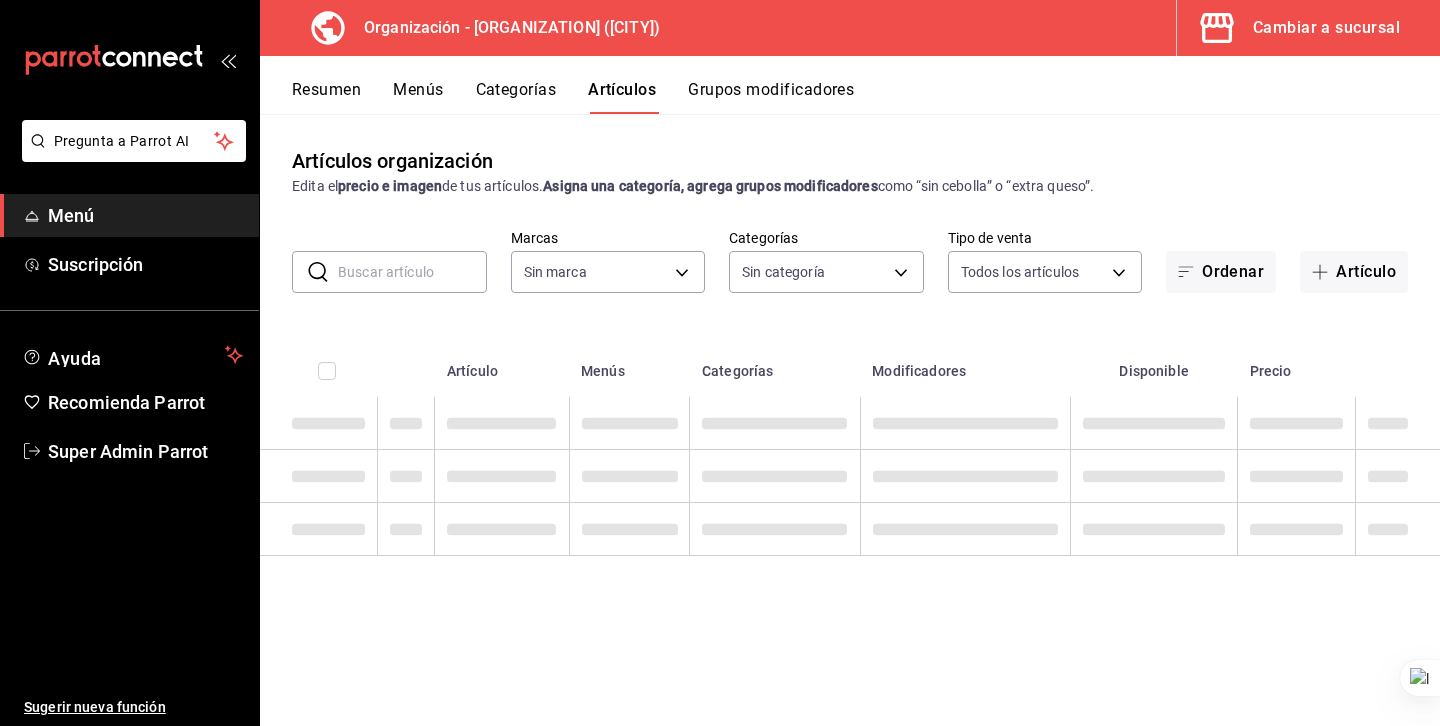 type on "207b02af-7ed9-4cff-9d29-856ee10ce78e,2faf1659-7429-4bc4-94c8-18516f1324b6,300735d7-5df1-4d5b-9fe2-deac190f4ba0,195d164a-fdad-48ef-807e-cd6a550f10fa" 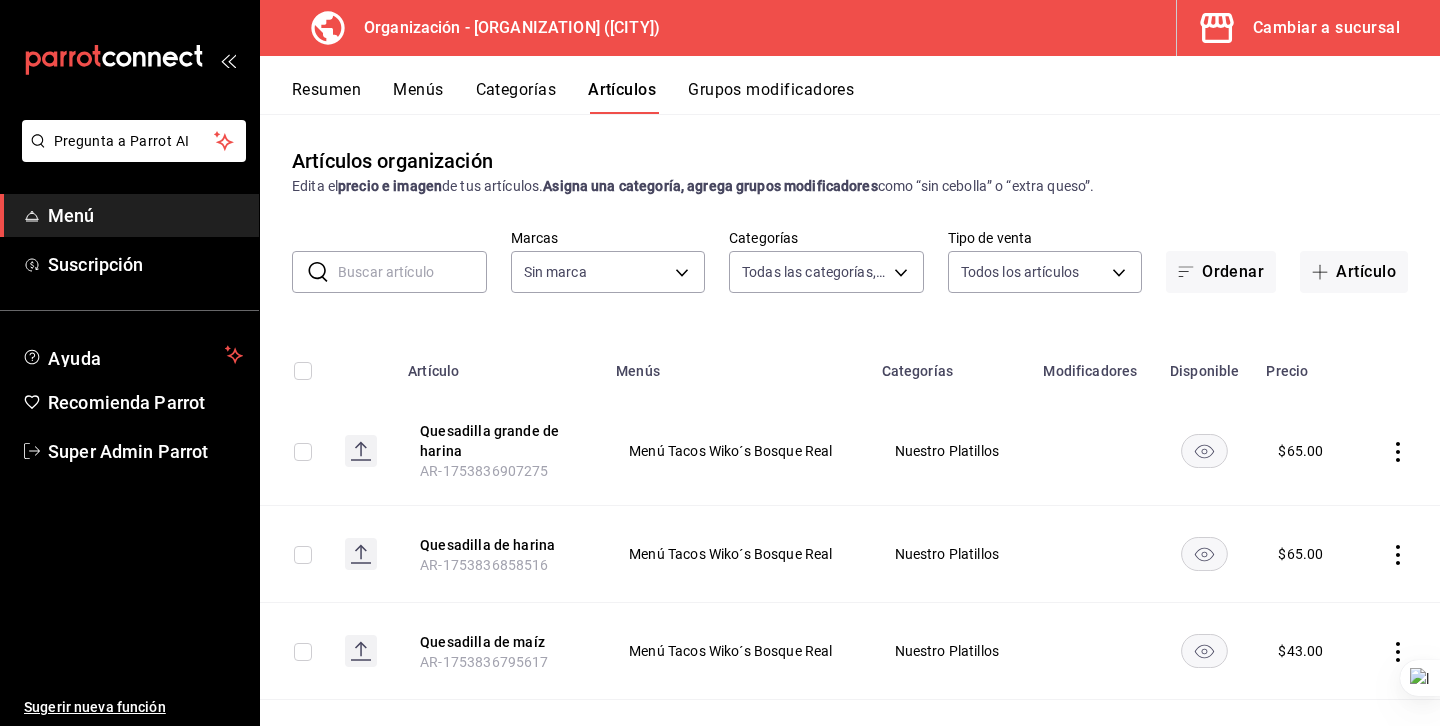 type on "aaf74735-a574-4c5b-b44e-50139090ff3f" 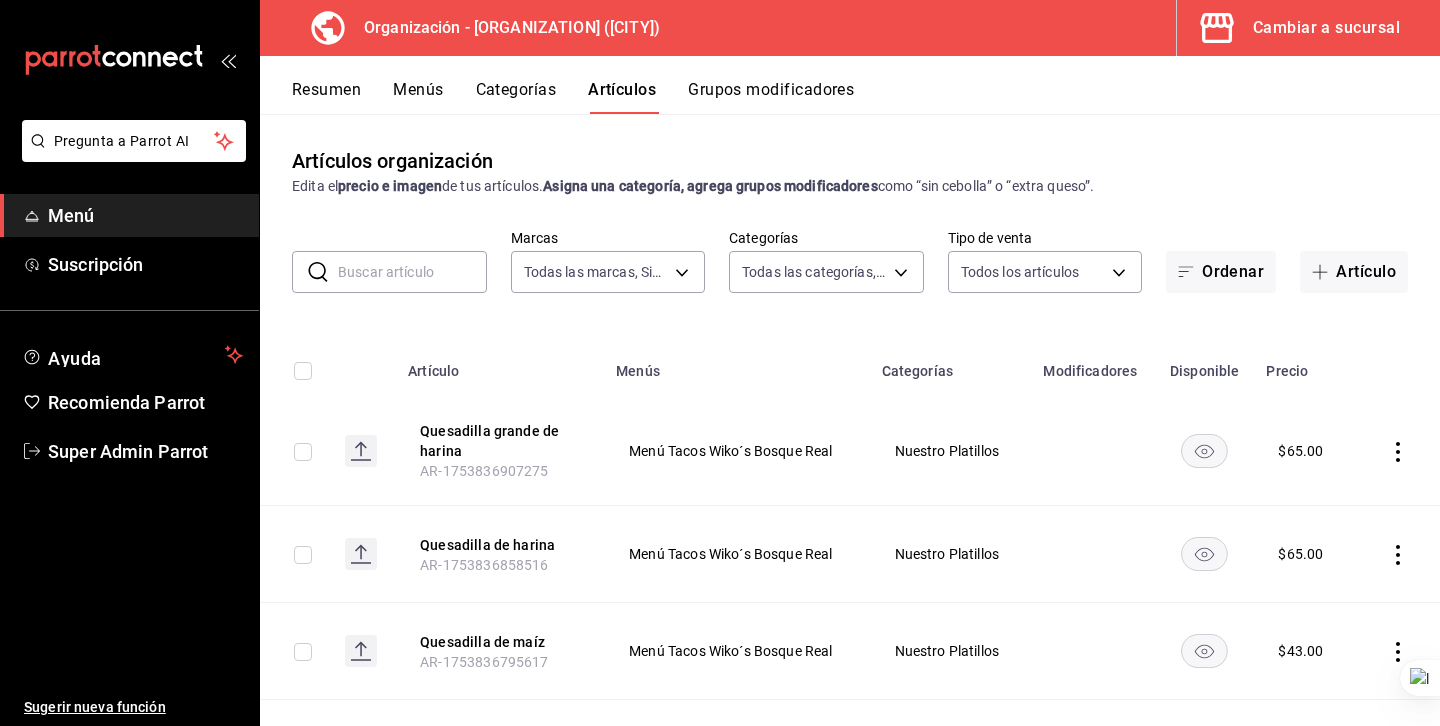 click at bounding box center (412, 272) 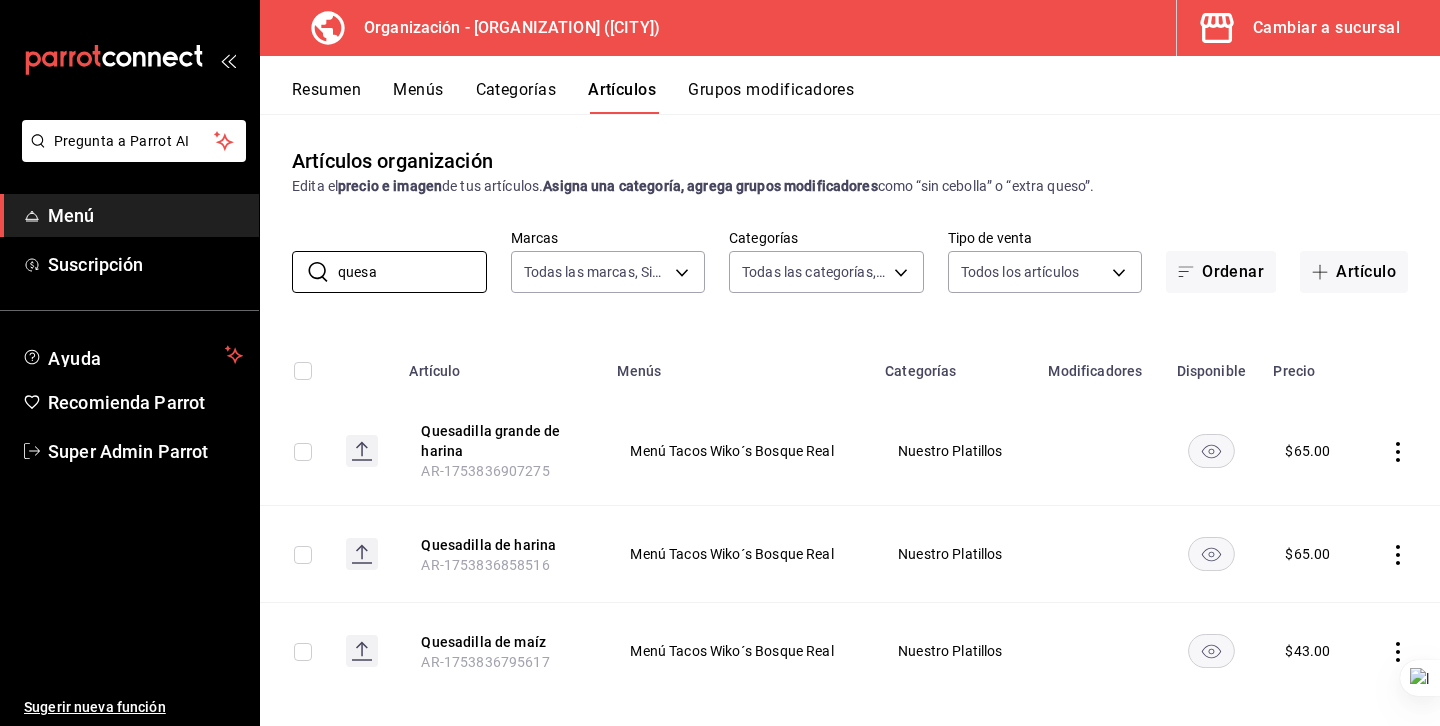 type on "quesa" 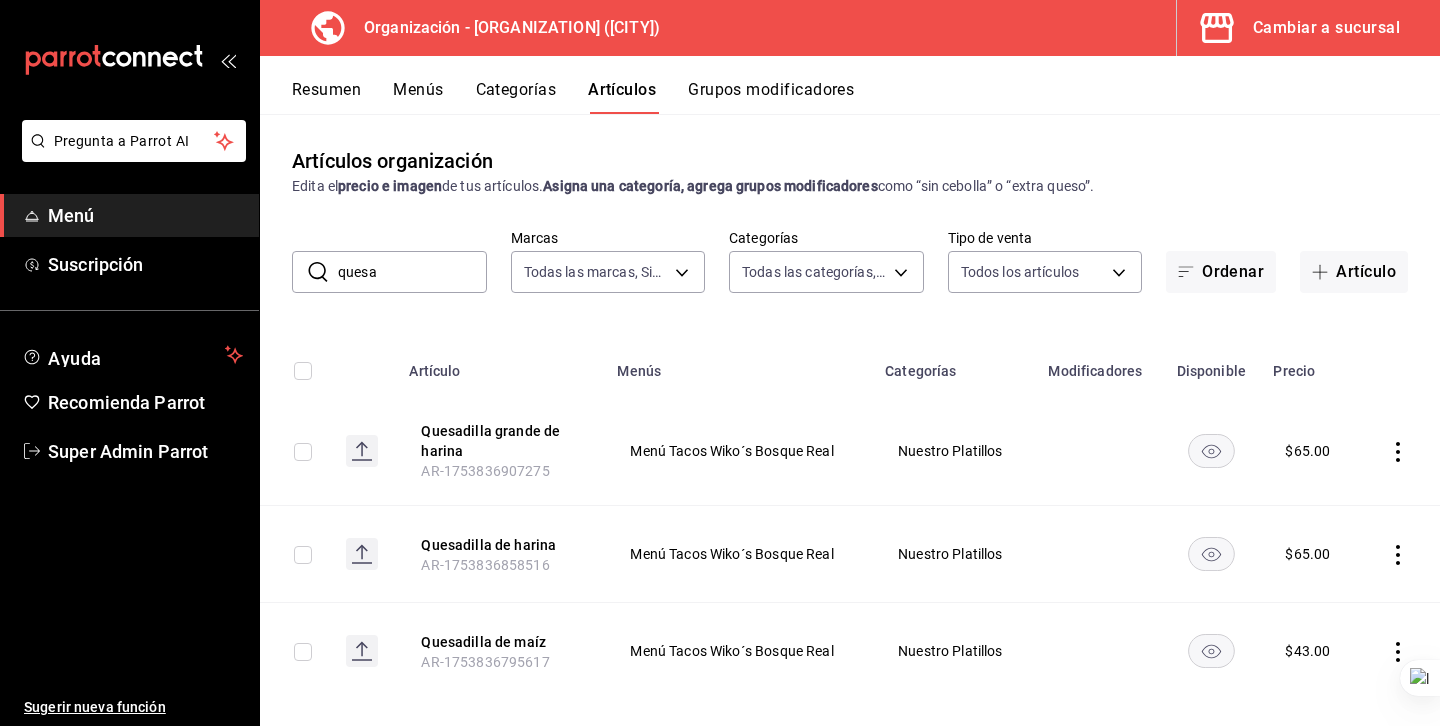 scroll, scrollTop: 22, scrollLeft: 0, axis: vertical 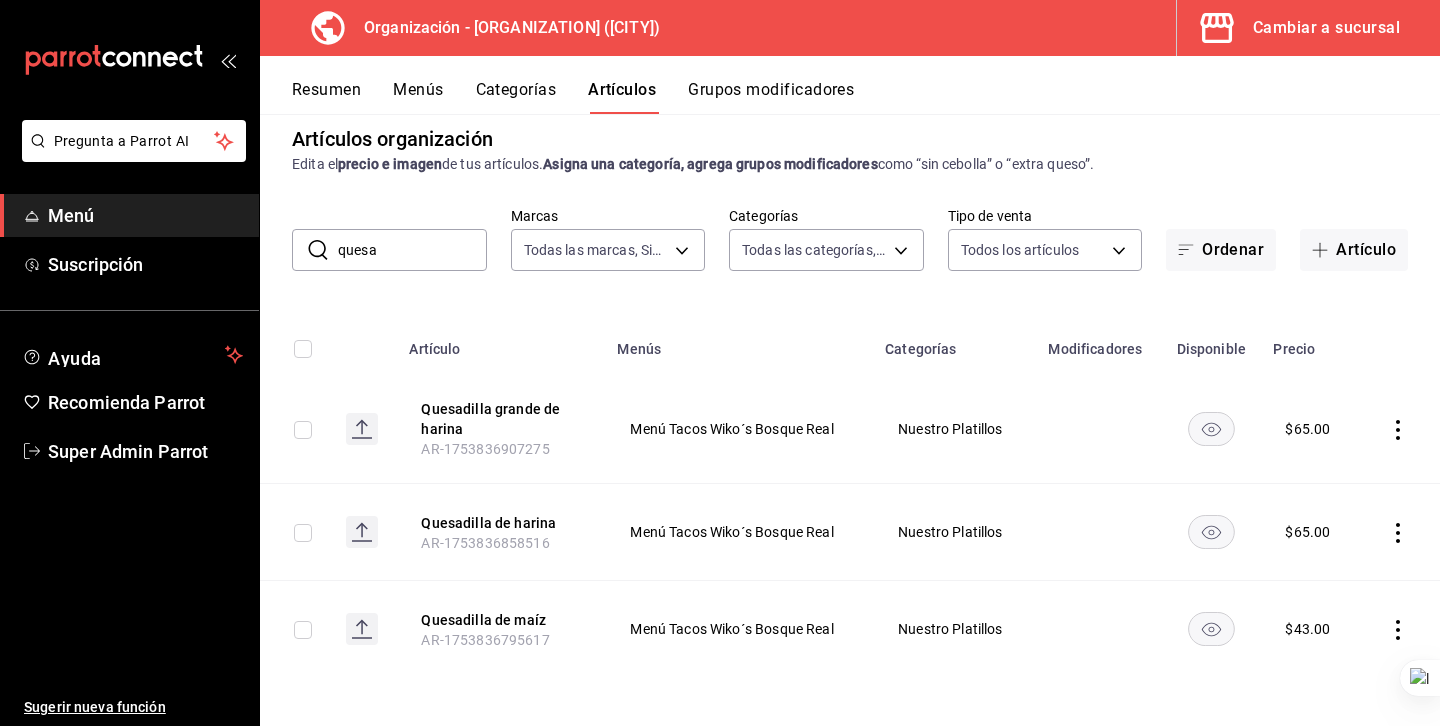 click on "Menús" at bounding box center (418, 97) 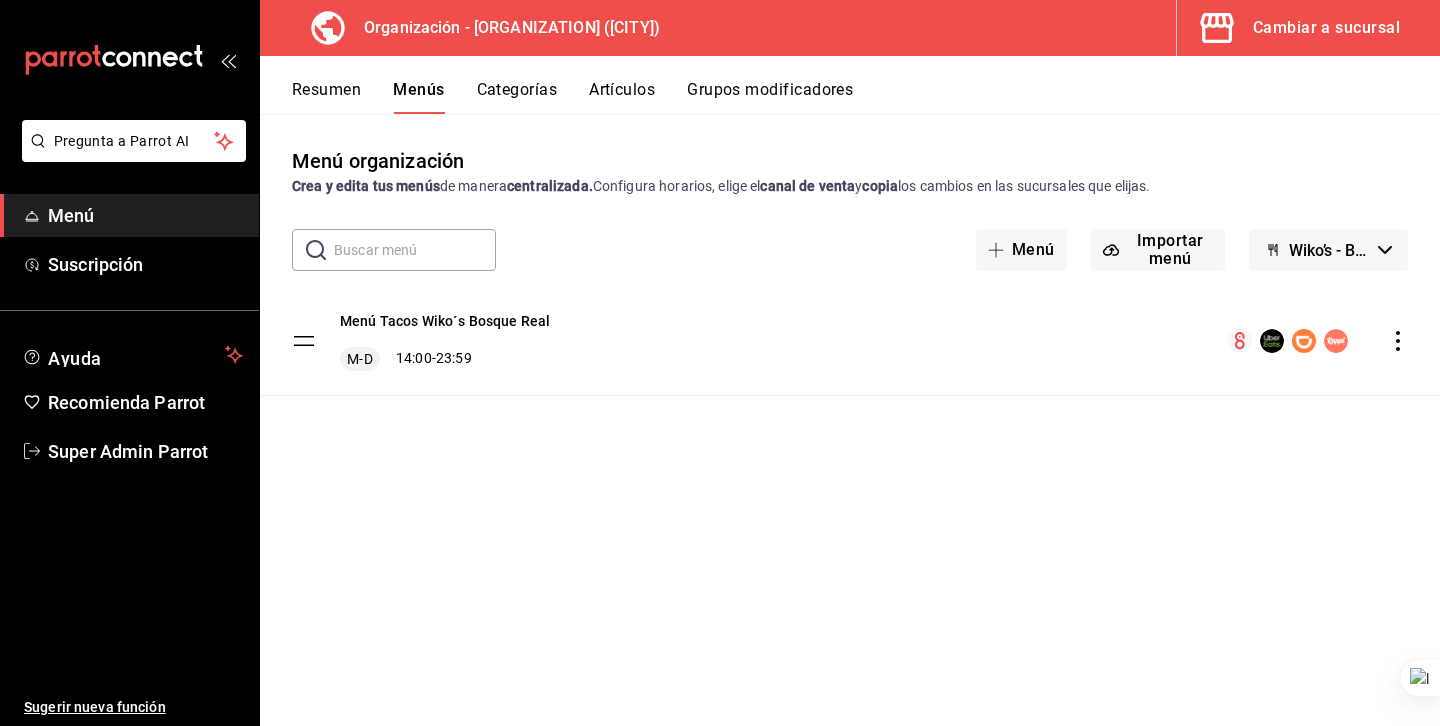 click 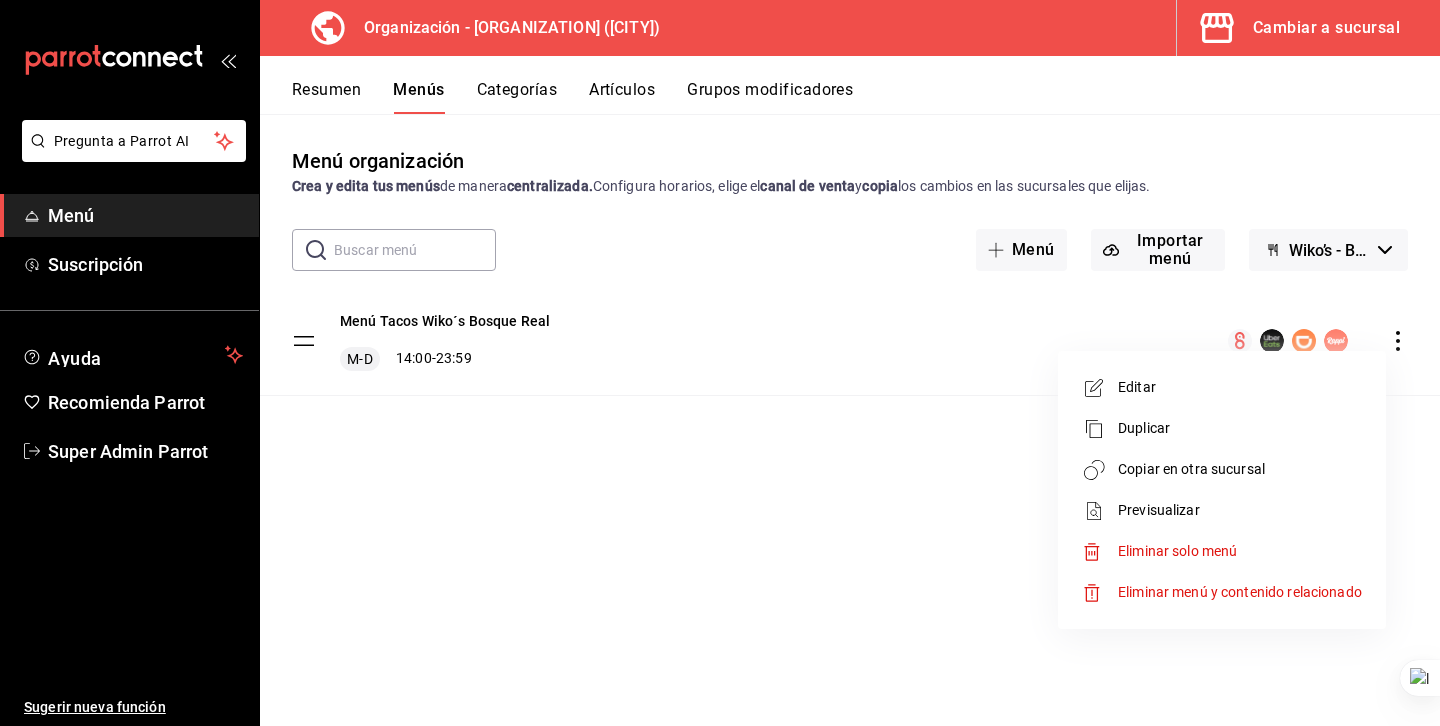 click on "Copiar en otra sucursal" at bounding box center [1222, 469] 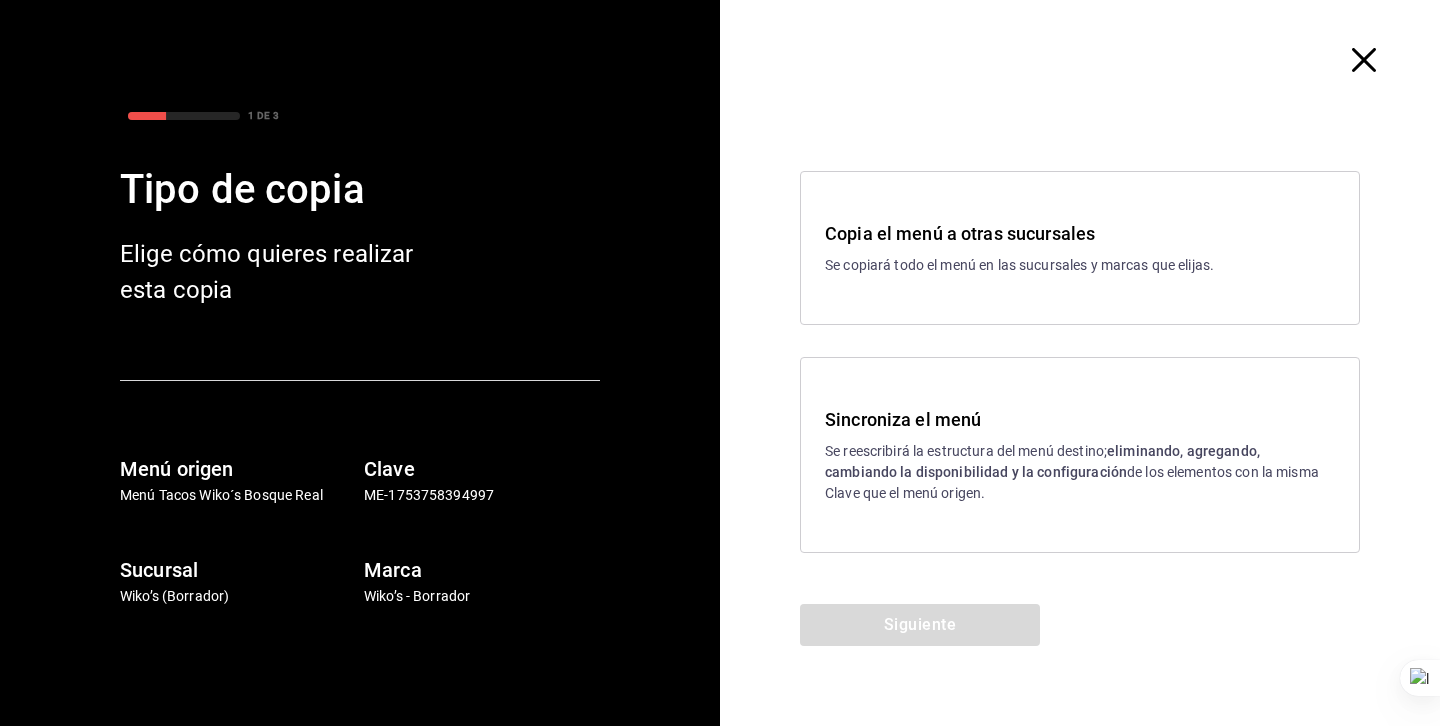 click on "Se reescribirá la estructura del menú destino;  eliminando, agregando, cambiando la disponibilidad y la configuración  de los elementos con la misma Clave que el menú origen." at bounding box center [1080, 472] 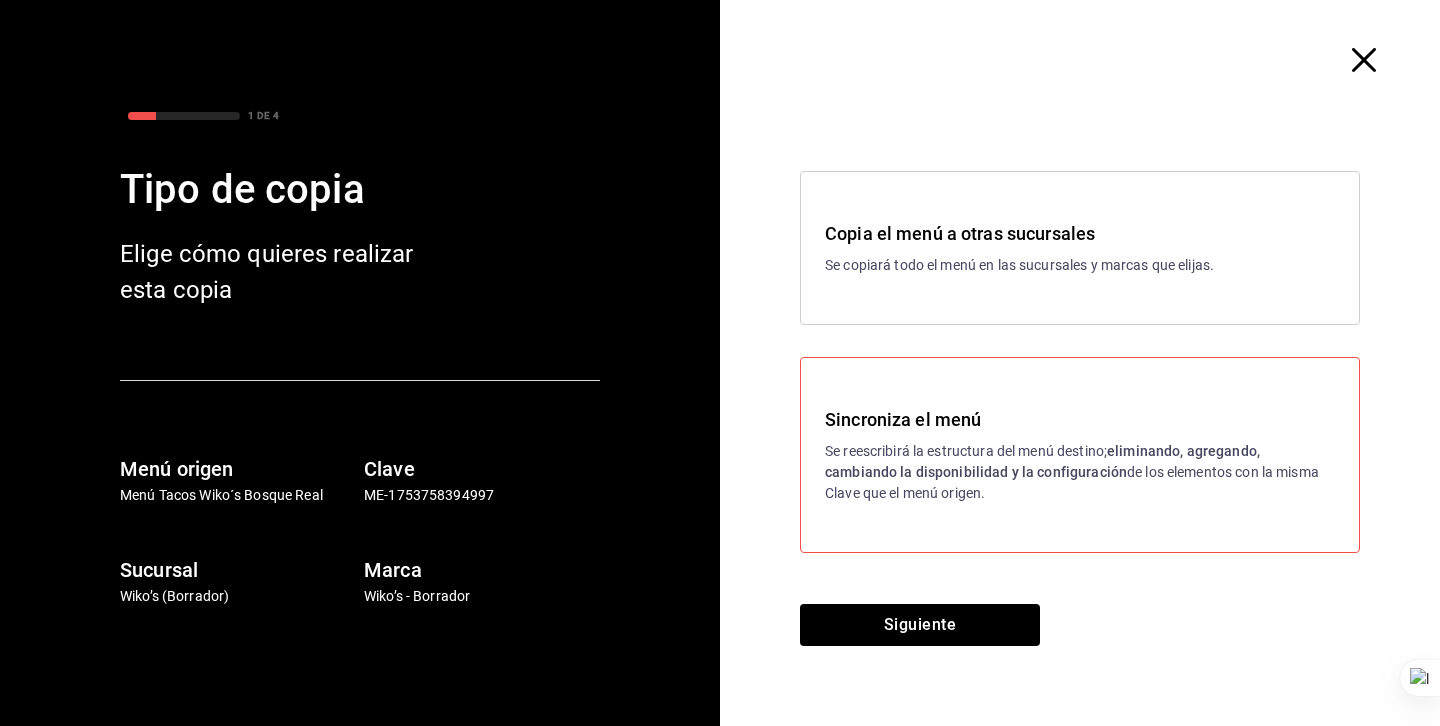click 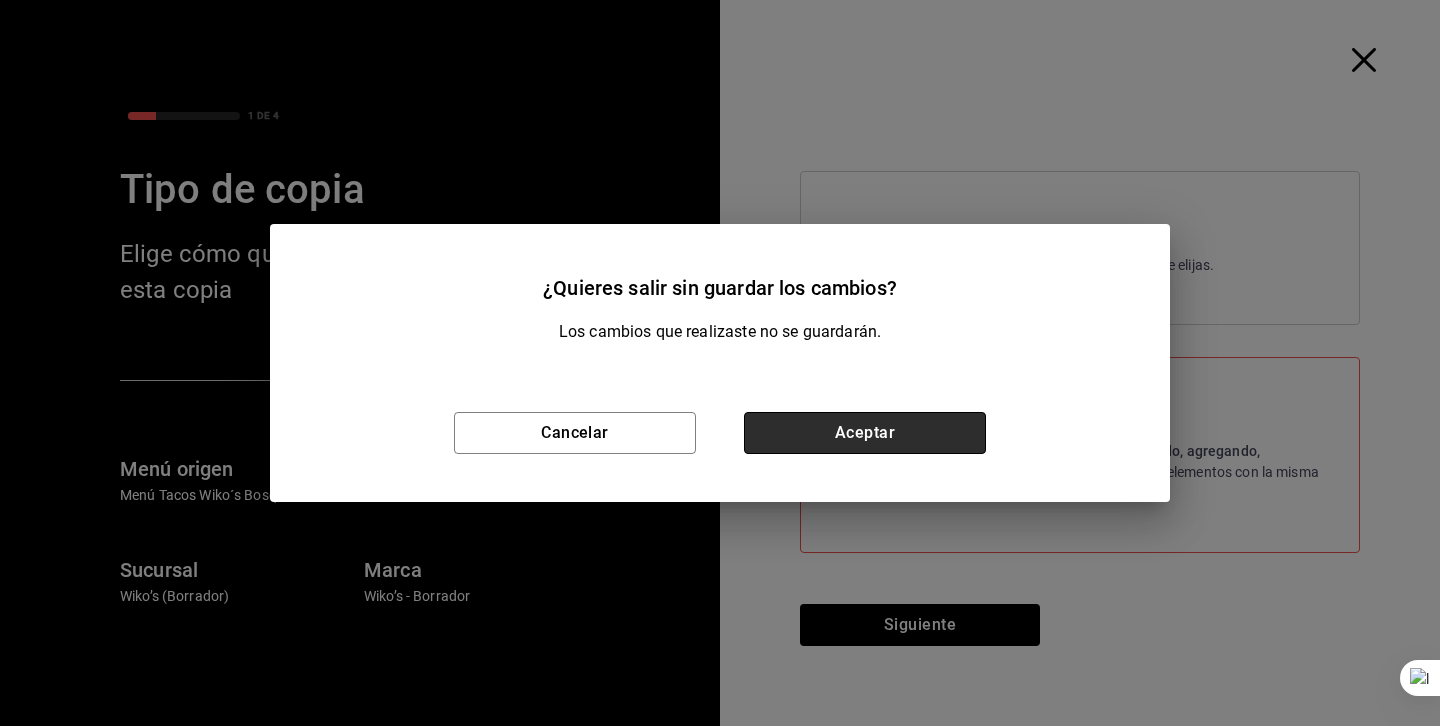 click on "Aceptar" at bounding box center (865, 433) 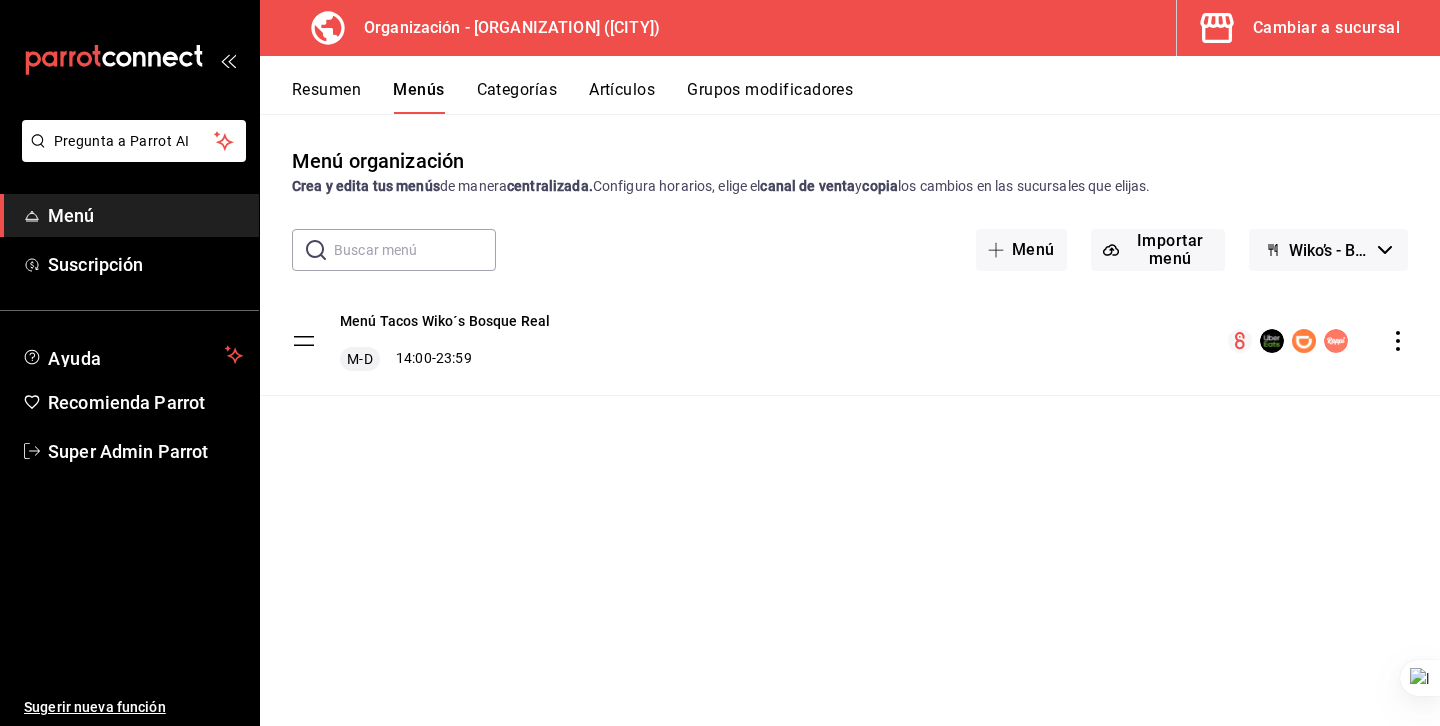 click on "Artículos" at bounding box center [622, 97] 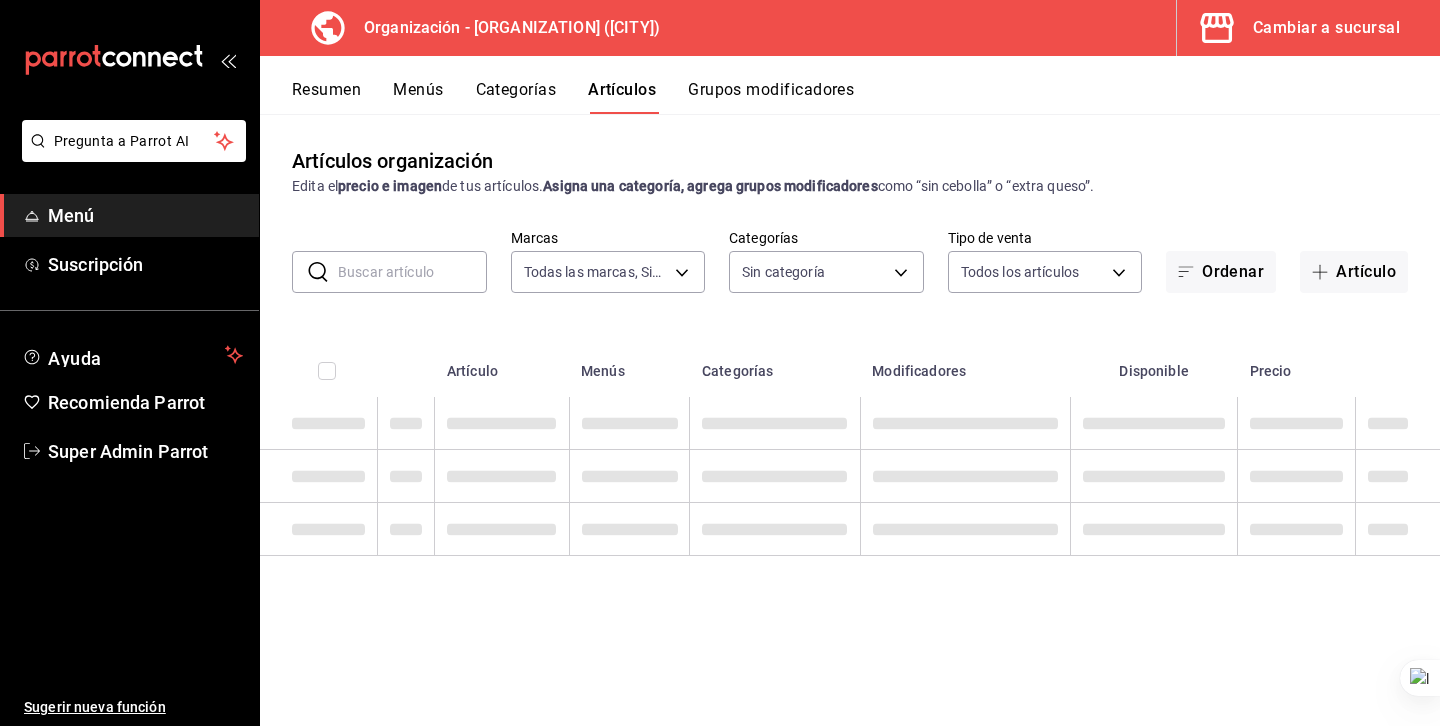 type on "aaf74735-a574-4c5b-b44e-50139090ff3f" 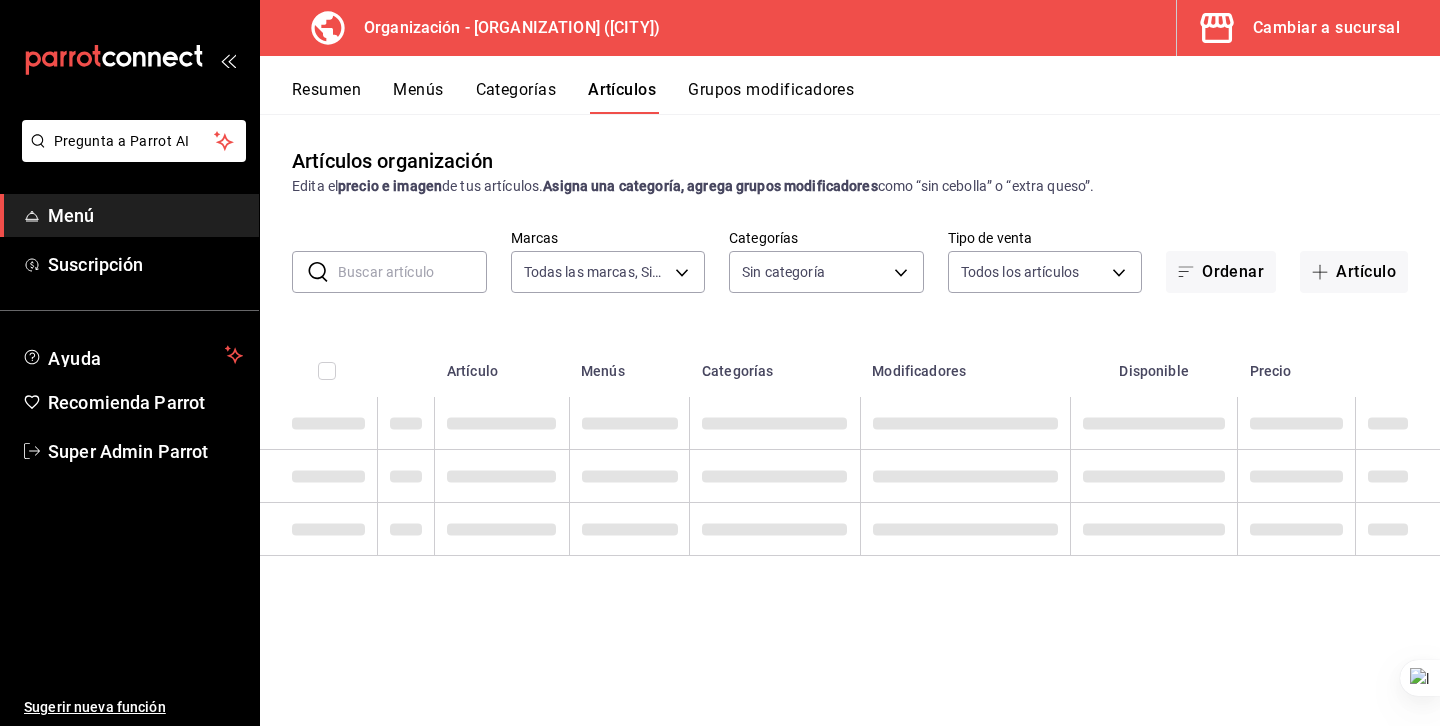 type on "207b02af-7ed9-4cff-9d29-856ee10ce78e,2faf1659-7429-4bc4-94c8-18516f1324b6,300735d7-5df1-4d5b-9fe2-deac190f4ba0,195d164a-fdad-48ef-807e-cd6a550f10fa" 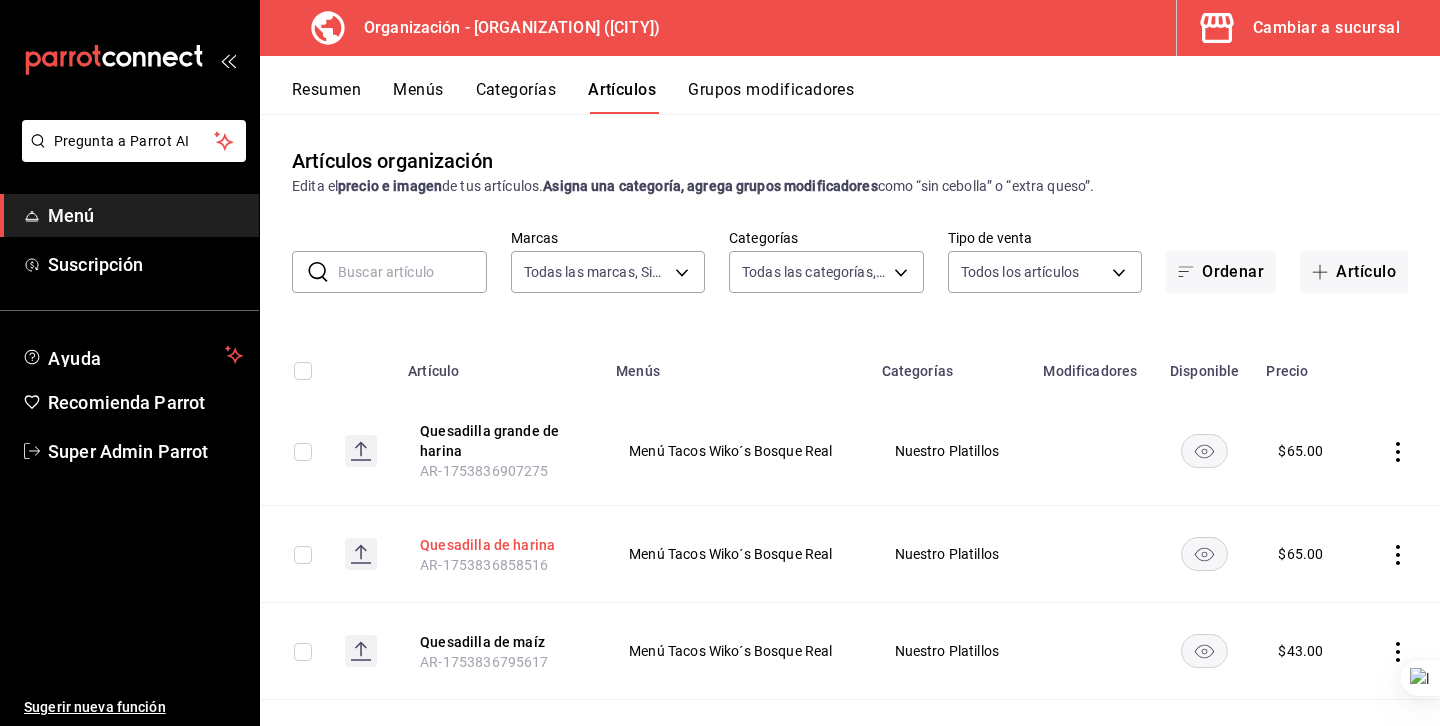 click on "Quesadilla de harina" at bounding box center [500, 545] 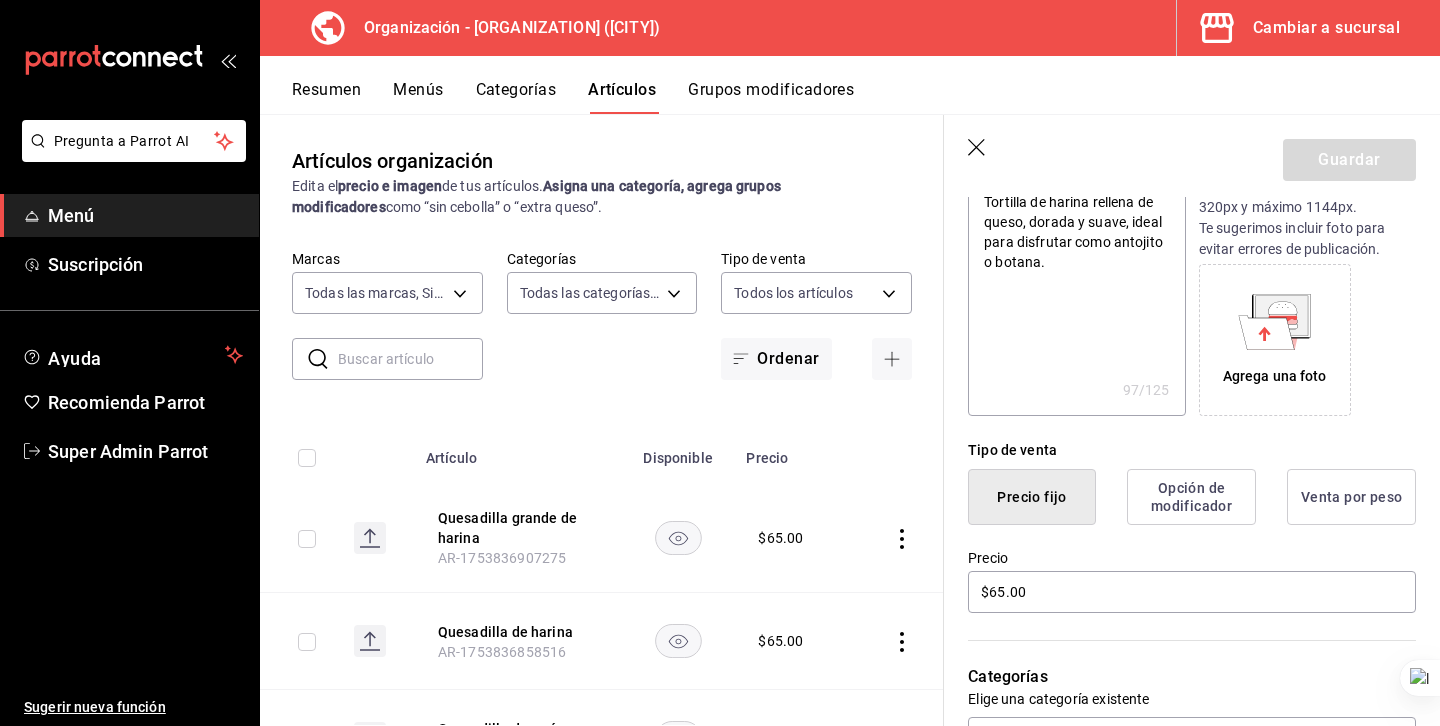 scroll, scrollTop: 375, scrollLeft: 0, axis: vertical 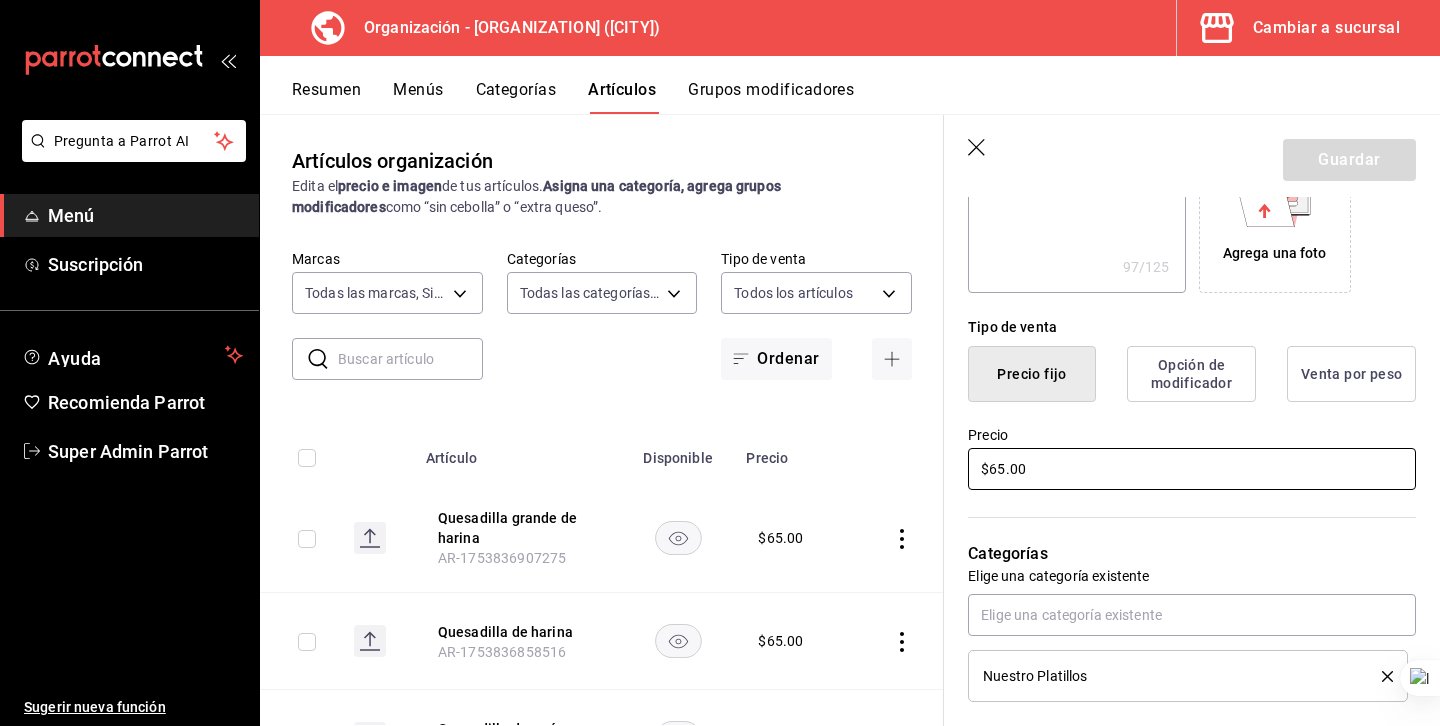 click on "$65.00" at bounding box center [1192, 469] 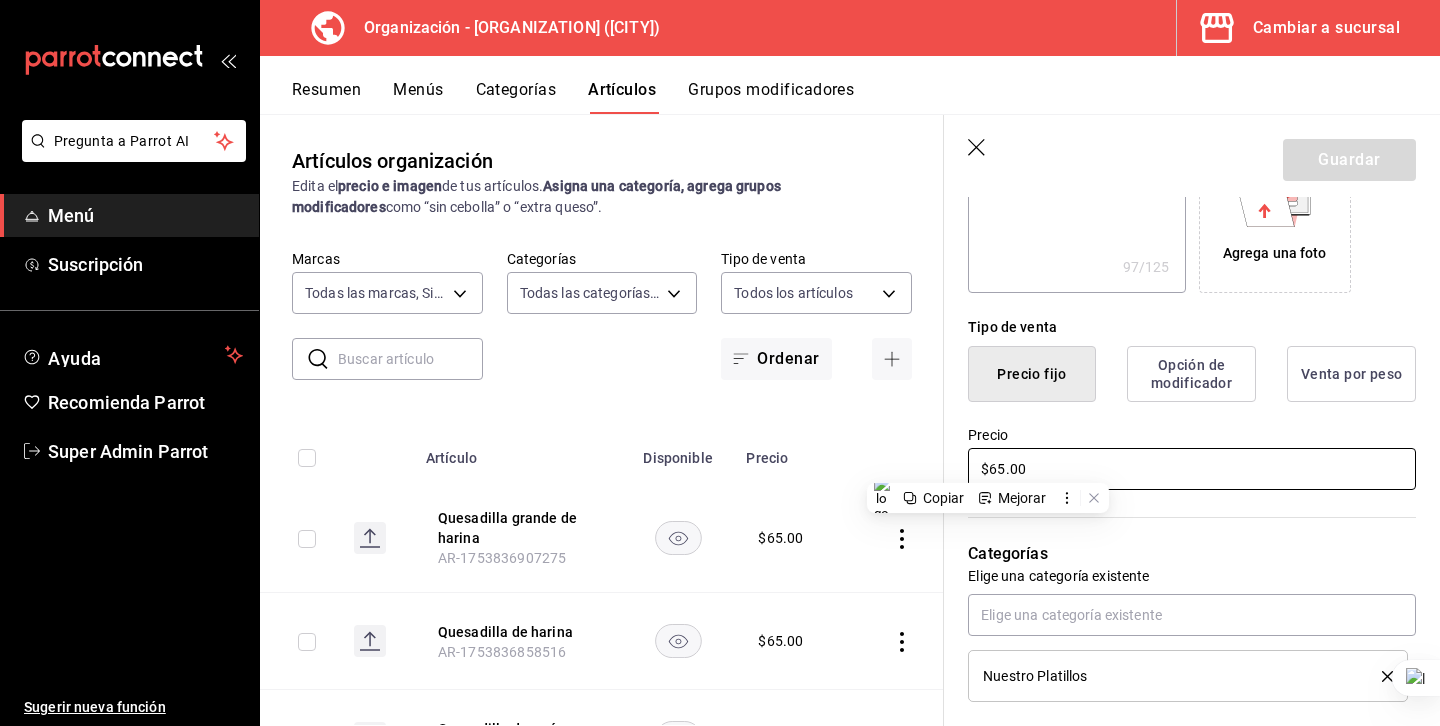 type on "x" 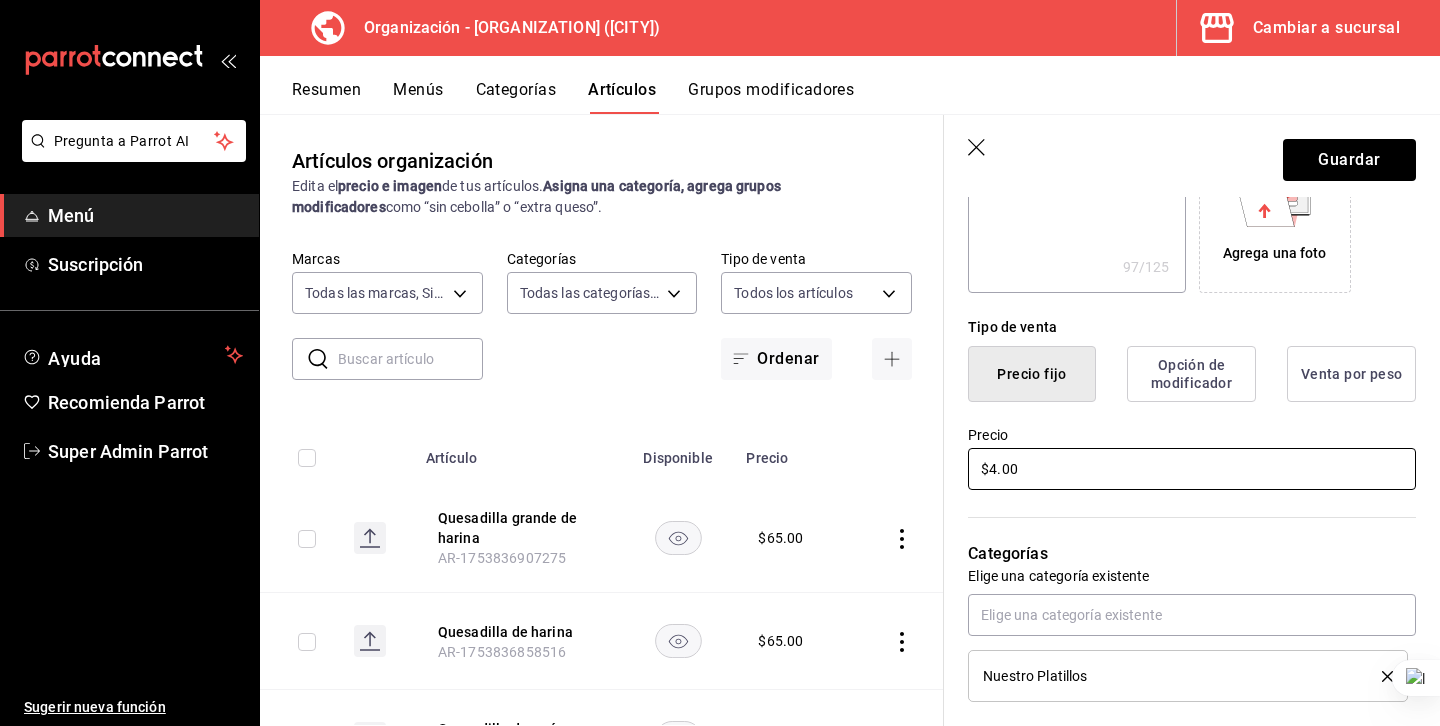 type on "x" 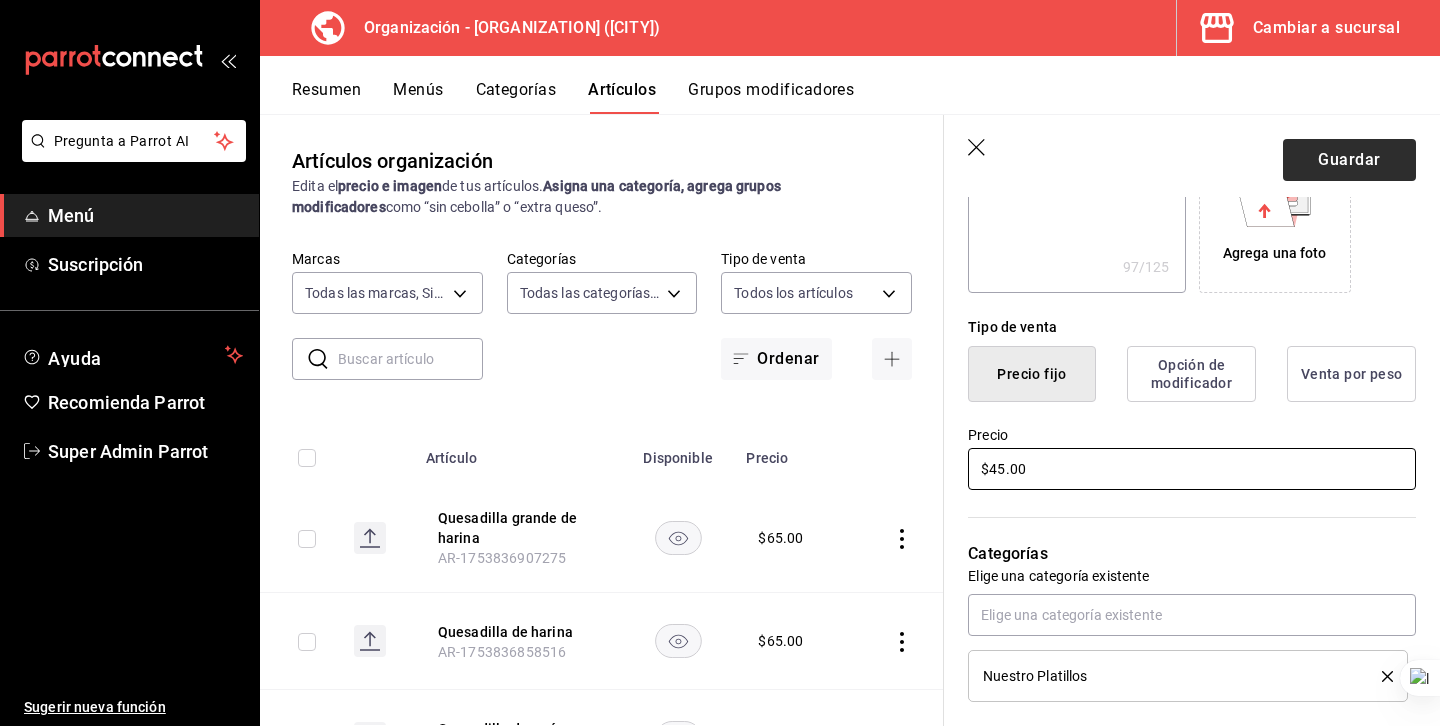 type on "$45.00" 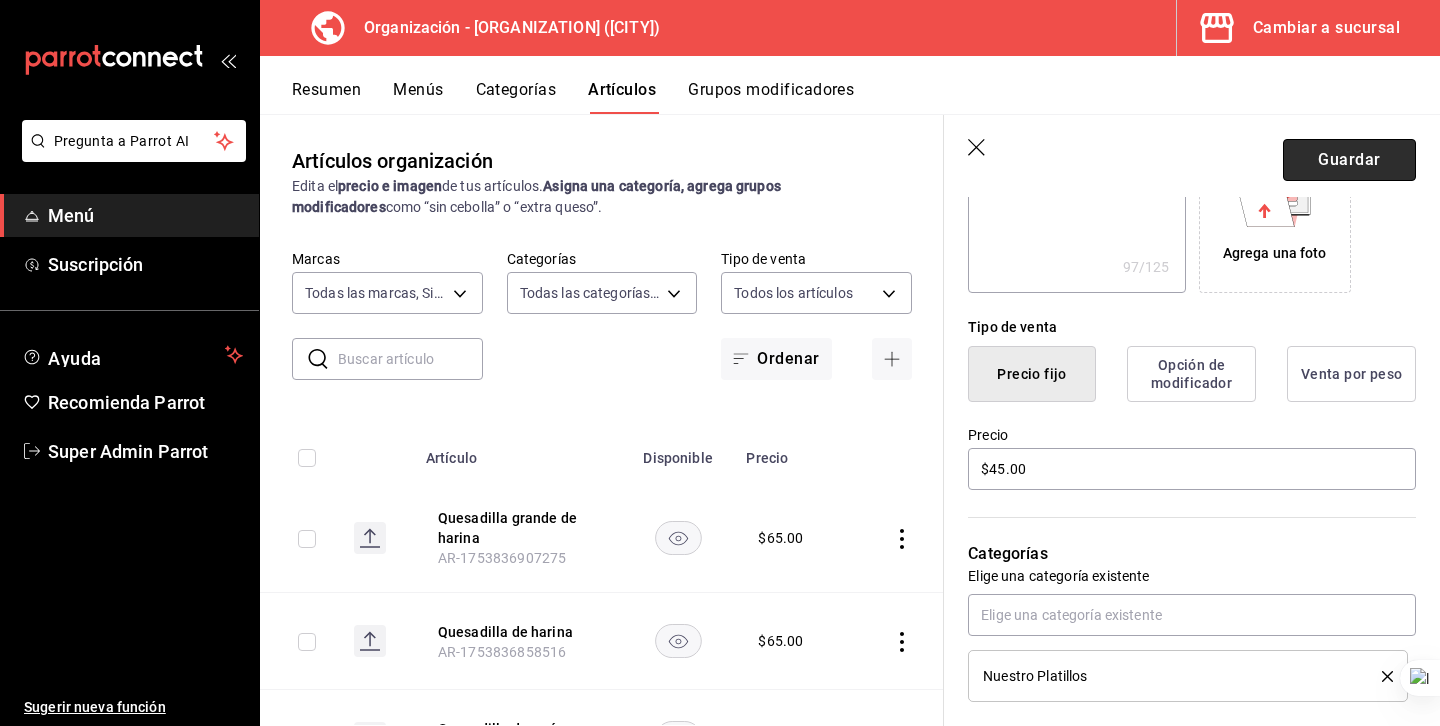 click on "Guardar" at bounding box center [1349, 160] 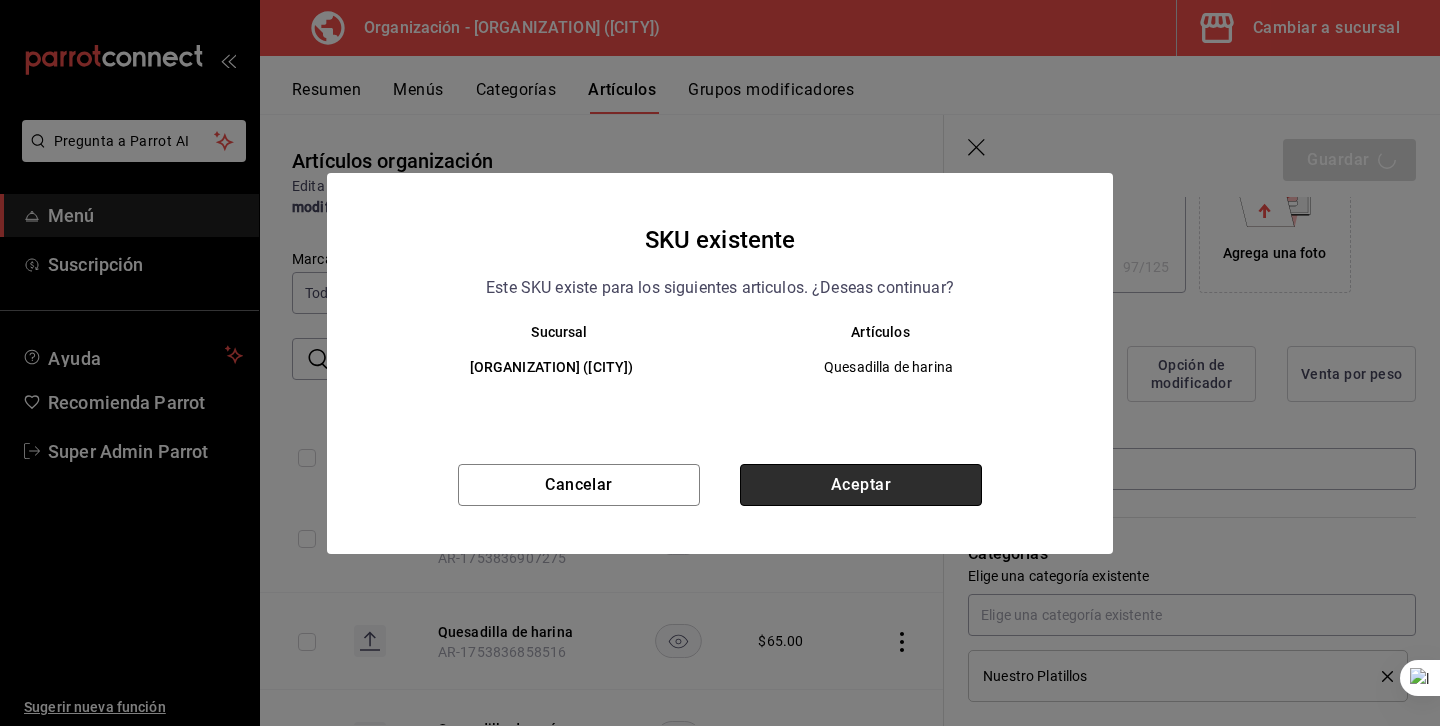 click on "Aceptar" at bounding box center [861, 485] 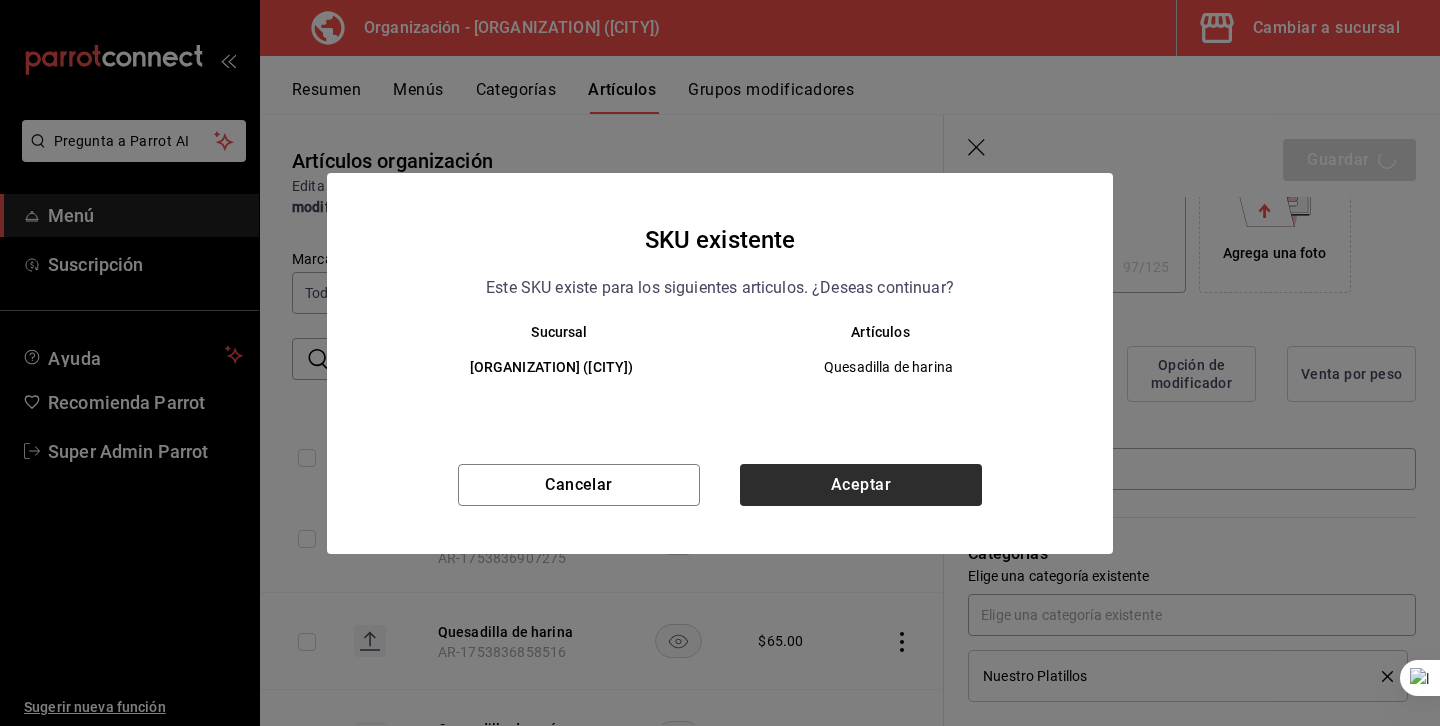 type on "x" 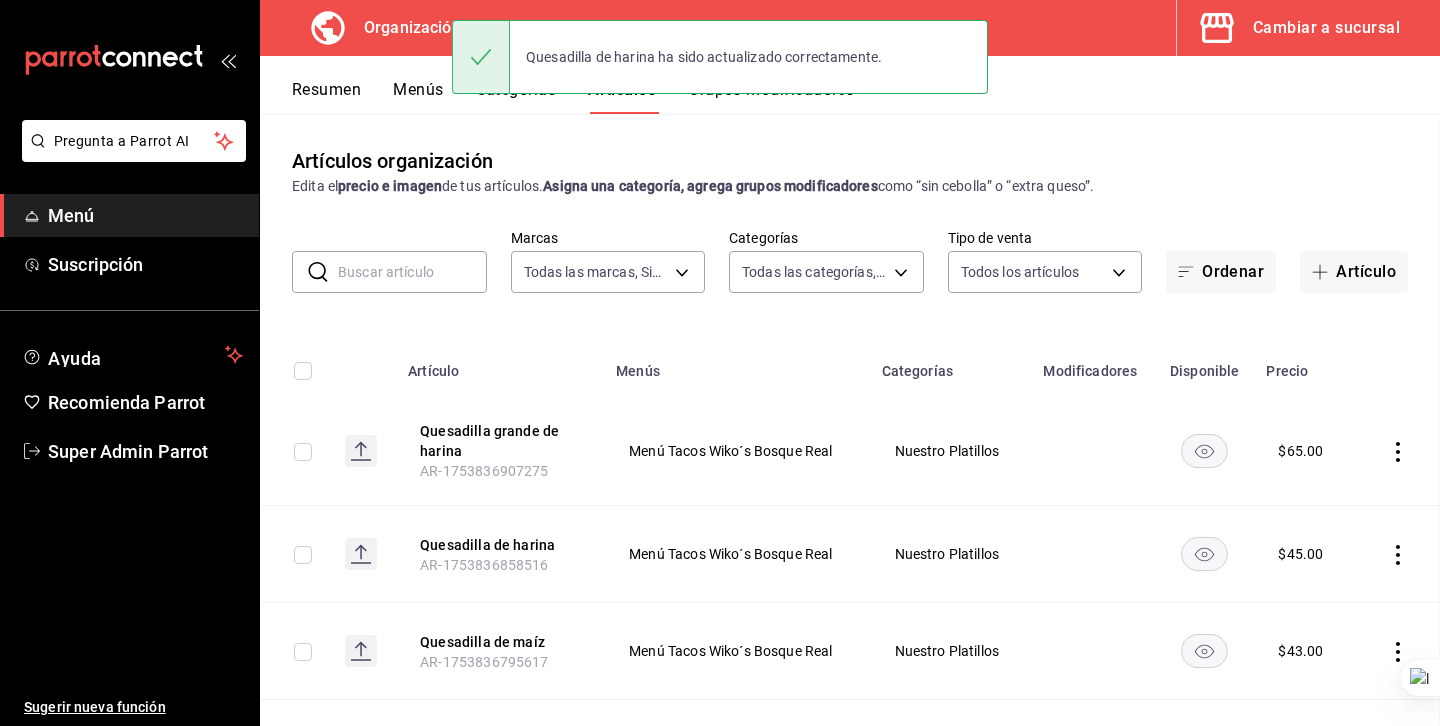 scroll, scrollTop: 0, scrollLeft: 0, axis: both 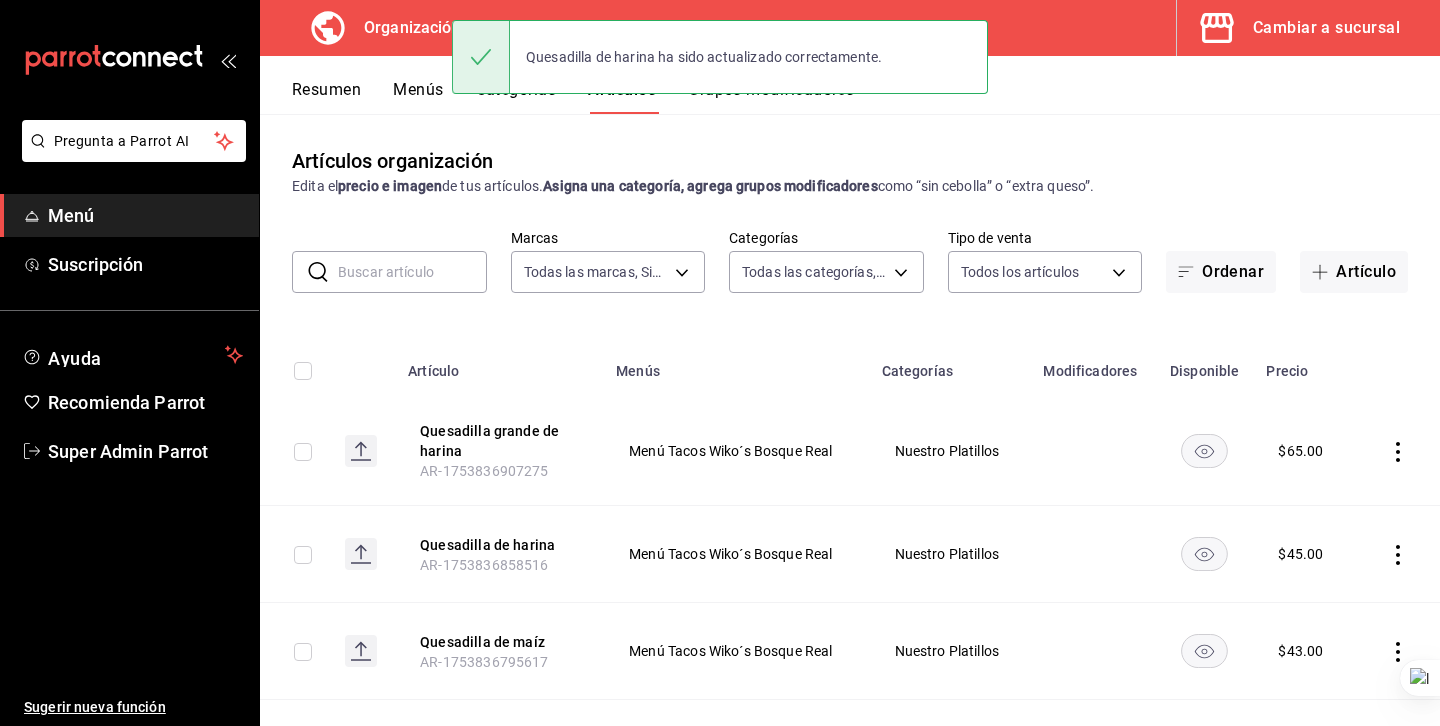 click on "Cambiar a sucursal" at bounding box center [1300, 28] 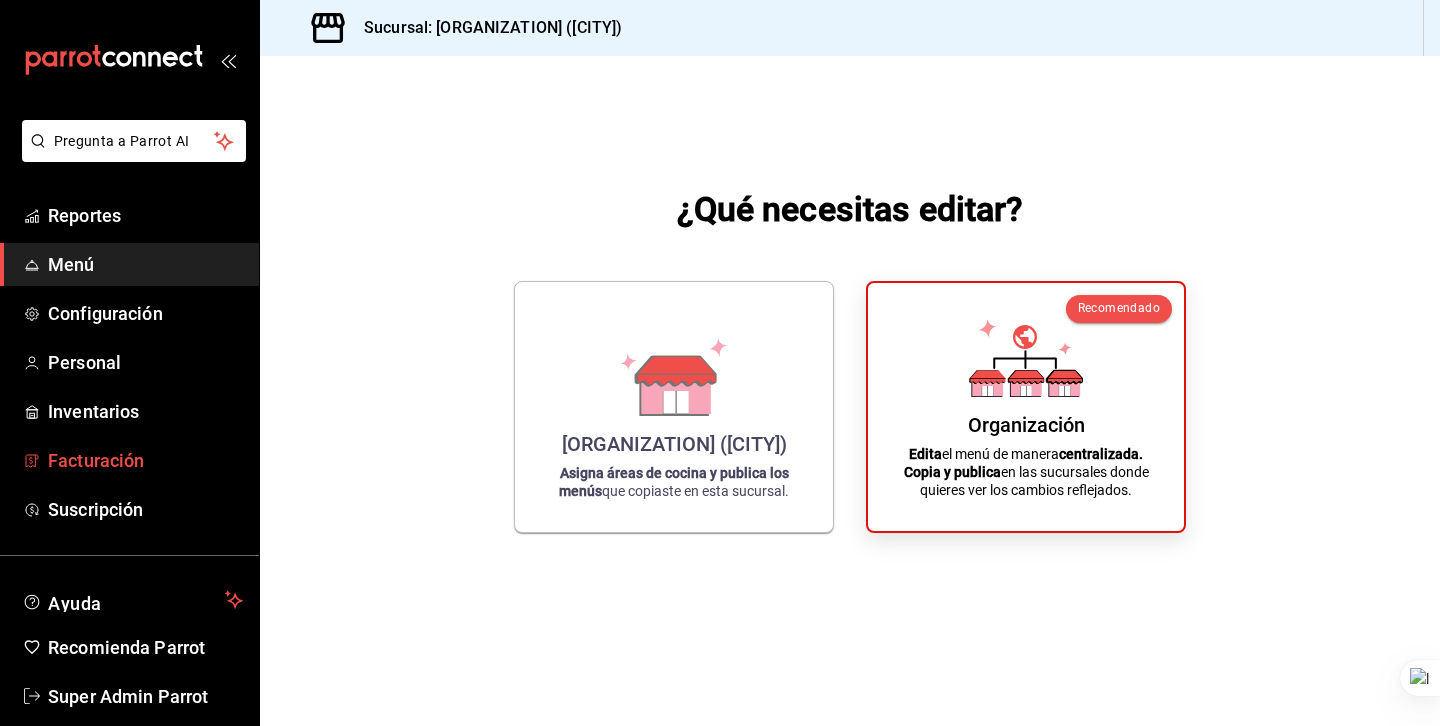 click on "Facturación" at bounding box center (145, 460) 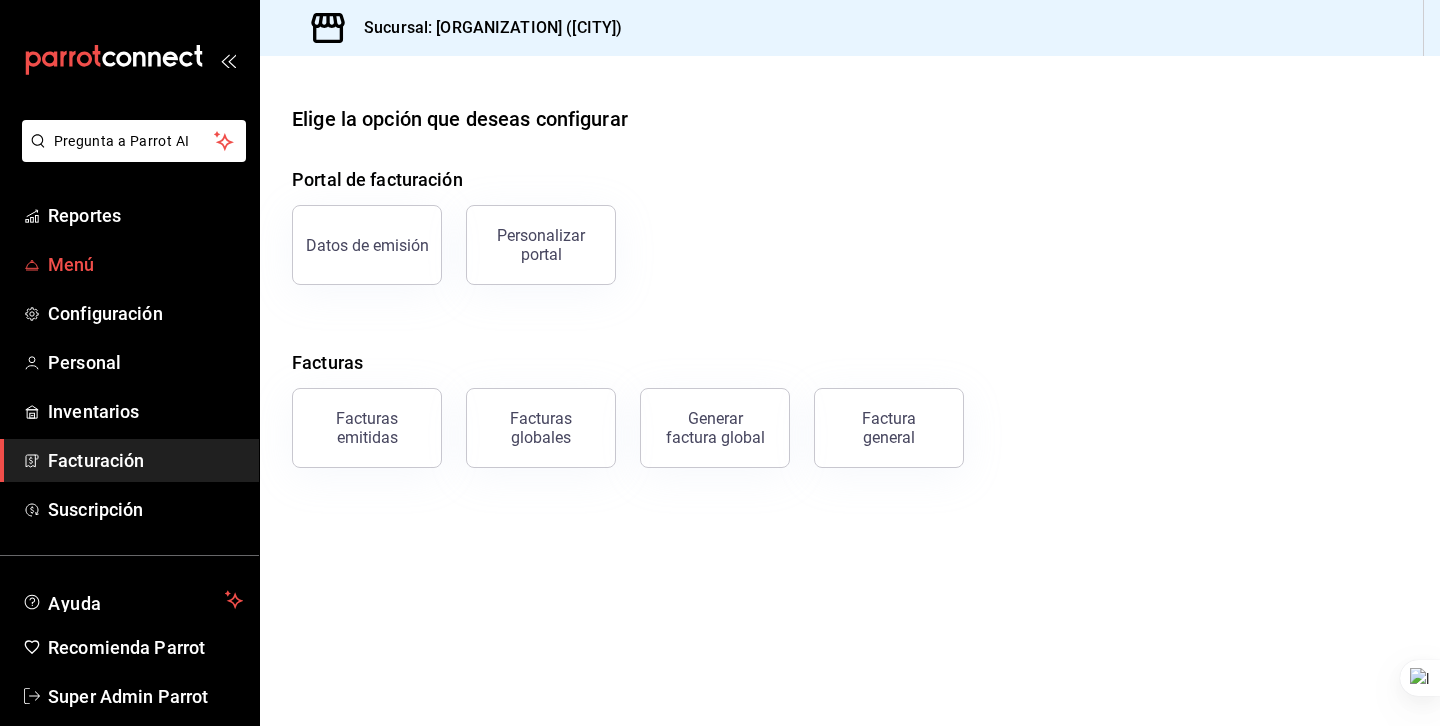 click on "Menú" at bounding box center (145, 264) 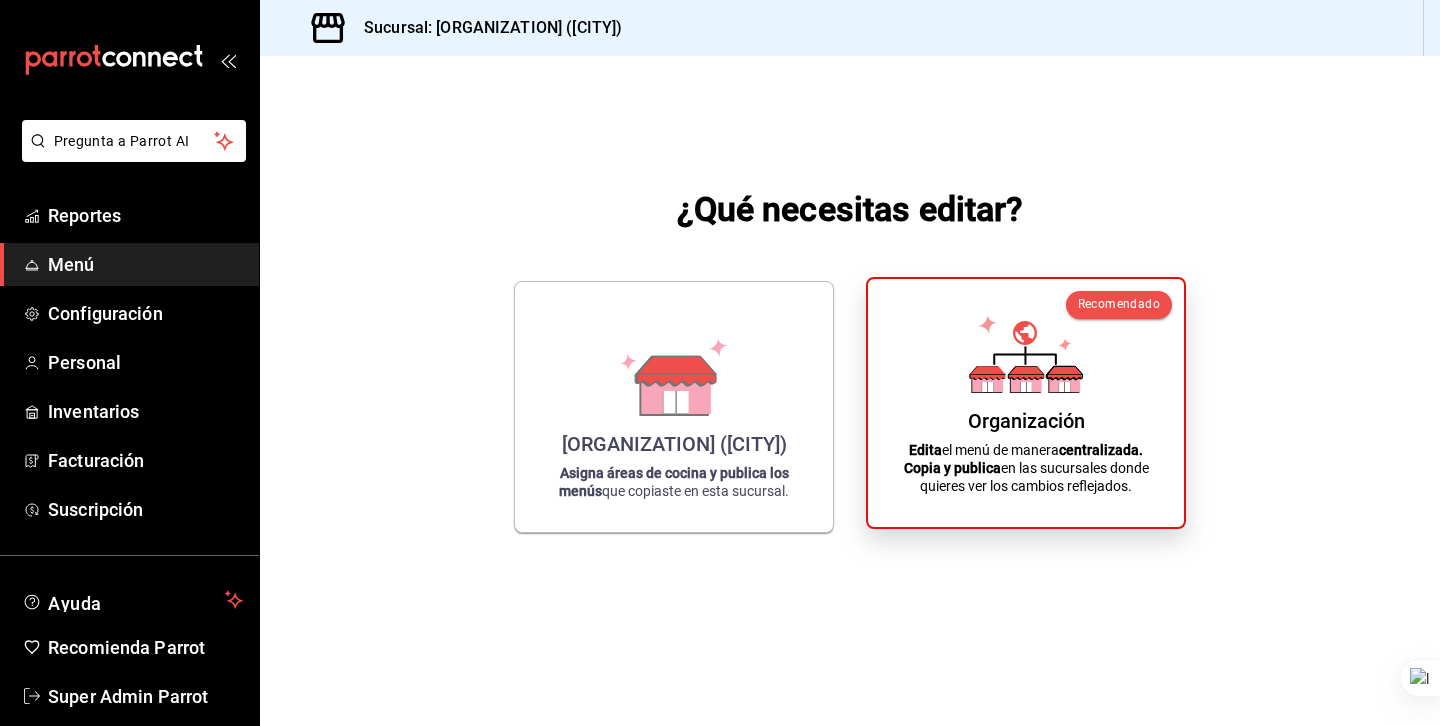 click on "centralizada." at bounding box center (1101, 450) 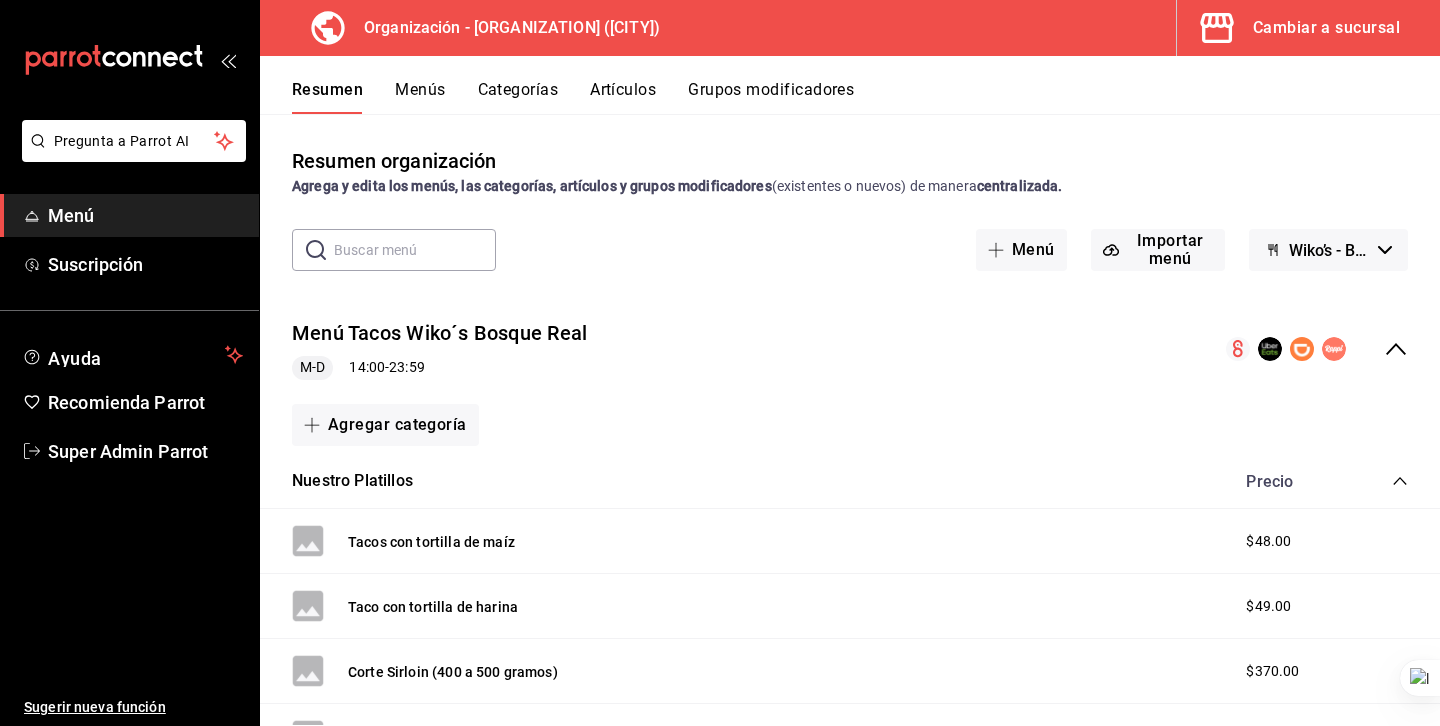 click on "Artículos" at bounding box center [623, 97] 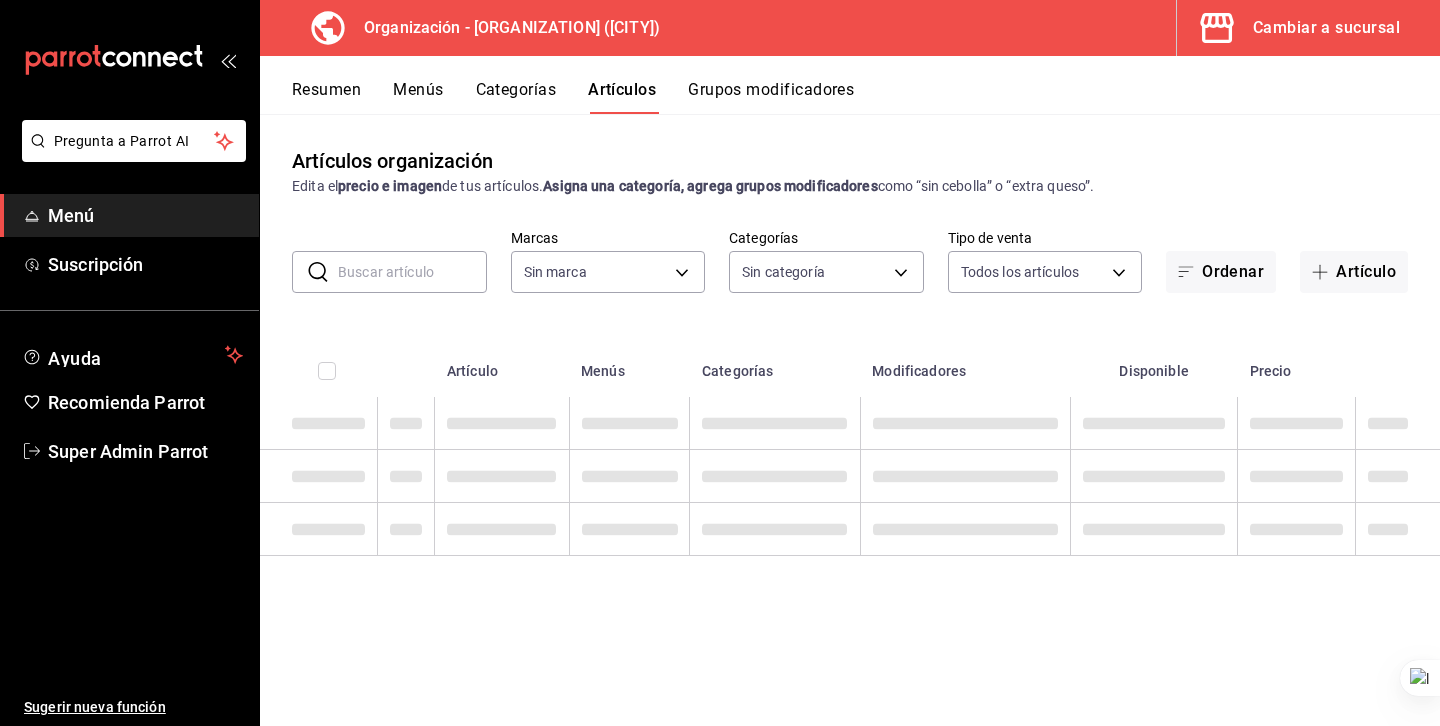 type on "aaf74735-a574-4c5b-b44e-50139090ff3f" 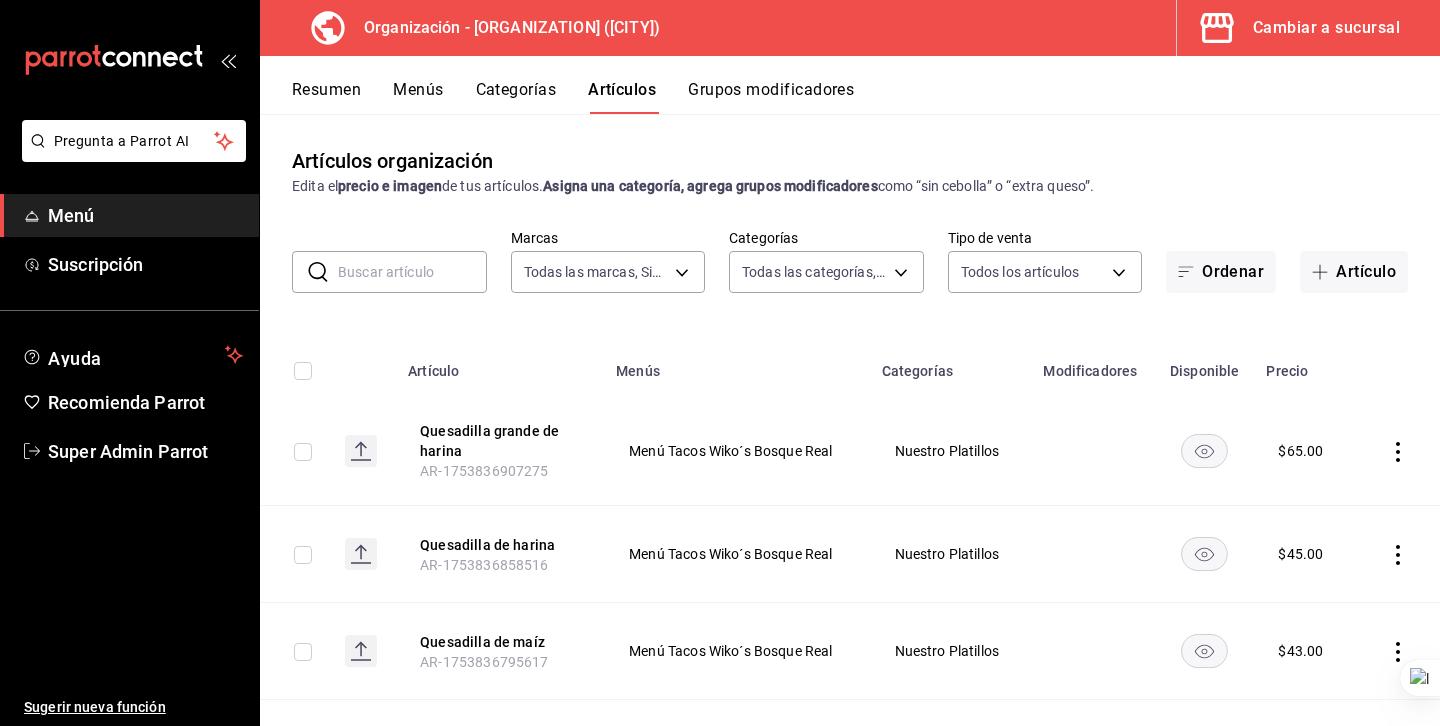 type on "207b02af-7ed9-4cff-9d29-856ee10ce78e,2faf1659-7429-4bc4-94c8-18516f1324b6,300735d7-5df1-4d5b-9fe2-deac190f4ba0,195d164a-fdad-48ef-807e-cd6a550f10fa" 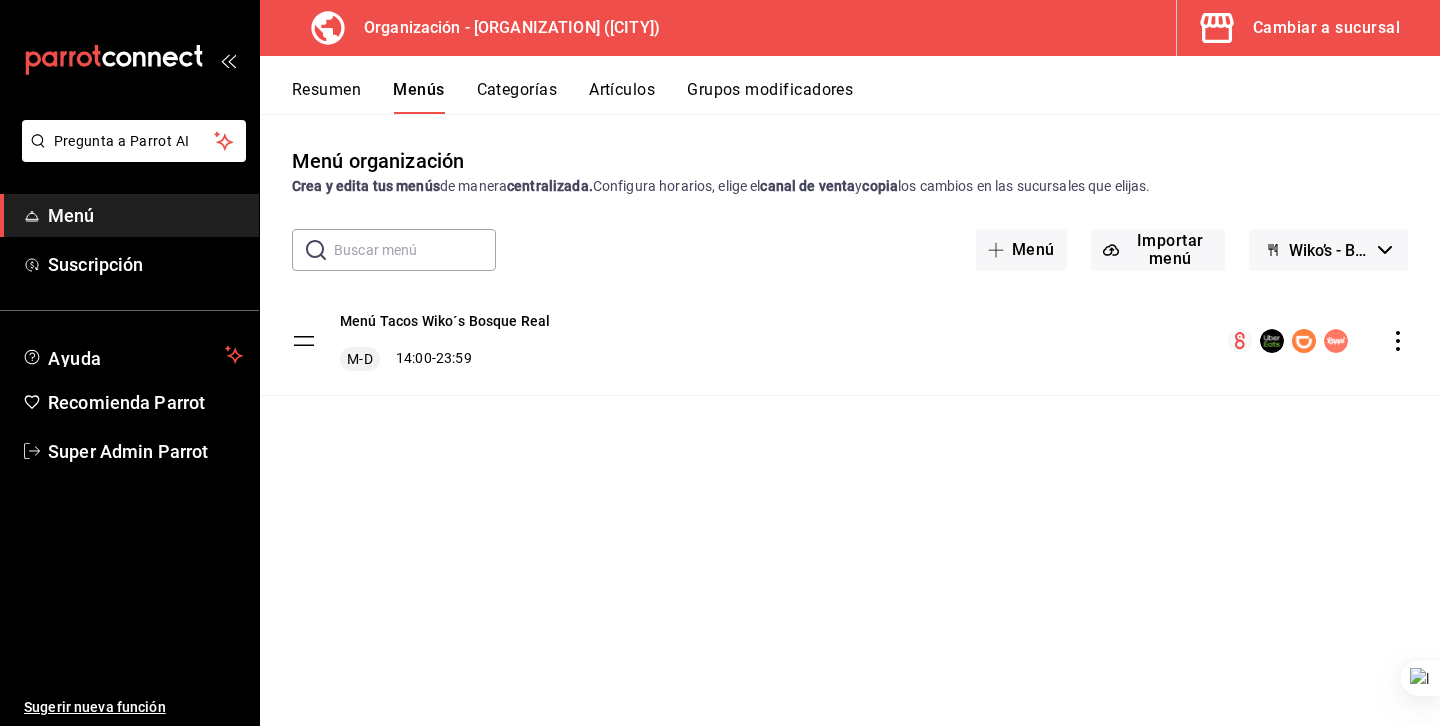 click on "Categorías" at bounding box center (517, 97) 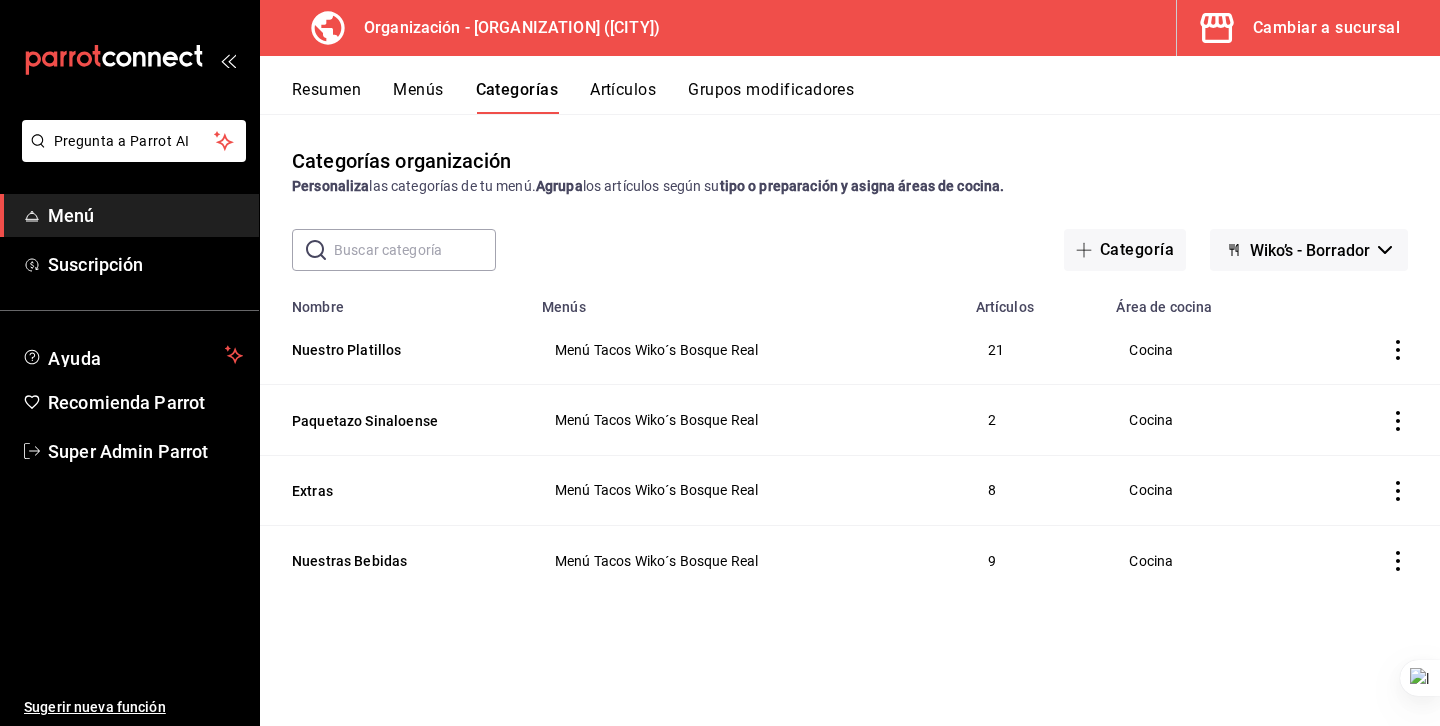 click on "Artículos" at bounding box center (623, 97) 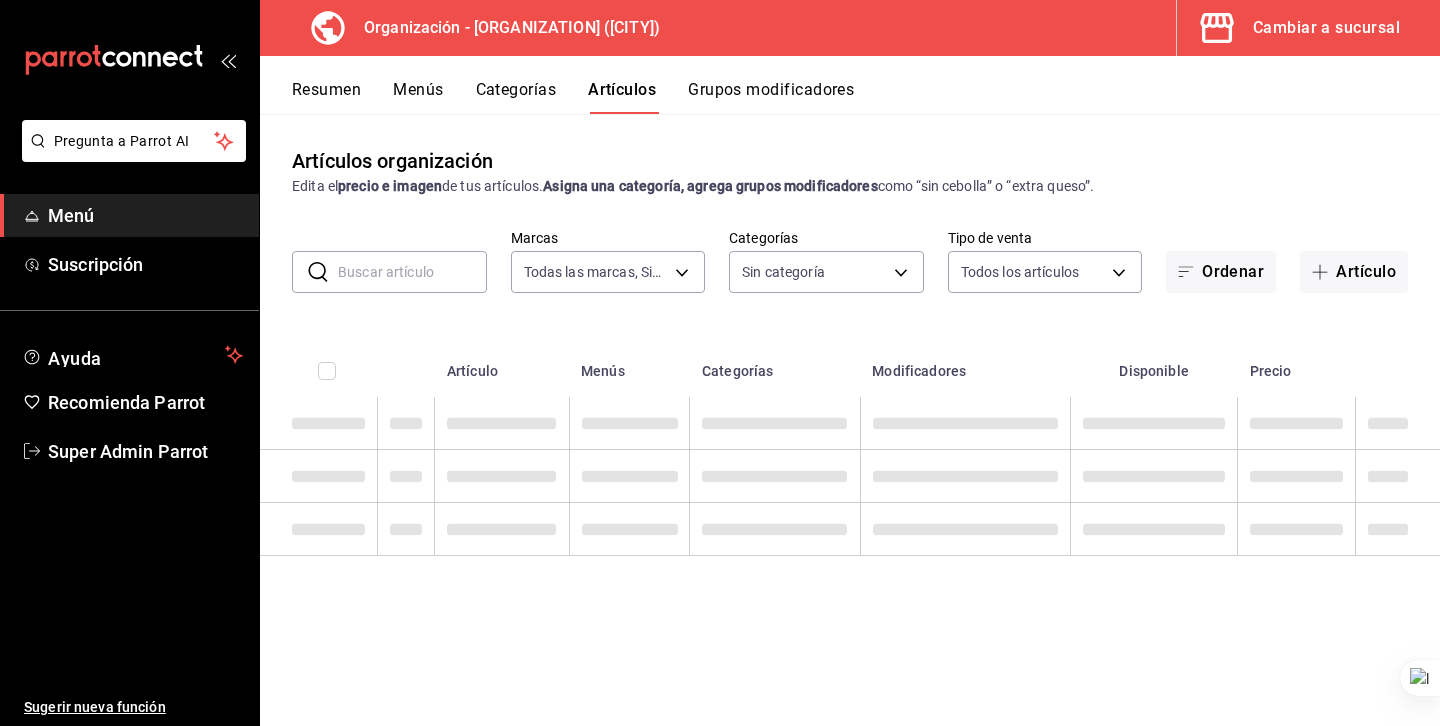 type on "aaf74735-a574-4c5b-b44e-50139090ff3f" 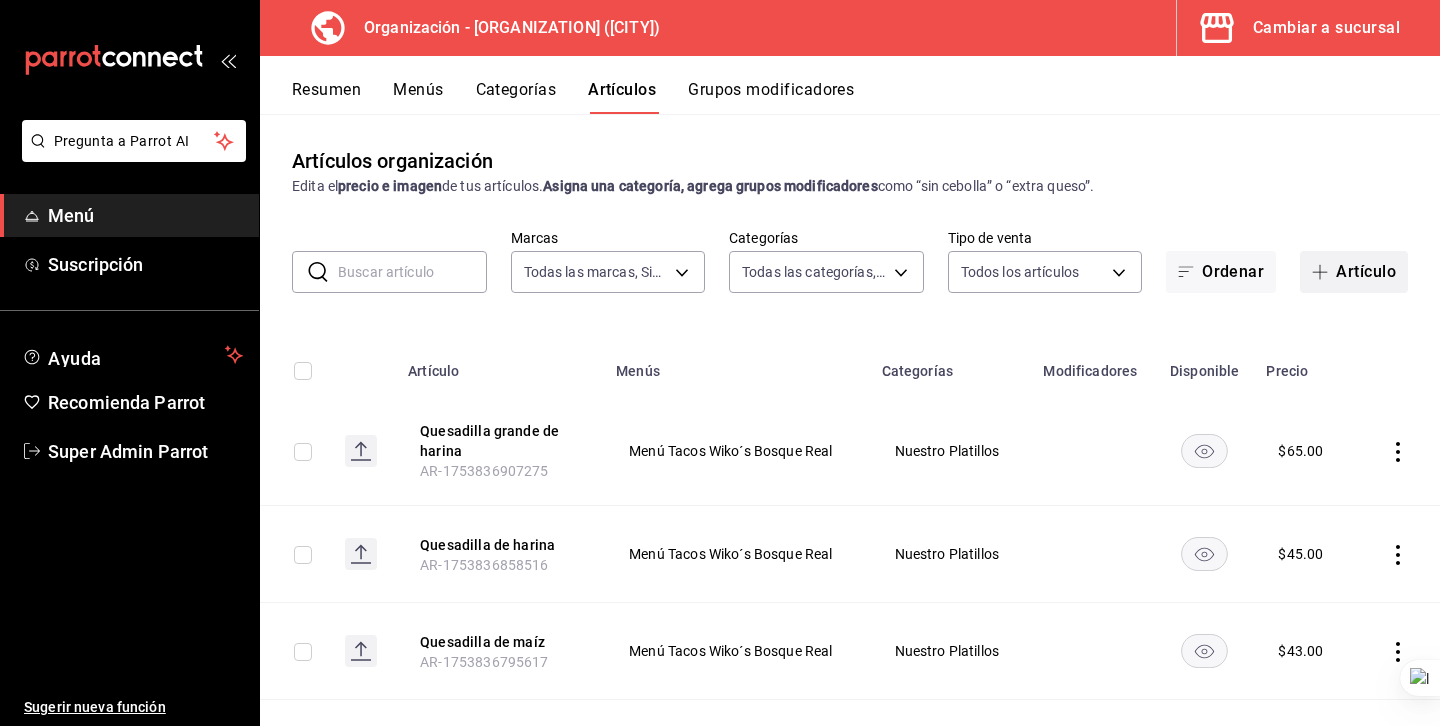 click 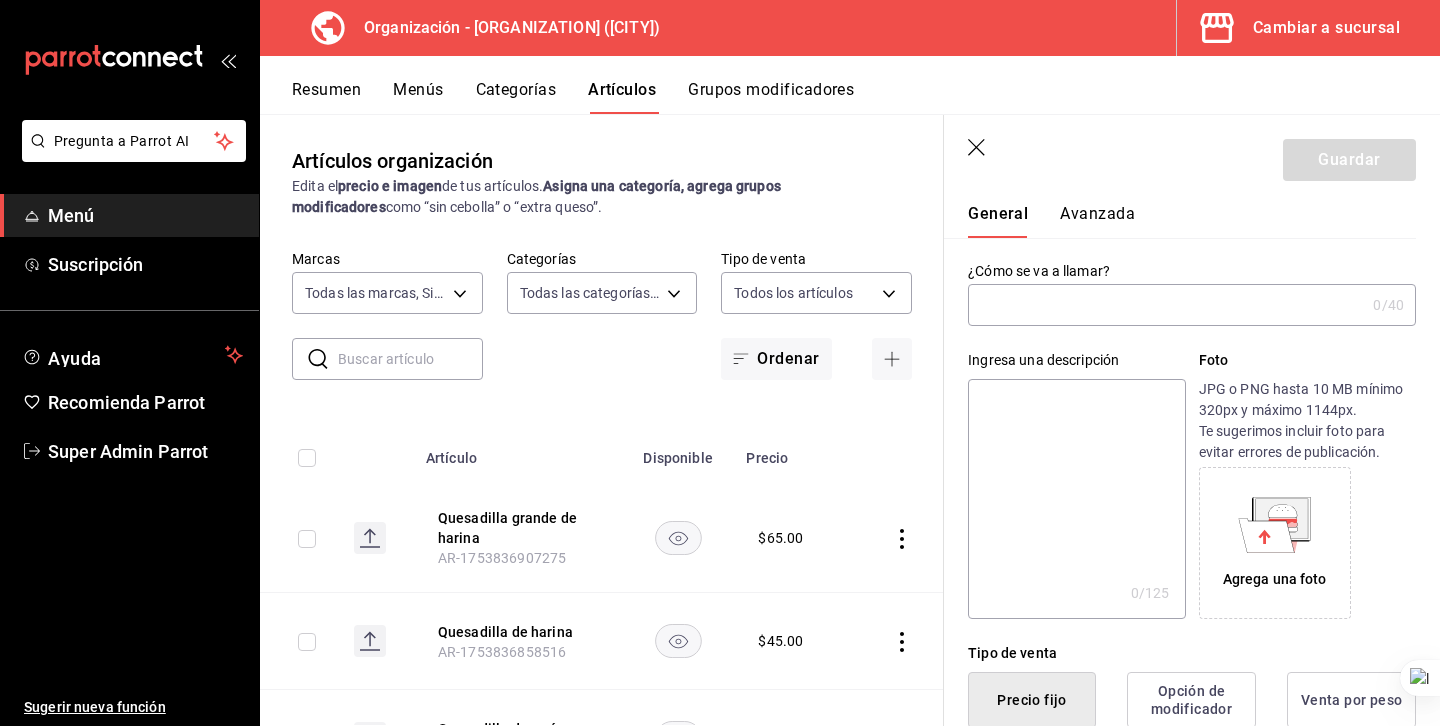 scroll, scrollTop: 50, scrollLeft: 0, axis: vertical 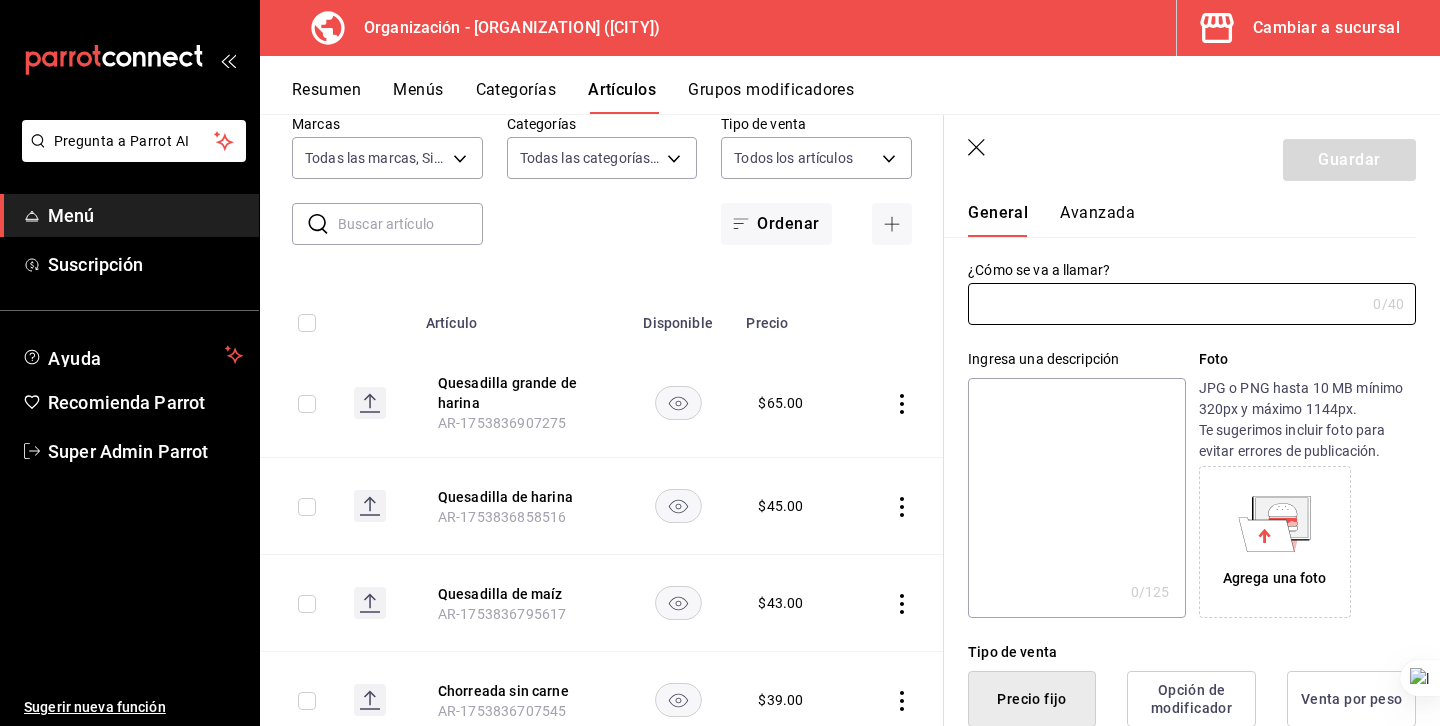 click 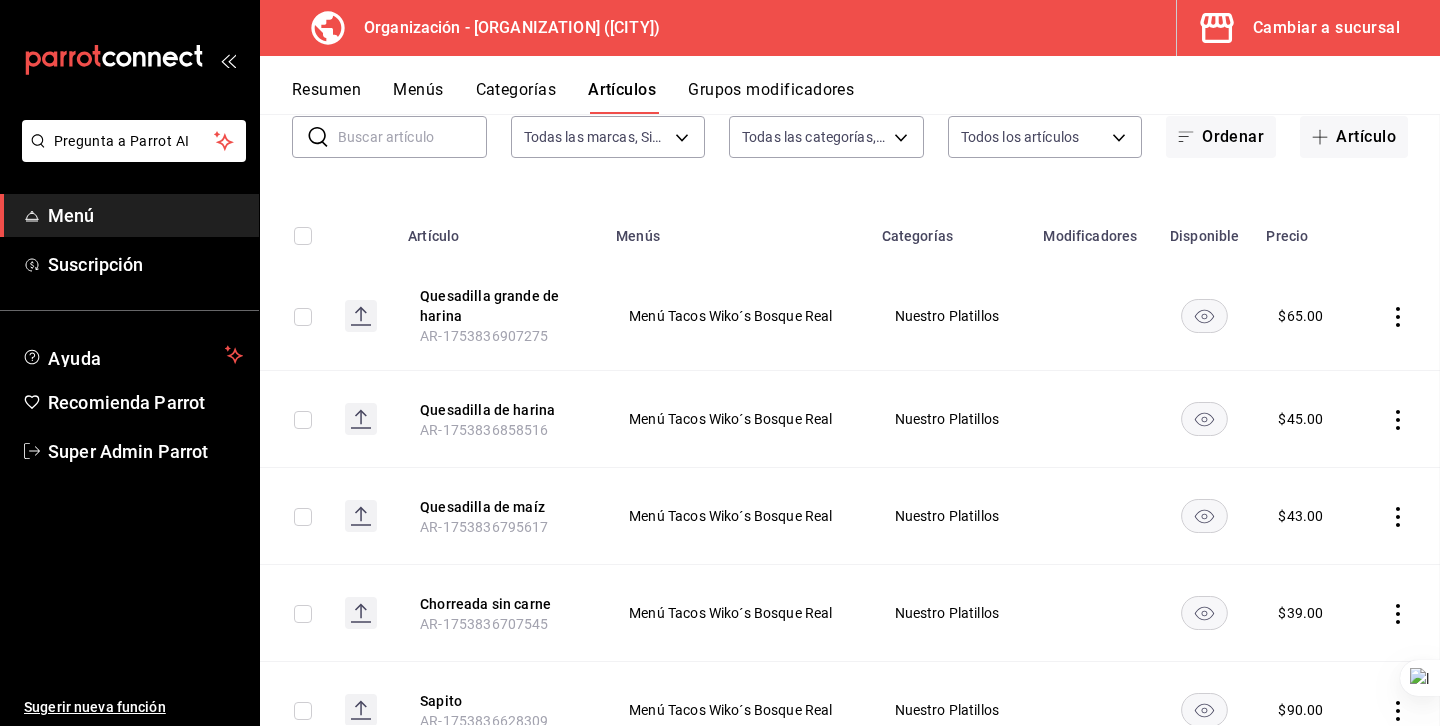 scroll, scrollTop: 0, scrollLeft: 0, axis: both 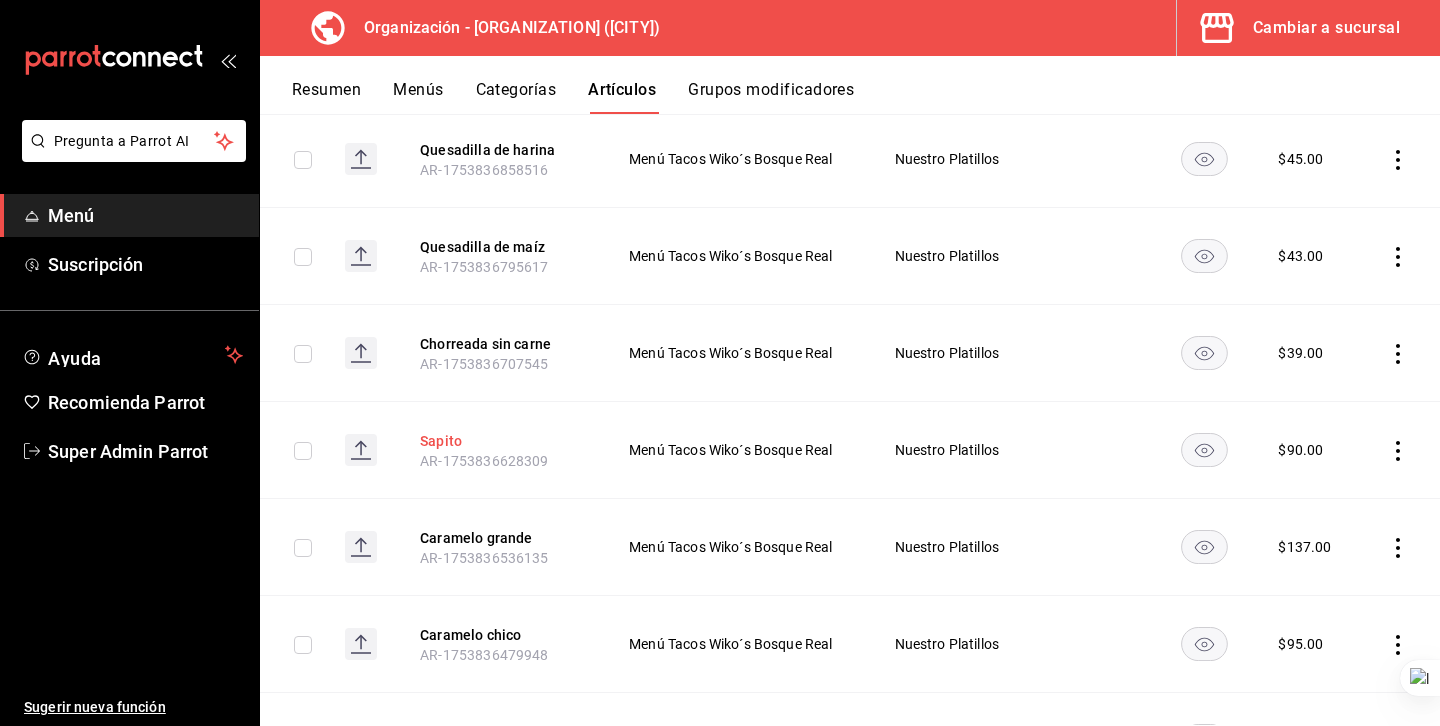 click on "Sapito" at bounding box center (500, 441) 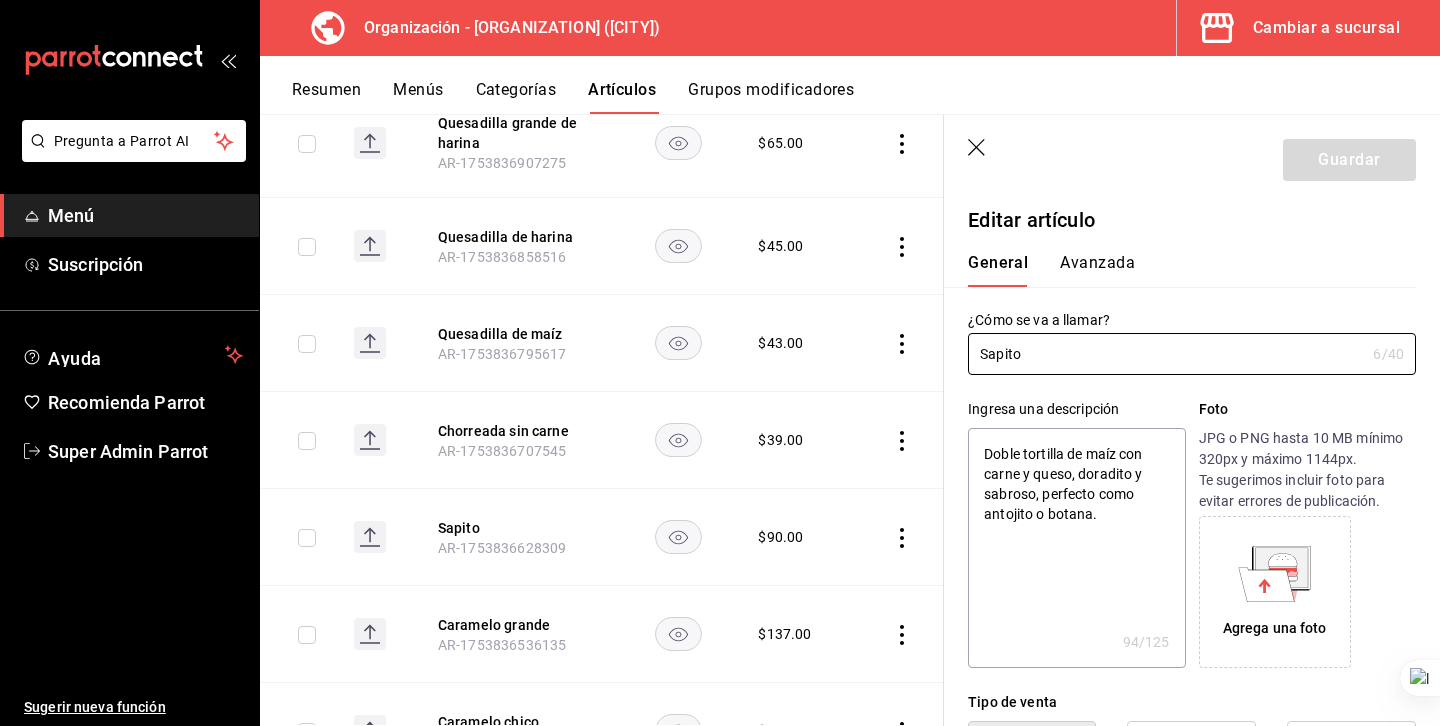 type on "x" 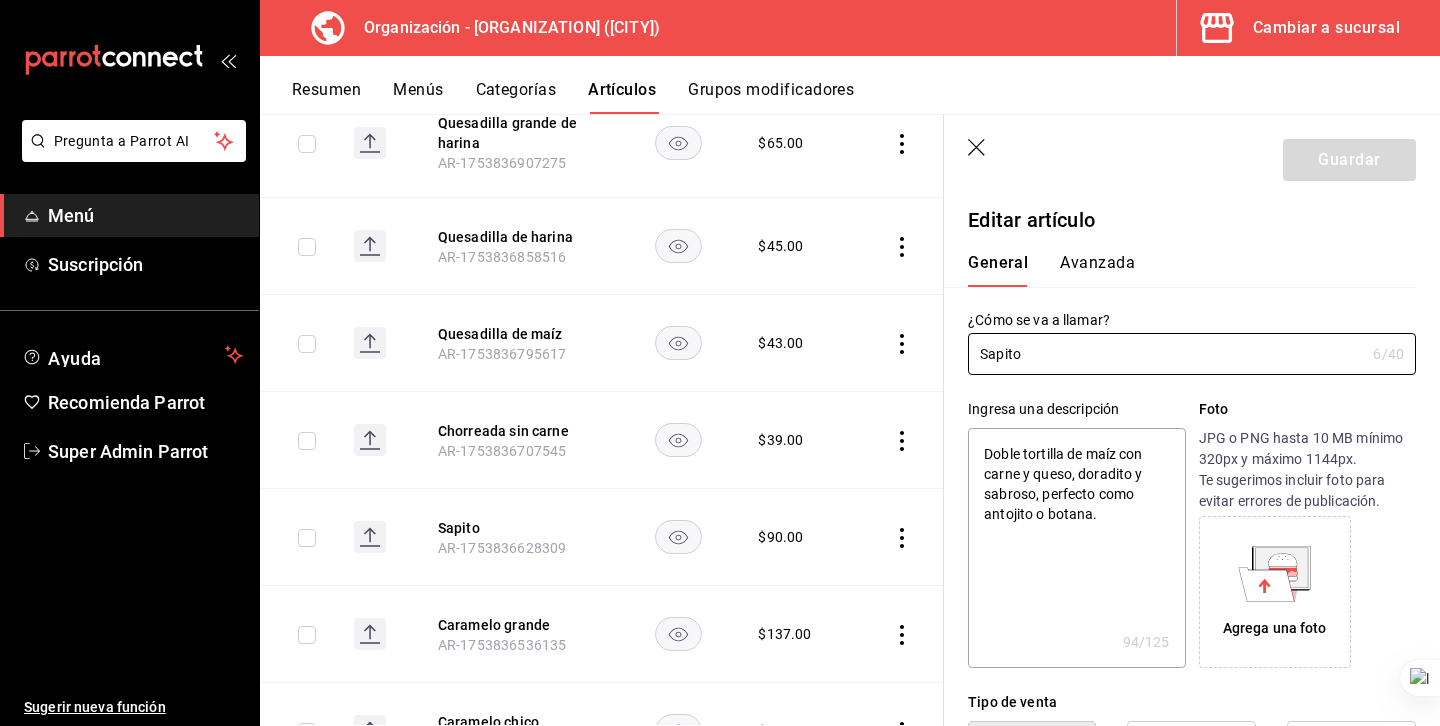 radio on "false" 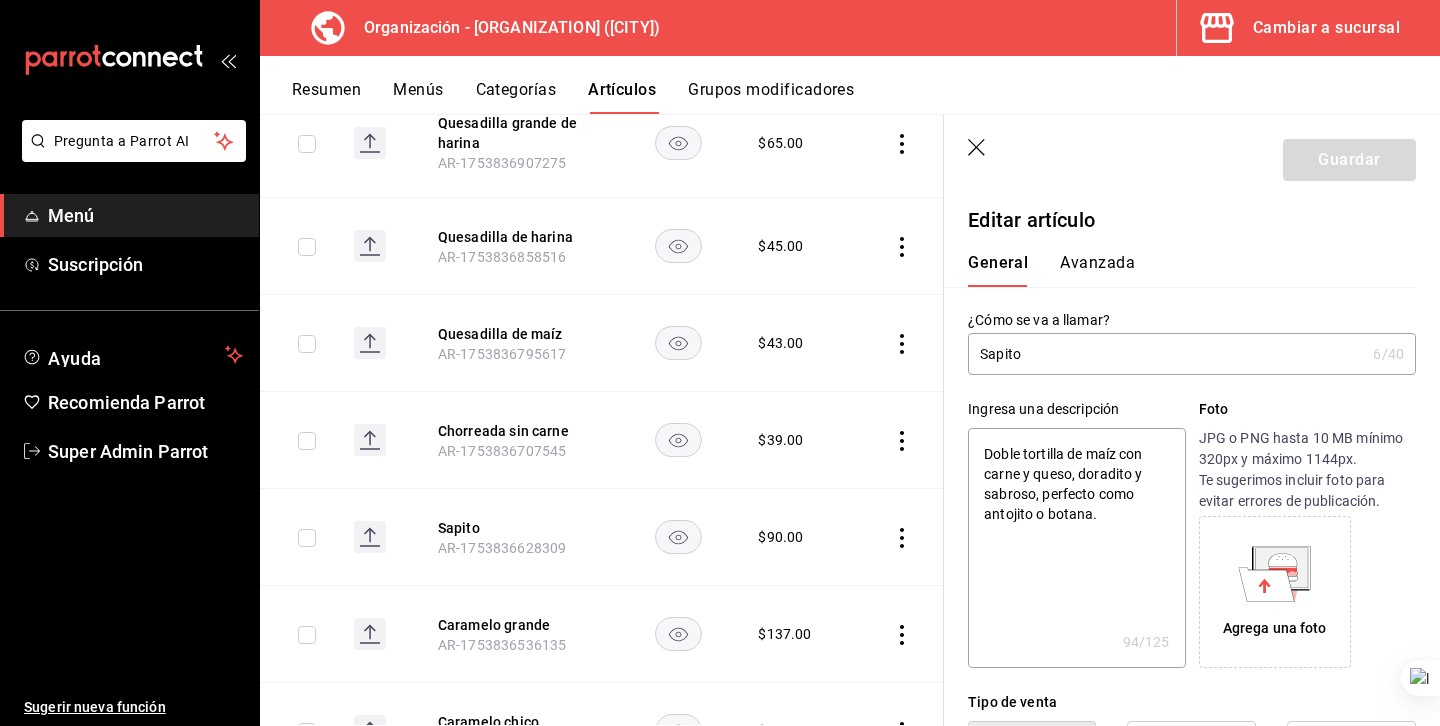drag, startPoint x: 1101, startPoint y: 511, endPoint x: 969, endPoint y: 454, distance: 143.78108 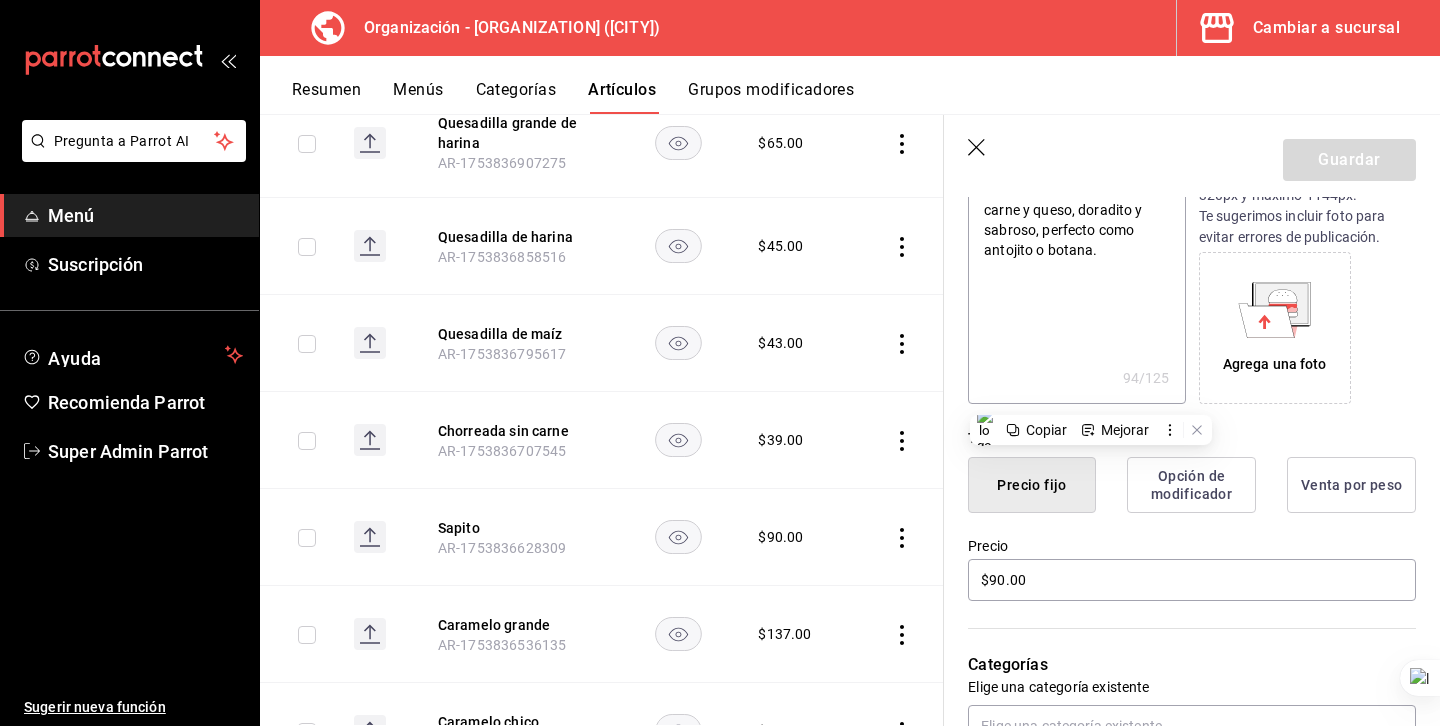 scroll, scrollTop: 288, scrollLeft: 0, axis: vertical 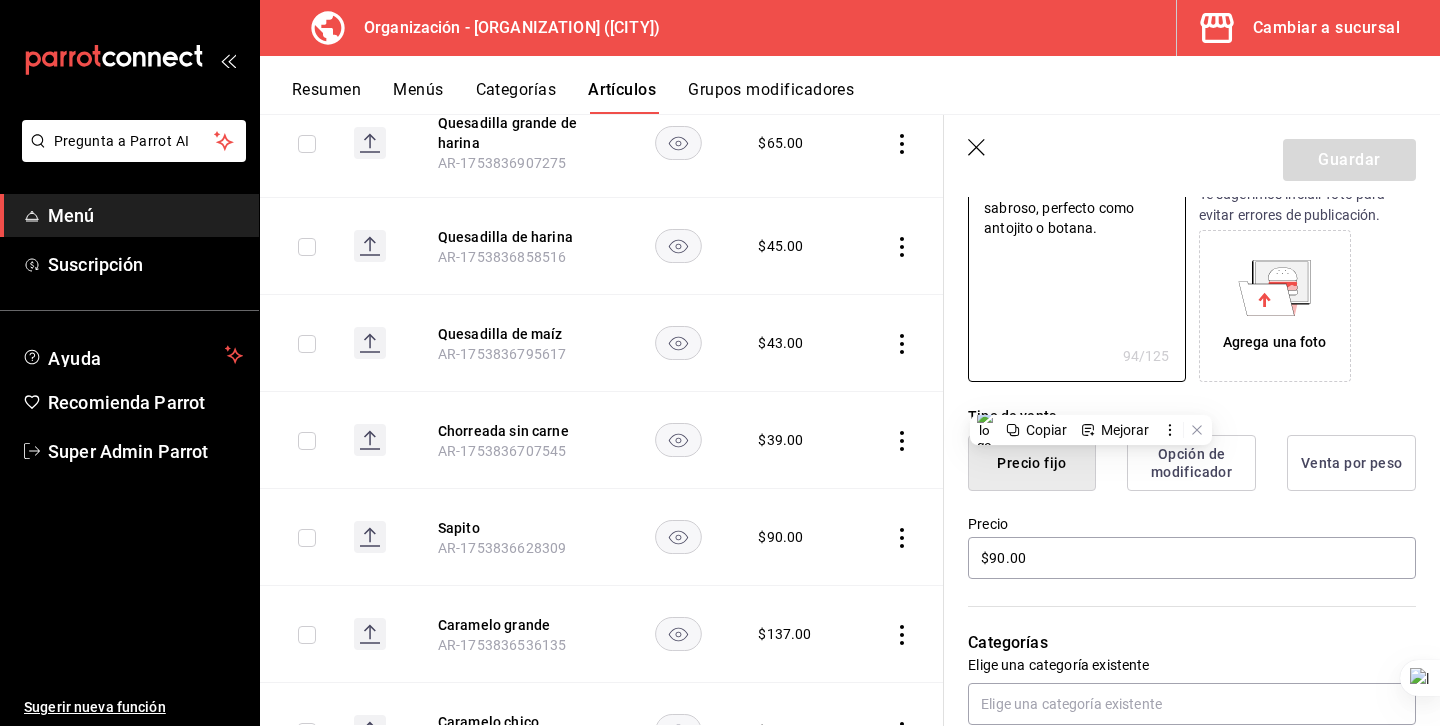 click on "Venta por peso" at bounding box center (1351, 463) 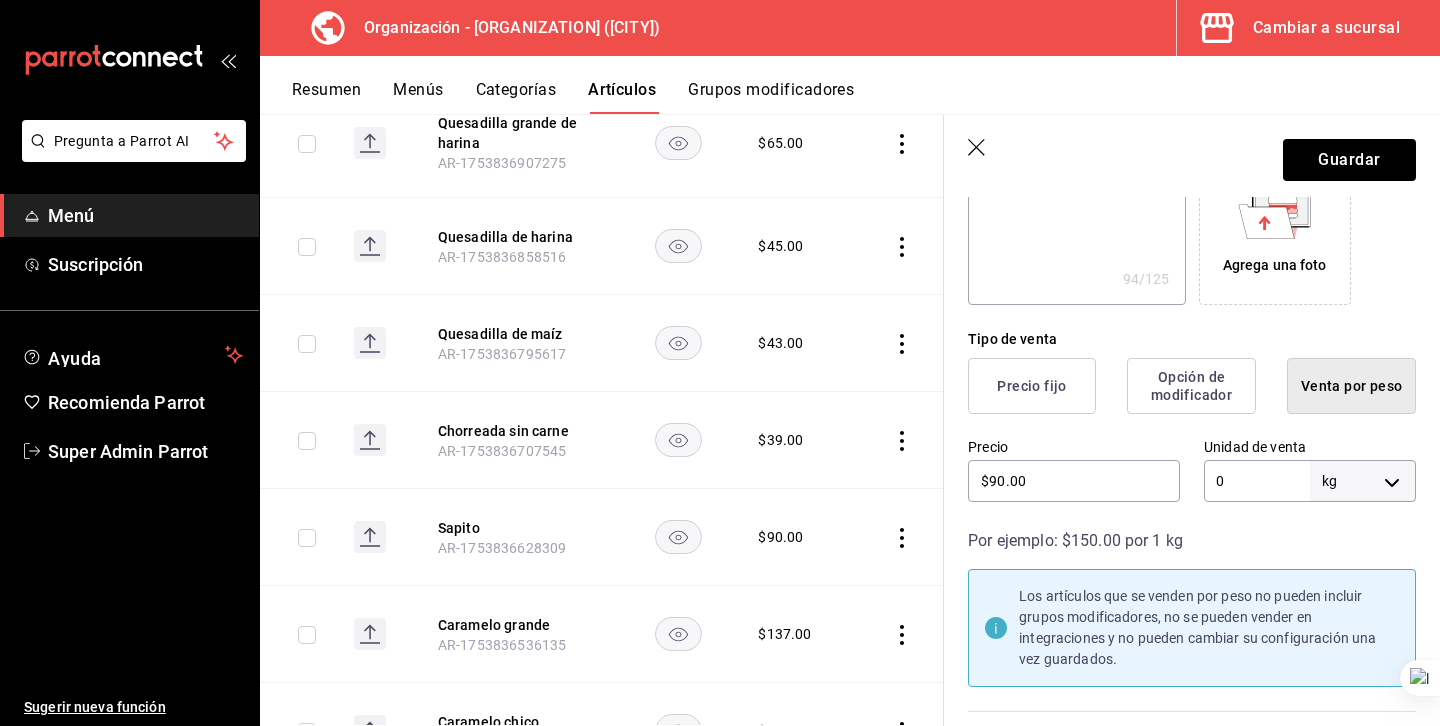 scroll, scrollTop: 406, scrollLeft: 0, axis: vertical 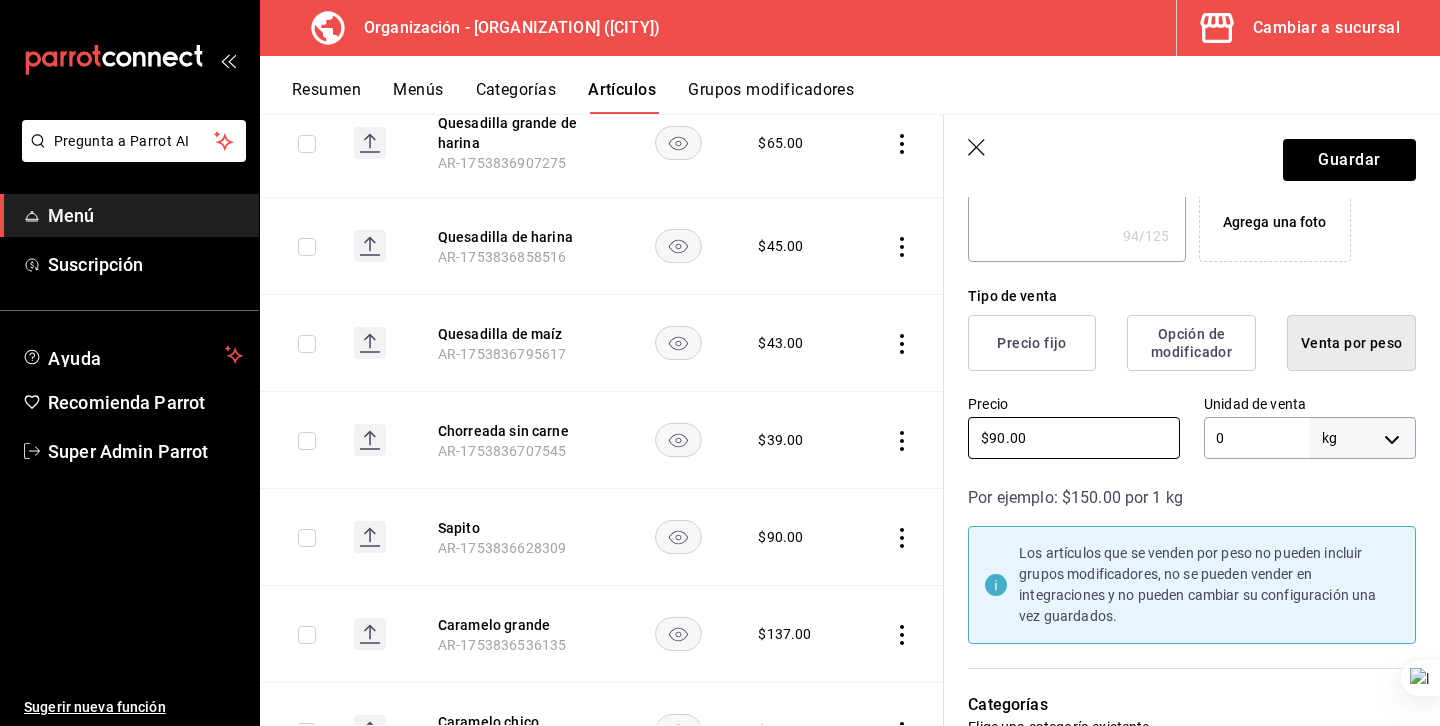 click on "$90.00" at bounding box center (1074, 438) 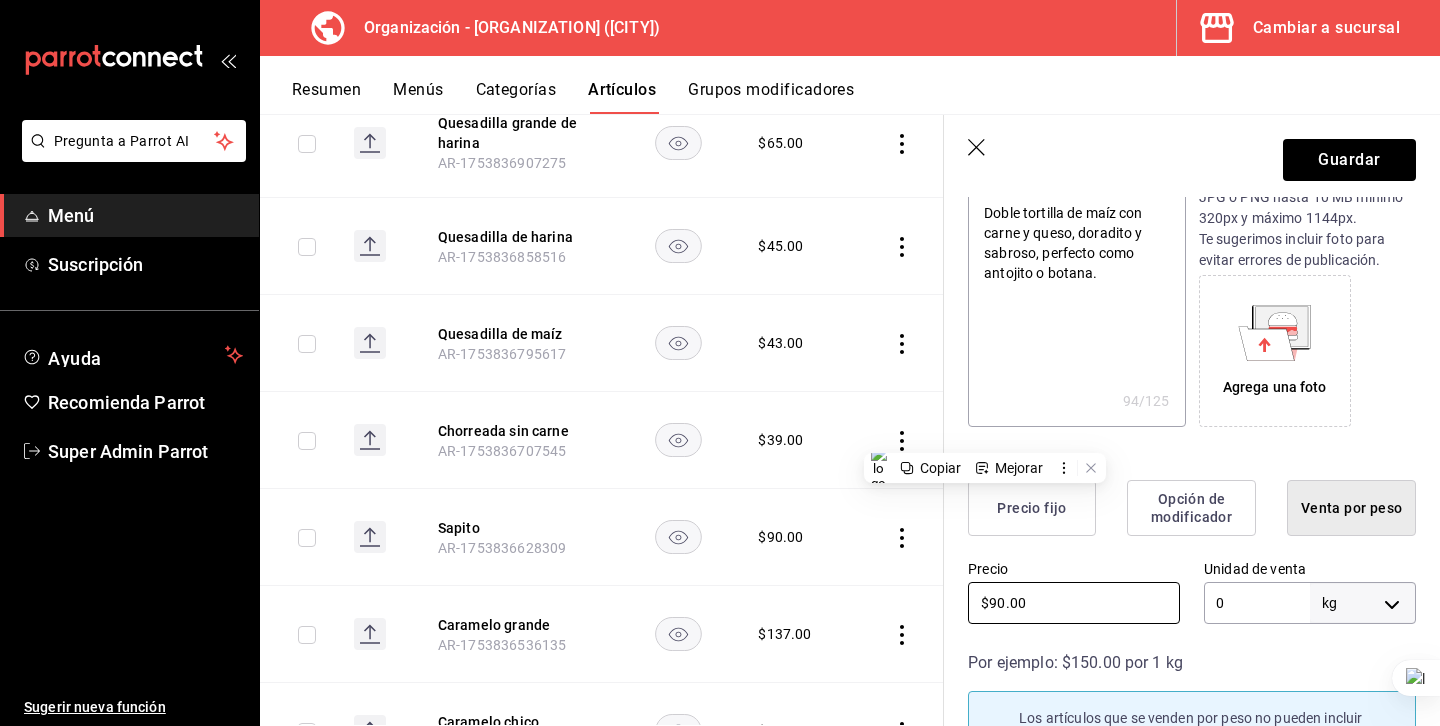 scroll, scrollTop: 244, scrollLeft: 0, axis: vertical 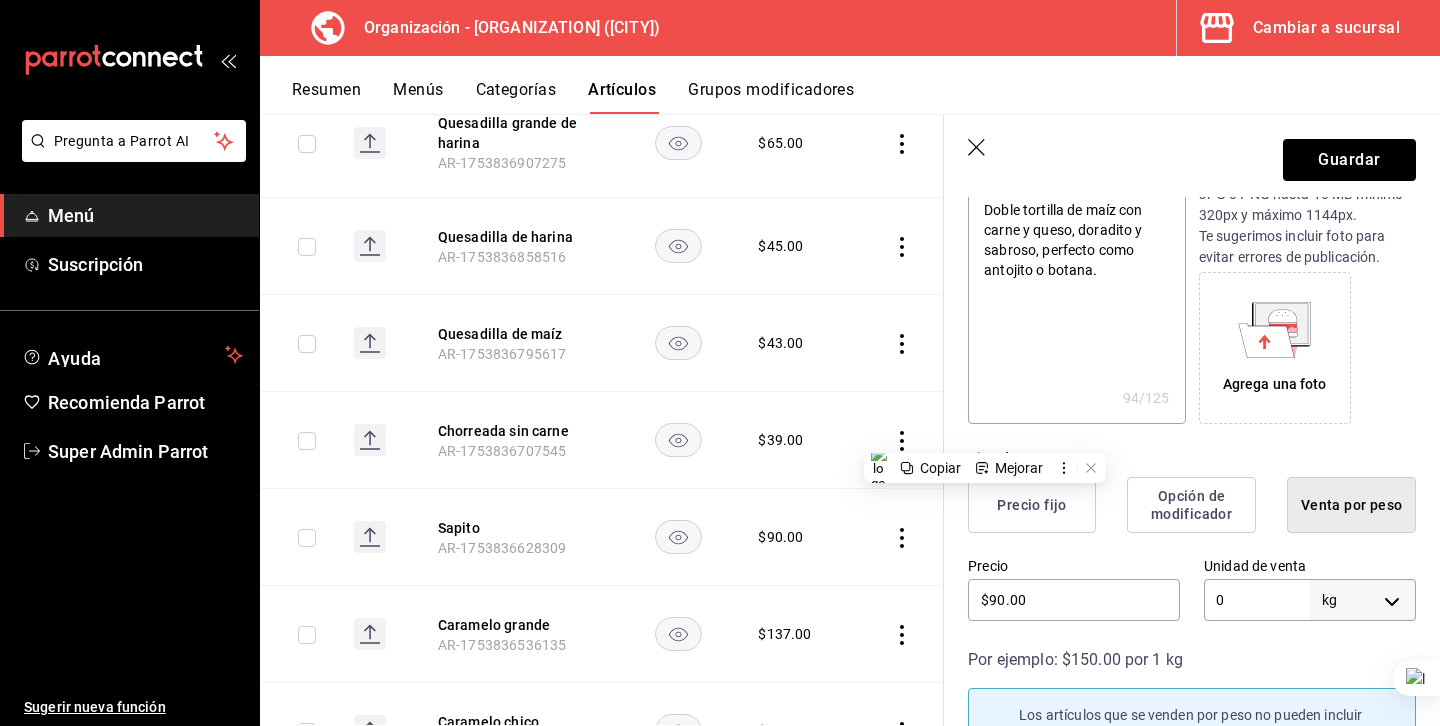click on "0" at bounding box center (1257, 600) 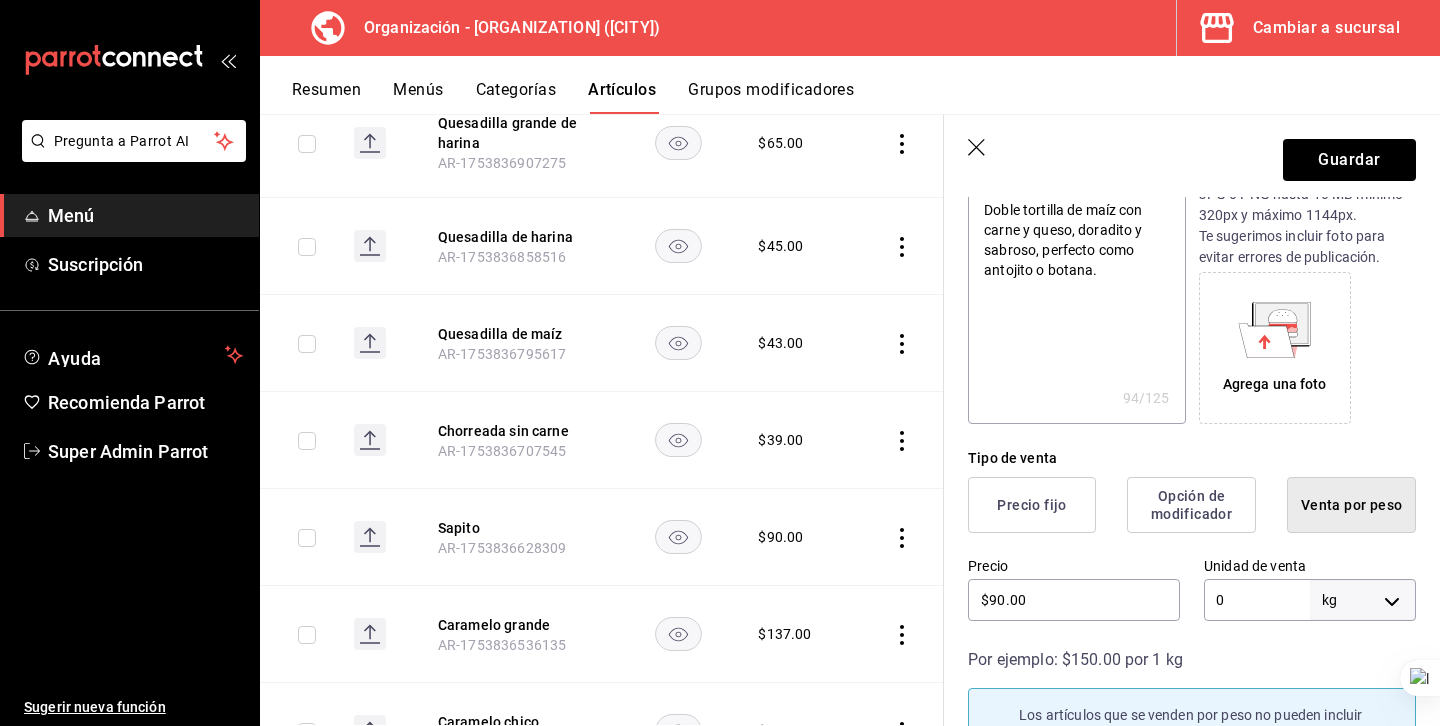 click on "0" at bounding box center [1257, 600] 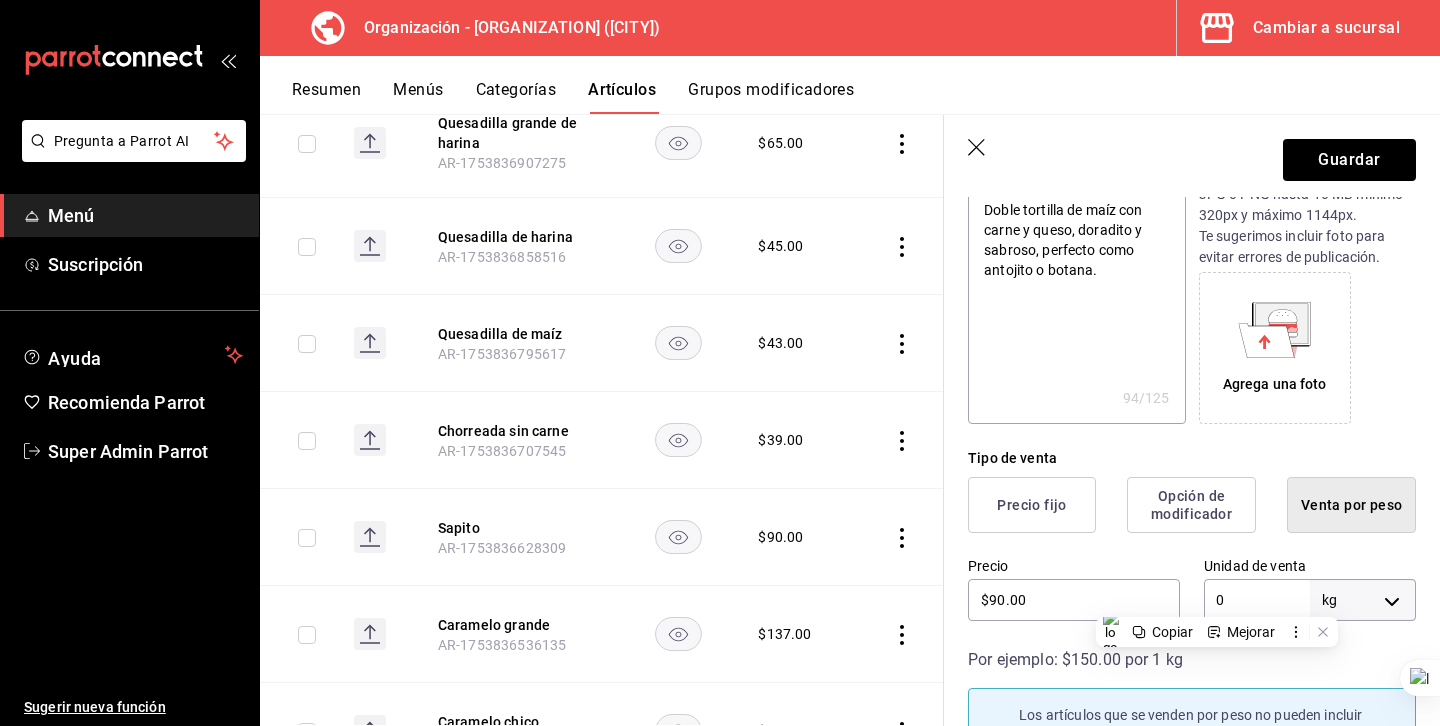 type on "1" 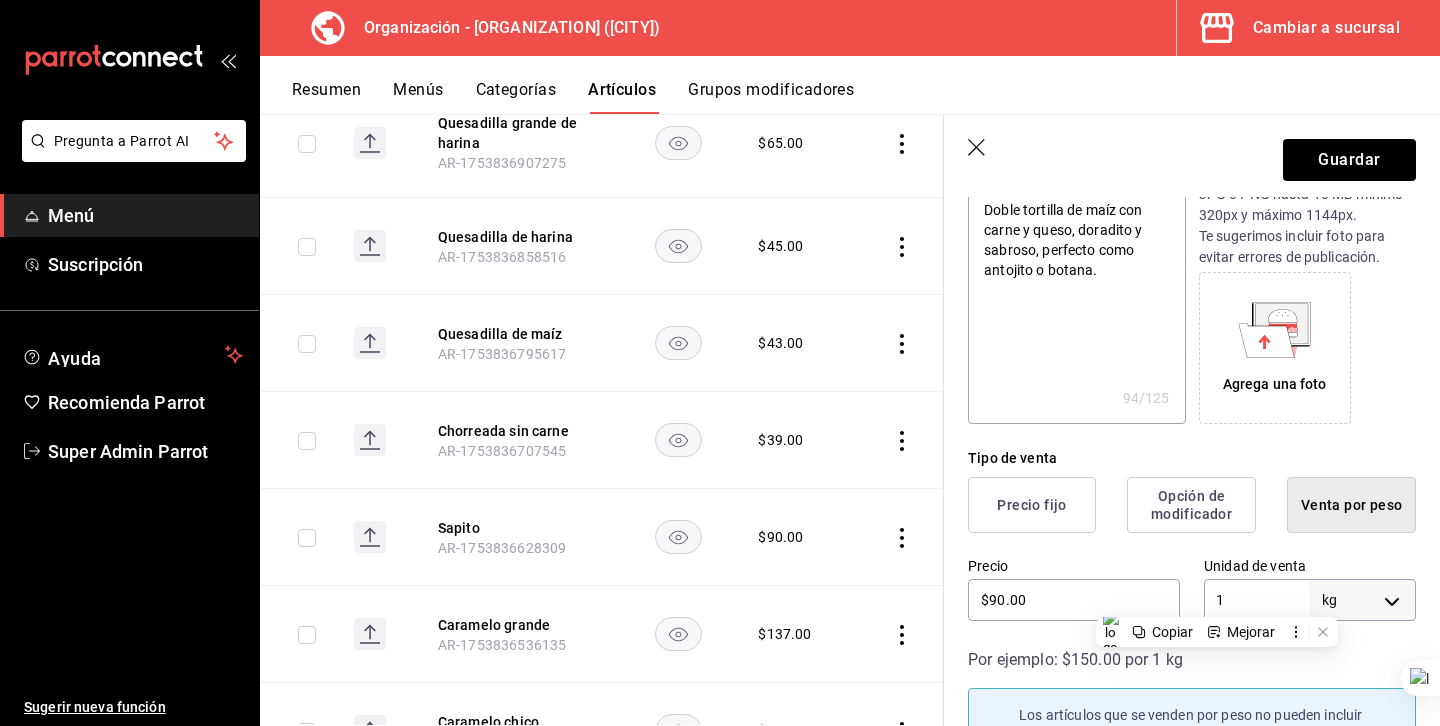 type on "x" 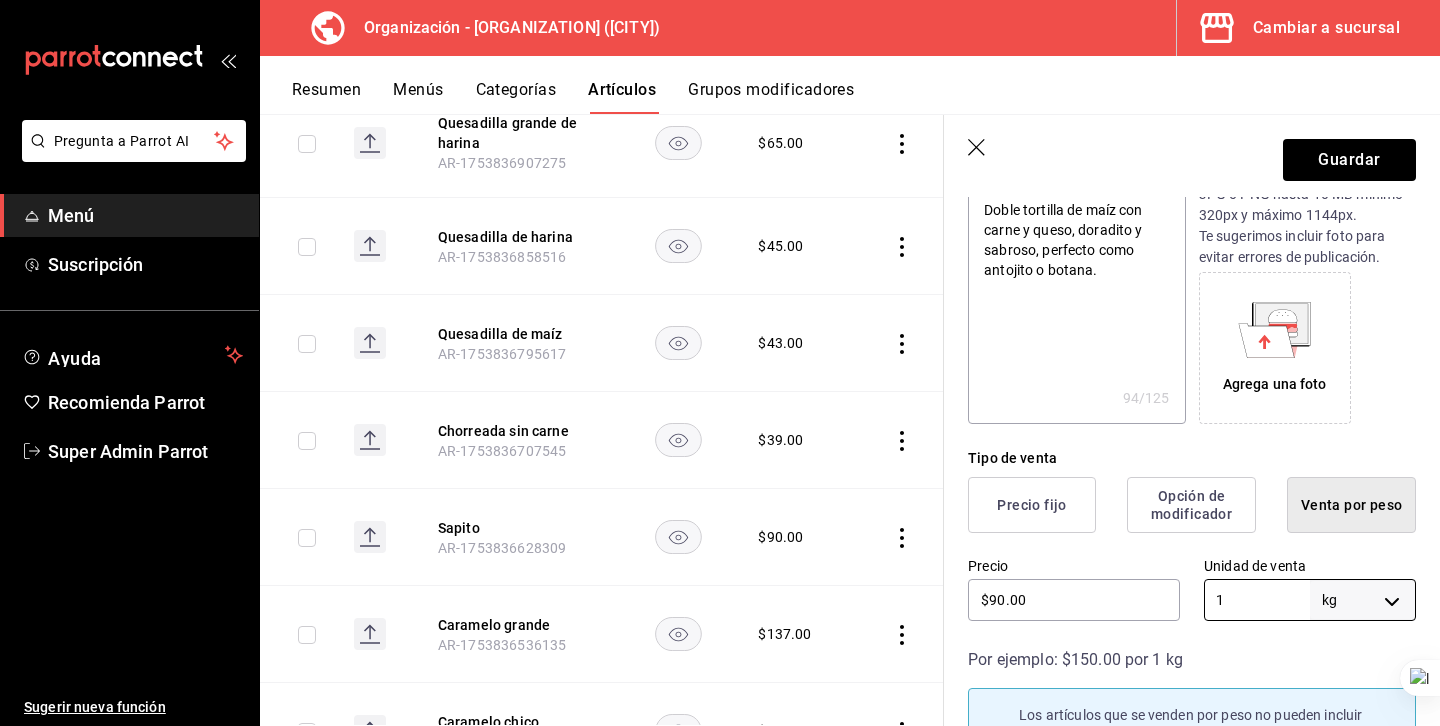 type on "1" 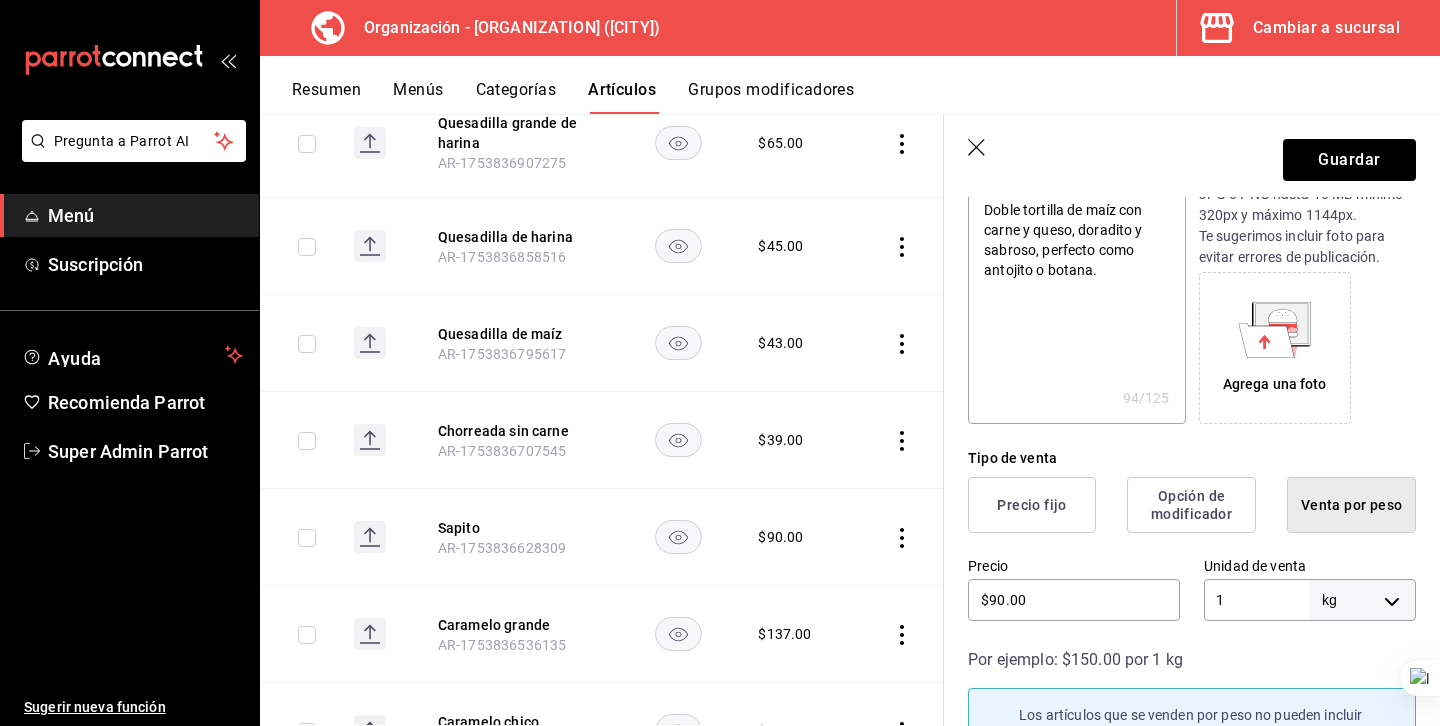 click on "Precio" at bounding box center (1074, 566) 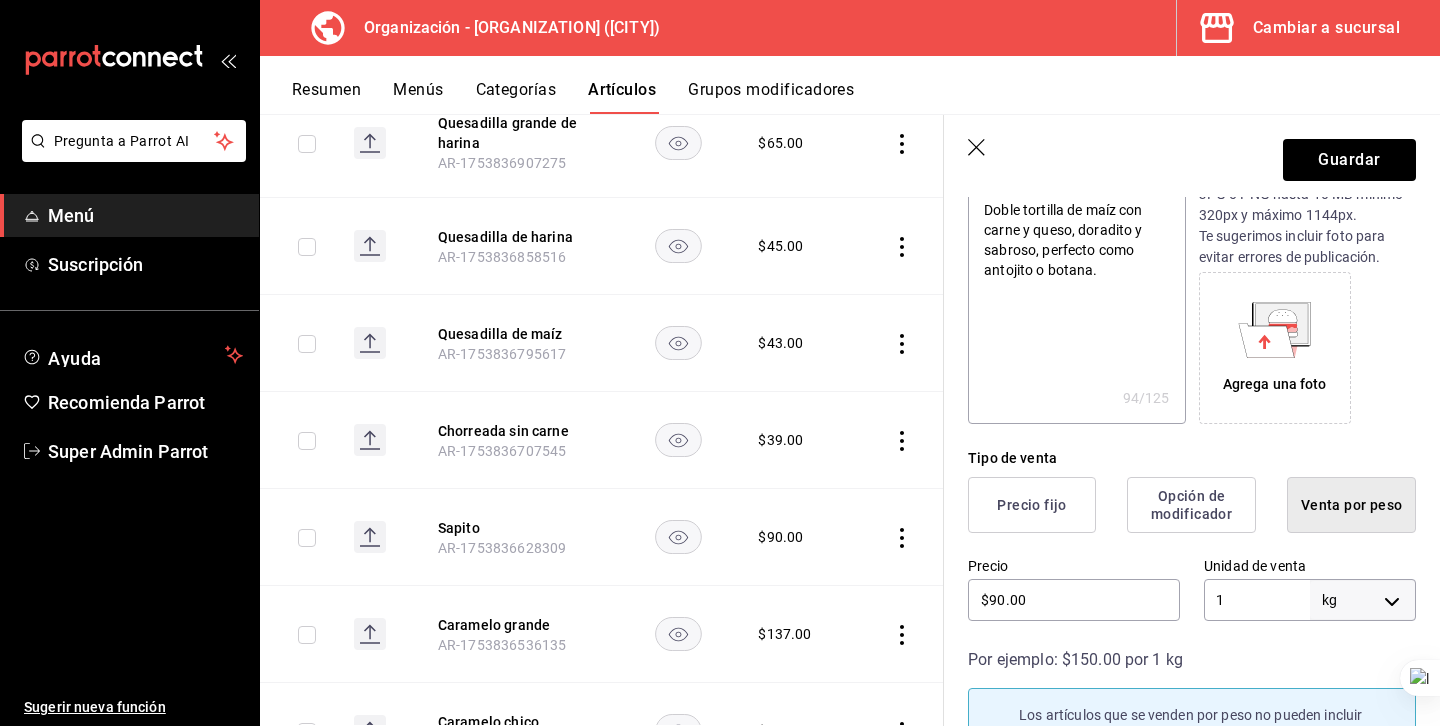 click on "Pregunta a Parrot AI Menú   Suscripción   Ayuda Recomienda Parrot   Super Admin Parrot   Sugerir nueva función   Organización - Wiko’s (Huixquilucan) Cambiar a sucursal Resumen Menús Categorías Artículos Grupos modificadores Artículos organización Edita el  precio e imagen  de tus artículos.  Asigna una categoría, agrega grupos modificadores  como “sin cebolla” o “extra queso”. ​ ​ Marcas Todas las marcas, Sin marca aaf74735-a574-4c5b-b44e-50139090ff3f Categorías Todas las categorías, Sin categoría 207b02af-7ed9-4cff-9d29-856ee10ce78e,2faf1659-7429-4bc4-94c8-18516f1324b6,300735d7-5df1-4d5b-9fe2-deac190f4ba0,195d164a-fdad-48ef-807e-cd6a550f10fa Tipo de venta Todos los artículos ALL Ordenar Artículo Disponible Precio Quesadilla grande de harina AR-1753836907275 $ 65.00 Quesadilla de harina AR-1753836858516 $ 45.00 Quesadilla de maíz AR-1753836795617 $ 43.00 Chorreada sin carne AR-1753836707545 $ 39.00 Sapito AR-1753836628309 $ 90.00 Caramelo grande AR-1753836536135 $ 137.00 $ $ $" at bounding box center (720, 363) 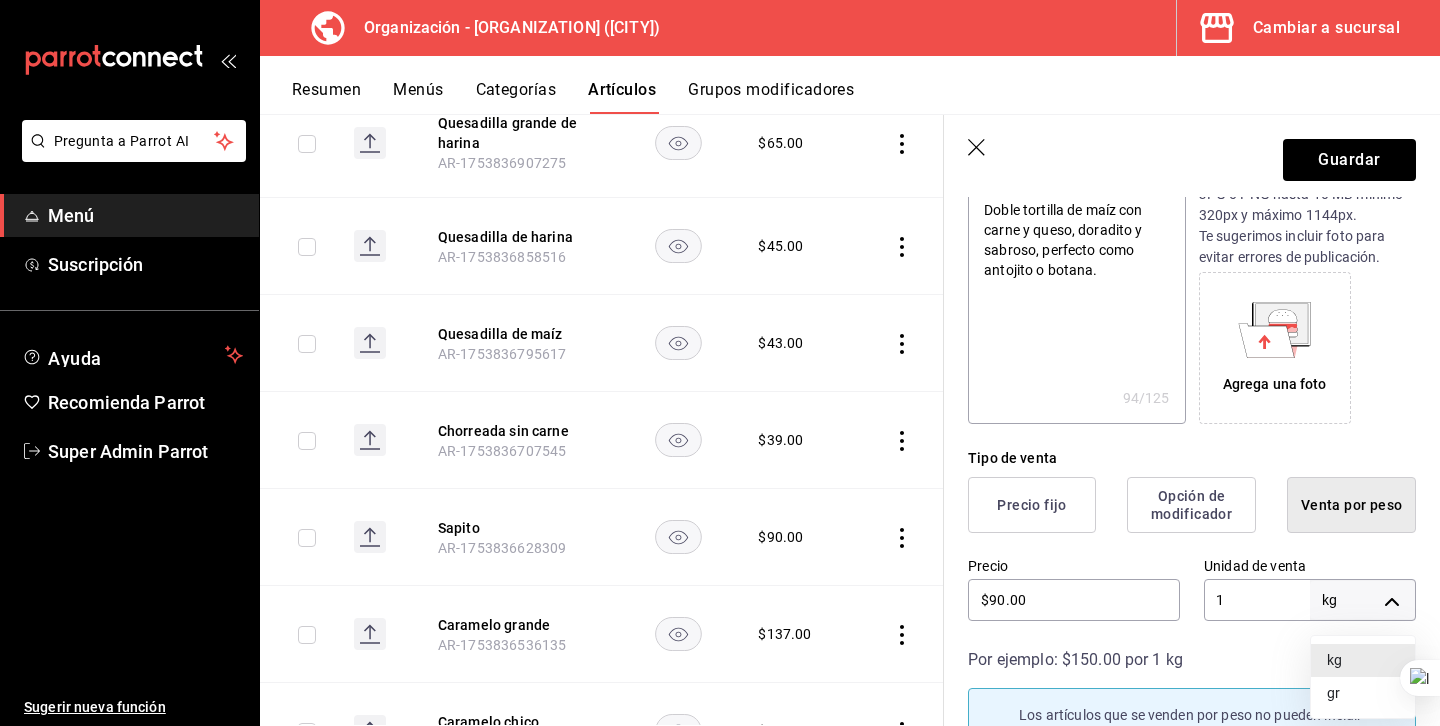 click on "gr" at bounding box center [1363, 693] 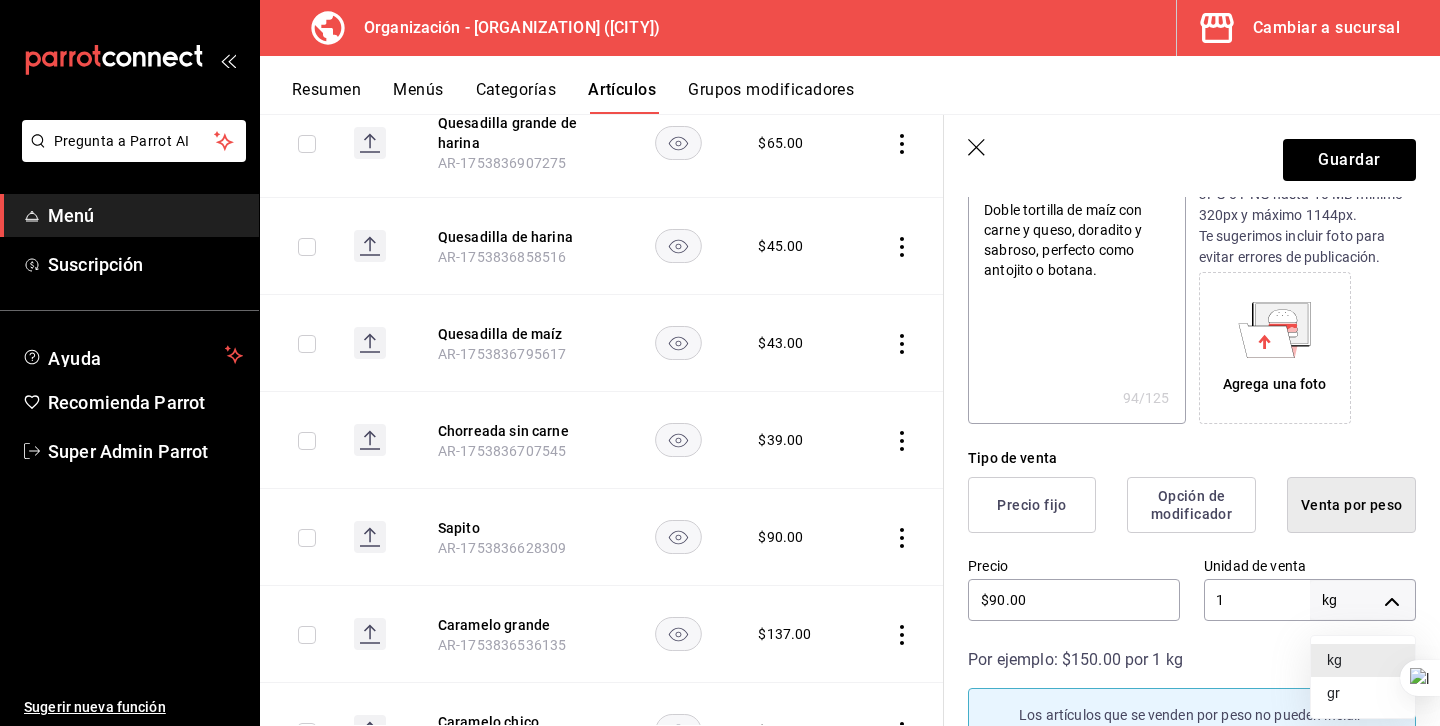 type on "x" 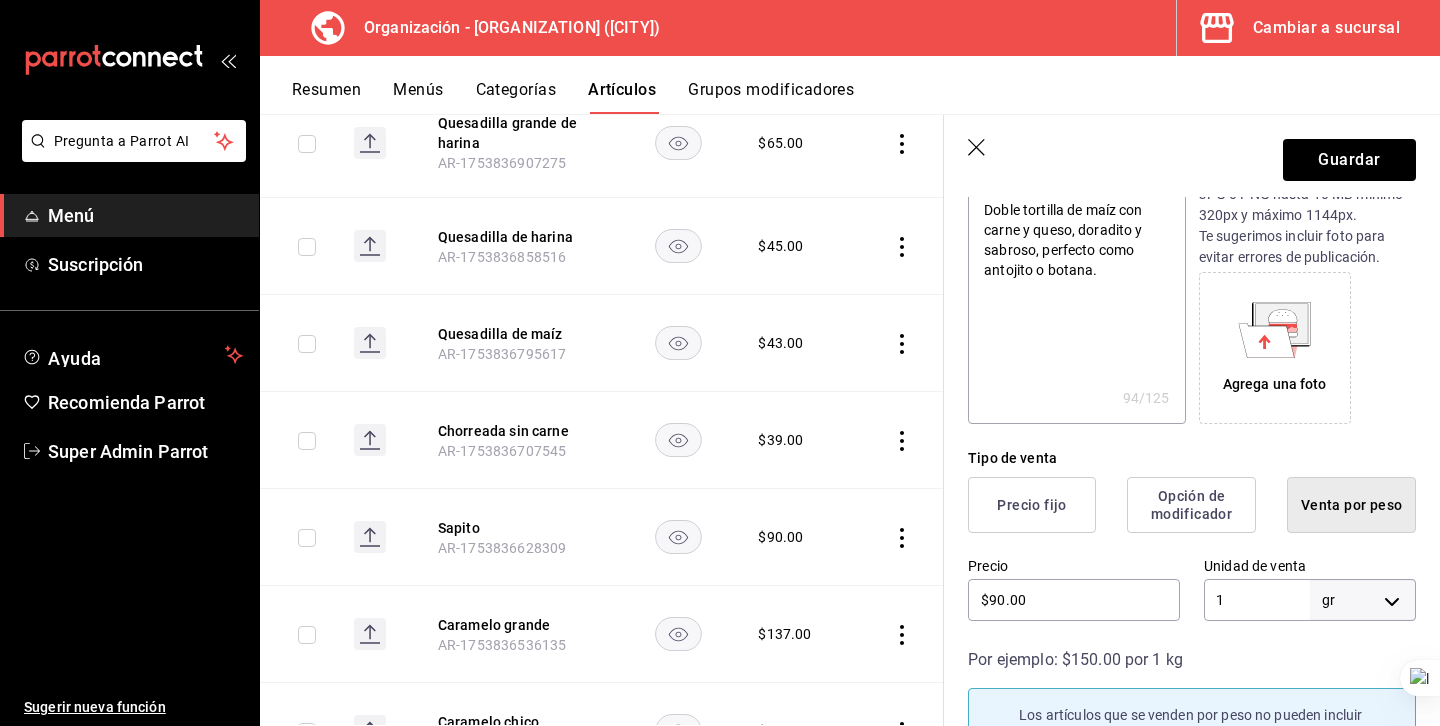 click on "1" at bounding box center (1257, 600) 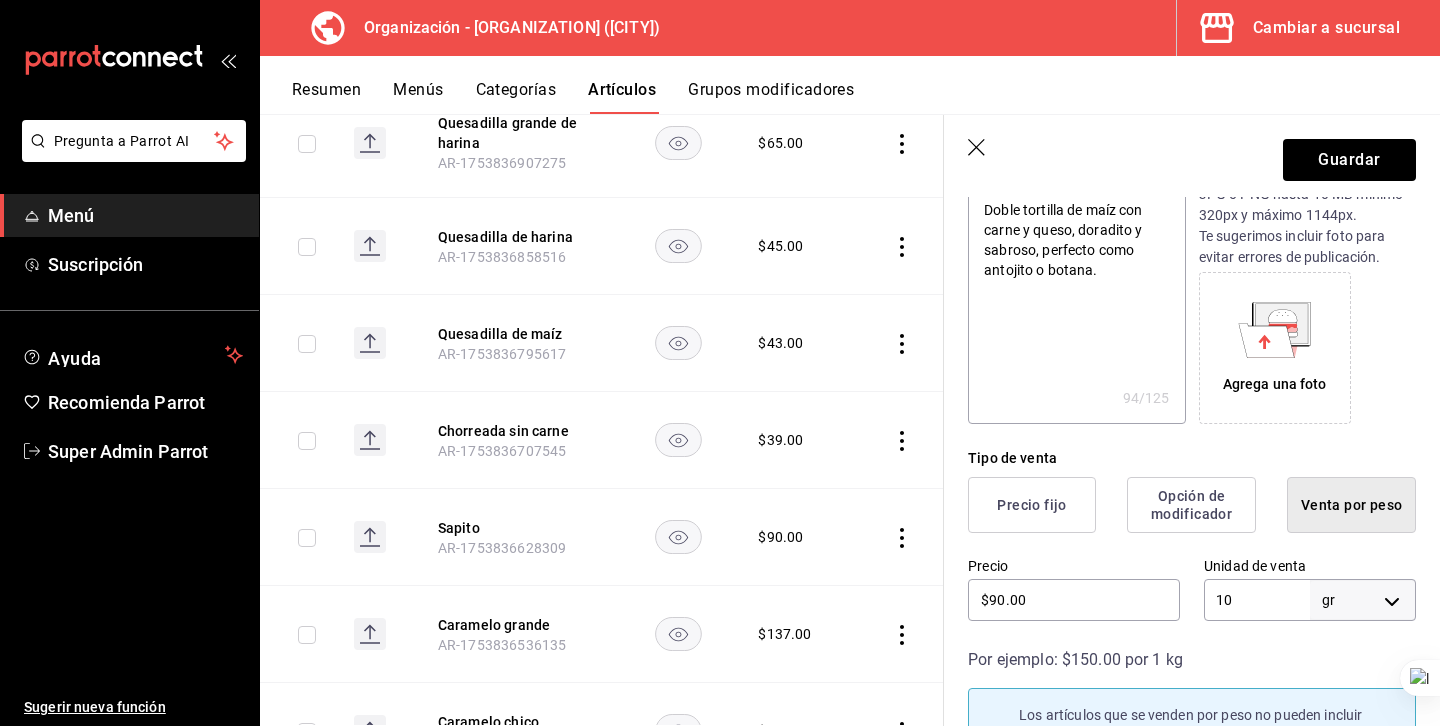 type on "x" 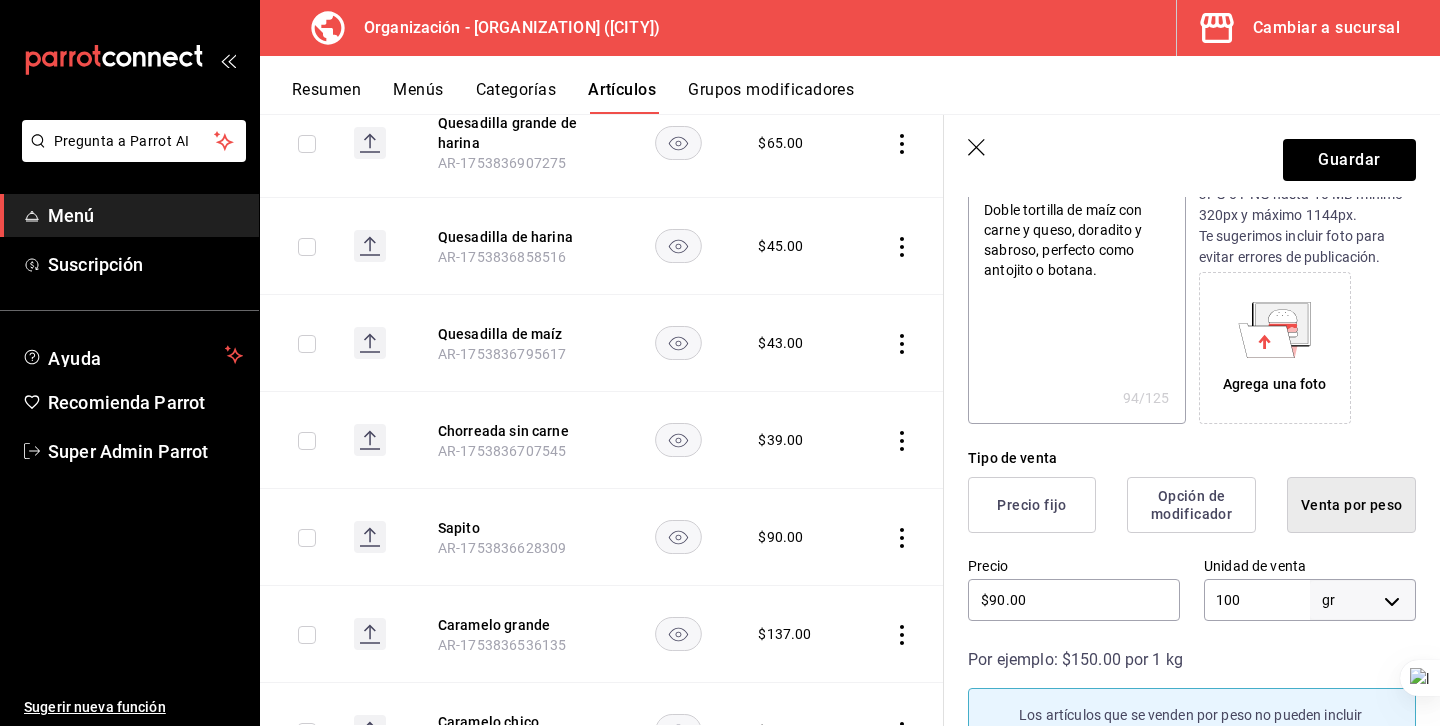 type on "x" 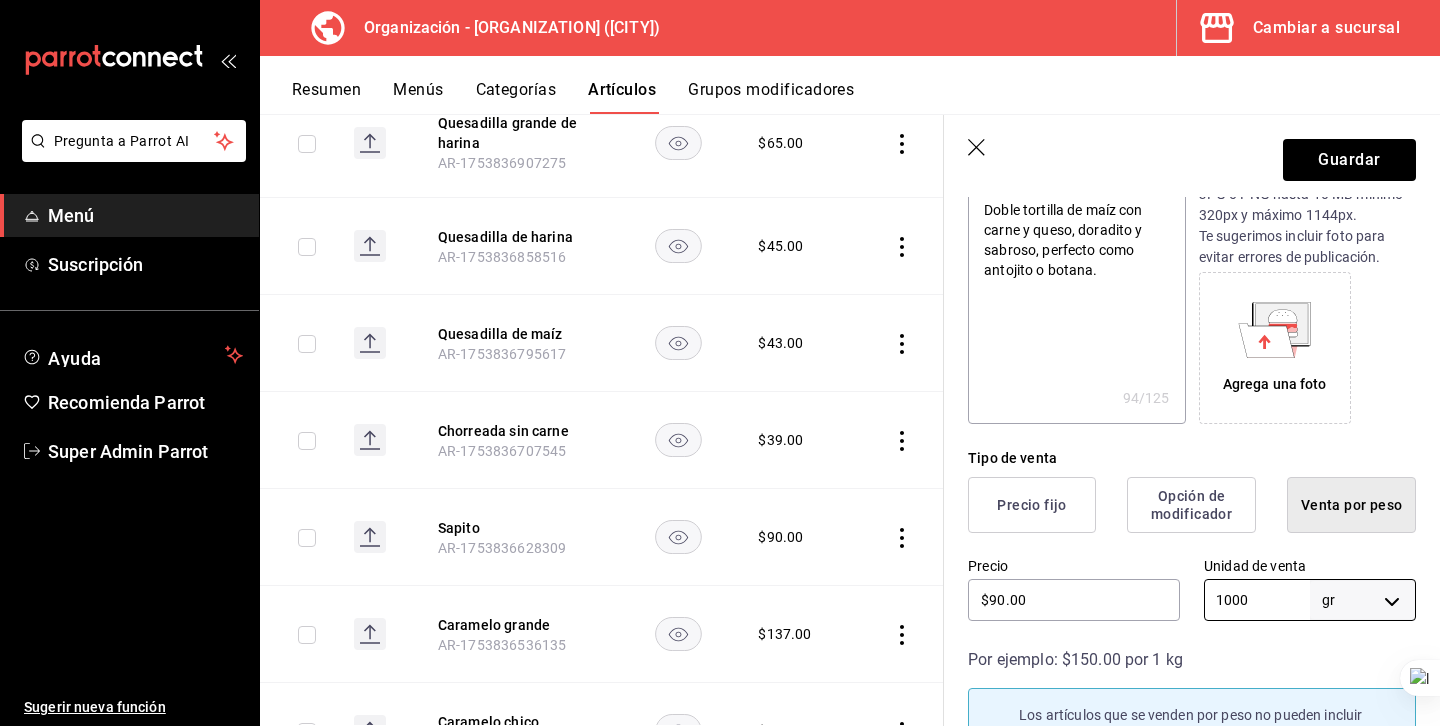 type on "1000" 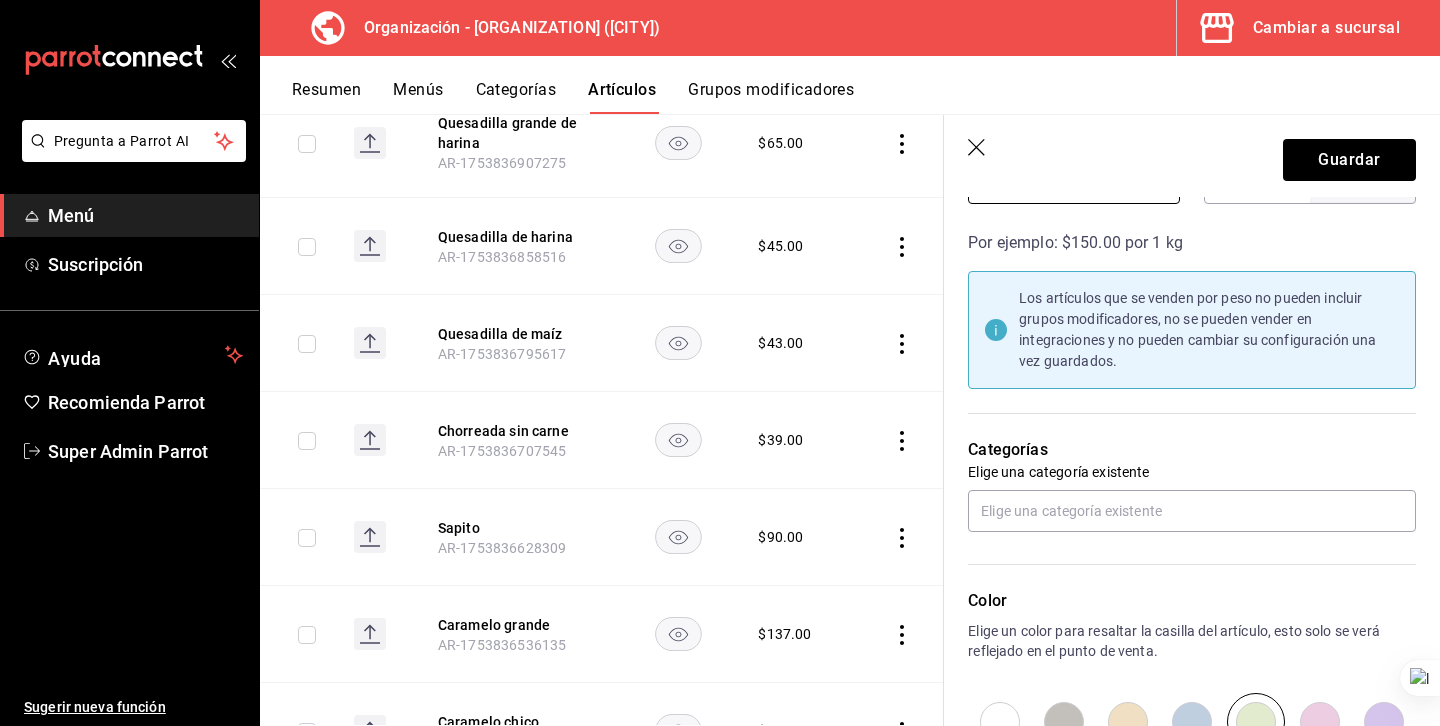scroll, scrollTop: 662, scrollLeft: 0, axis: vertical 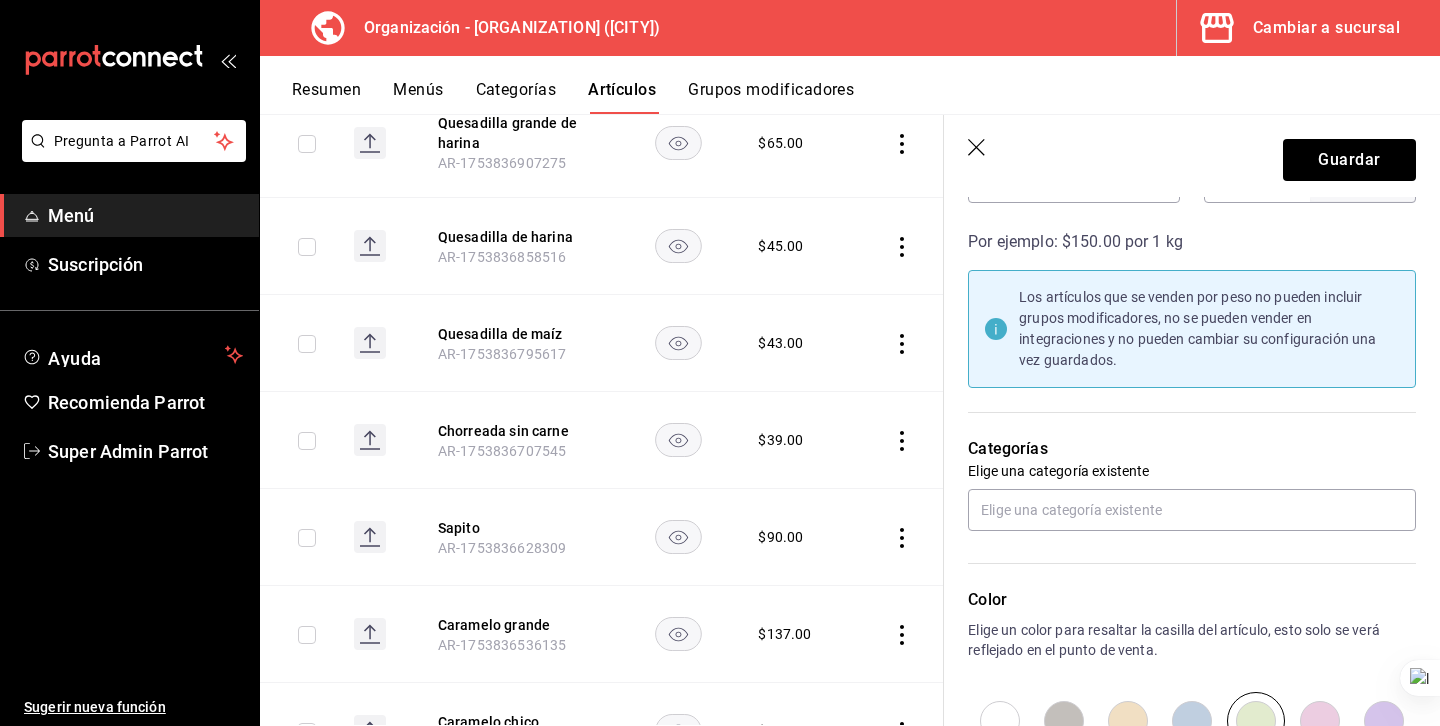 click 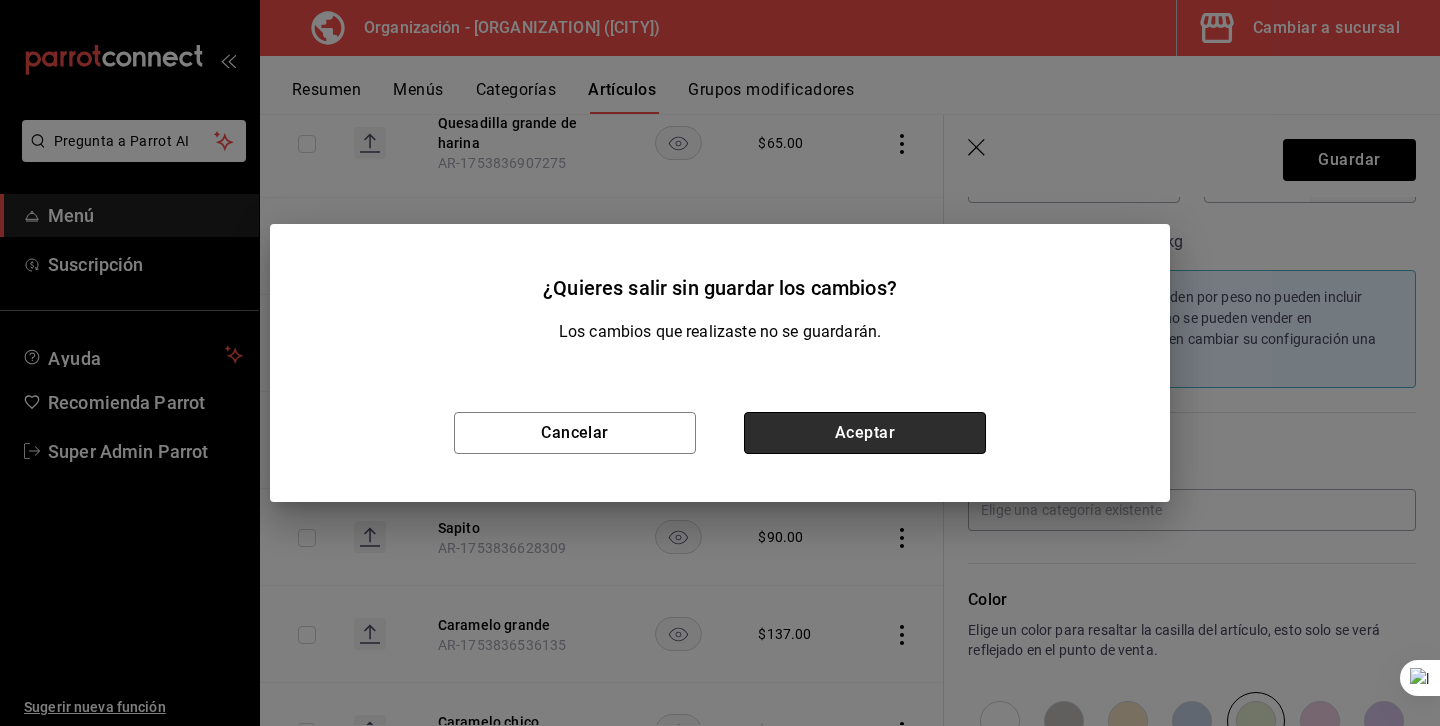 click on "Aceptar" at bounding box center [865, 433] 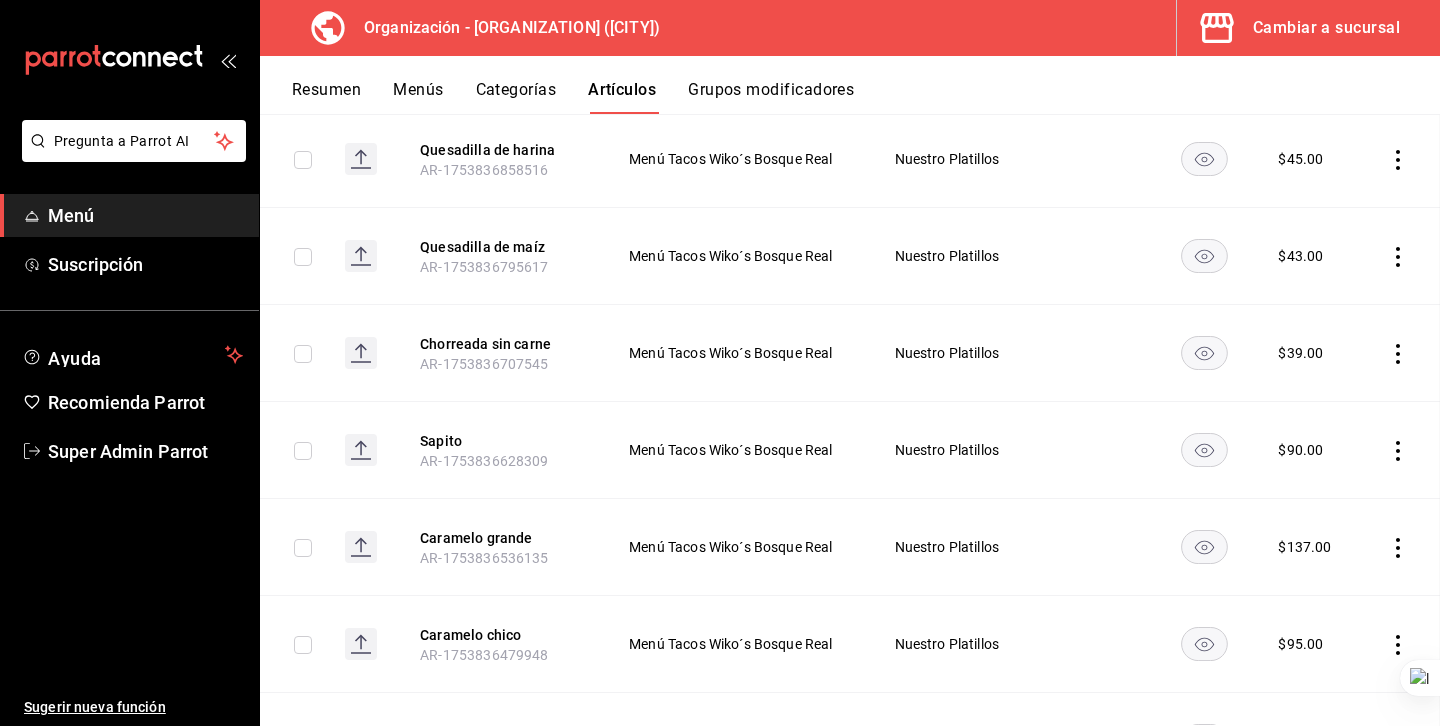 scroll, scrollTop: 335, scrollLeft: 0, axis: vertical 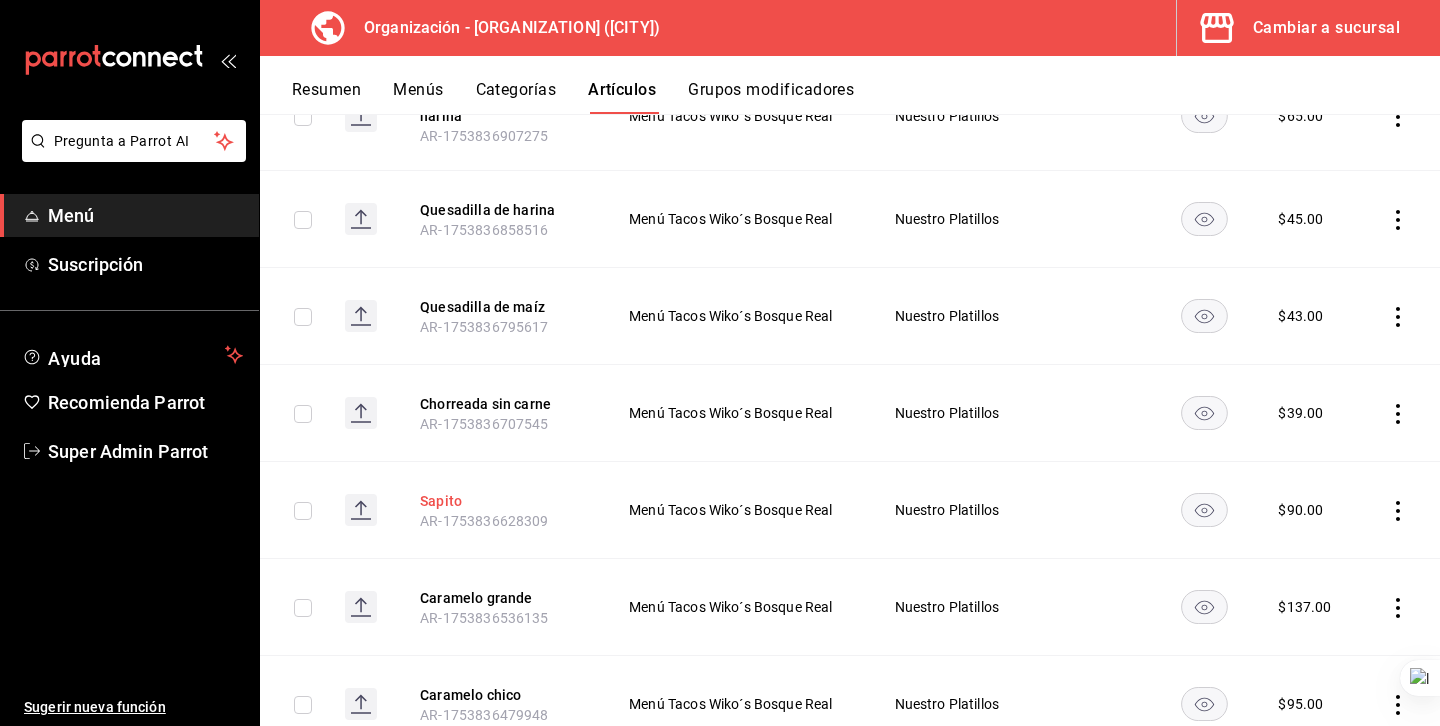 click on "Sapito" at bounding box center [500, 501] 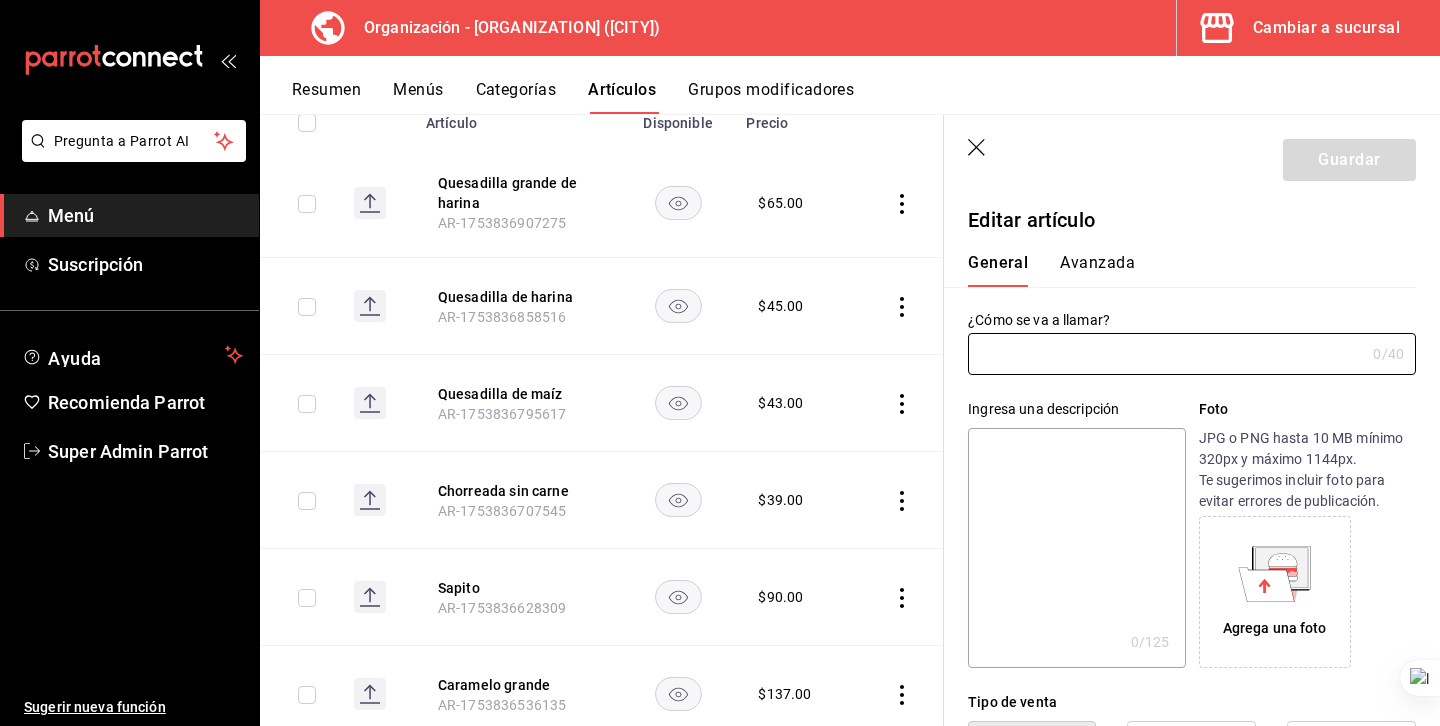 type on "Sapito" 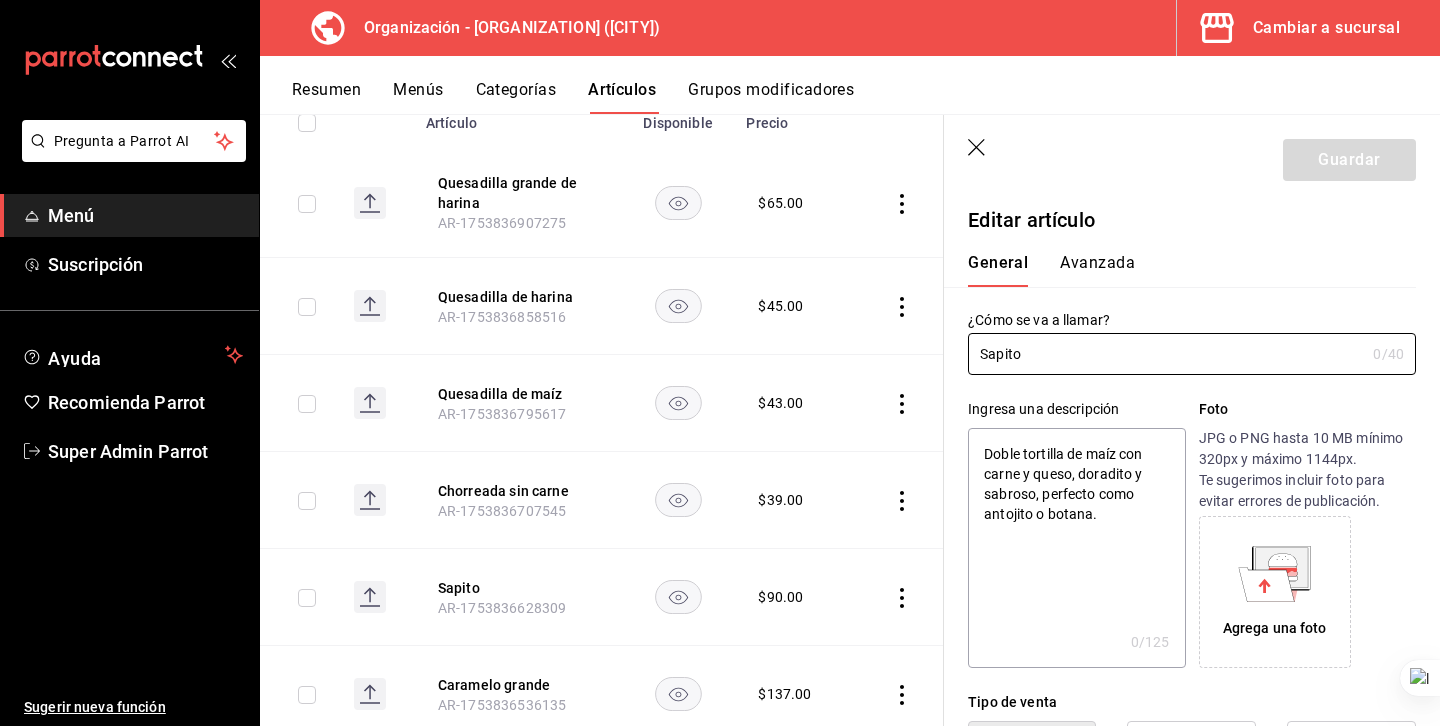 type on "x" 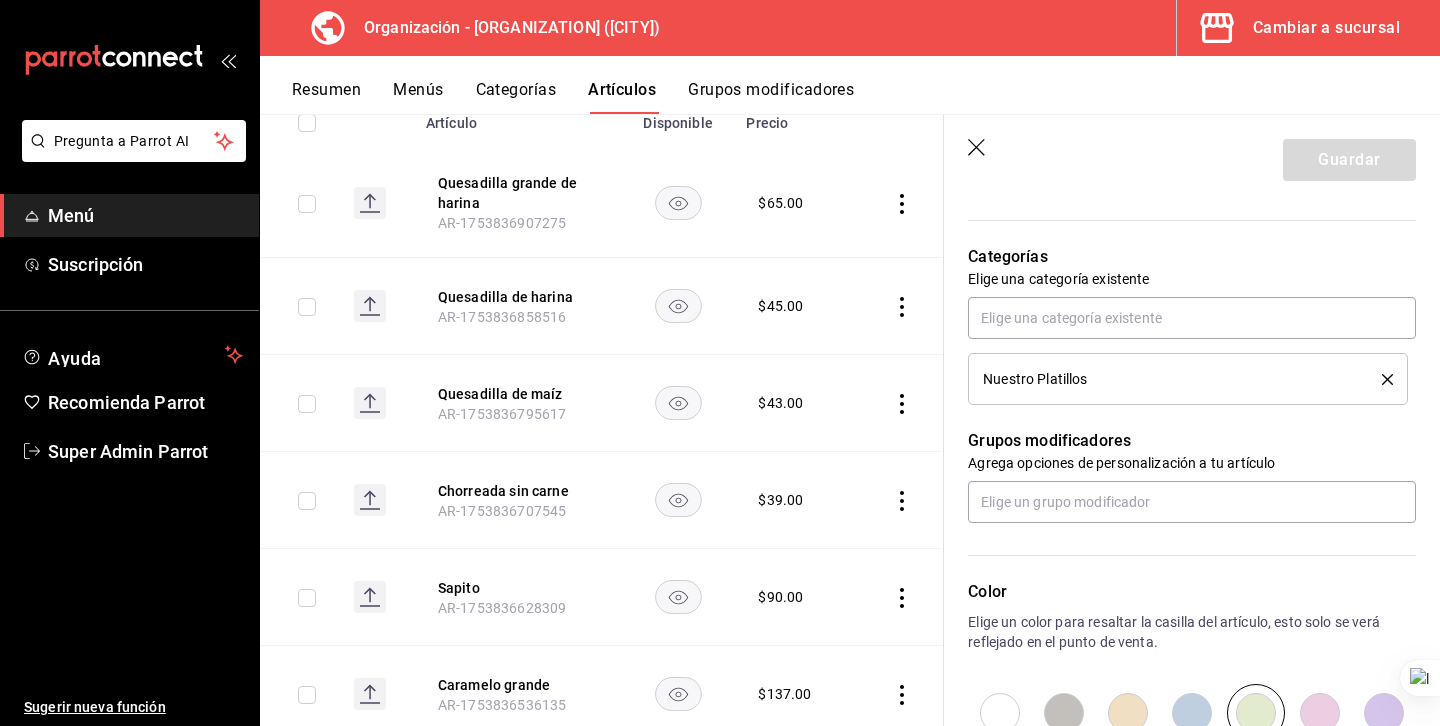 scroll, scrollTop: 685, scrollLeft: 0, axis: vertical 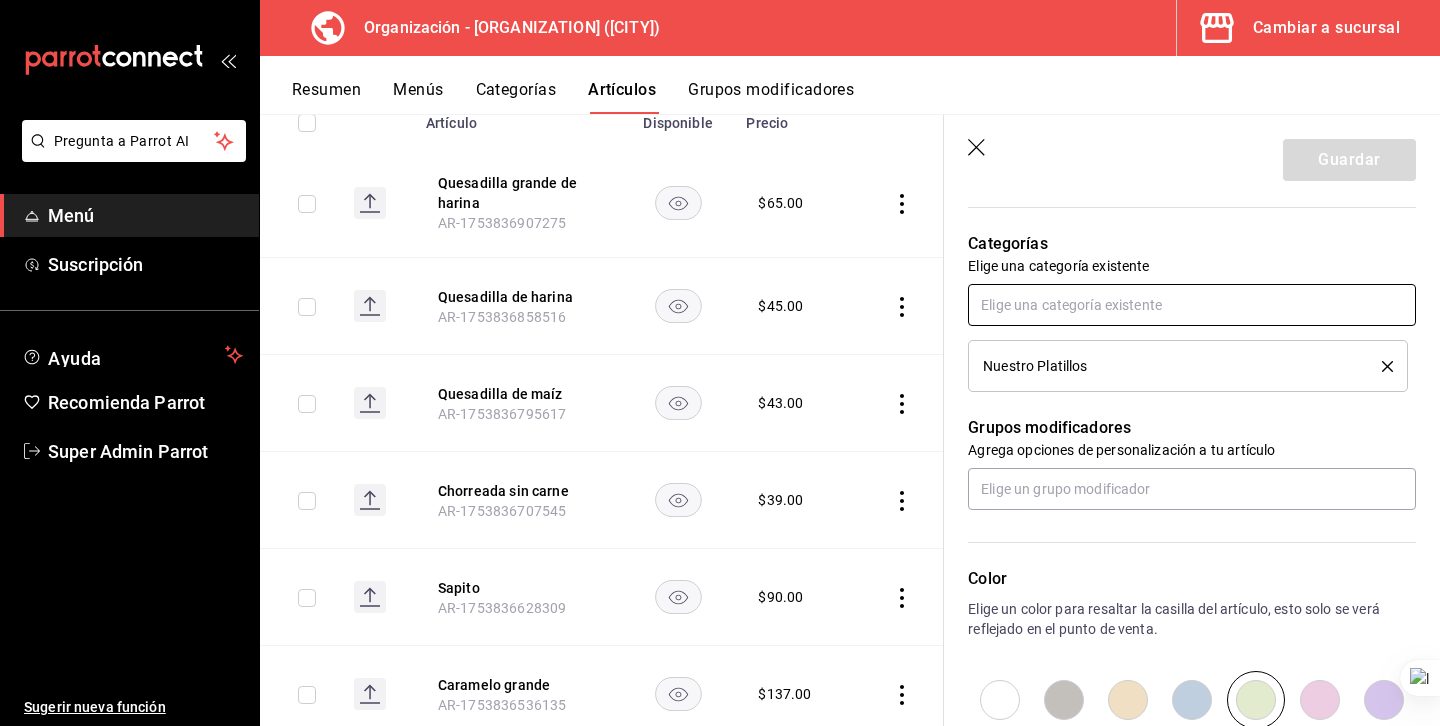 click at bounding box center (1192, 305) 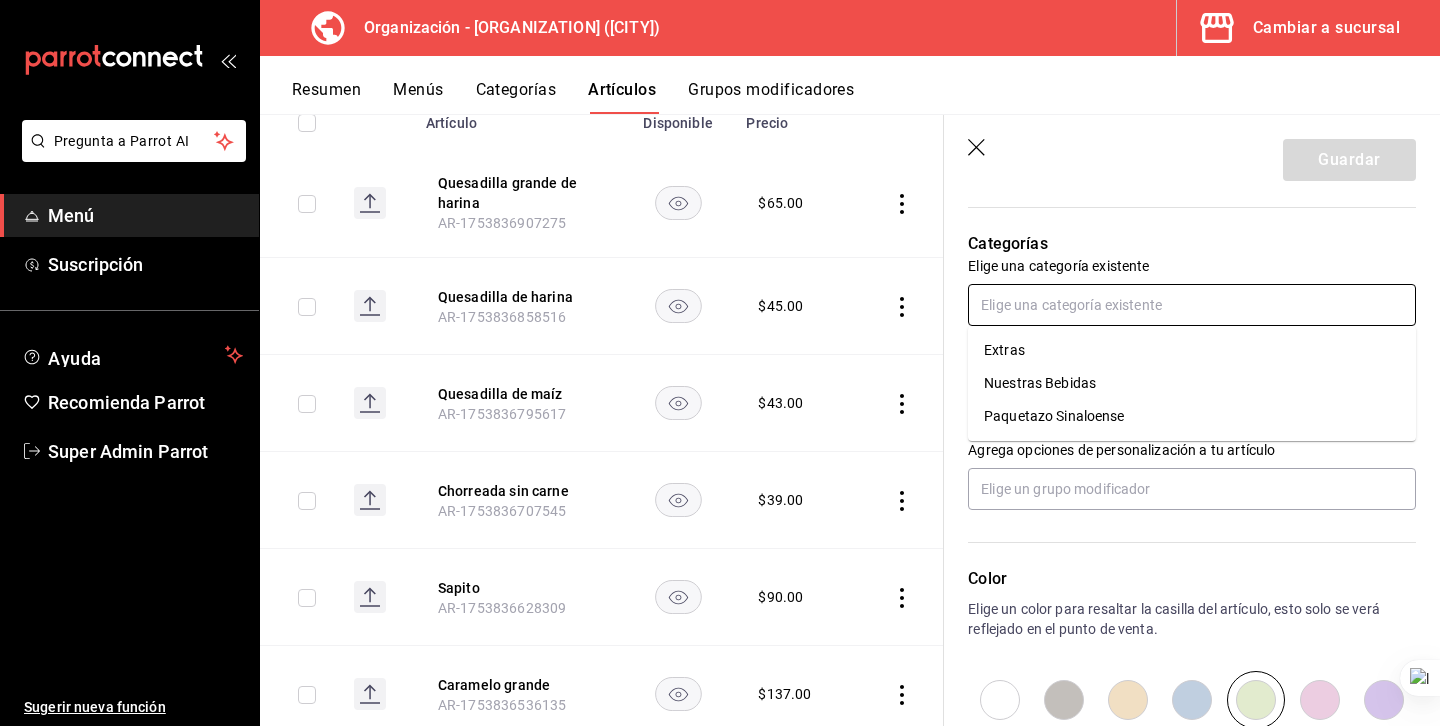 click on "Paquetazo Sinaloense" at bounding box center (1192, 416) 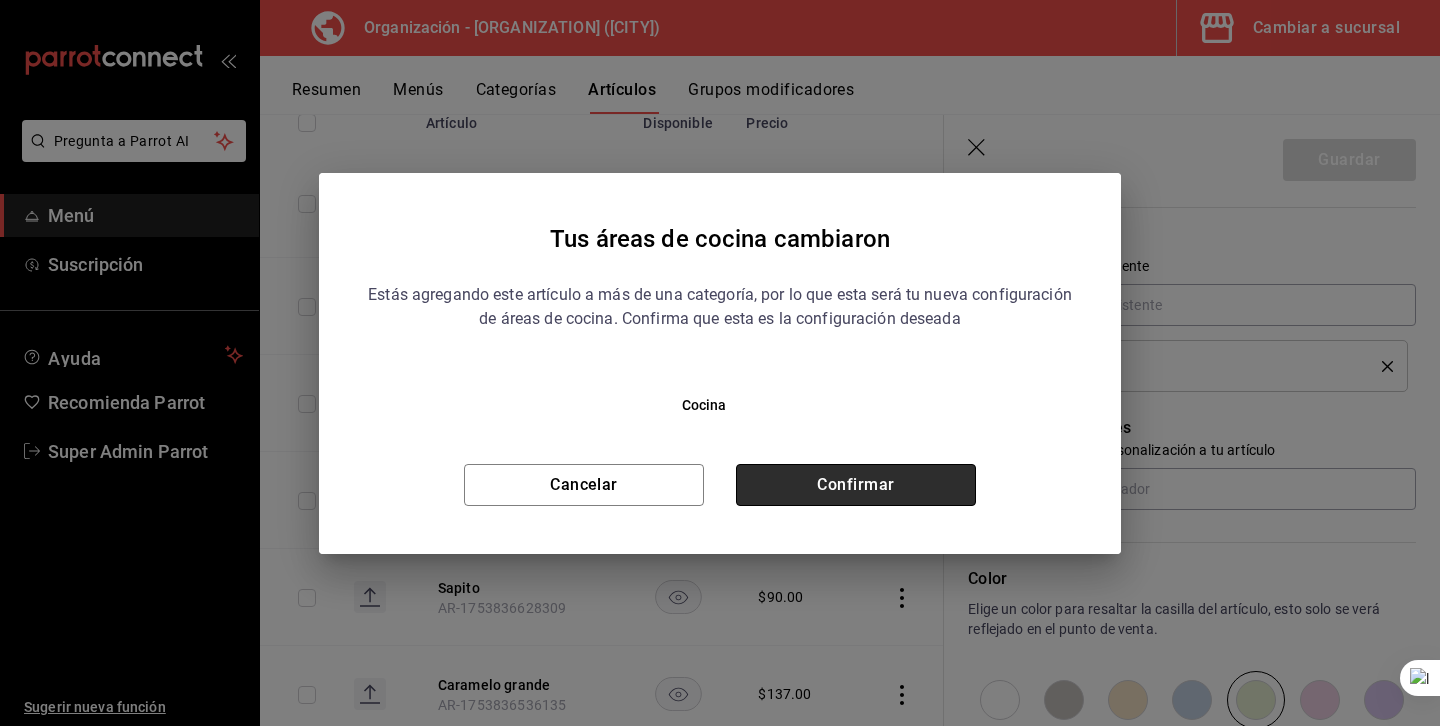 click on "Confirmar" at bounding box center (856, 485) 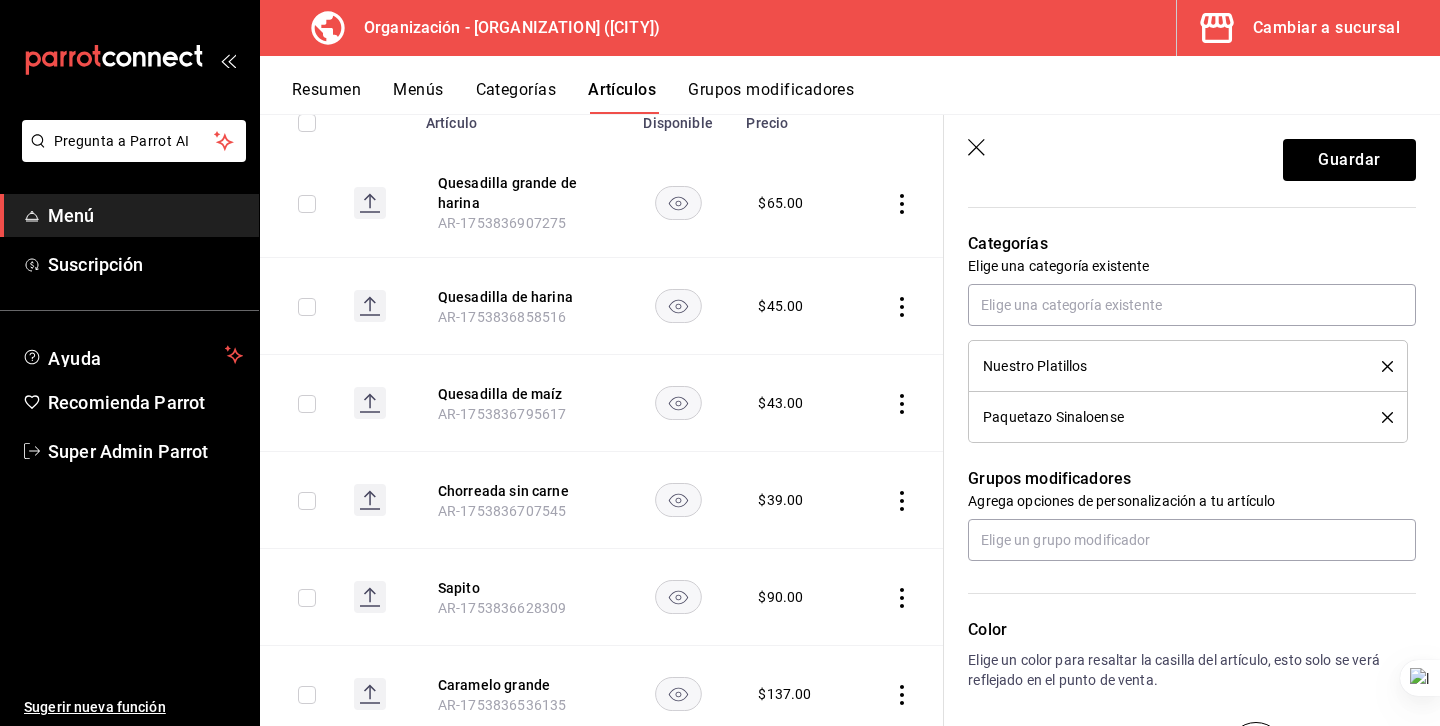 click 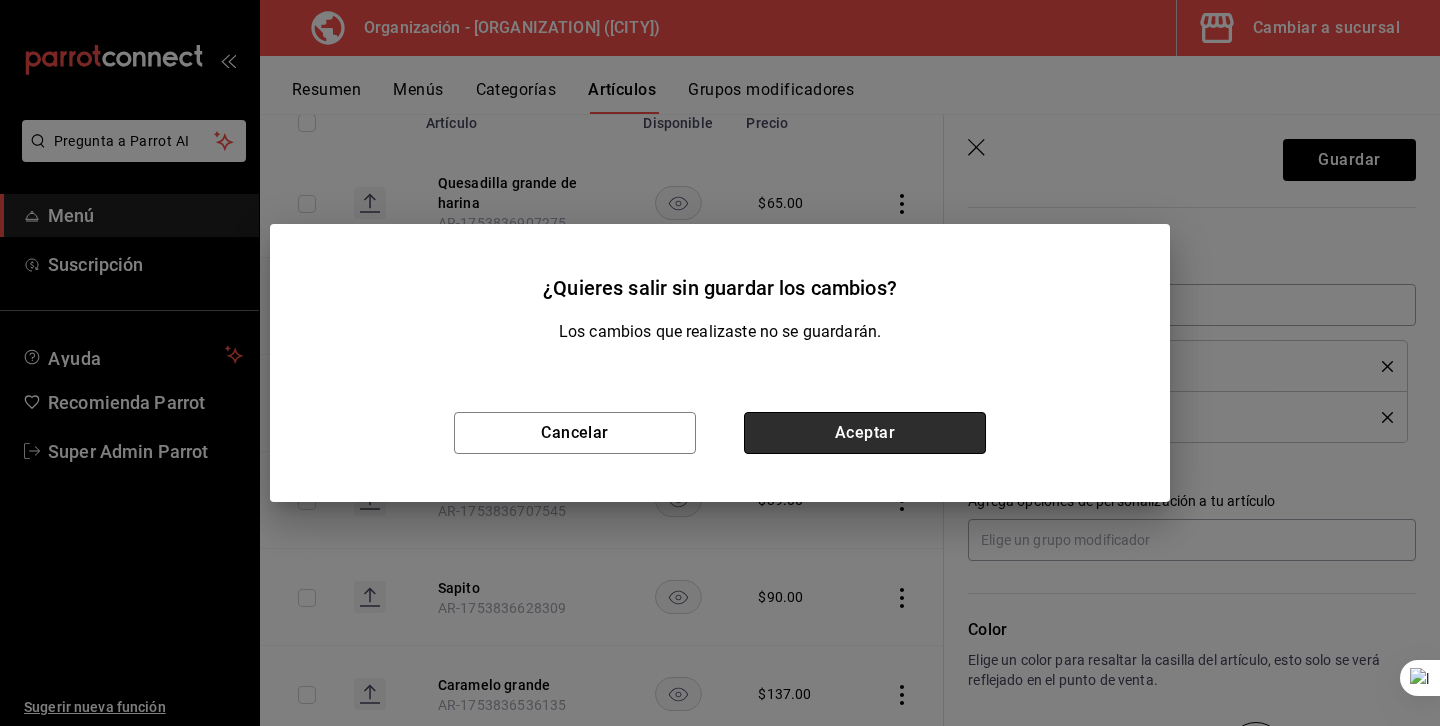 click on "Aceptar" at bounding box center (865, 433) 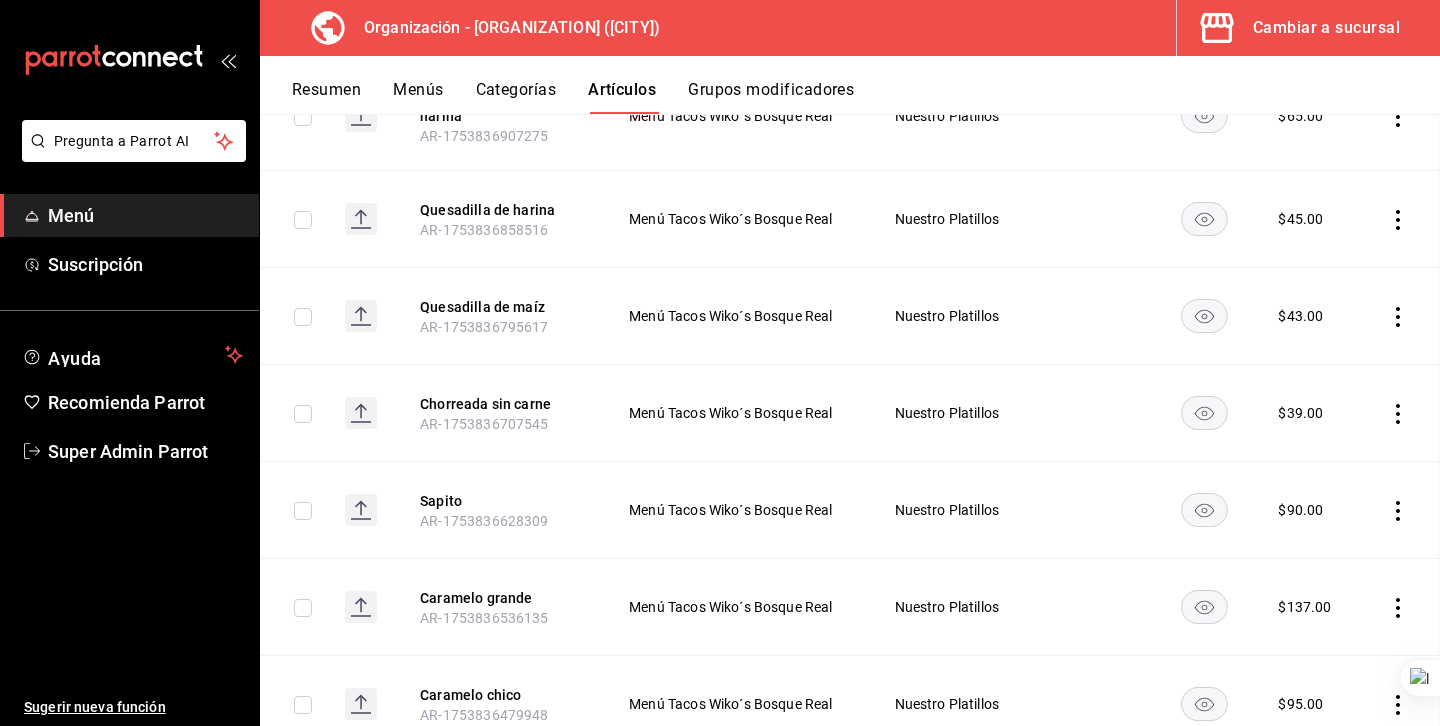 scroll, scrollTop: 269, scrollLeft: 0, axis: vertical 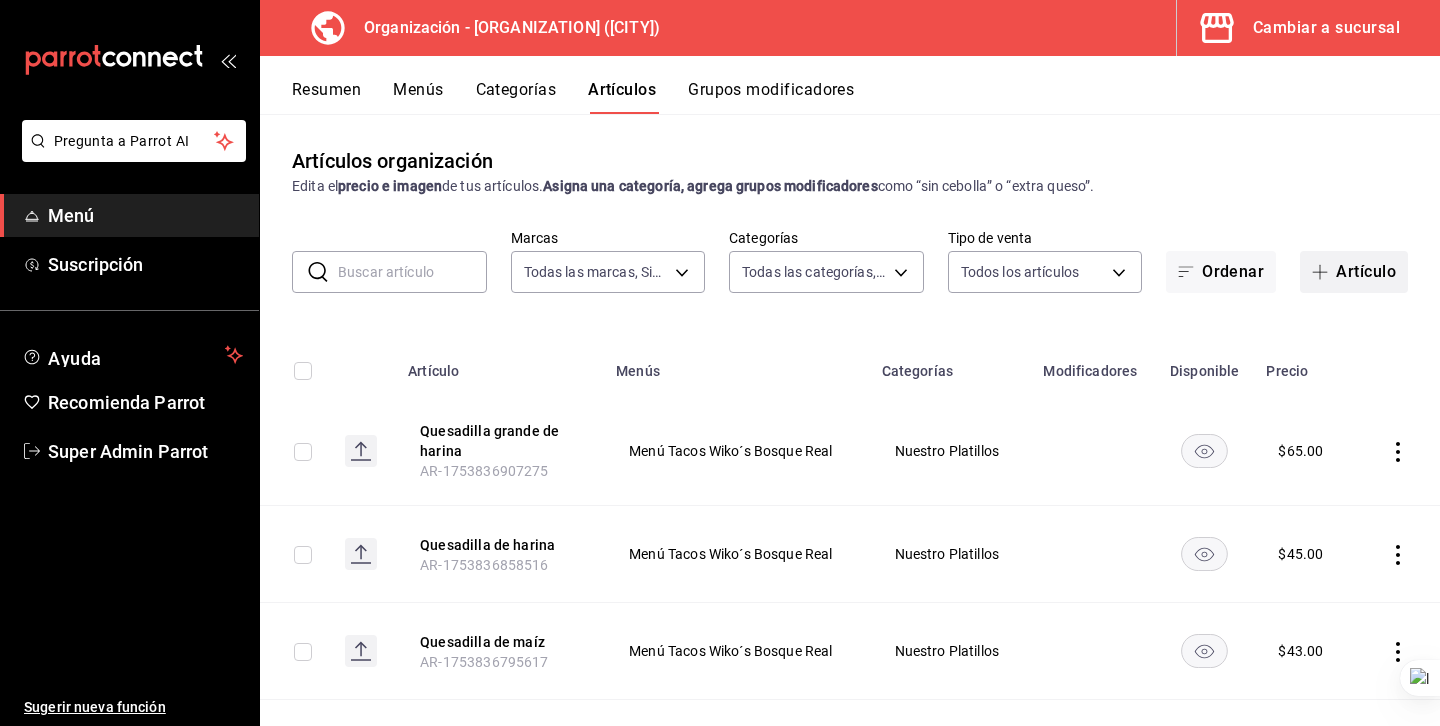 click on "Artículo" at bounding box center (1354, 272) 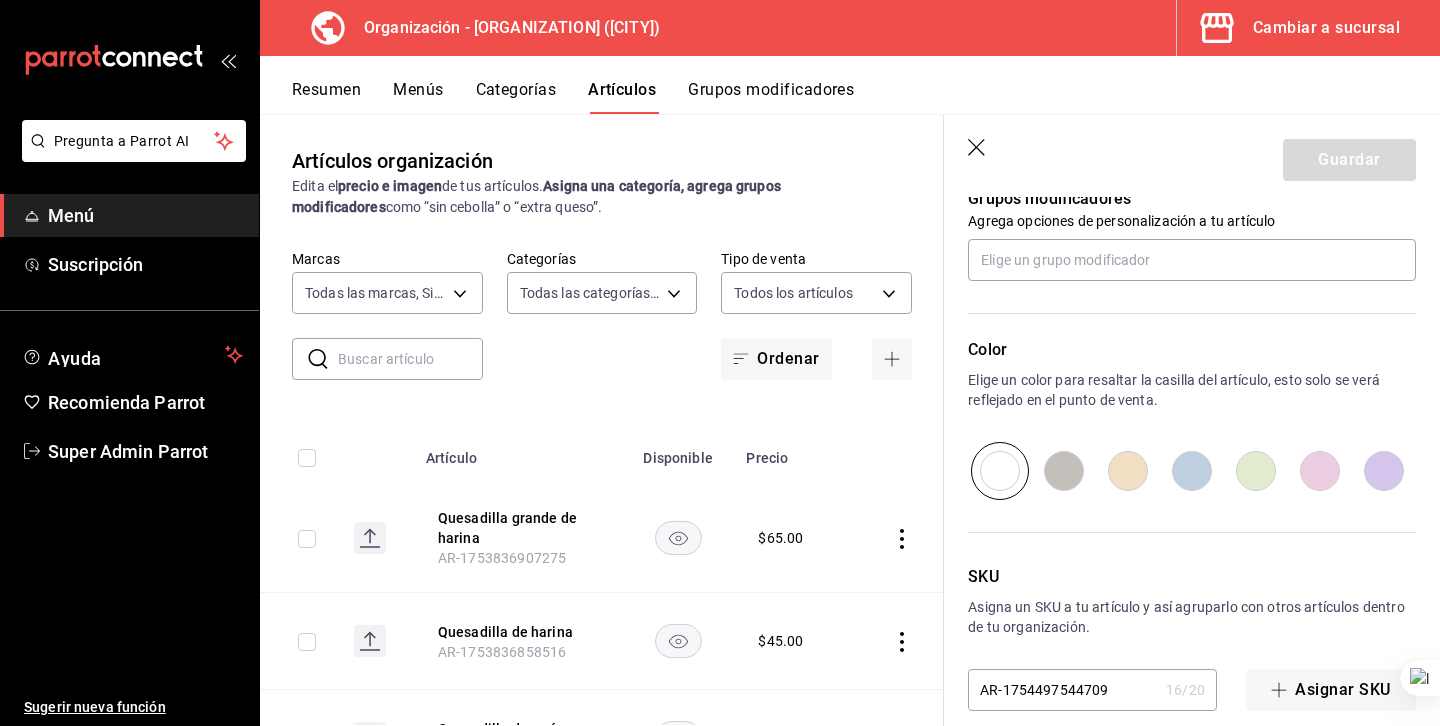 scroll, scrollTop: 873, scrollLeft: 0, axis: vertical 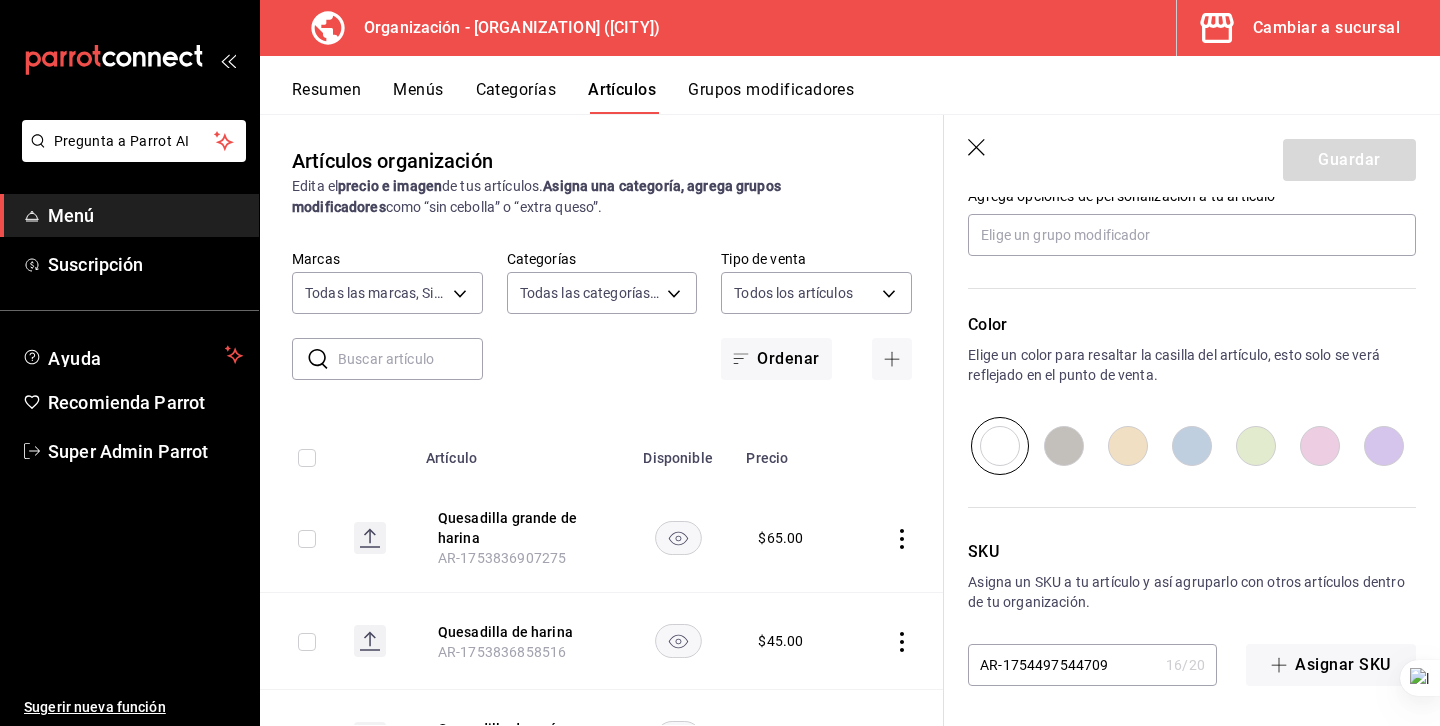 click on "Categorías" at bounding box center [516, 97] 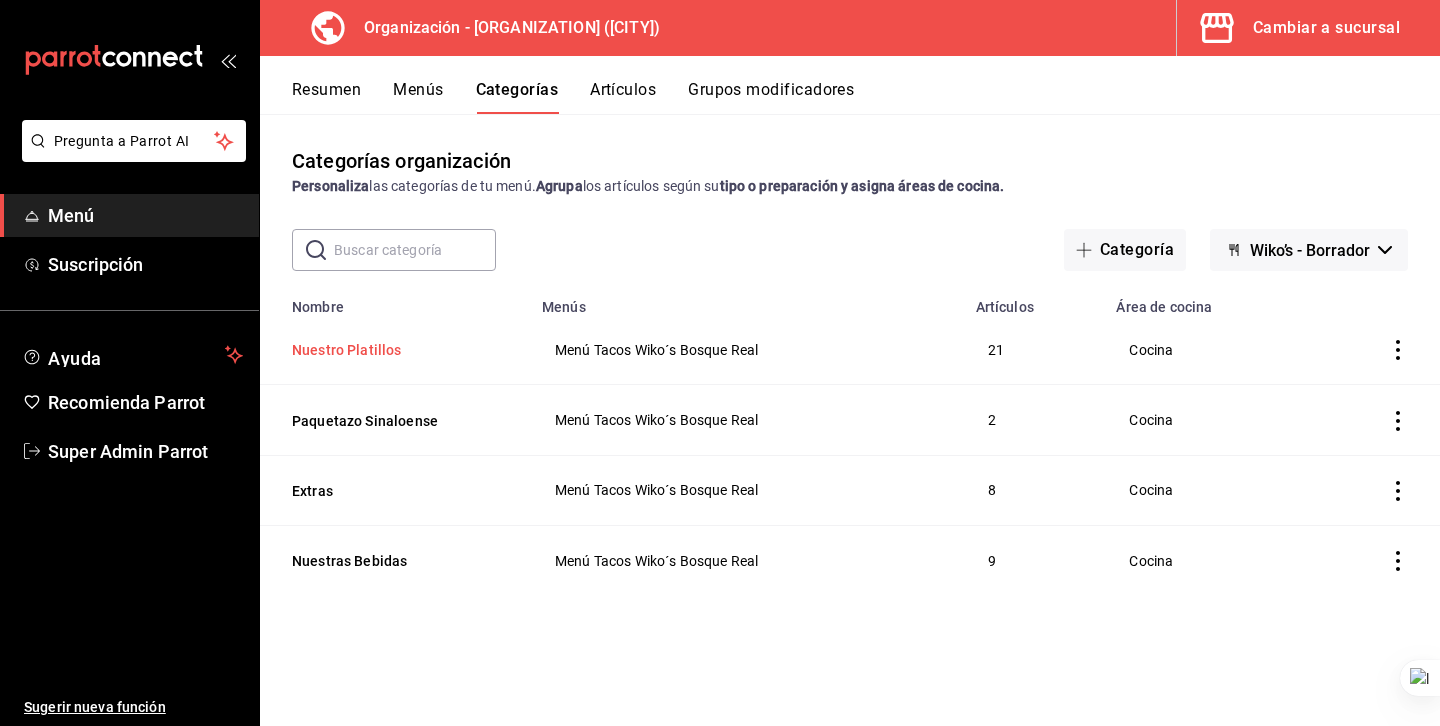 click on "Nuestro Platillos" at bounding box center [392, 350] 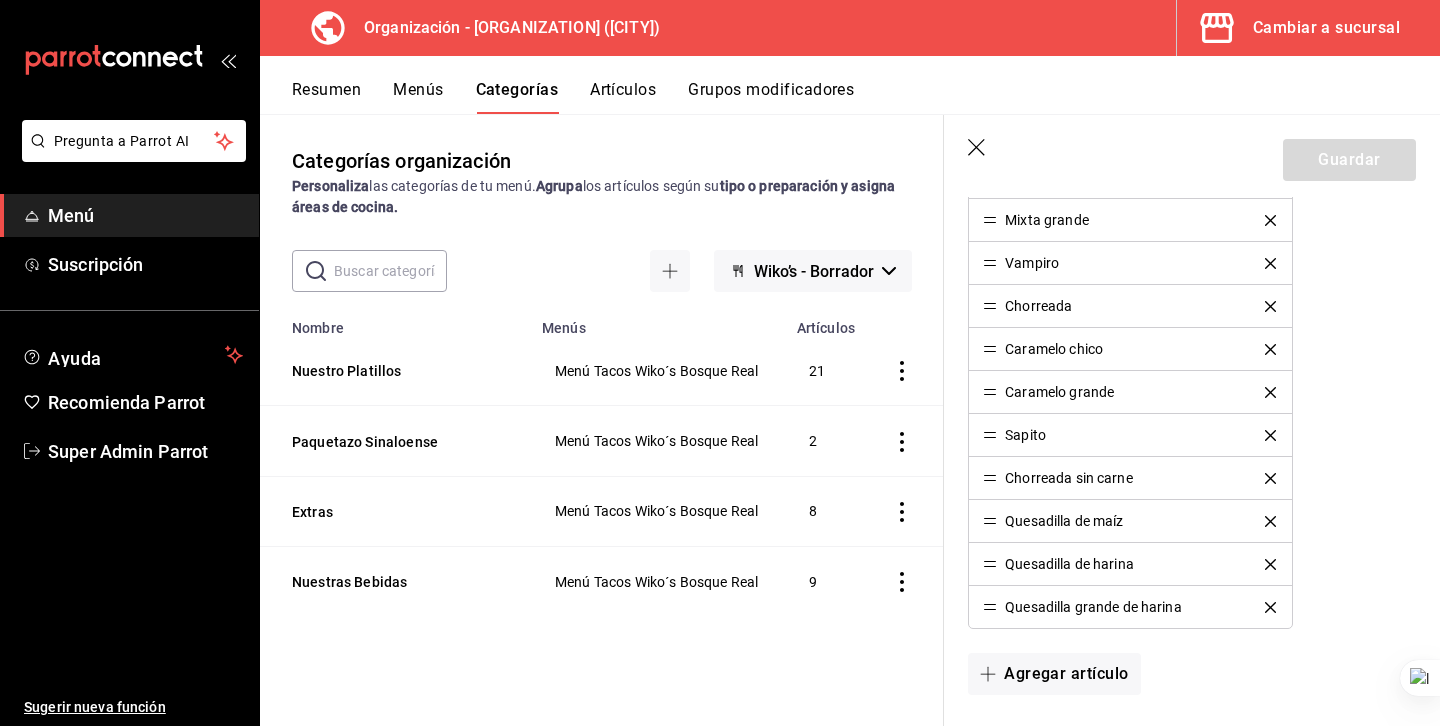 scroll, scrollTop: 1176, scrollLeft: 0, axis: vertical 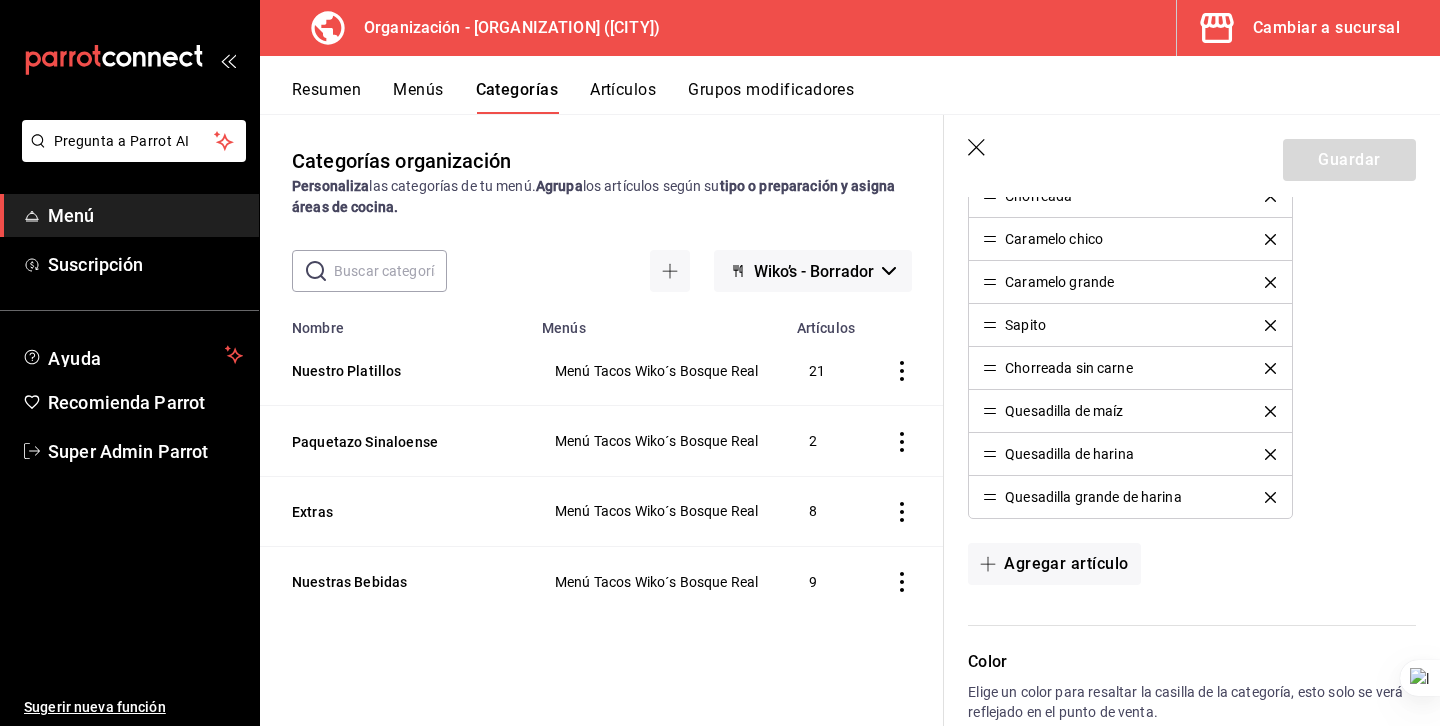 click 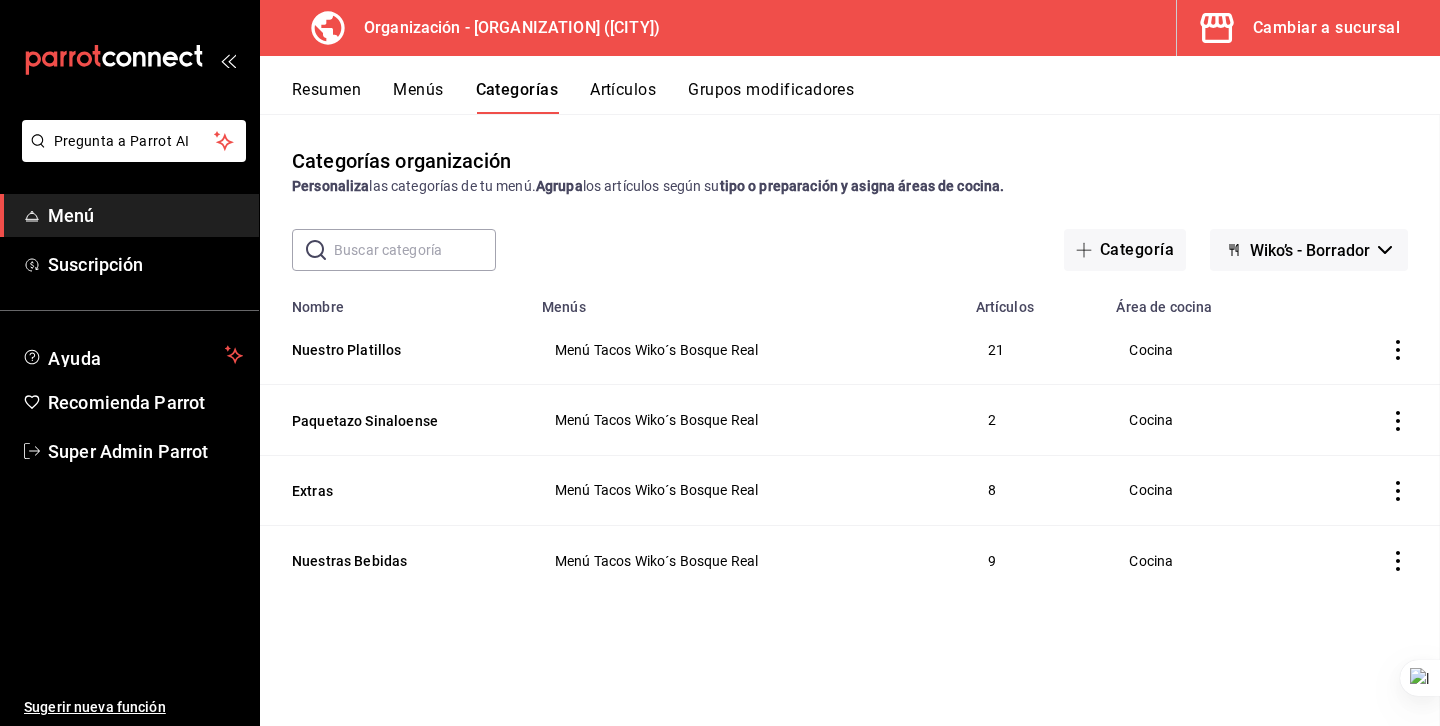 scroll, scrollTop: 0, scrollLeft: 0, axis: both 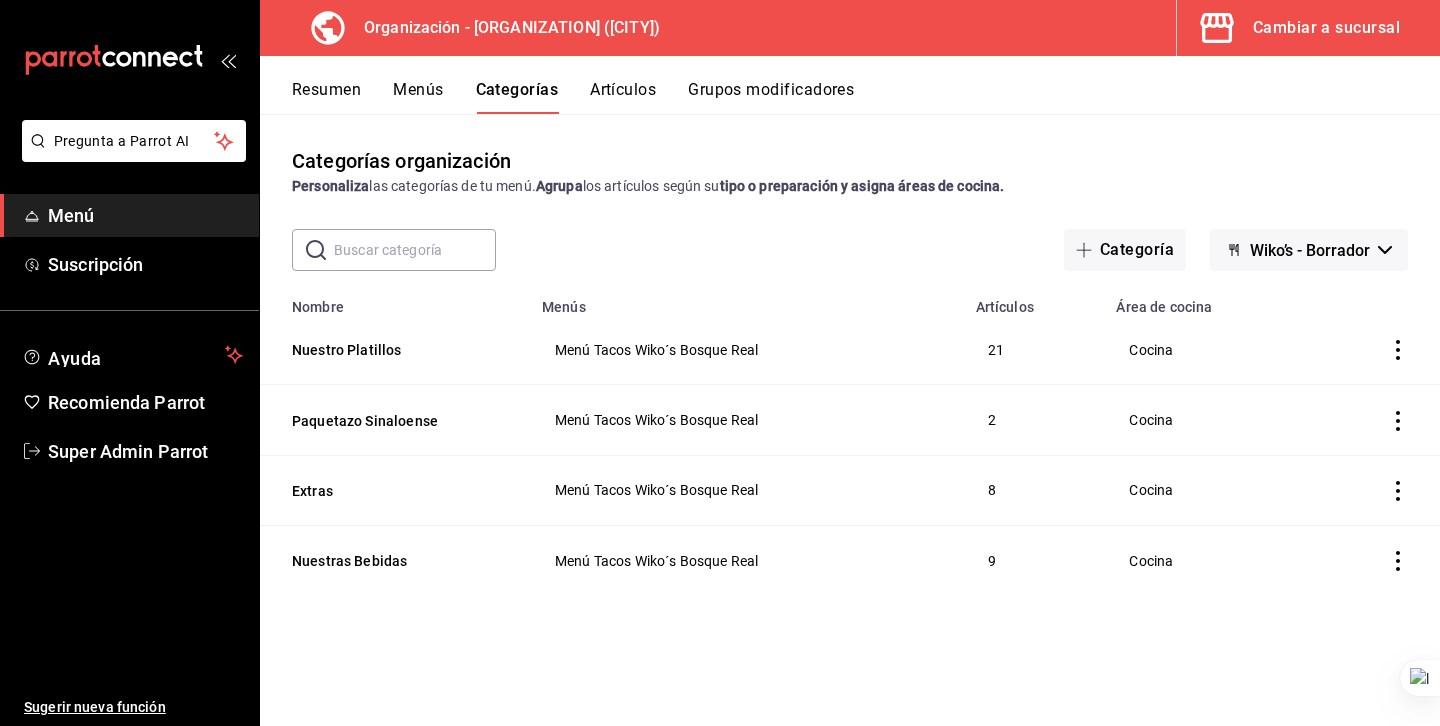 click on "Artículos" at bounding box center (623, 97) 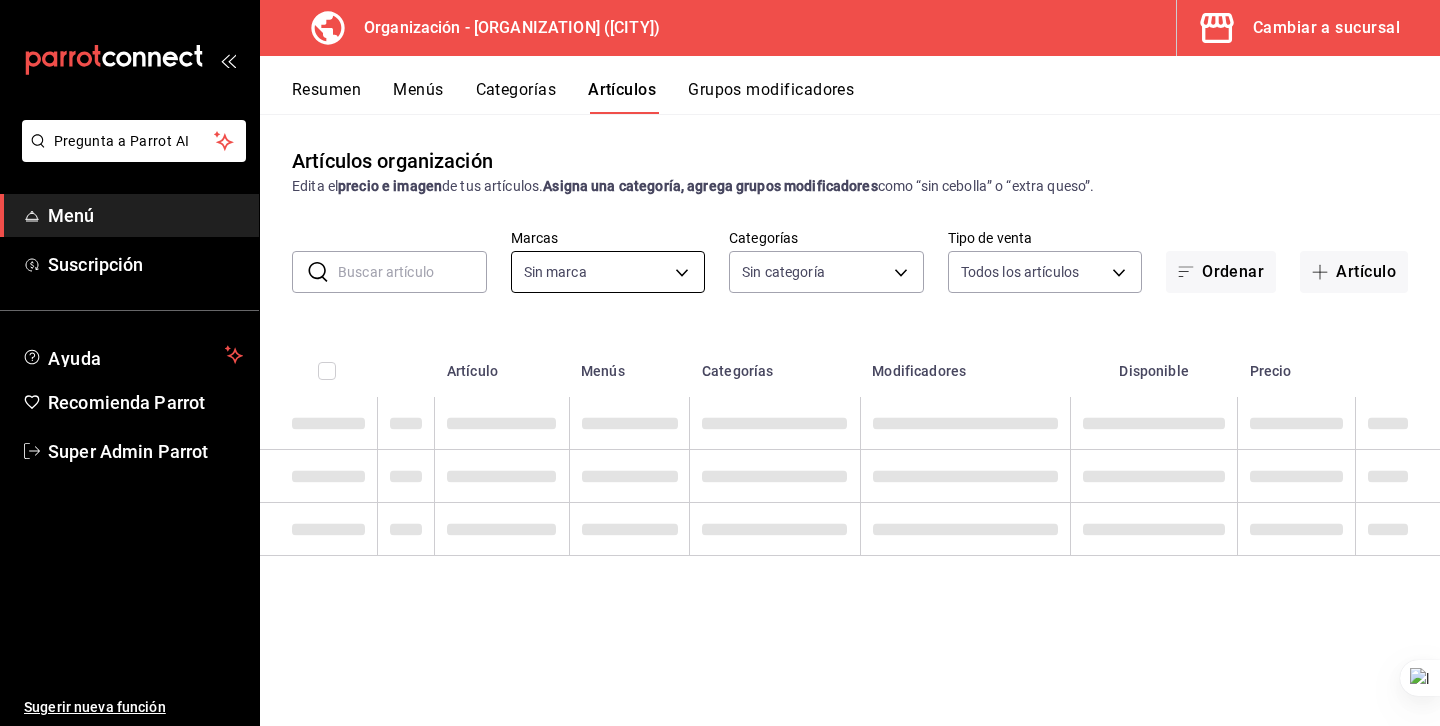 type on "aaf74735-a574-4c5b-b44e-50139090ff3f" 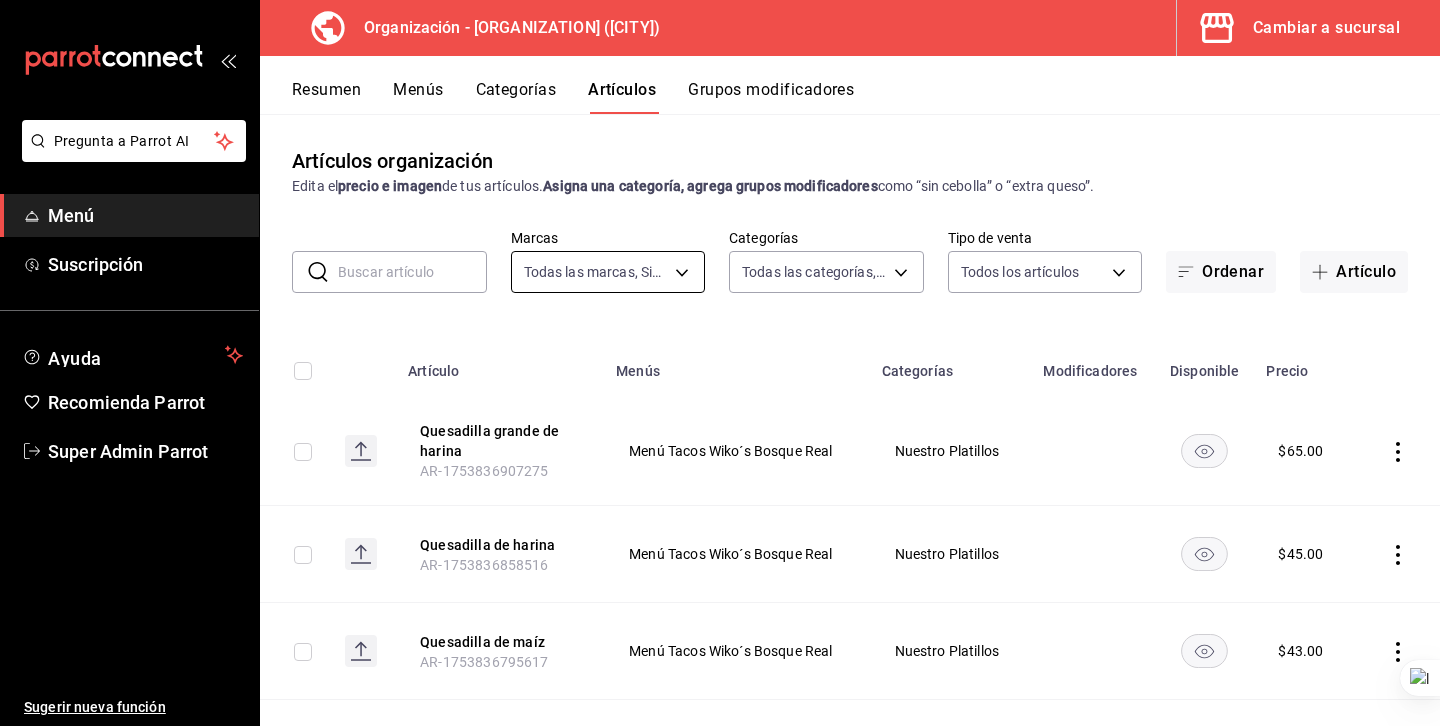 type on "207b02af-7ed9-4cff-9d29-856ee10ce78e,2faf1659-7429-4bc4-94c8-18516f1324b6,300735d7-5df1-4d5b-9fe2-deac190f4ba0,195d164a-fdad-48ef-807e-cd6a550f10fa" 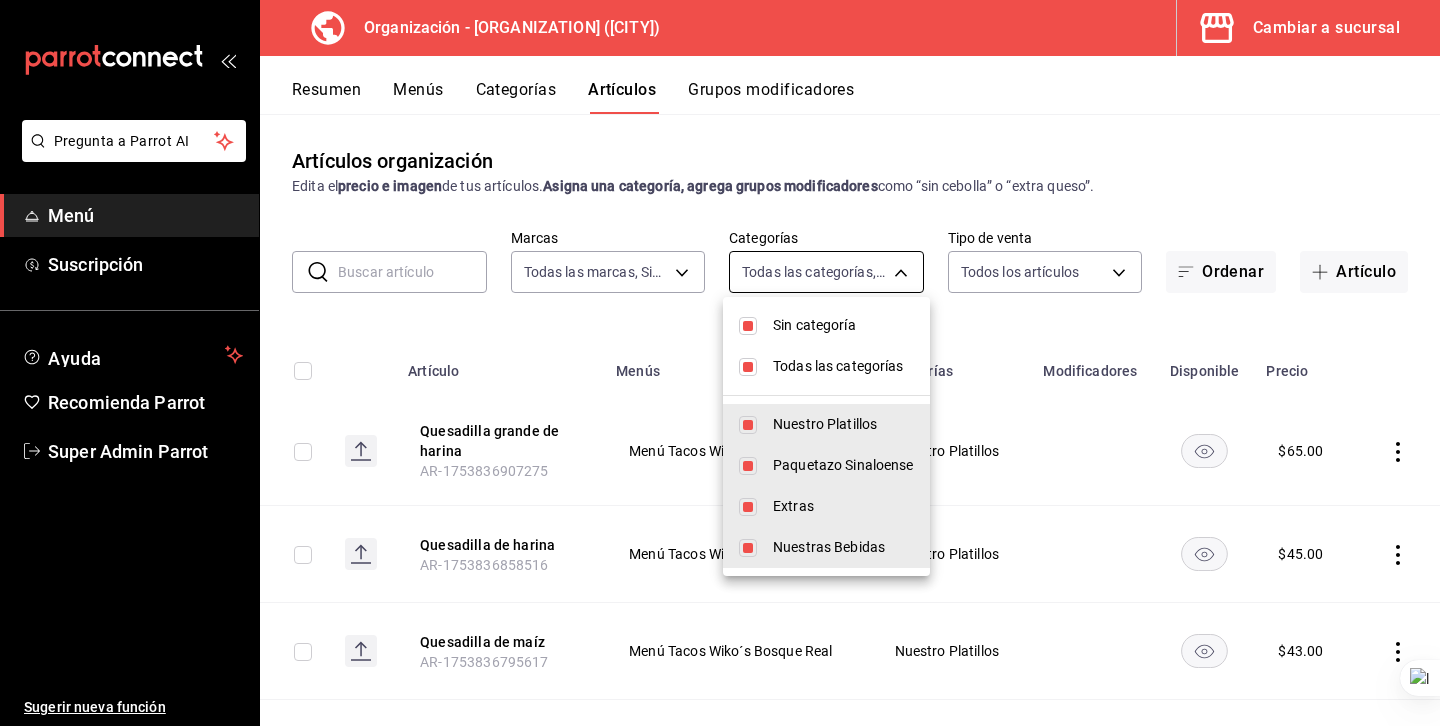 click on "Pregunta a Parrot AI Menú   Suscripción   Ayuda Recomienda Parrot   Super Admin Parrot   Sugerir nueva función   Organización - Wiko’s (Huixquilucan) Cambiar a sucursal Resumen Menús Categorías Artículos Grupos modificadores Artículos organización Edita el  precio e imagen  de tus artículos.  Asigna una categoría, agrega grupos modificadores  como “sin cebolla” o “extra queso”. ​ ​ Marcas Todas las marcas, Sin marca aaf74735-a574-4c5b-b44e-50139090ff3f Categorías Todas las categorías, Sin categoría 207b02af-7ed9-4cff-9d29-856ee10ce78e,2faf1659-7429-4bc4-94c8-18516f1324b6,300735d7-5df1-4d5b-9fe2-deac190f4ba0,195d164a-fdad-48ef-807e-cd6a550f10fa Tipo de venta Todos los artículos ALL Ordenar Artículo Artículo Menús Categorías Modificadores Disponible Precio Quesadilla grande de harina AR-1753836907275 Menú Tacos Wiko´s Bosque Real Nuestro Platillos $ 65.00 Quesadilla de harina AR-1753836858516 Menú Tacos Wiko´s Bosque Real Nuestro Platillos $ 45.00 Quesadilla de maíz $ 43.00" at bounding box center (720, 363) 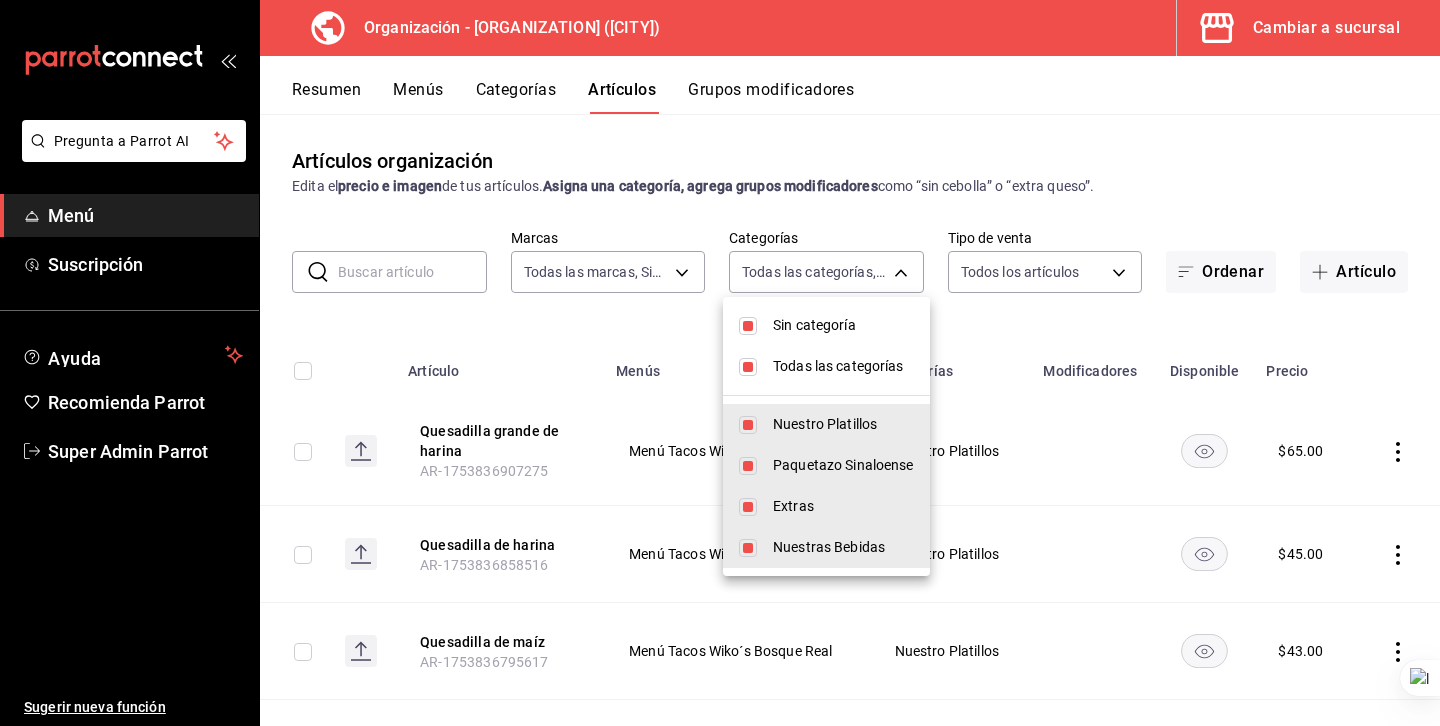 click on "Todas las categorías" at bounding box center [826, 366] 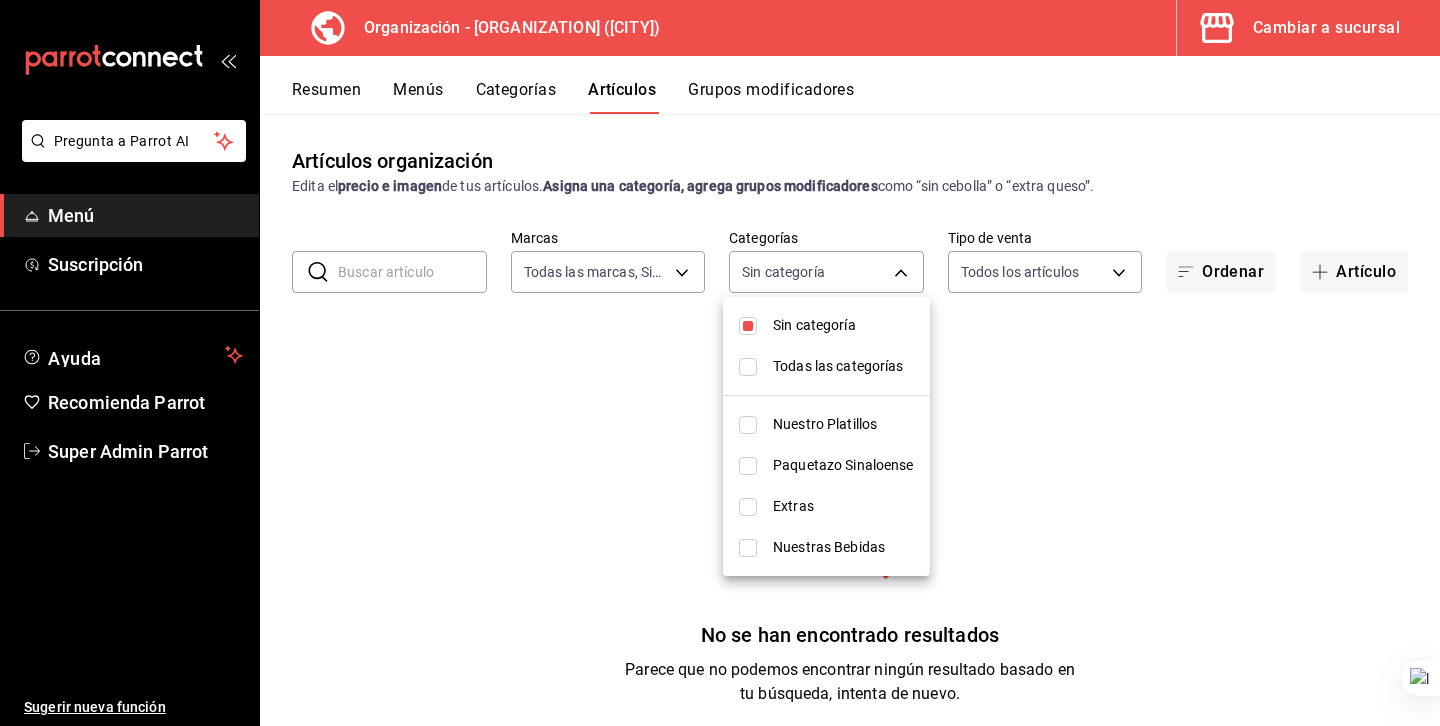 click on "Sin categoría" at bounding box center (843, 325) 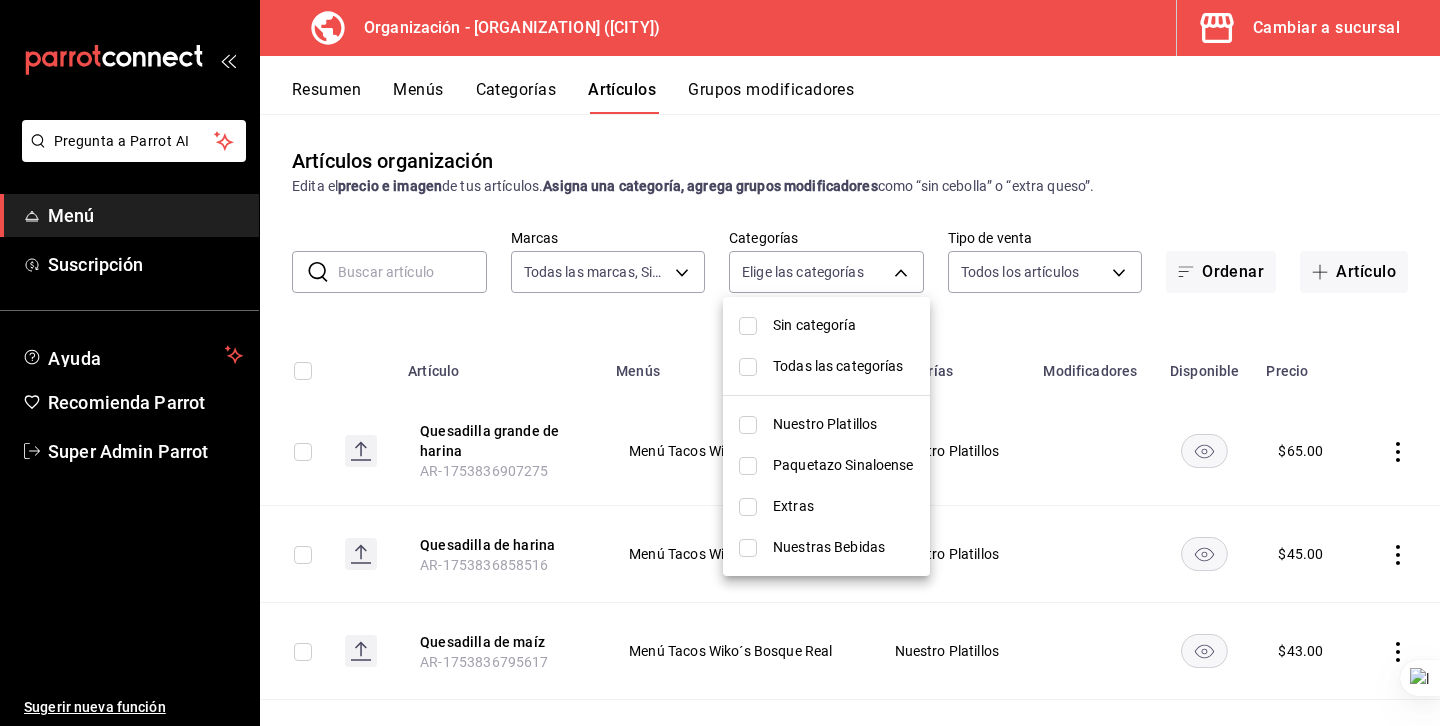 click on "Nuestro Platillos" at bounding box center [843, 424] 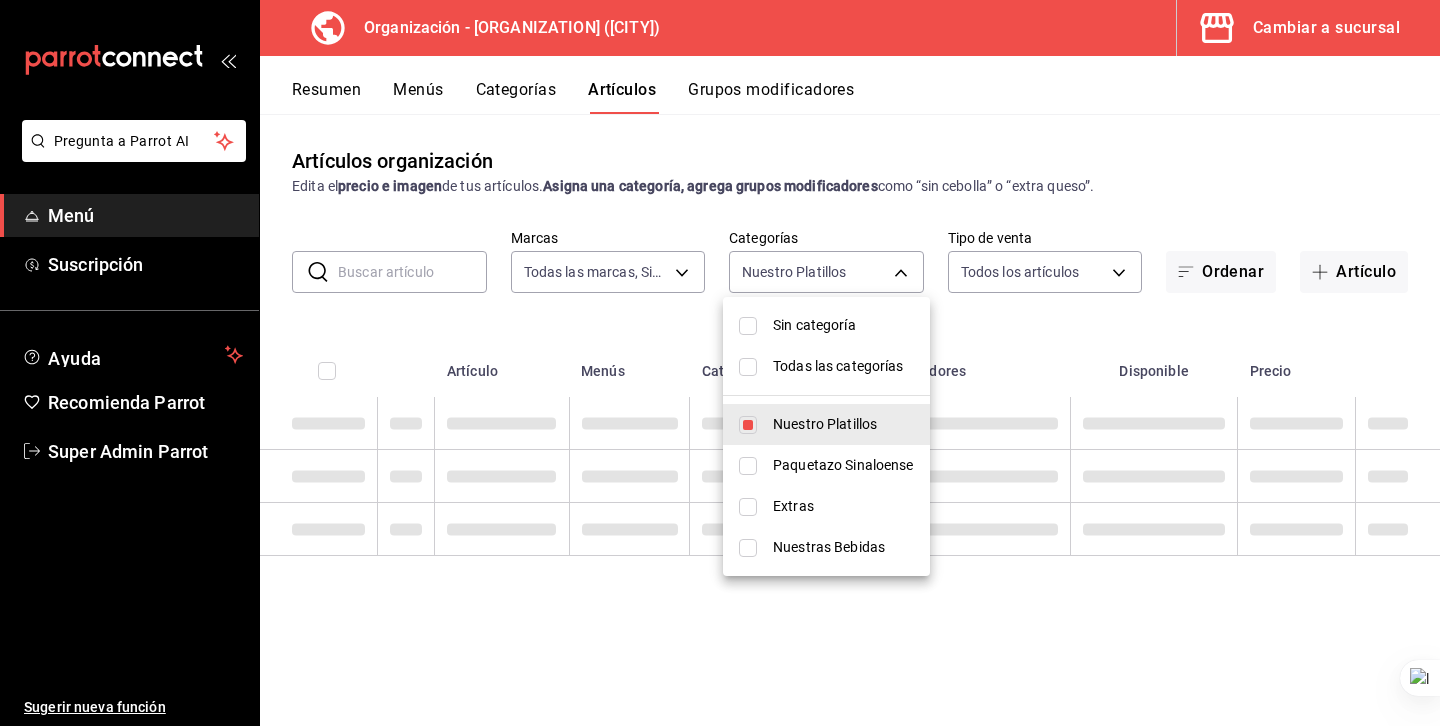click at bounding box center (720, 363) 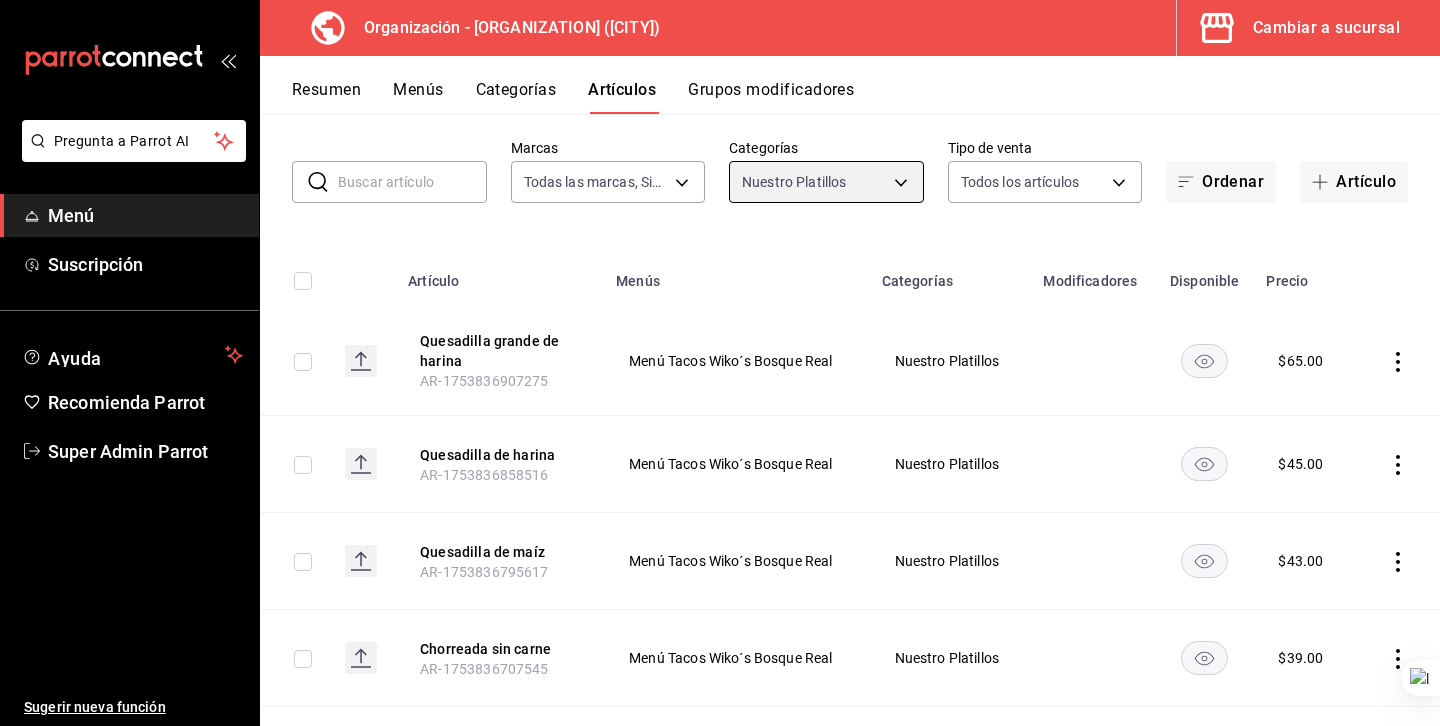 scroll, scrollTop: 84, scrollLeft: 0, axis: vertical 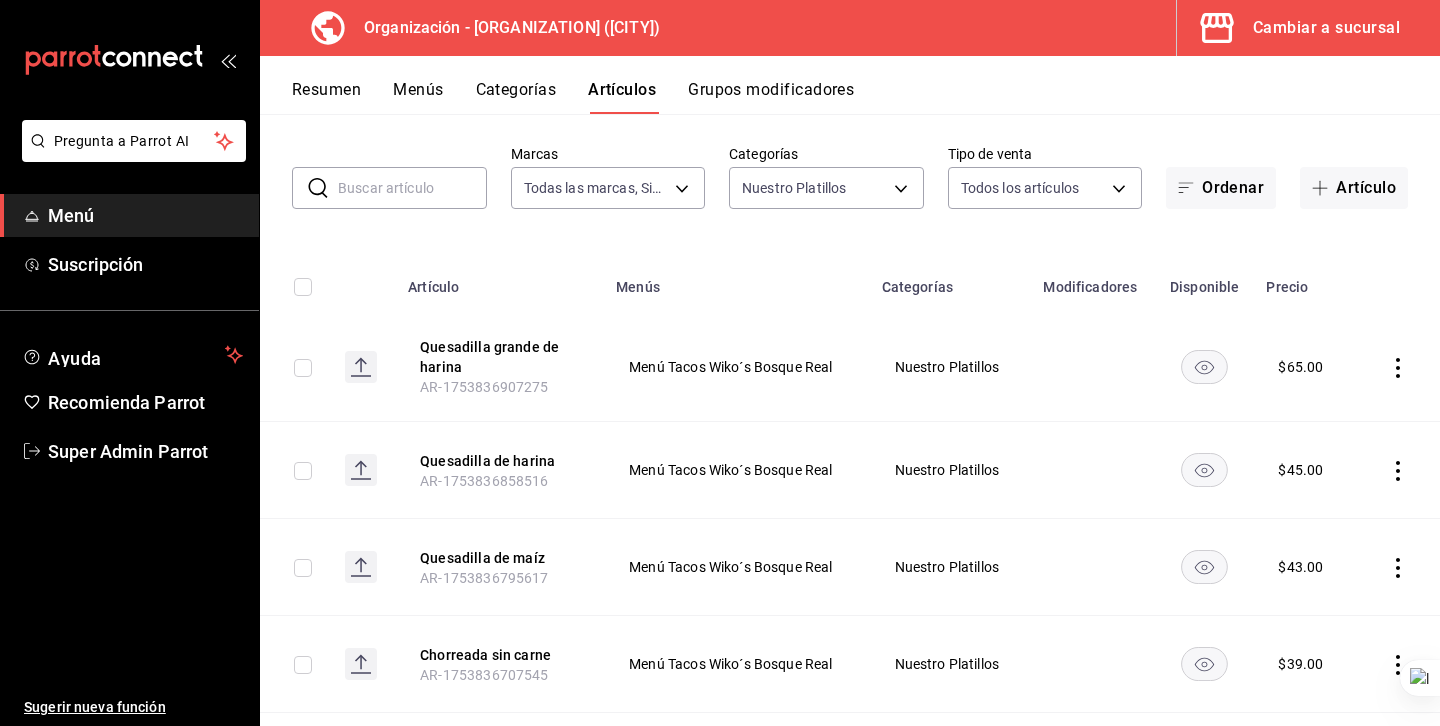 click on "Quesadilla grande de harina AR-1753836907275" at bounding box center [500, 367] 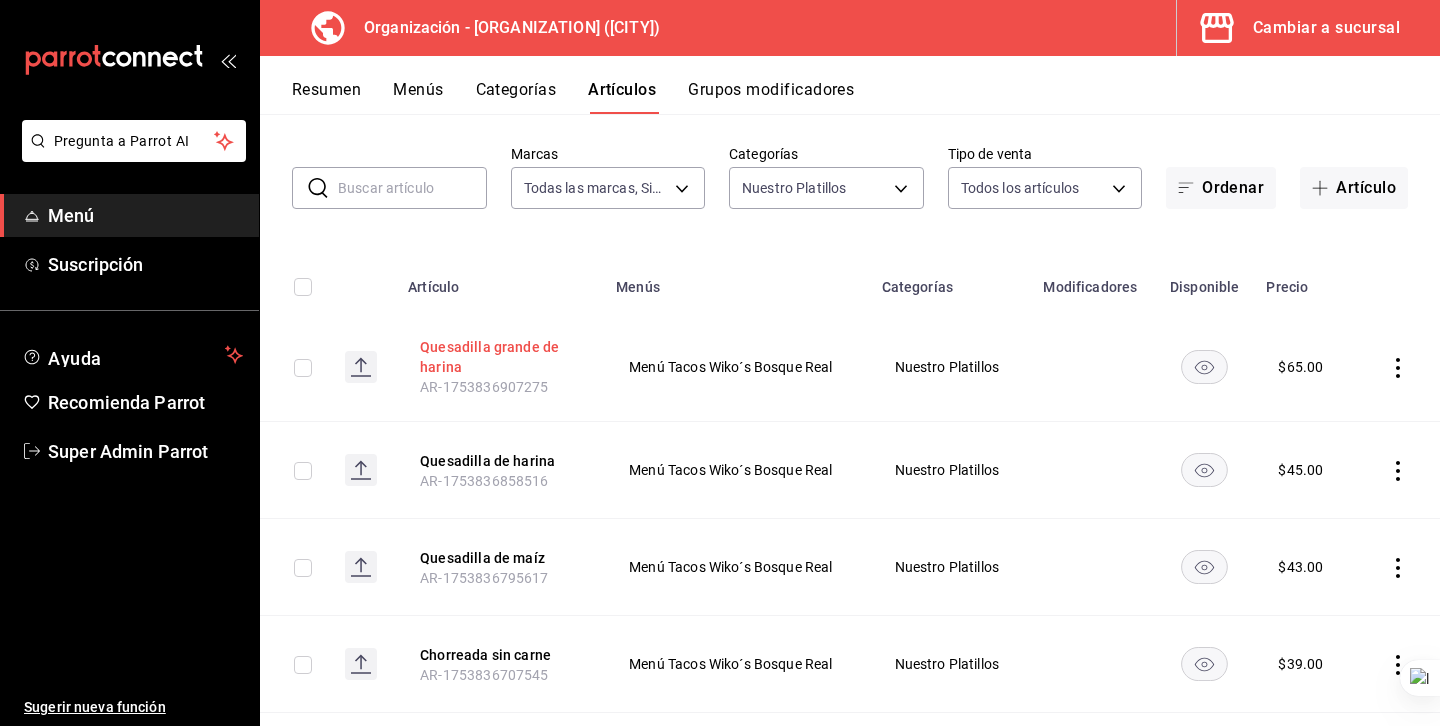 click on "Quesadilla grande de harina" at bounding box center (500, 357) 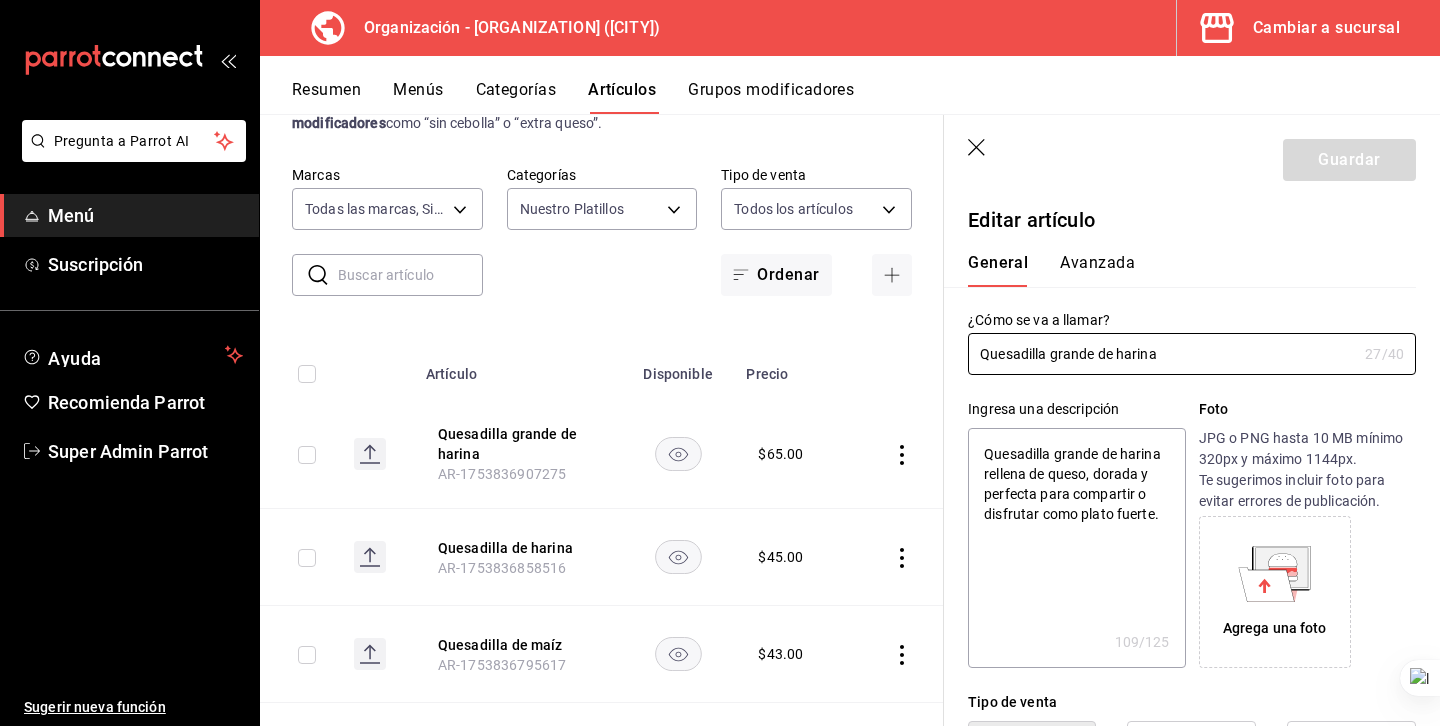 scroll, scrollTop: 939, scrollLeft: 0, axis: vertical 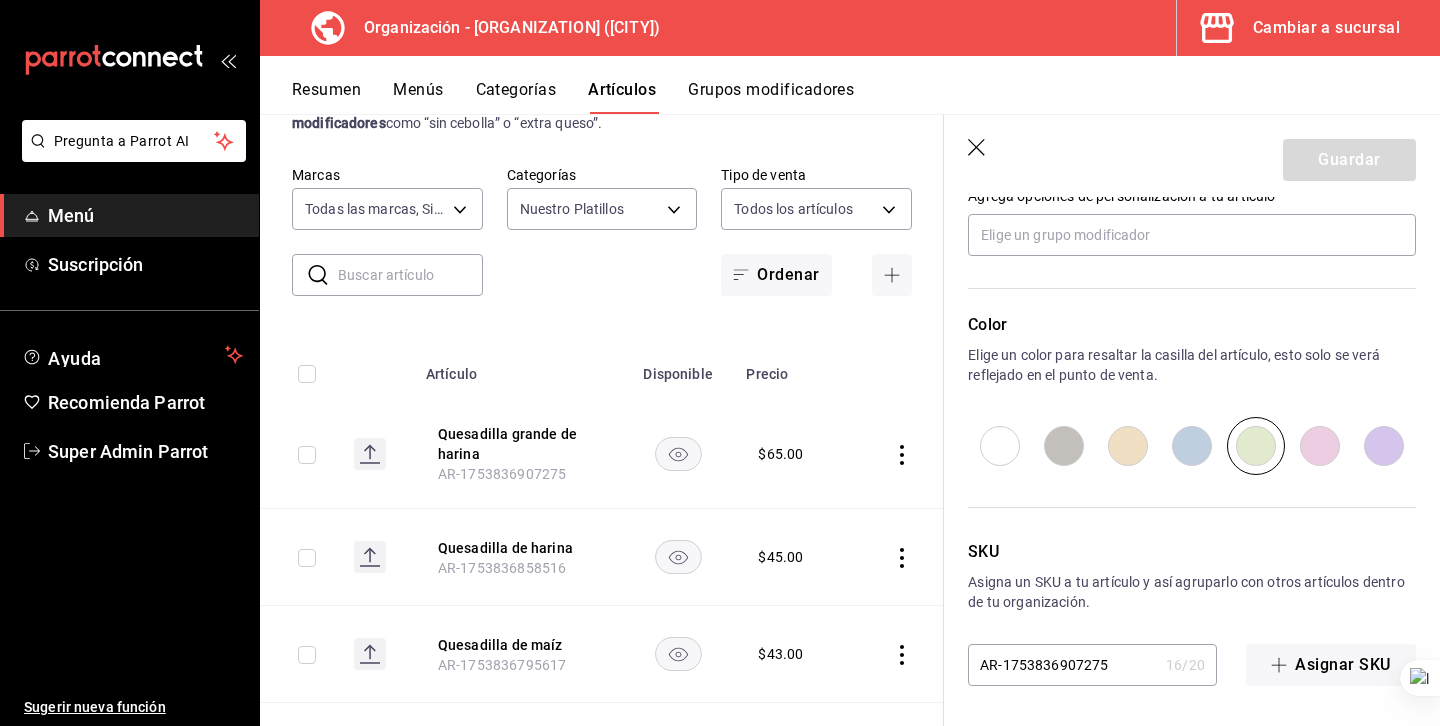 click 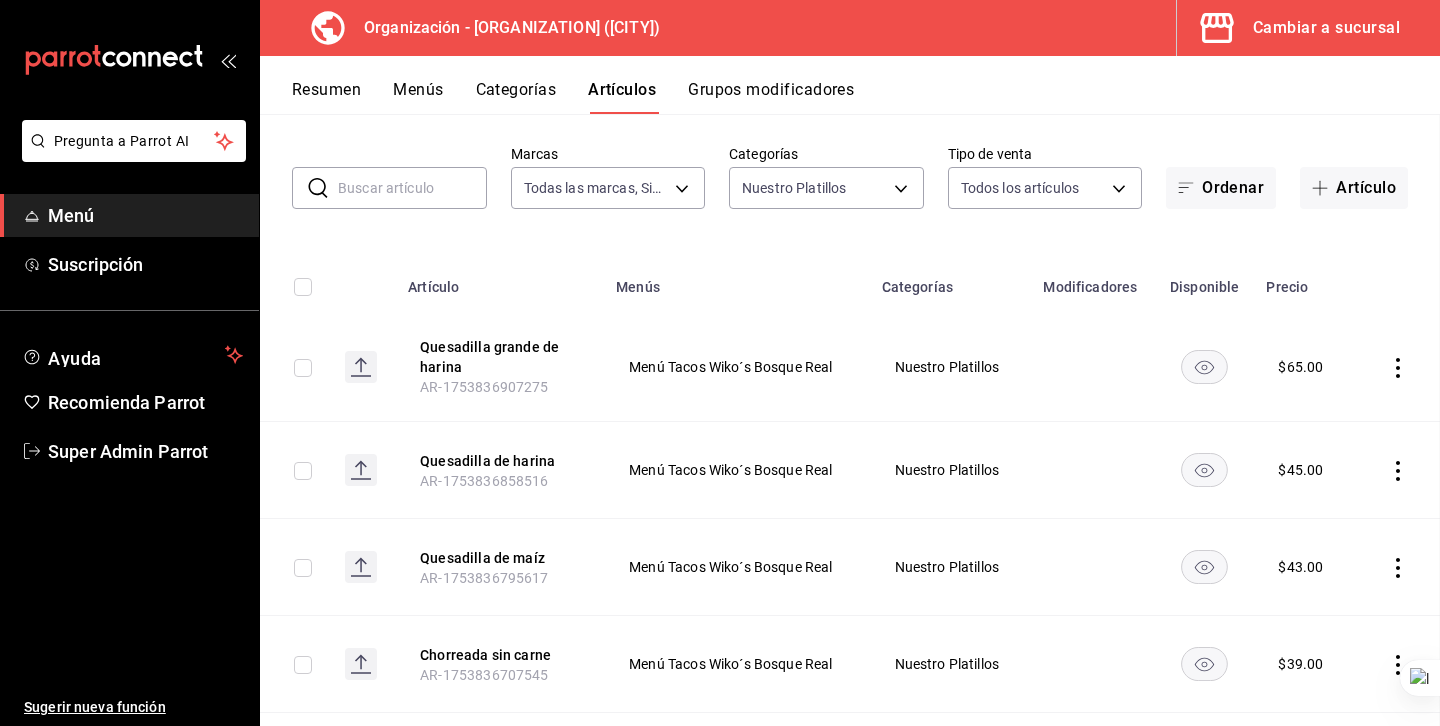 scroll, scrollTop: 0, scrollLeft: 0, axis: both 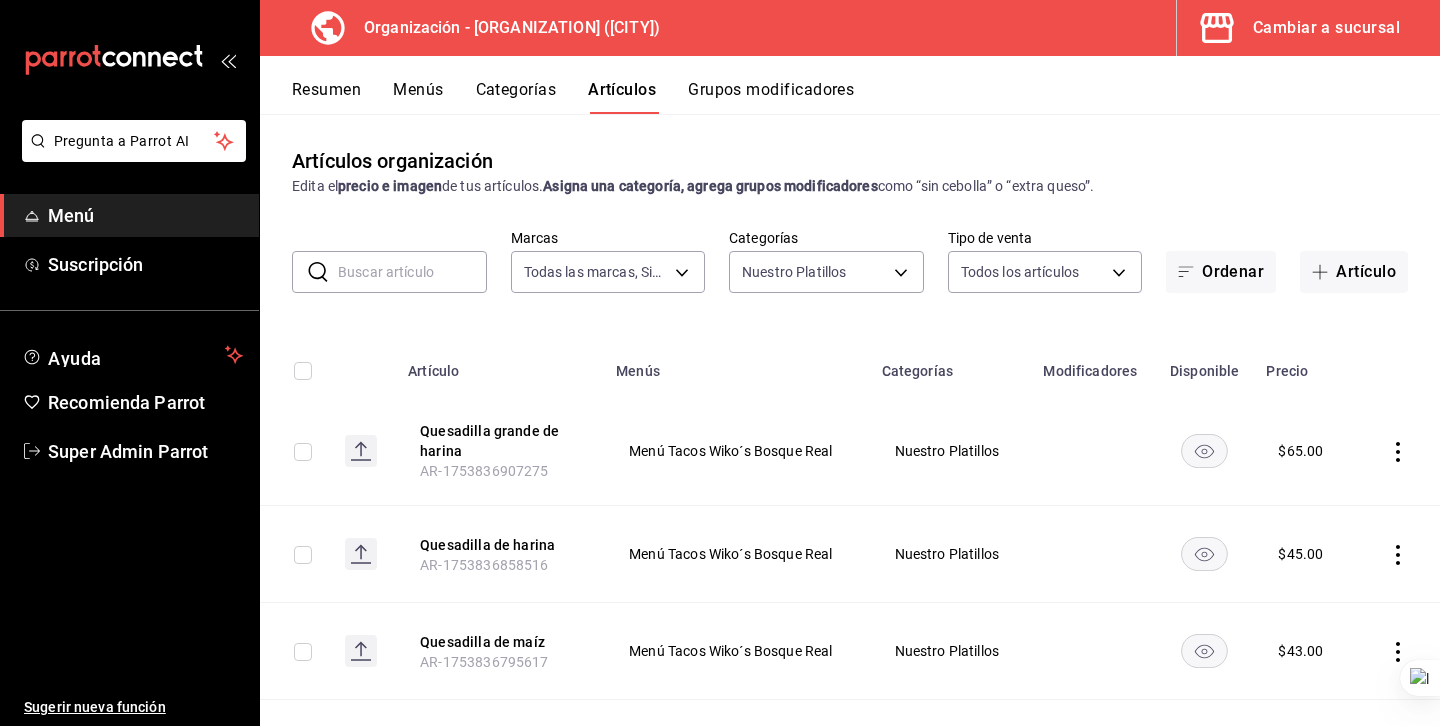 click on "Grupos modificadores" at bounding box center (771, 97) 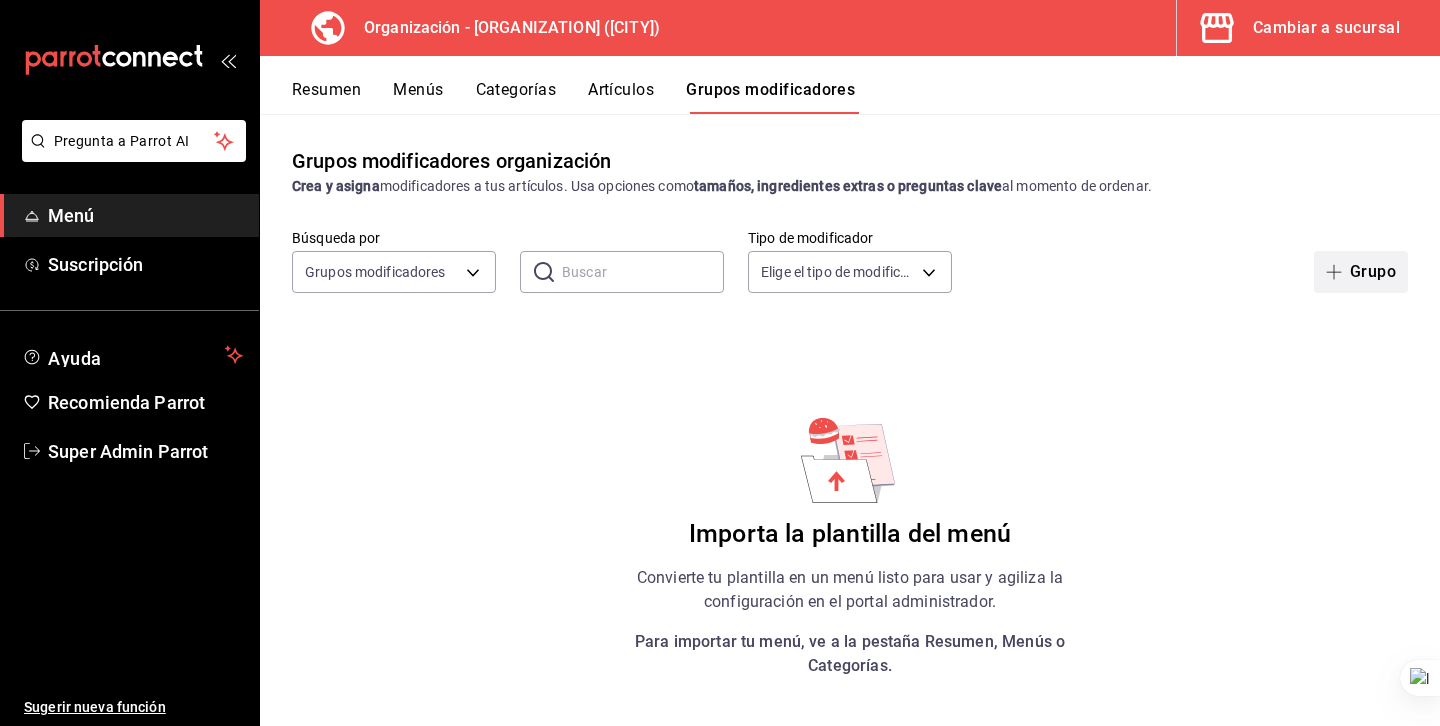 click on "Grupo" at bounding box center [1361, 272] 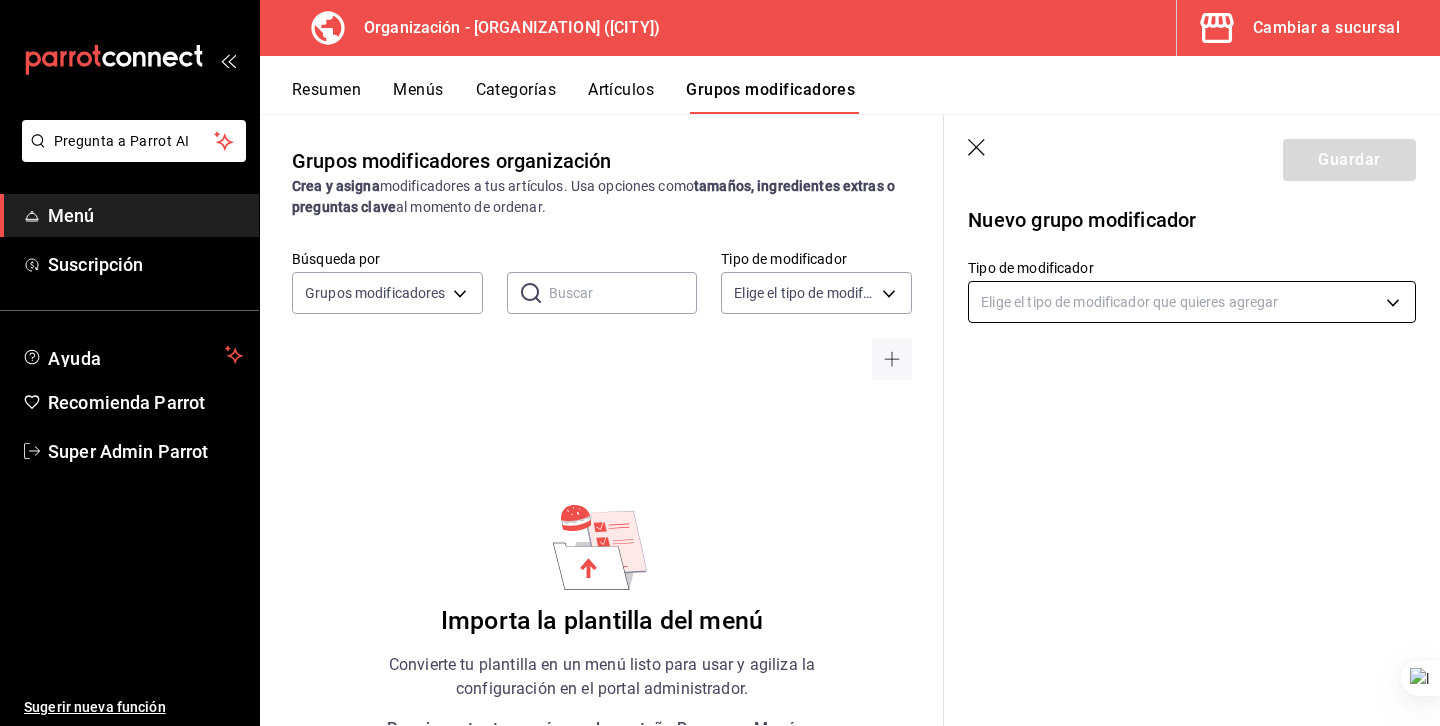 click on "Pregunta a Parrot AI Menú   Suscripción   Ayuda Recomienda Parrot   Super Admin Parrot   Sugerir nueva función   Organización - Wiko’s (Huixquilucan) Cambiar a sucursal Resumen Menús Categorías Artículos Grupos modificadores Grupos modificadores organización Crea y asigna  modificadores a tus artículos. Usa opciones como  tamaños, ingredientes extras o preguntas clave  al momento de ordenar. Búsqueda por Grupos modificadores GROUP ​ ​ Tipo de modificador Elige el tipo de modificador Importa la plantilla del menú Convierte tu plantilla en un menú listo para usar y agiliza la configuración en el portal administrador. Para importar tu menú, ve a la pestaña Resumen, Menús o Categorías. Guardar Nuevo grupo modificador Tipo de modificador Elige el tipo de modificador que quieres agregar GANA 1 MES GRATIS EN TU SUSCRIPCIÓN AQUÍ Ver video tutorial Ir a video Ver video tutorial Ir a video Pregunta a Parrot AI Menú   Suscripción   Ayuda Recomienda Parrot   Super Admin Parrot" at bounding box center (720, 363) 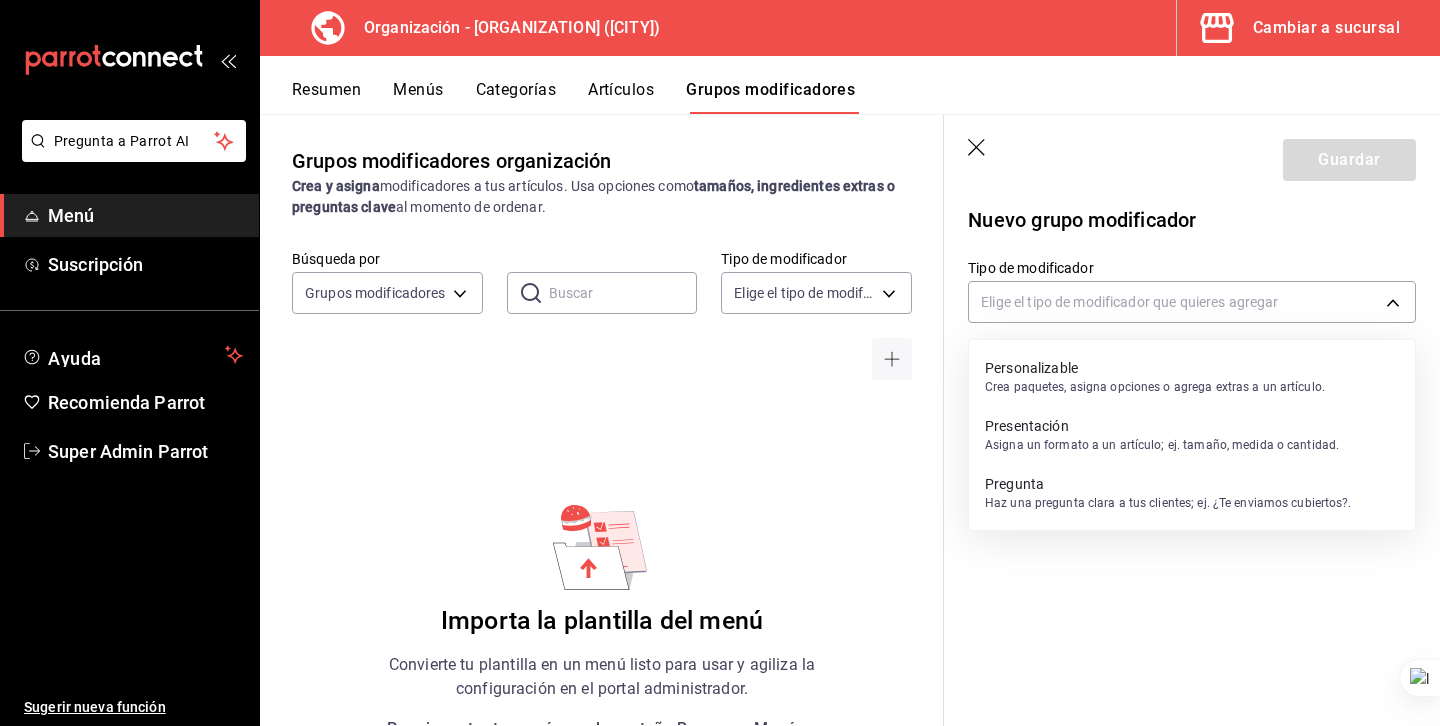 click at bounding box center [720, 363] 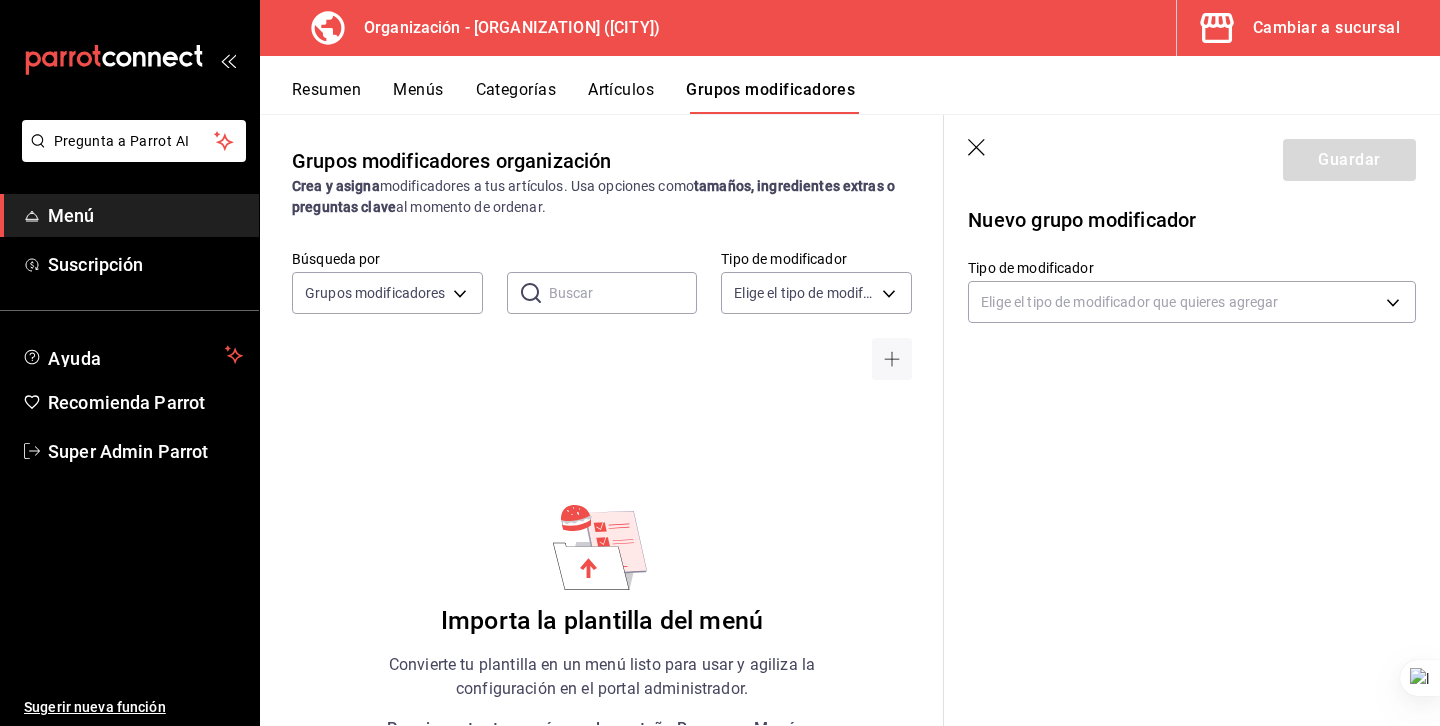 click 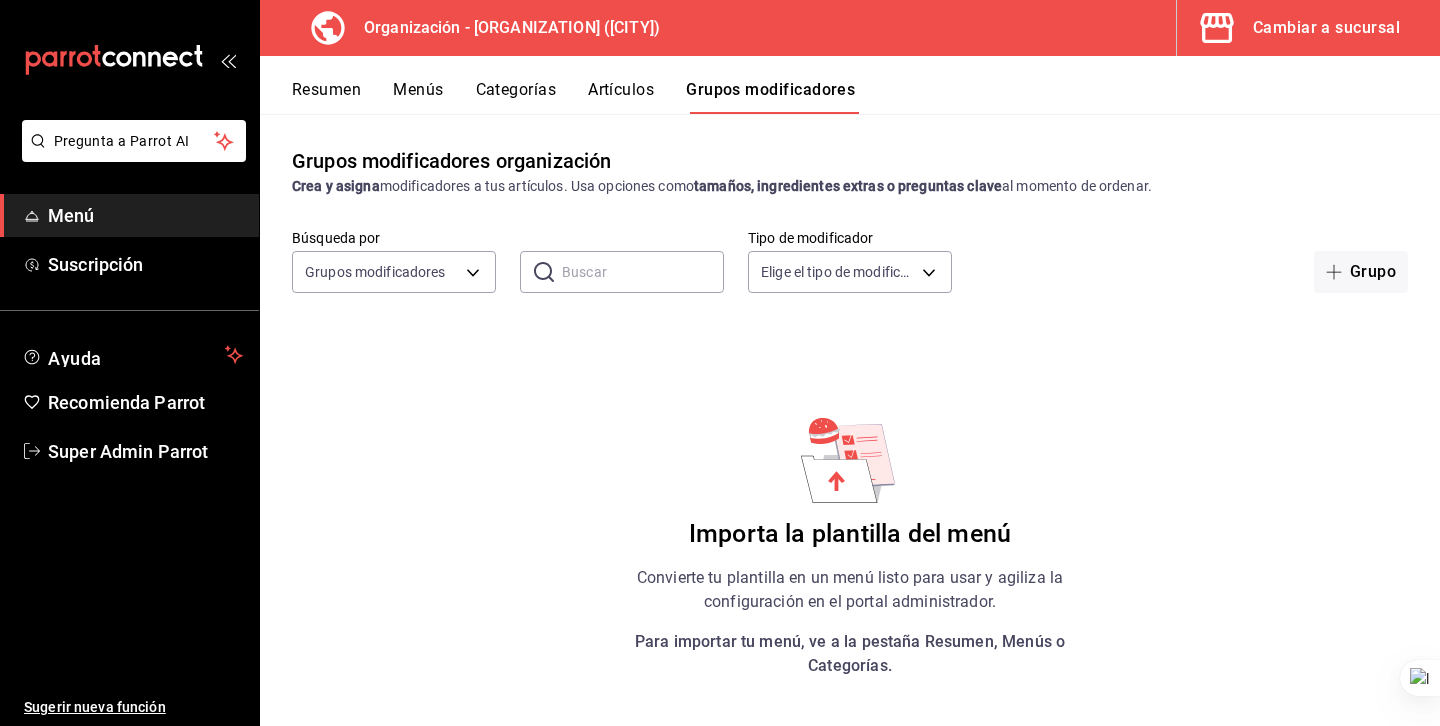 click on "Artículos" at bounding box center (621, 97) 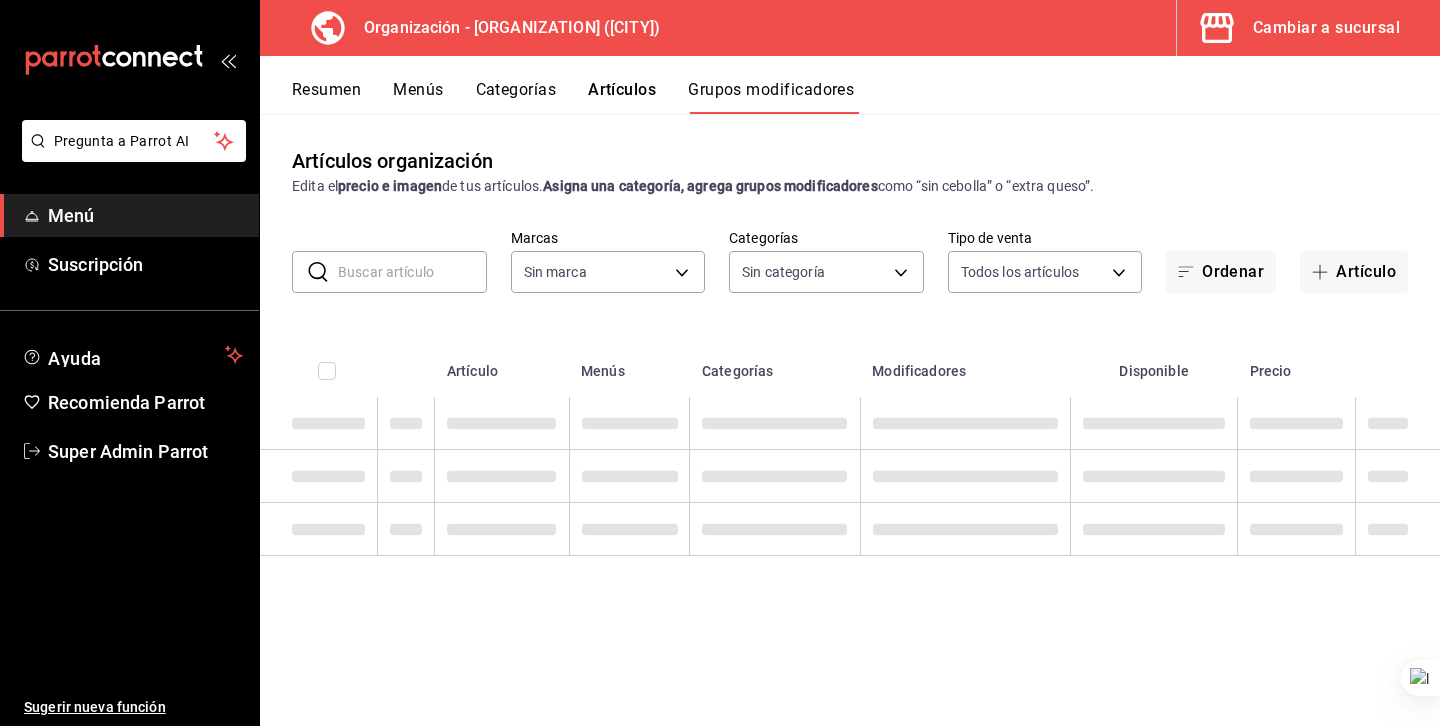type on "aaf74735-a574-4c5b-b44e-50139090ff3f" 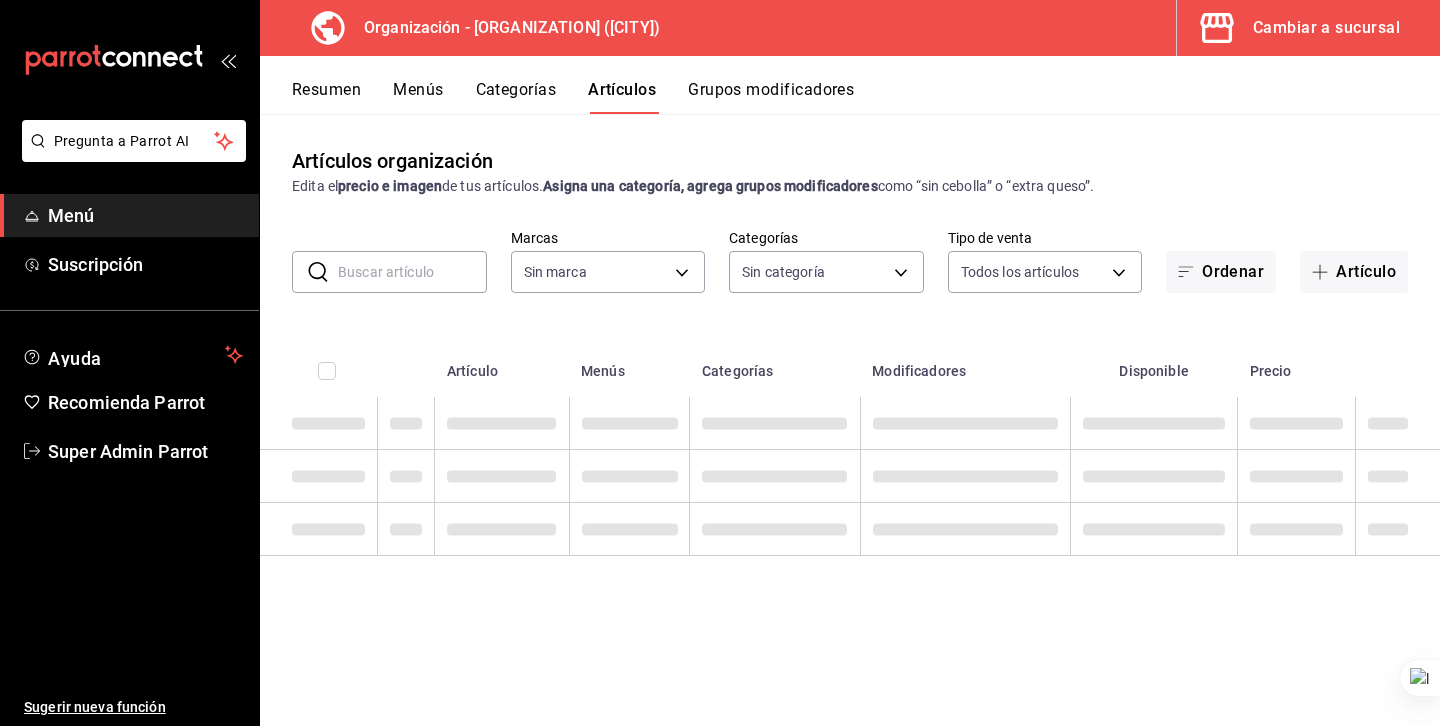 type on "aaf74735-a574-4c5b-b44e-50139090ff3f" 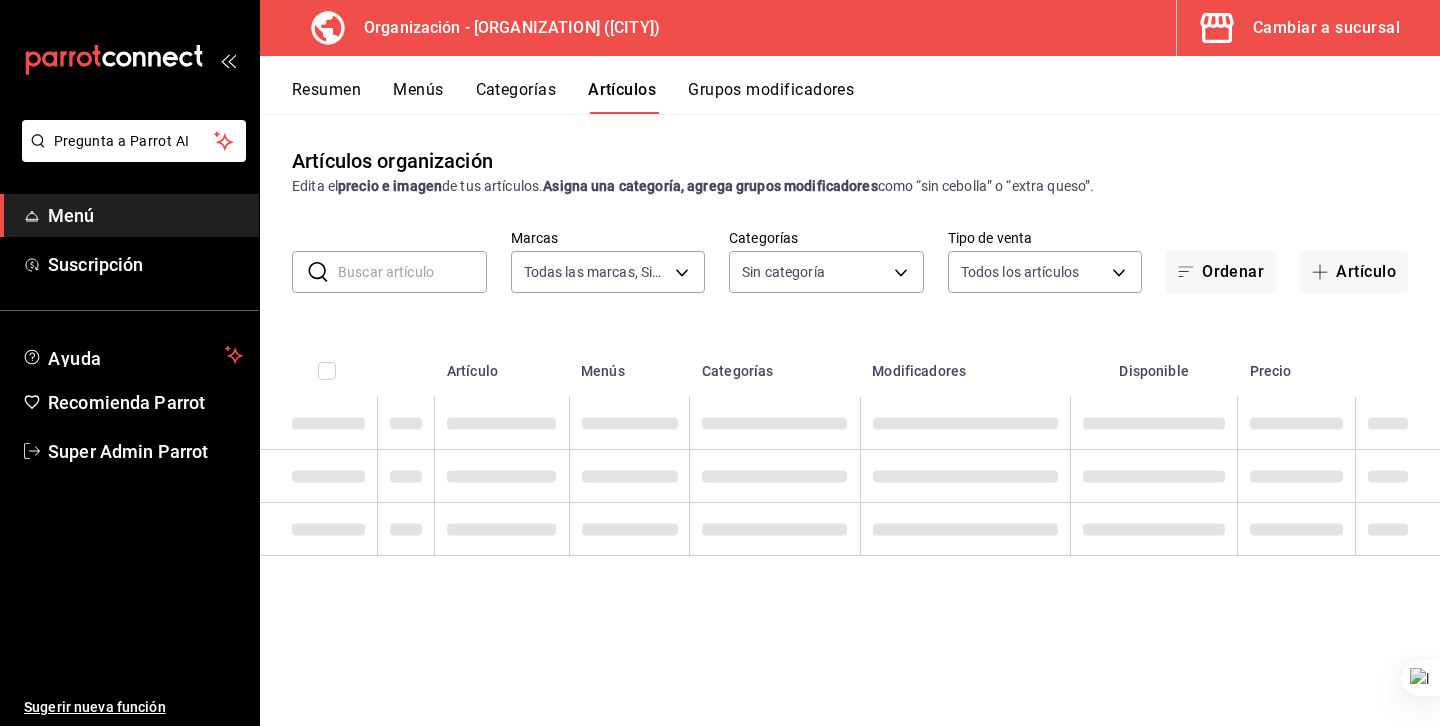 type on "207b02af-7ed9-4cff-9d29-856ee10ce78e,2faf1659-7429-4bc4-94c8-18516f1324b6,300735d7-5df1-4d5b-9fe2-deac190f4ba0,195d164a-fdad-48ef-807e-cd6a550f10fa" 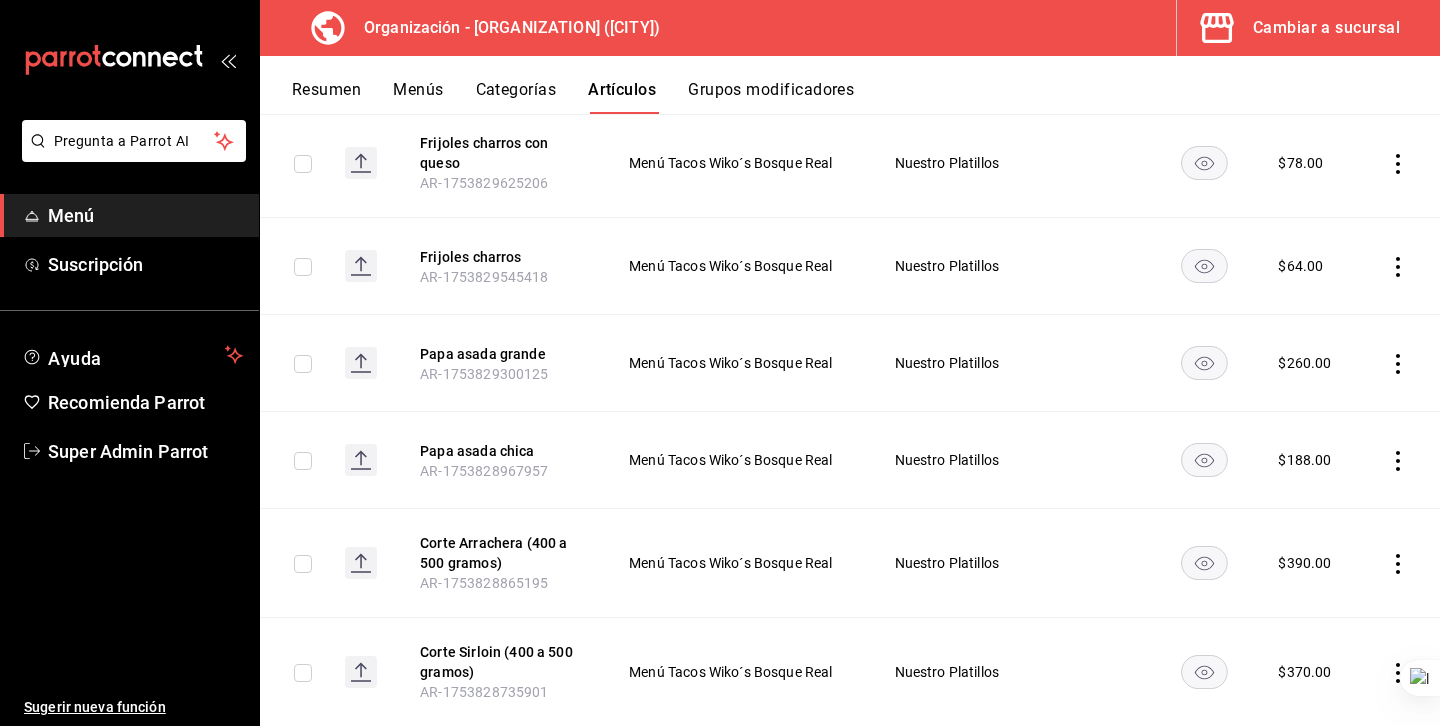 scroll, scrollTop: 1581, scrollLeft: 0, axis: vertical 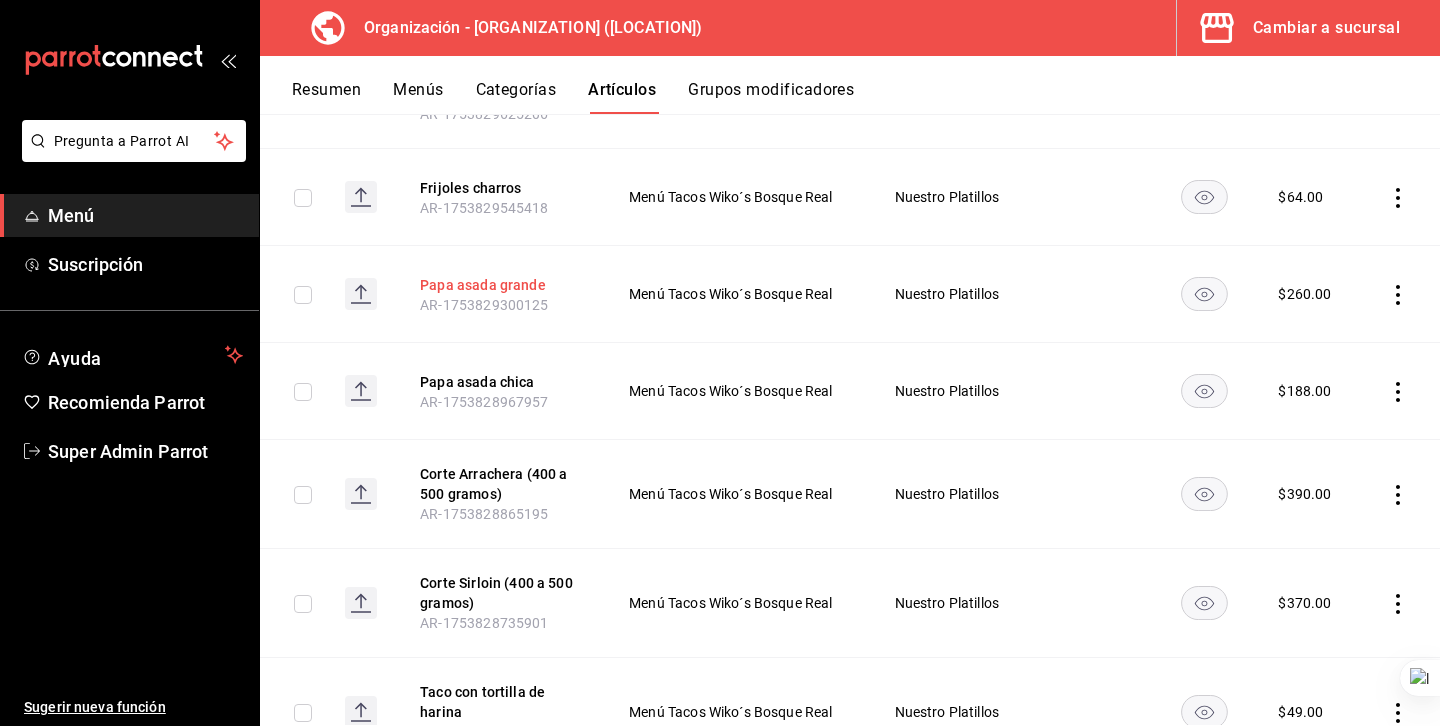 click on "Papa asada grande" at bounding box center (500, 285) 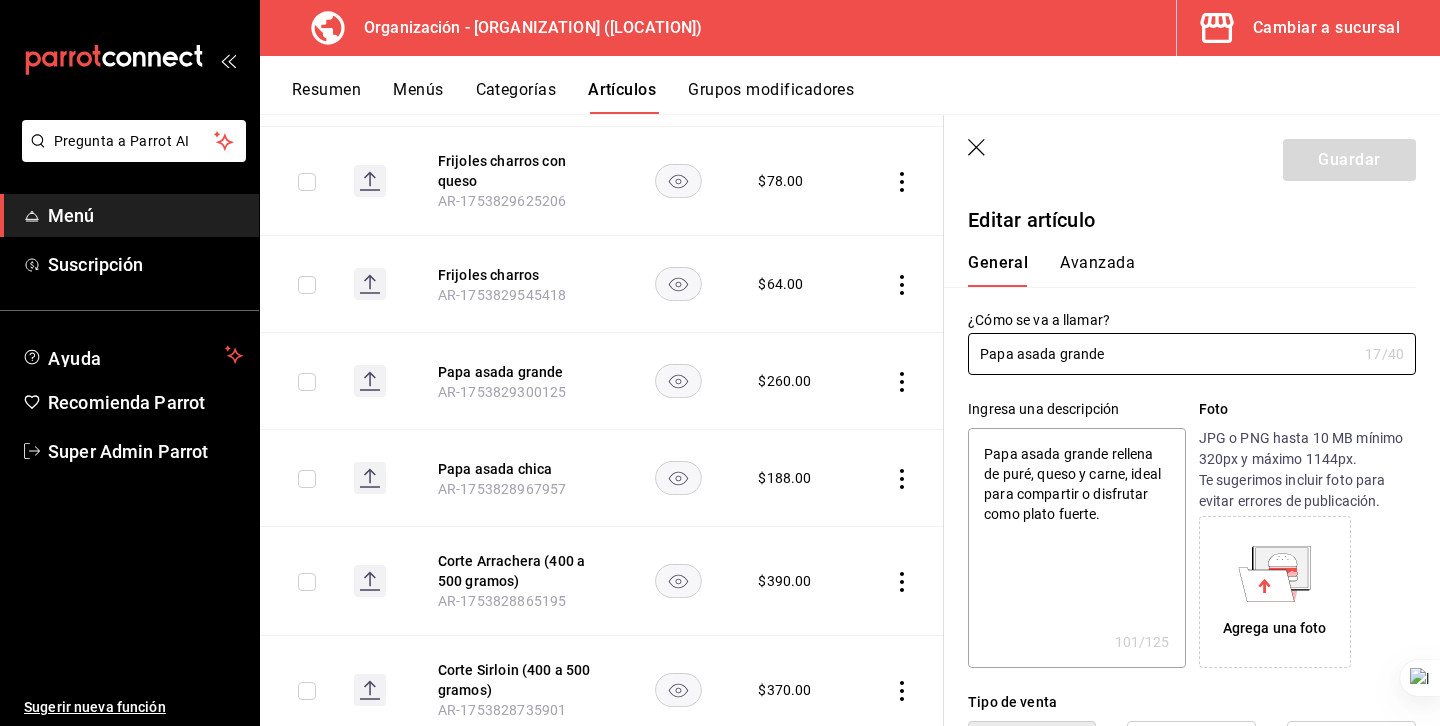 type on "x" 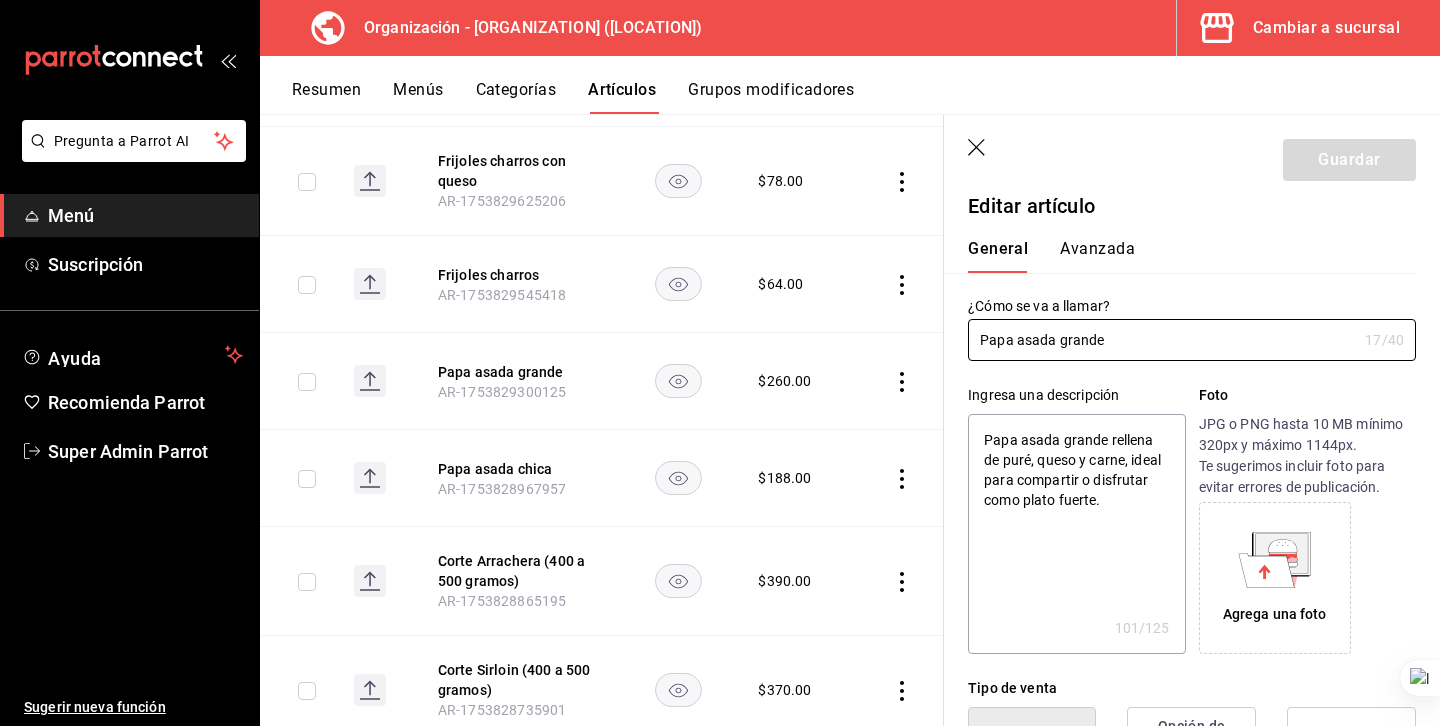 scroll, scrollTop: 20, scrollLeft: 0, axis: vertical 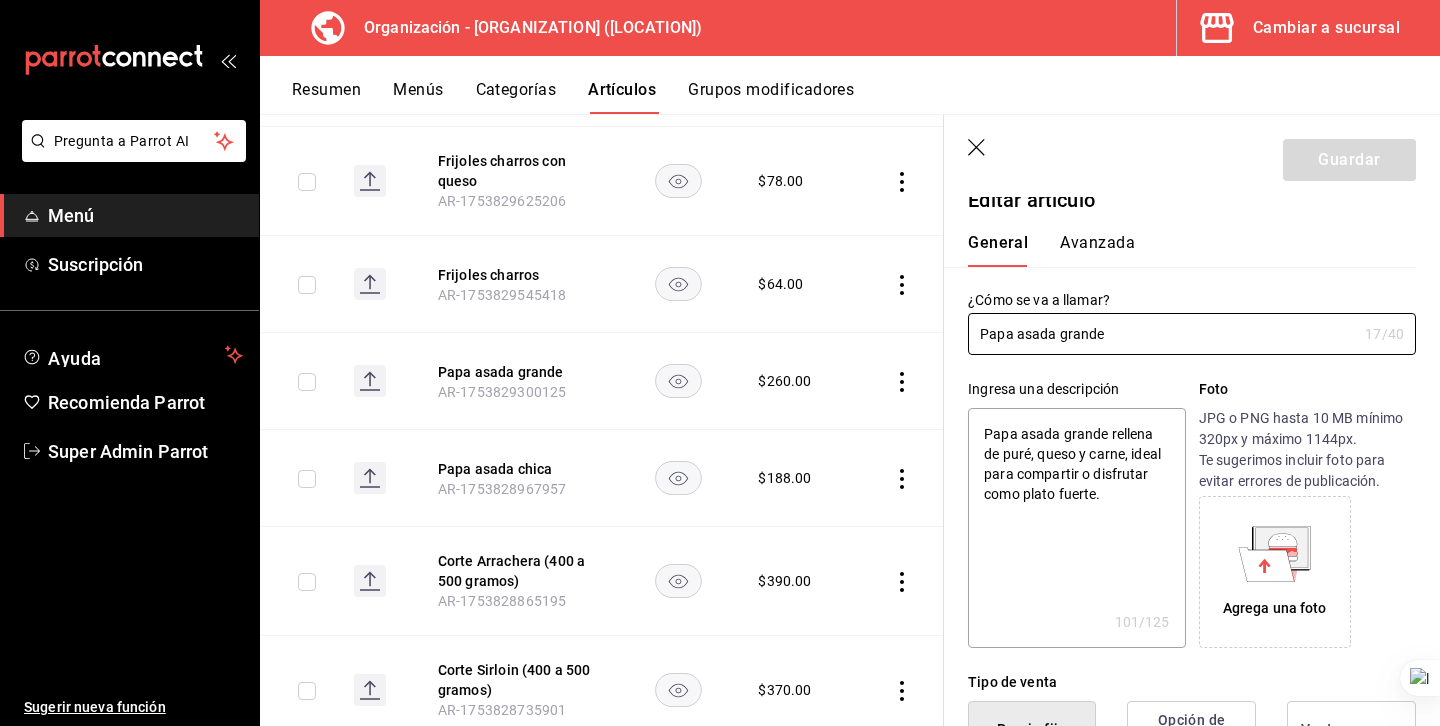 click on "Papa asada grande rellena de puré, queso y carne, ideal para compartir o disfrutar como plato fuerte." at bounding box center [1076, 528] 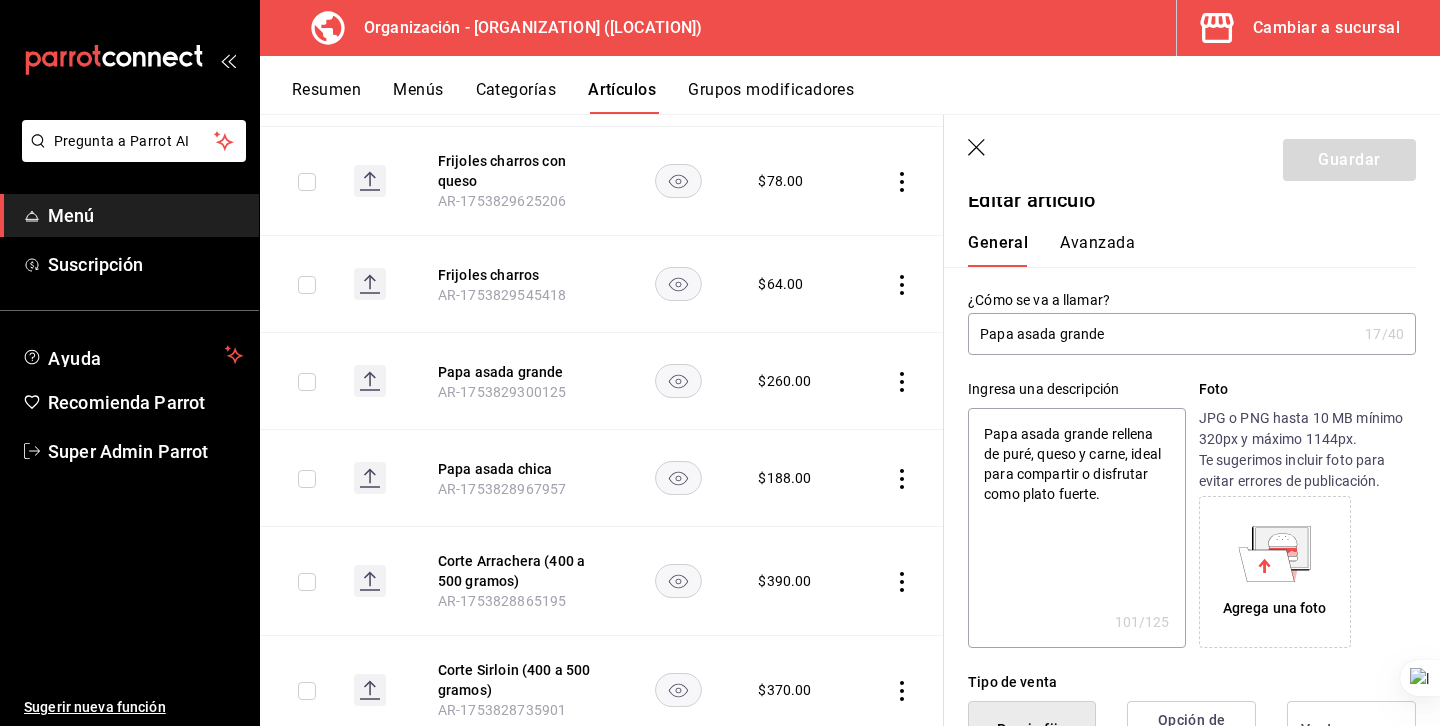 click on "Papa asada grande rellena de puré, queso y carne, ideal para compartir o disfrutar como plato fuerte." at bounding box center [1076, 528] 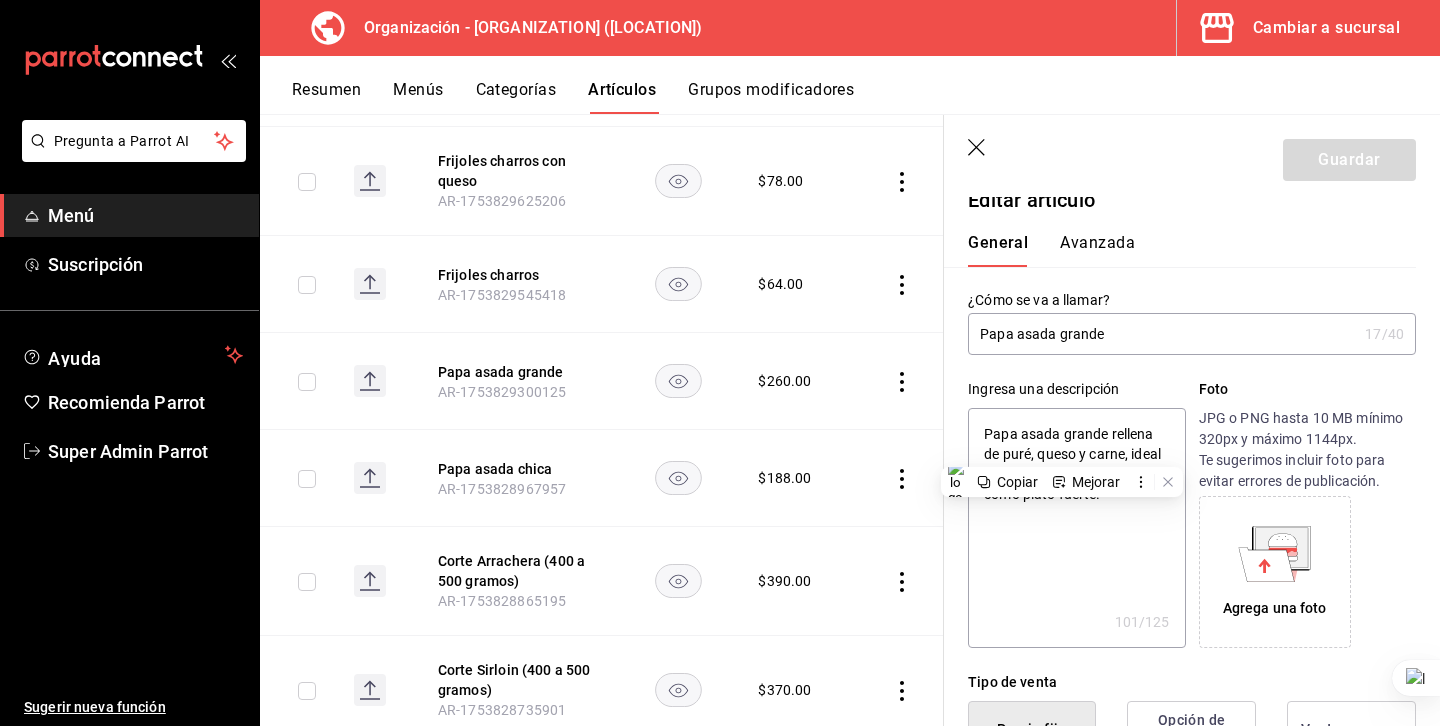 click on "Papa asada grande rellena de puré, queso y carne, ideal para compartir o disfrutar como plato fuerte." at bounding box center (1076, 528) 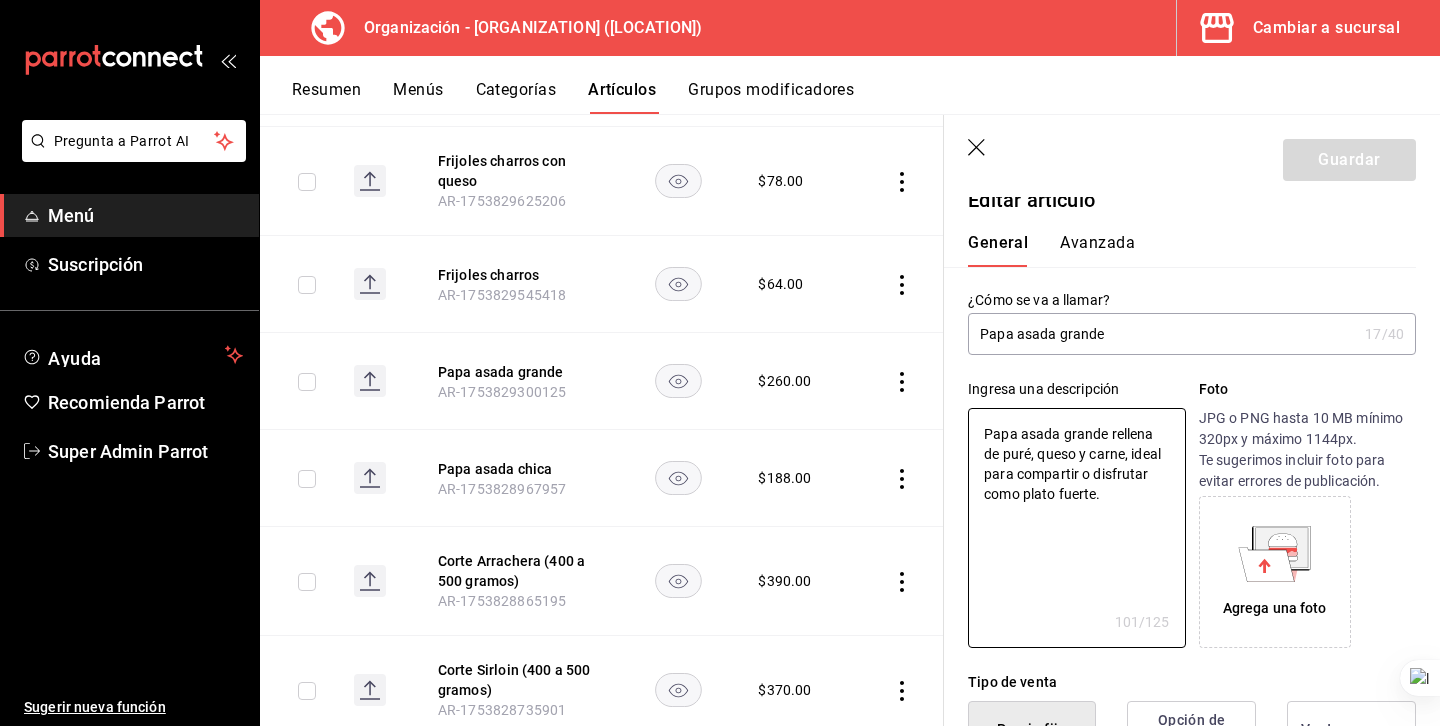 type on "x" 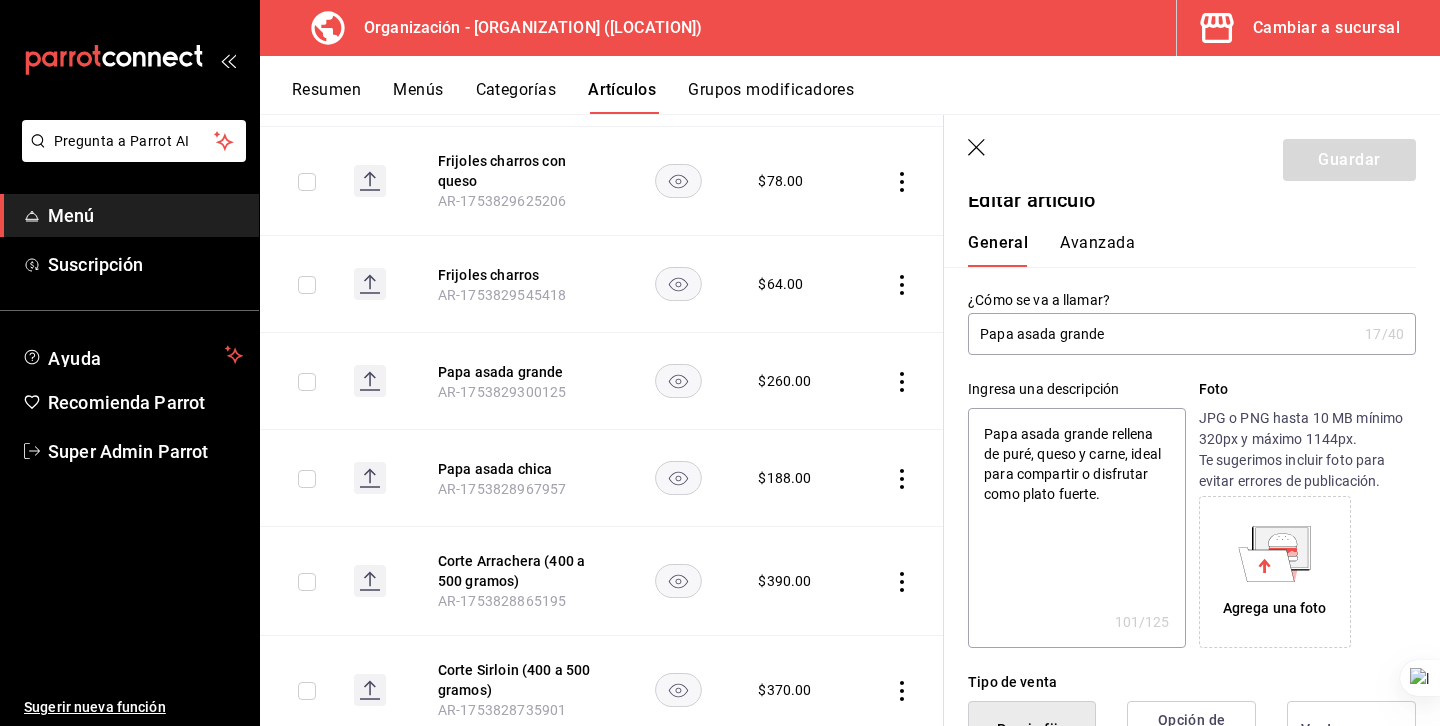 click 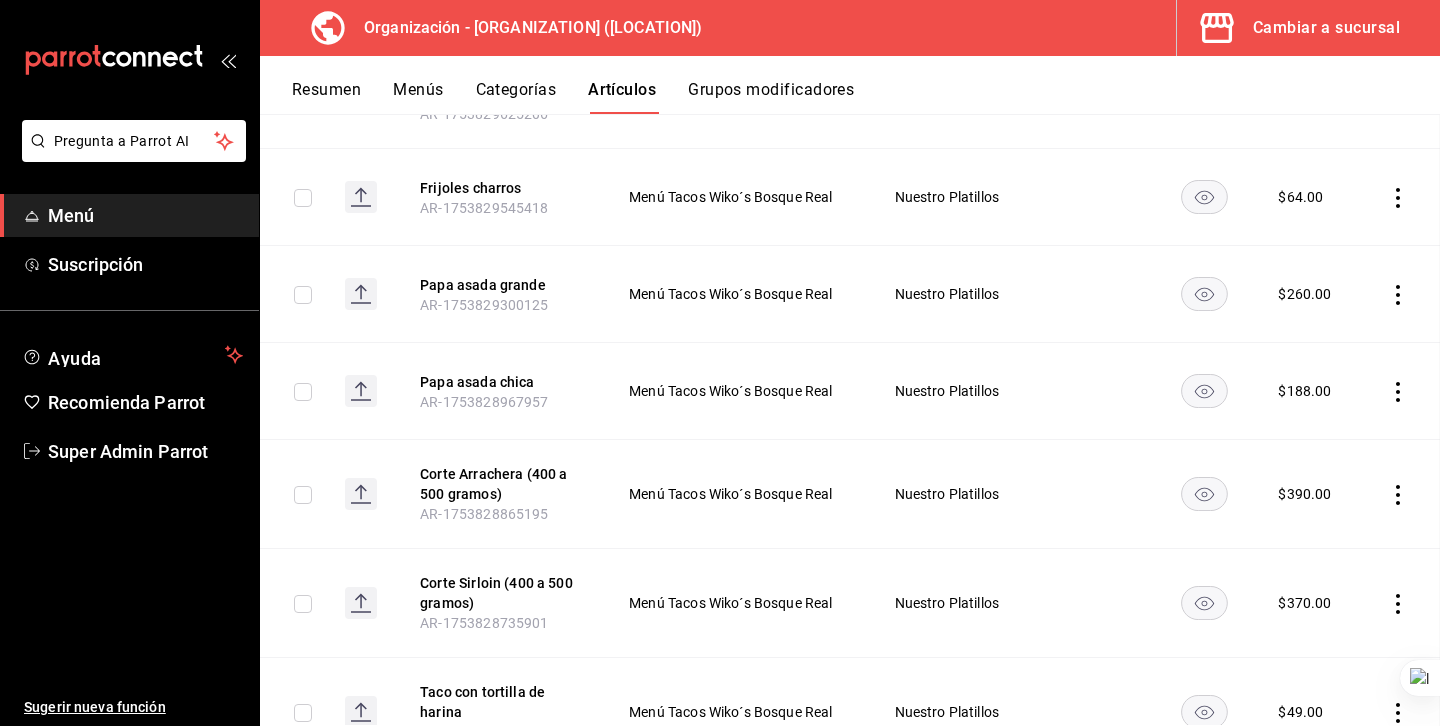 scroll, scrollTop: 1731, scrollLeft: 0, axis: vertical 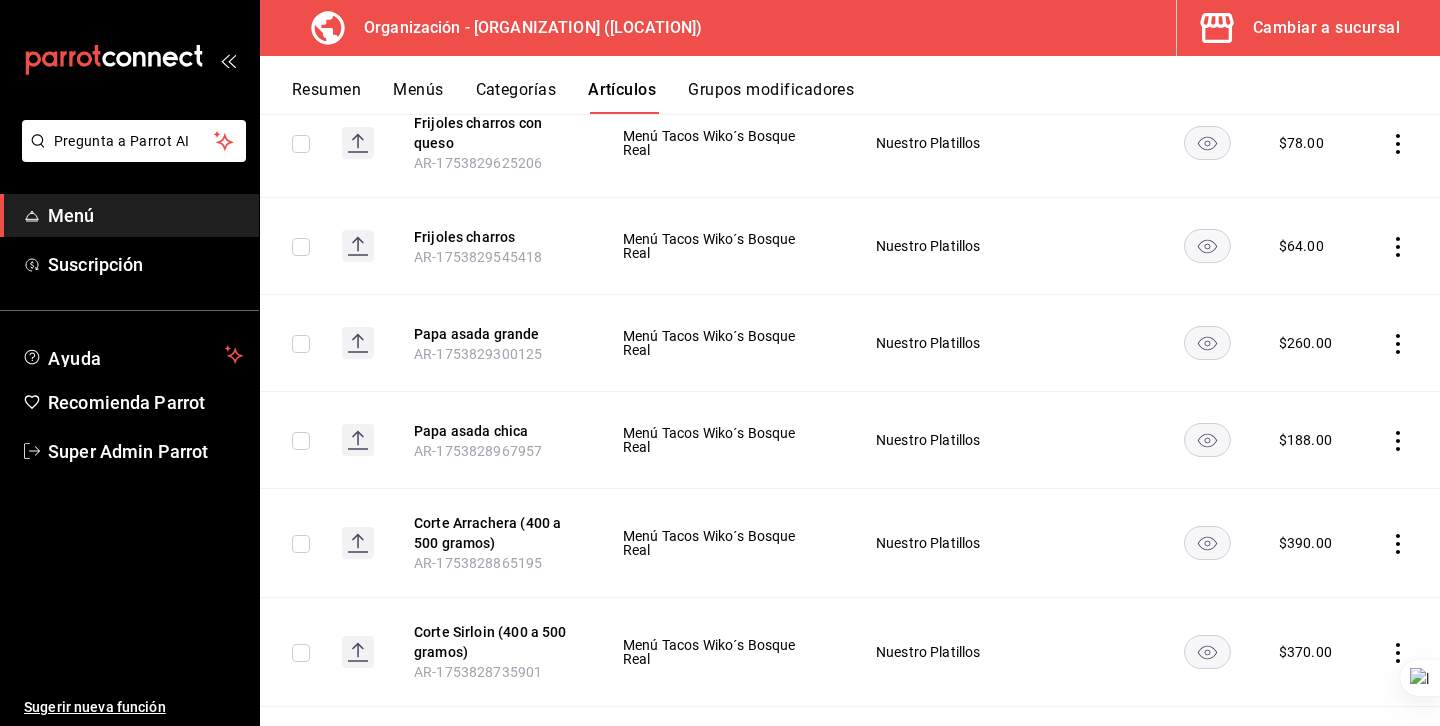 click on "Grupos modificadores" at bounding box center [771, 97] 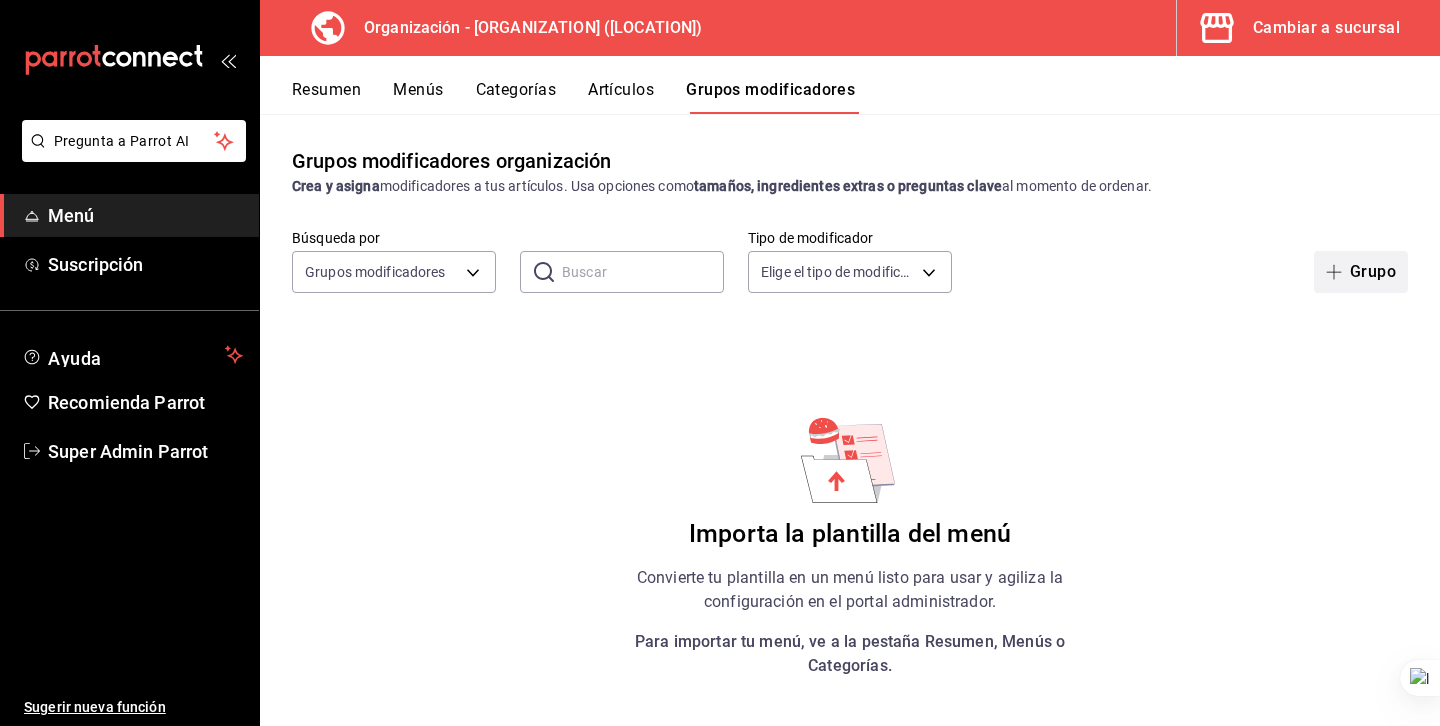 click on "Grupo" at bounding box center (1361, 272) 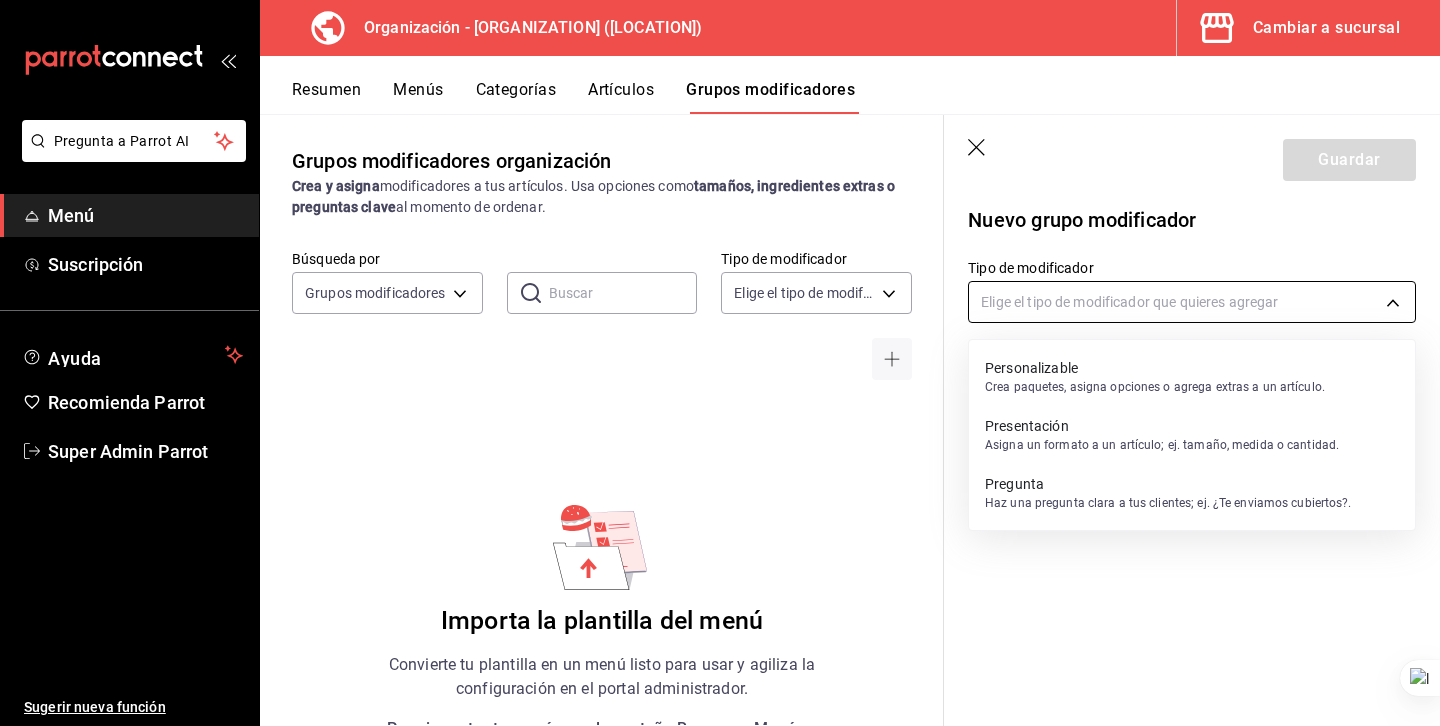 click on "Pregunta a Parrot AI Menú   Suscripción   Ayuda Recomienda Parrot   Super Admin Parrot   Sugerir nueva función   Organización - Wiko’s (Huixquilucan) Cambiar a sucursal Resumen Menús Categorías Artículos Grupos modificadores Grupos modificadores organización Crea y asigna  modificadores a tus artículos. Usa opciones como  tamaños, ingredientes extras o preguntas clave  al momento de ordenar. Búsqueda por Grupos modificadores GROUP ​ ​ Tipo de modificador Elige el tipo de modificador Importa la plantilla del menú Convierte tu plantilla en un menú listo para usar y agiliza la configuración en el portal administrador. Para importar tu menú, ve a la pestaña Resumen, Menús o Categorías. Guardar Nuevo grupo modificador Tipo de modificador Elige el tipo de modificador que quieres agregar GANA 1 MES GRATIS EN TU SUSCRIPCIÓN AQUÍ Ver video tutorial Ir a video Ver video tutorial Ir a video Pregunta a Parrot AI Menú   Suscripción   Ayuda Recomienda Parrot   Super Admin Parrot     Pregunta" at bounding box center (720, 363) 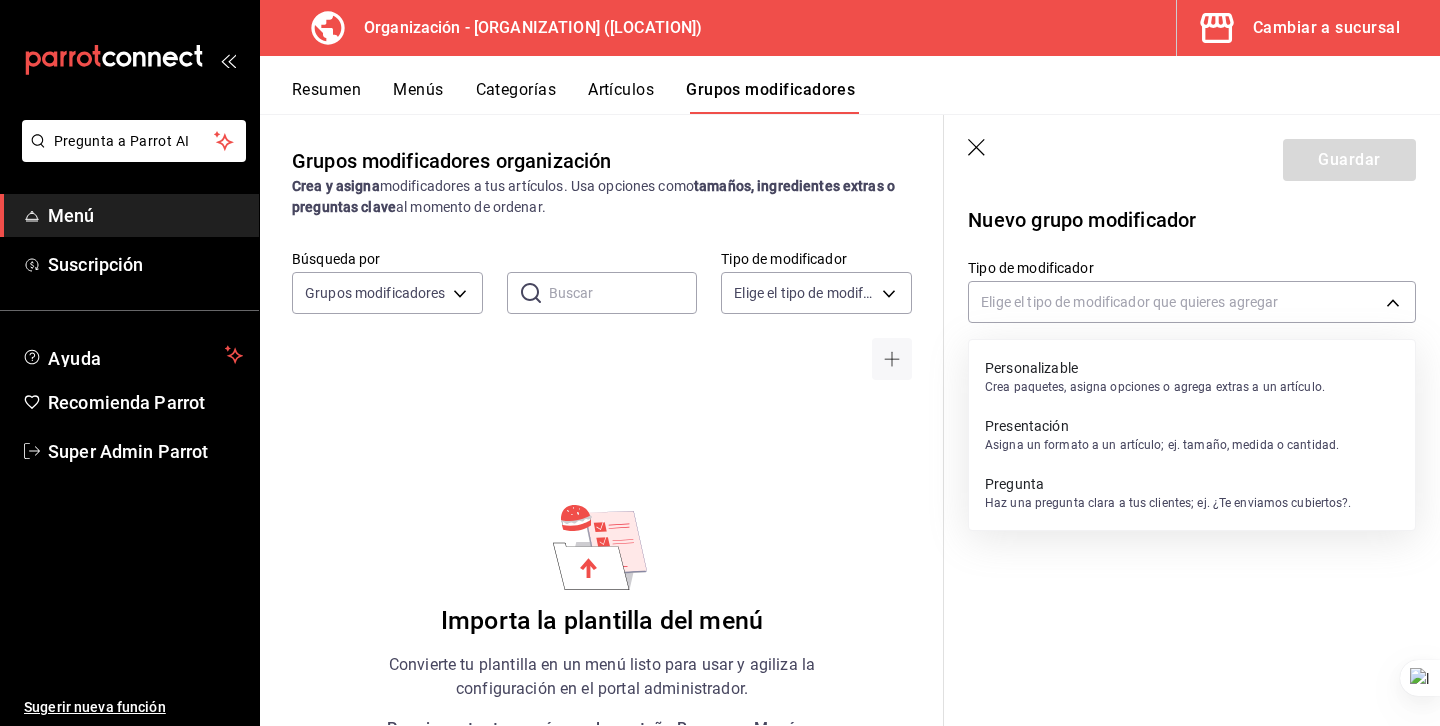 click on "Personalizable" at bounding box center (1155, 368) 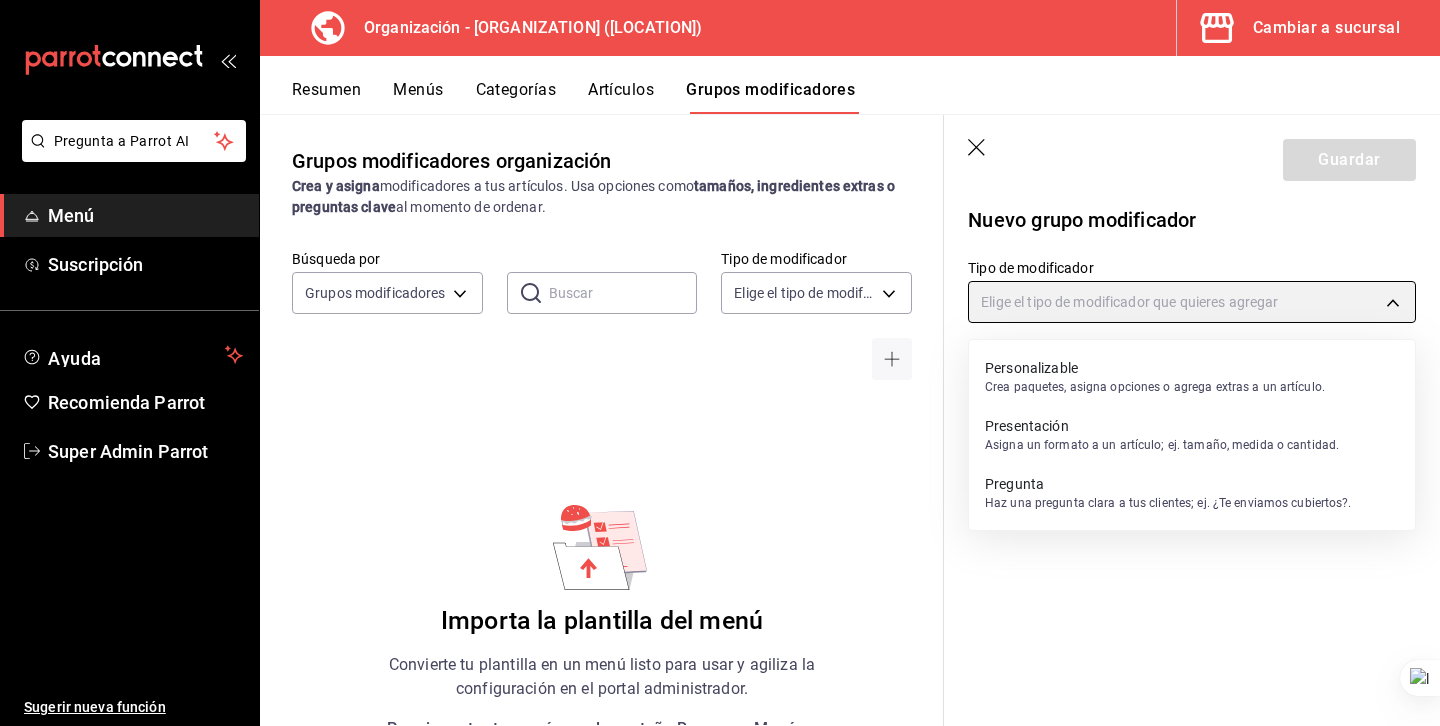 type on "CUSTOMIZABLE" 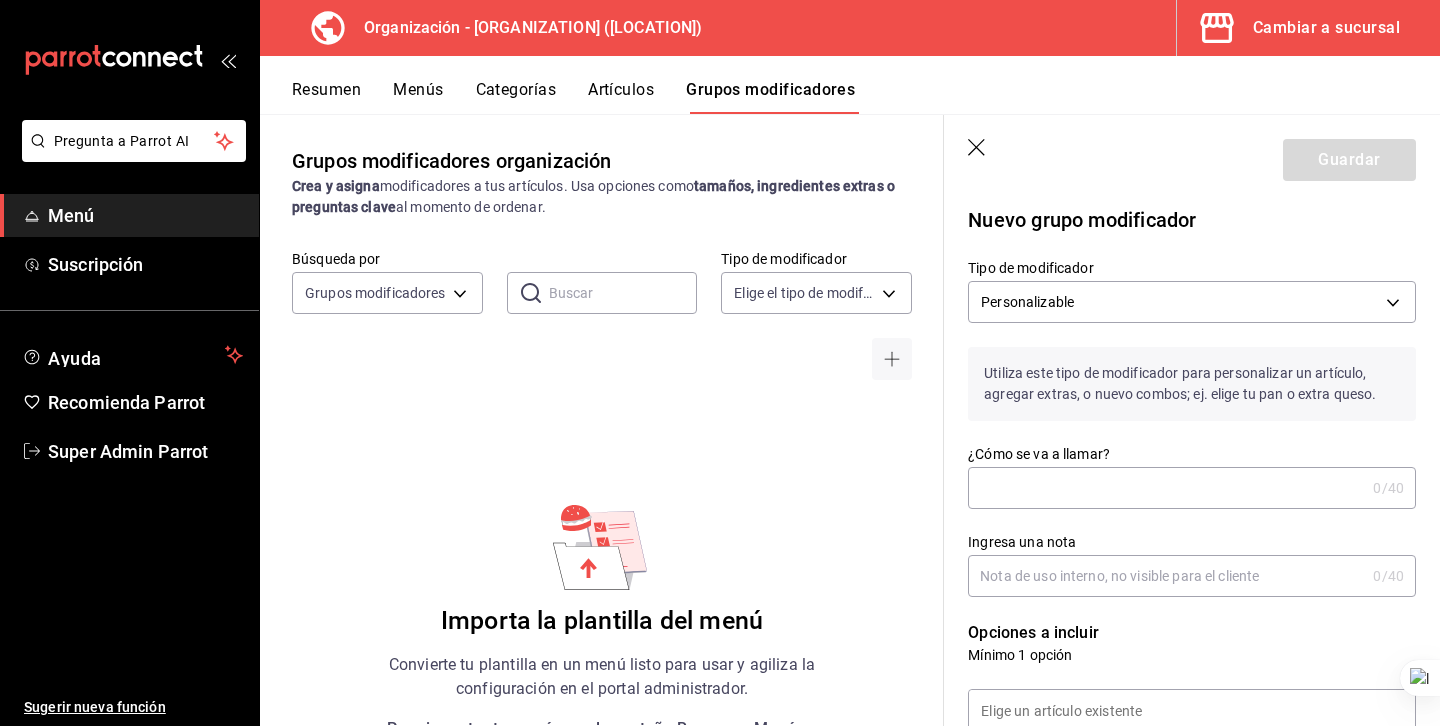 click on "¿Cómo se va a llamar?" at bounding box center [1166, 488] 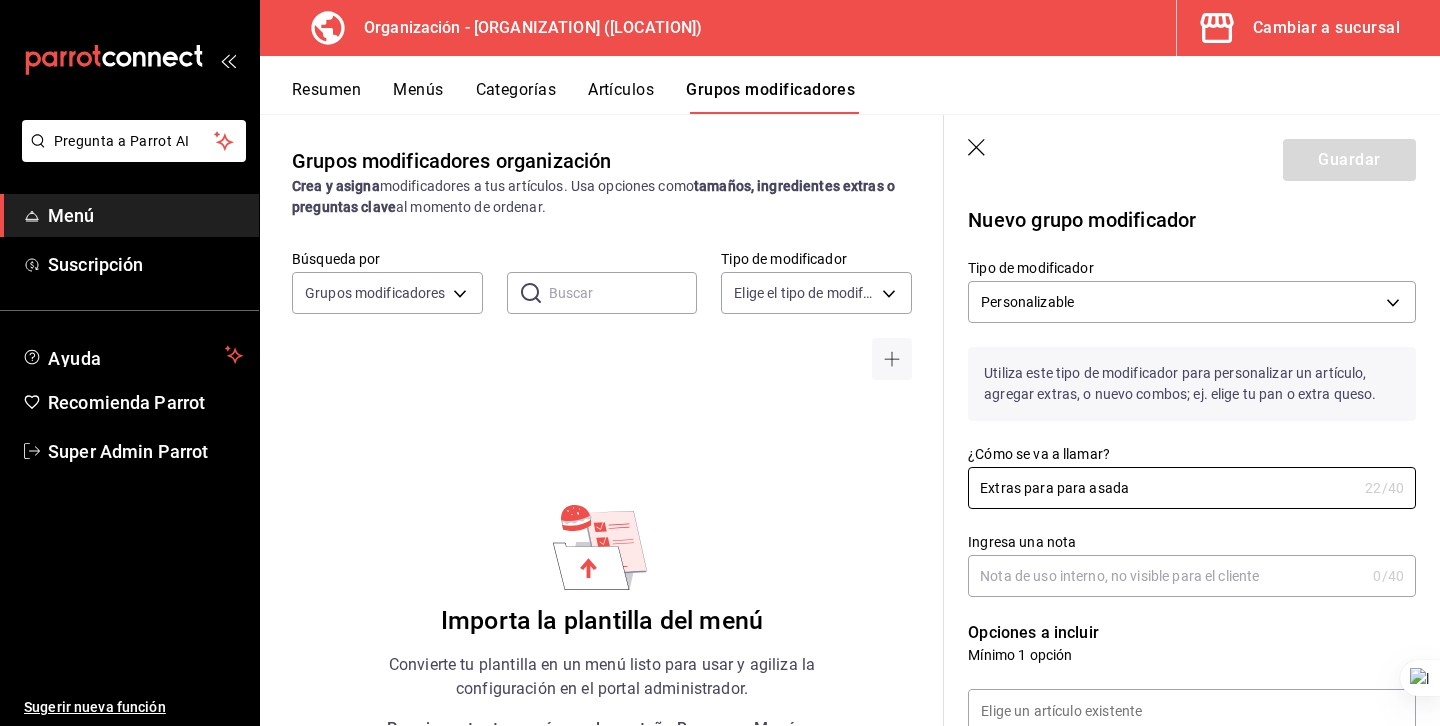 type on "Extras para para asada" 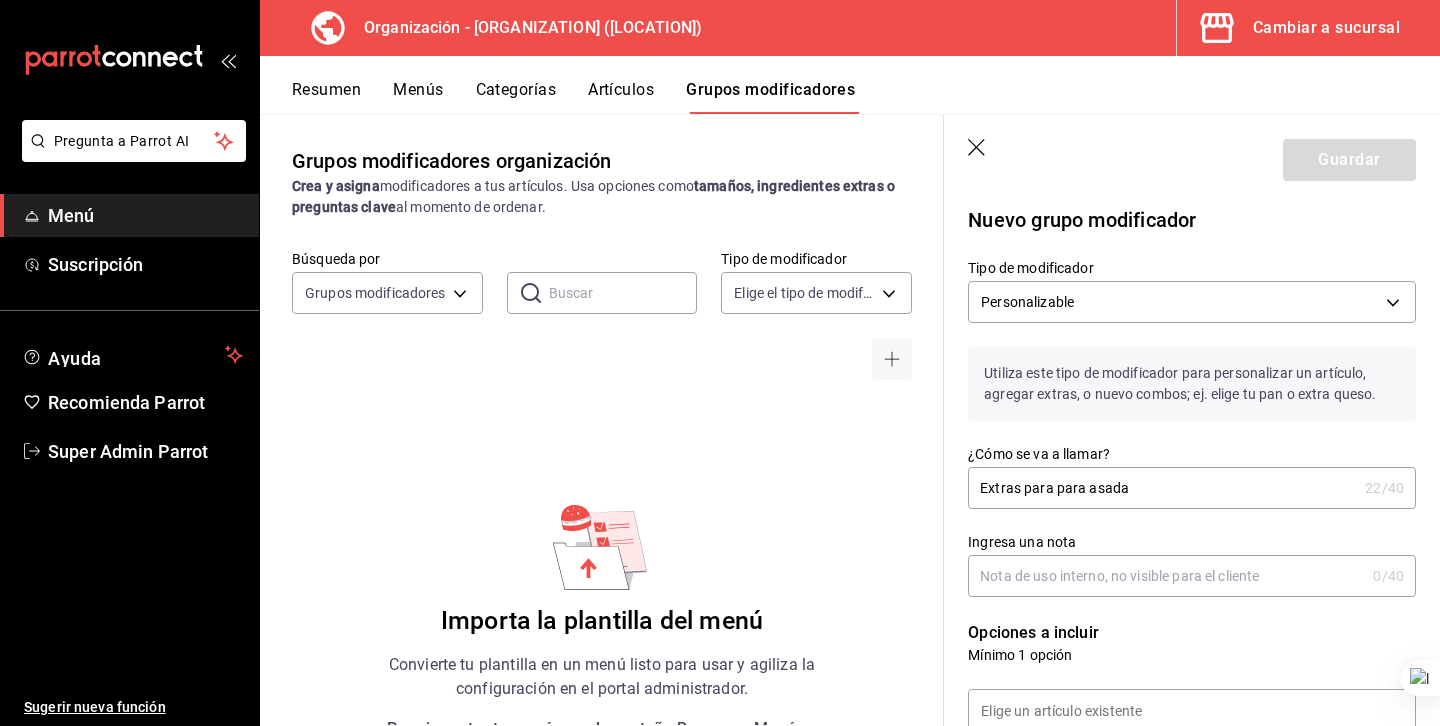 click on "Ingresa una nota" at bounding box center (1166, 576) 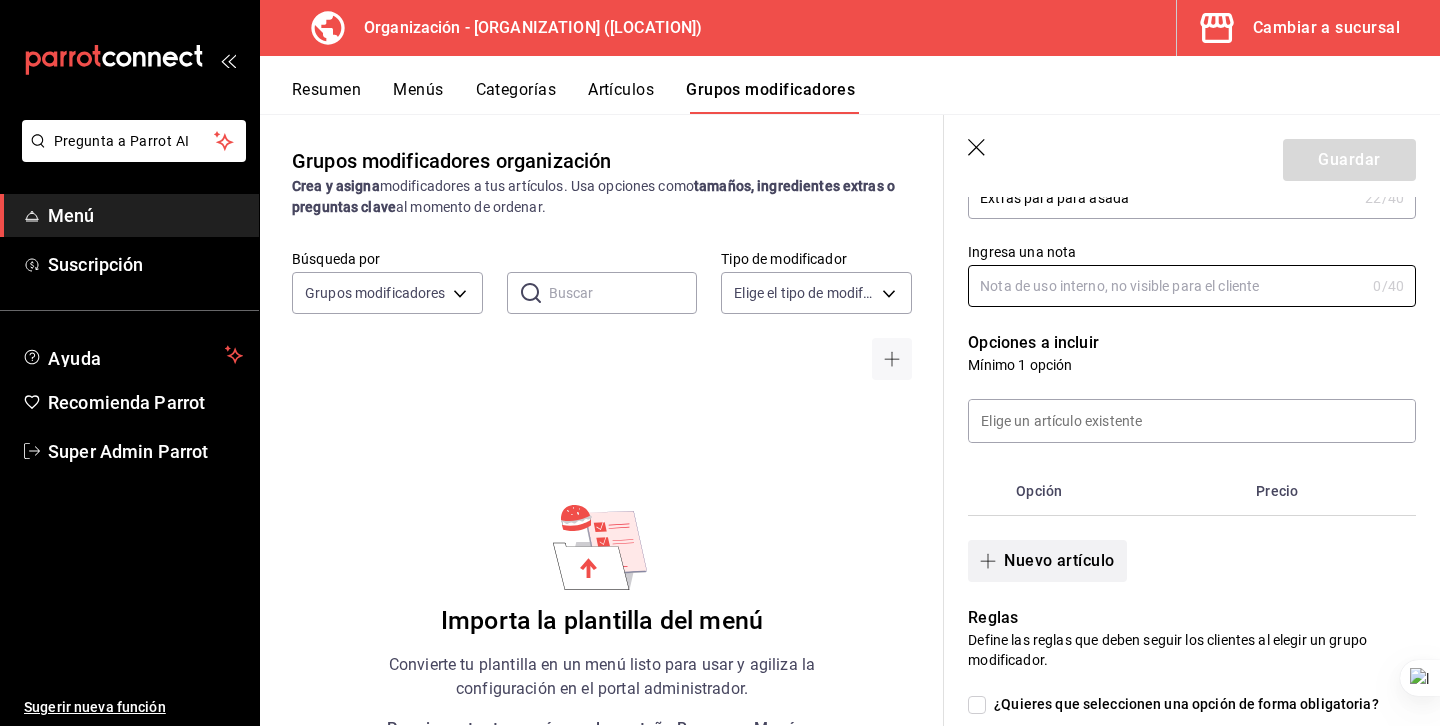 scroll, scrollTop: 305, scrollLeft: 0, axis: vertical 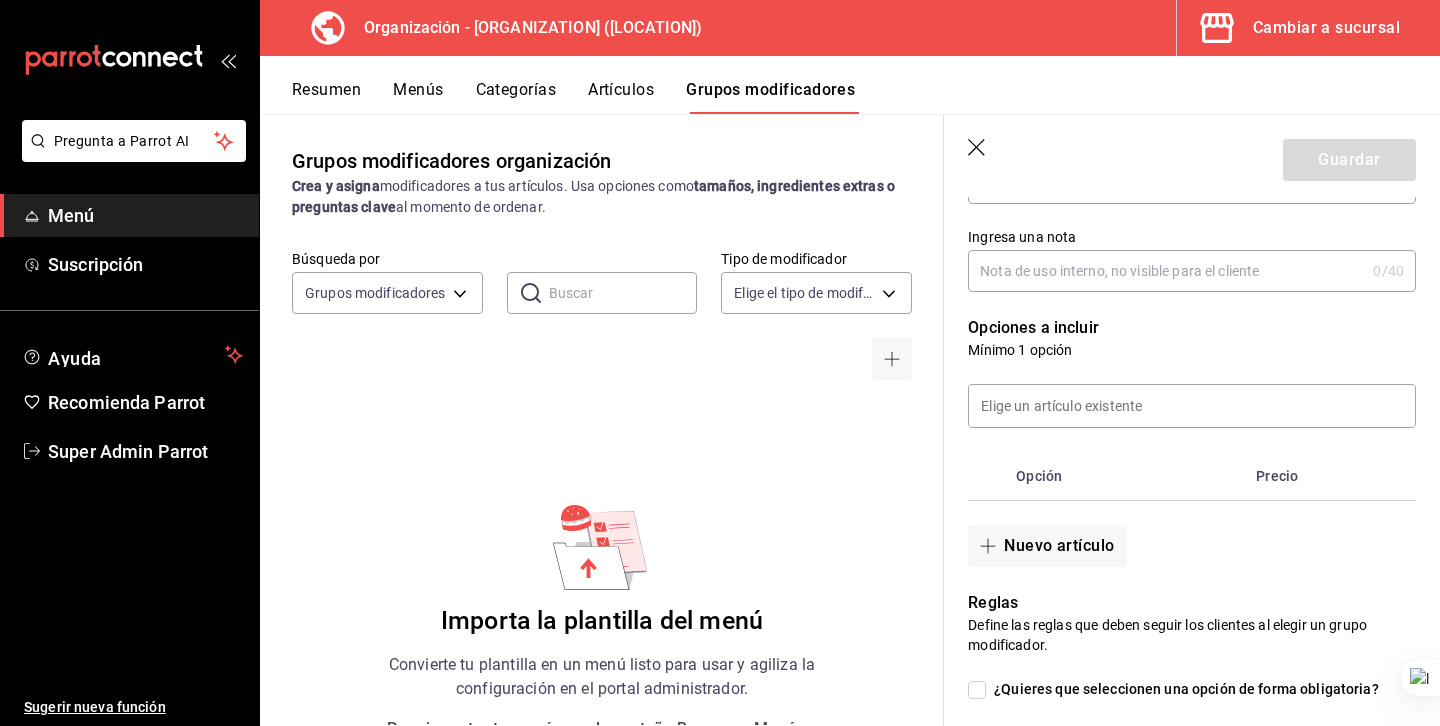 click on "Opciones a incluir" at bounding box center [1192, 328] 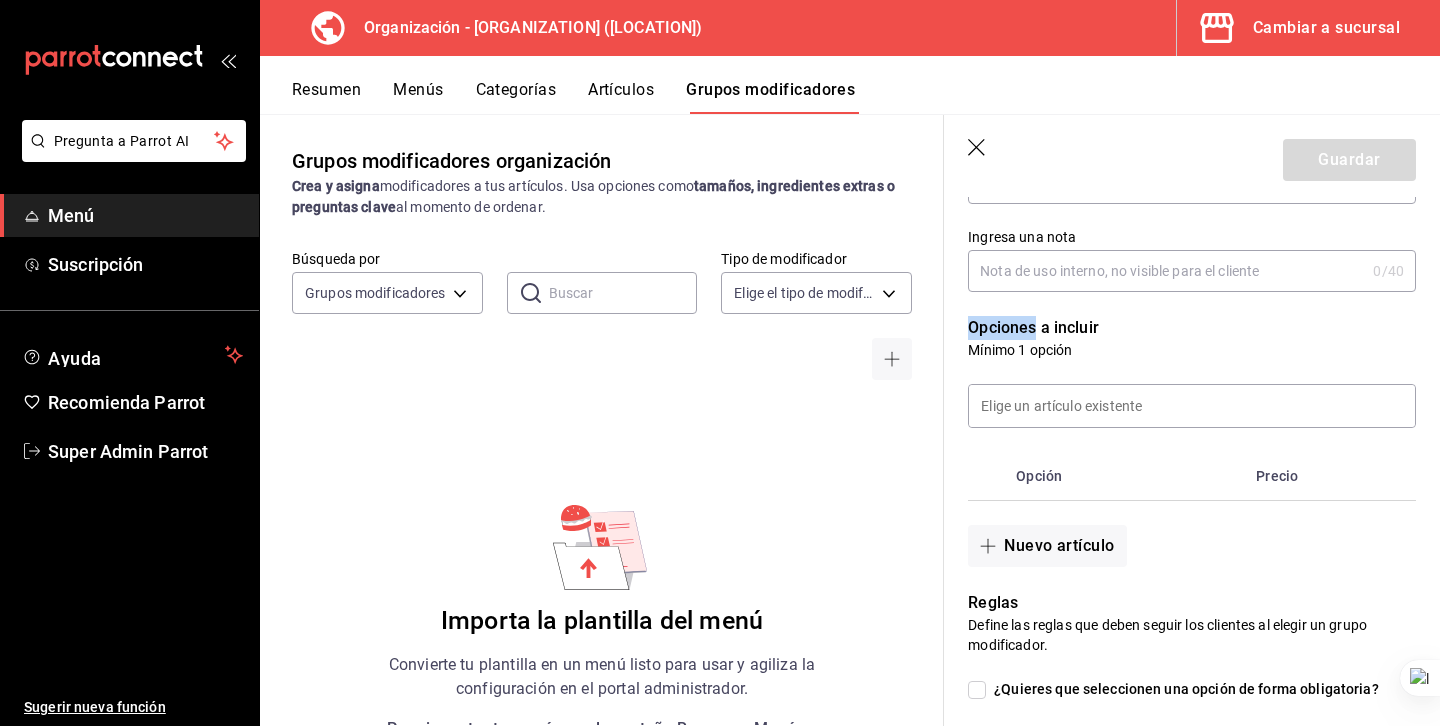 click on "Opciones a incluir" at bounding box center (1192, 328) 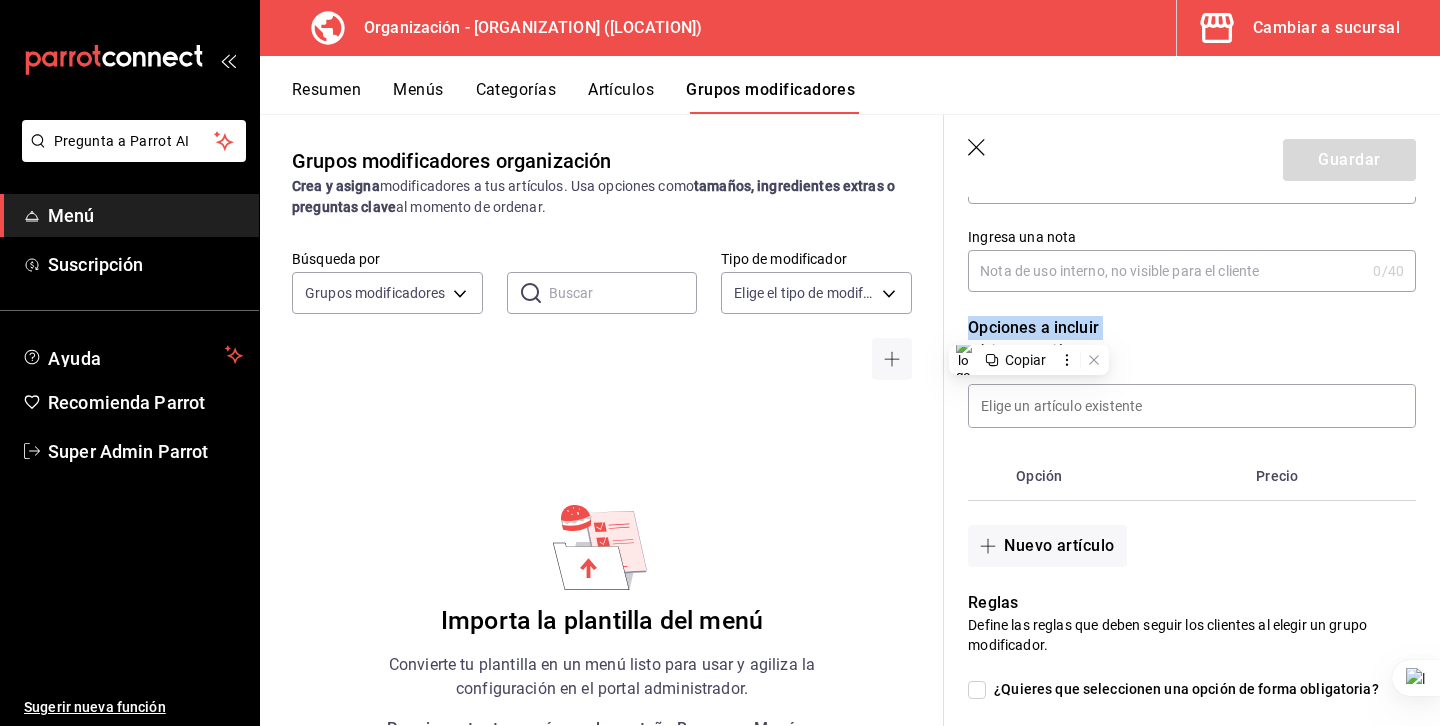 click on "Opciones a incluir" at bounding box center [1192, 328] 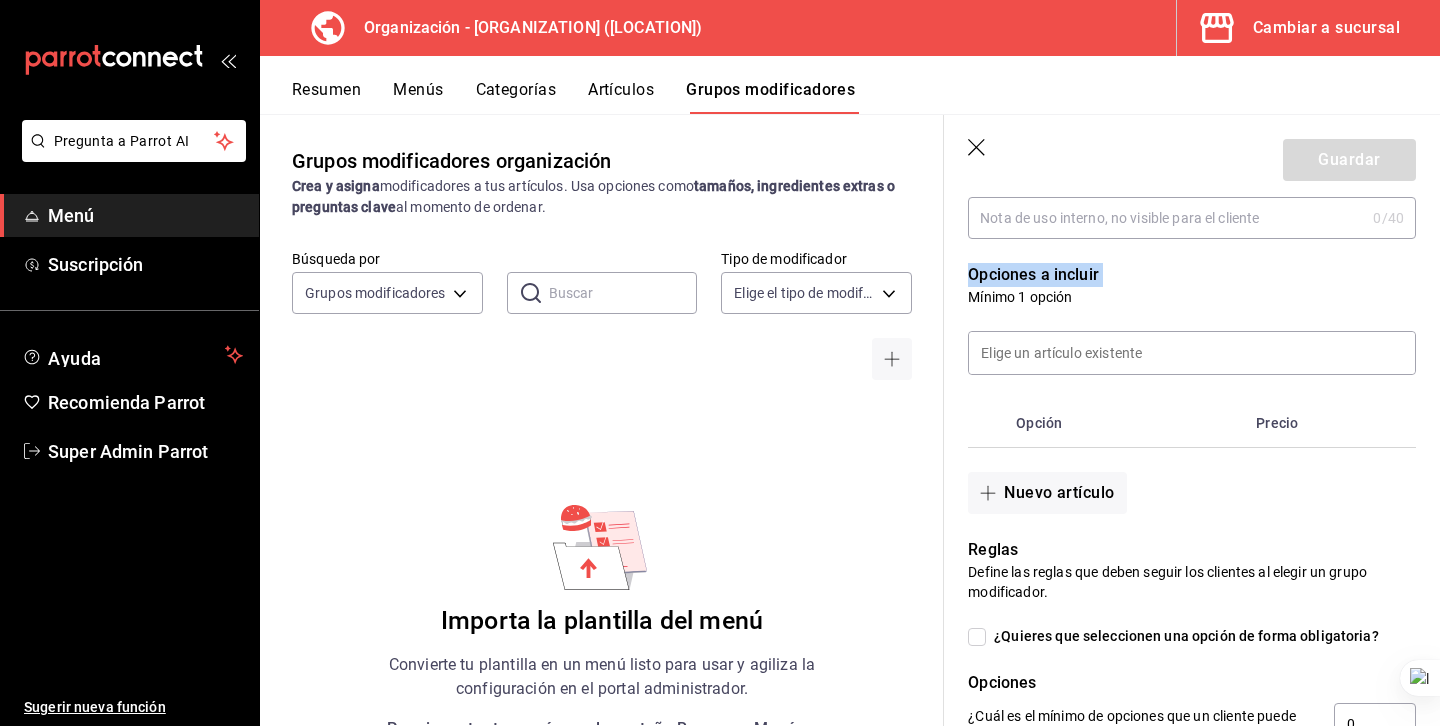 scroll, scrollTop: 362, scrollLeft: 0, axis: vertical 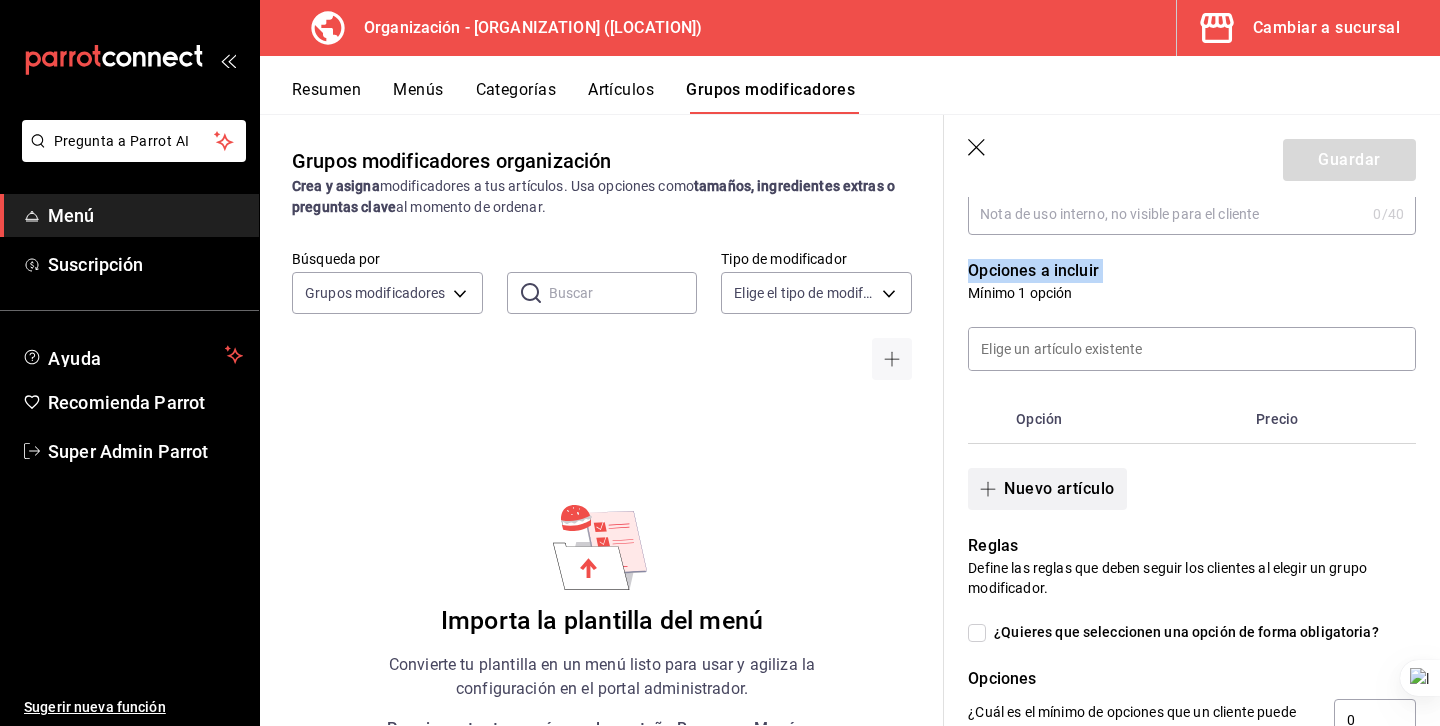 click on "Nuevo artículo" at bounding box center [1047, 489] 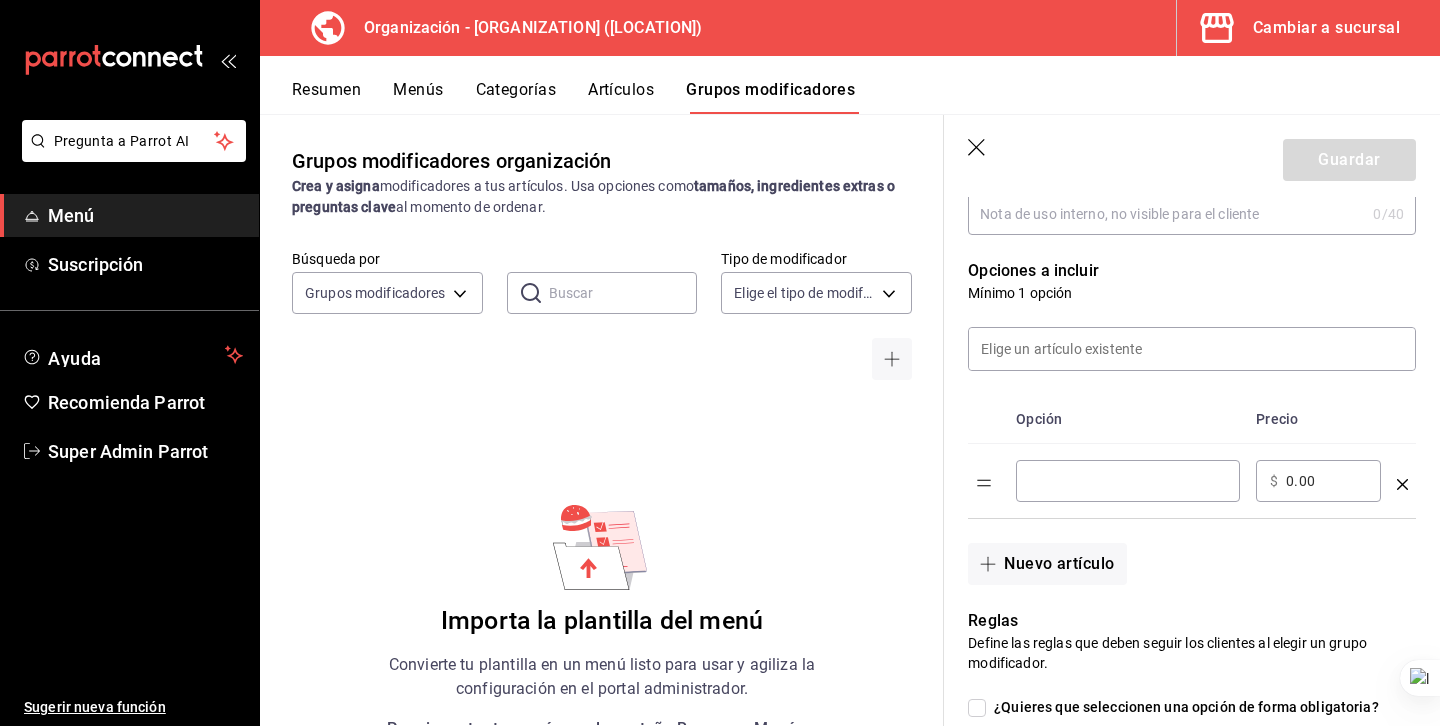 click at bounding box center [1128, 481] 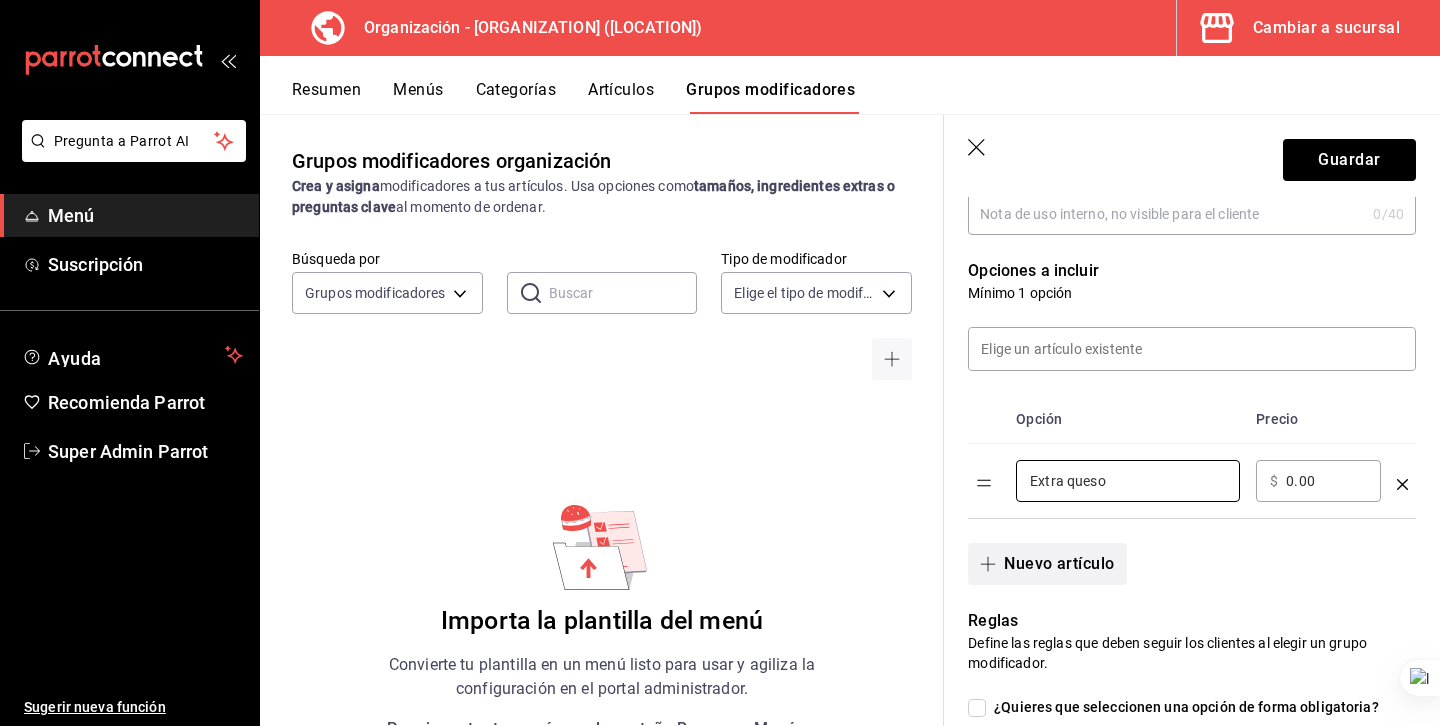 type on "Extra queso" 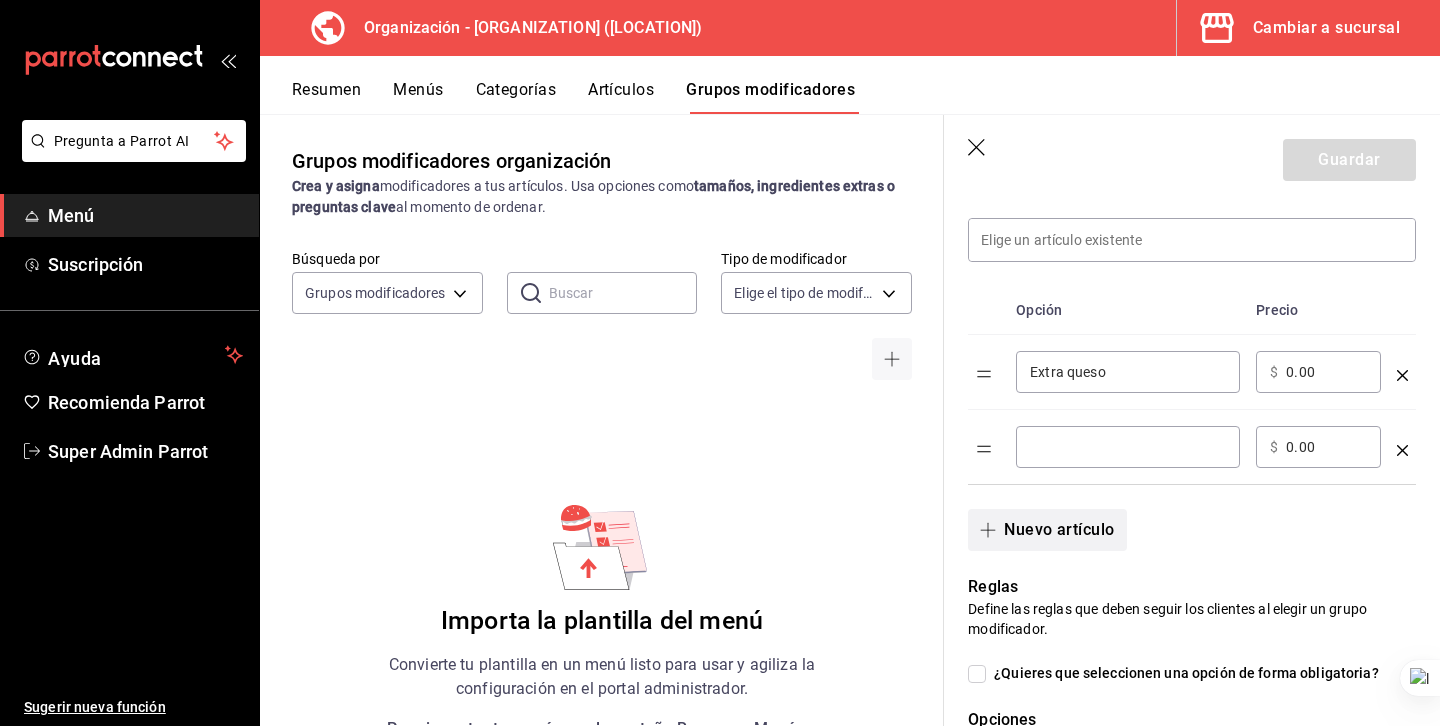 scroll, scrollTop: 486, scrollLeft: 0, axis: vertical 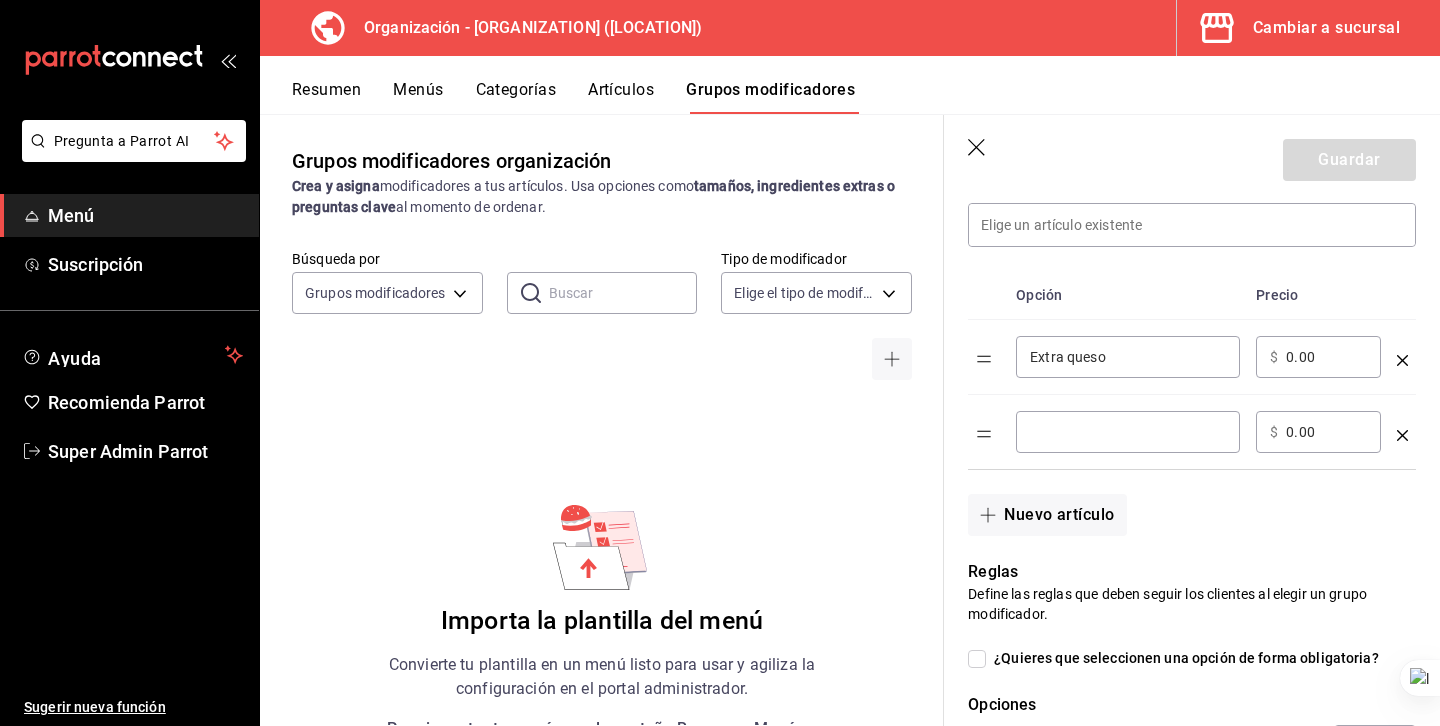 click on "​" at bounding box center (1128, 432) 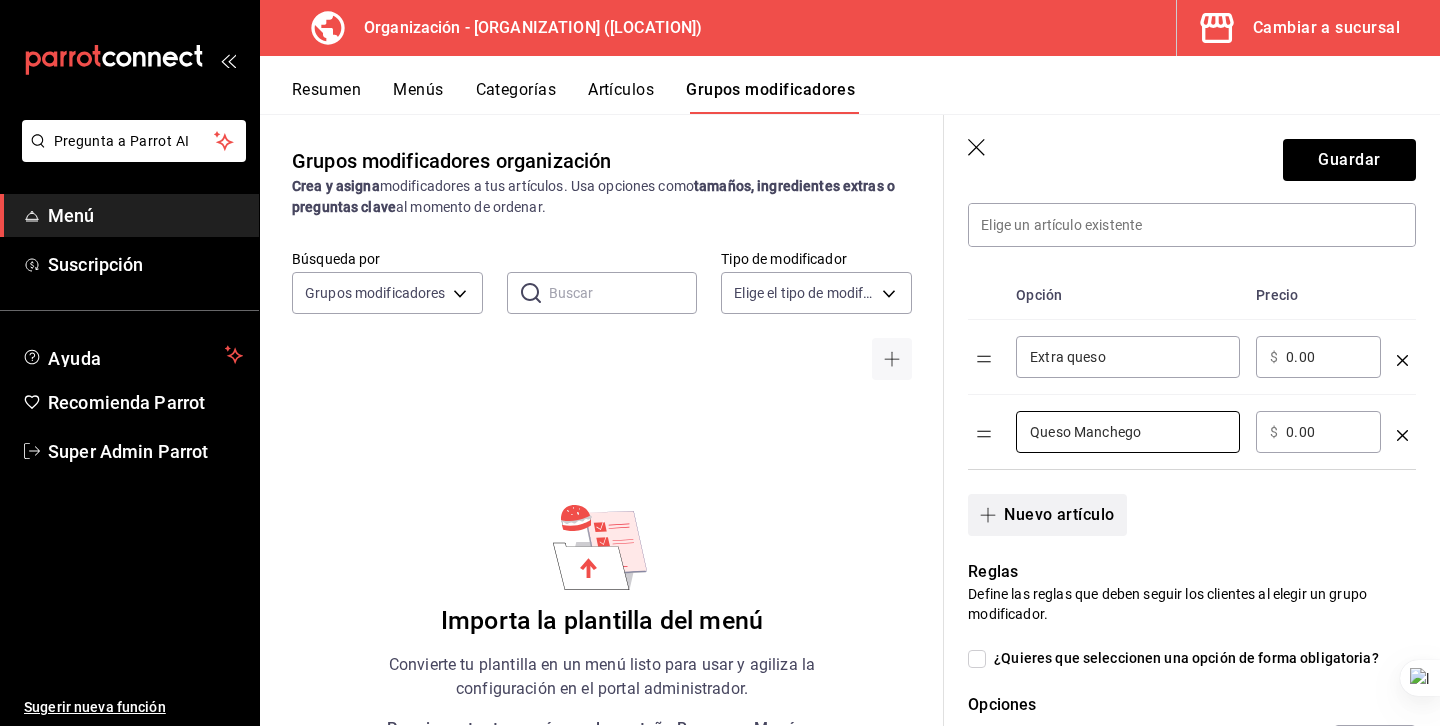 type on "Queso Manchego" 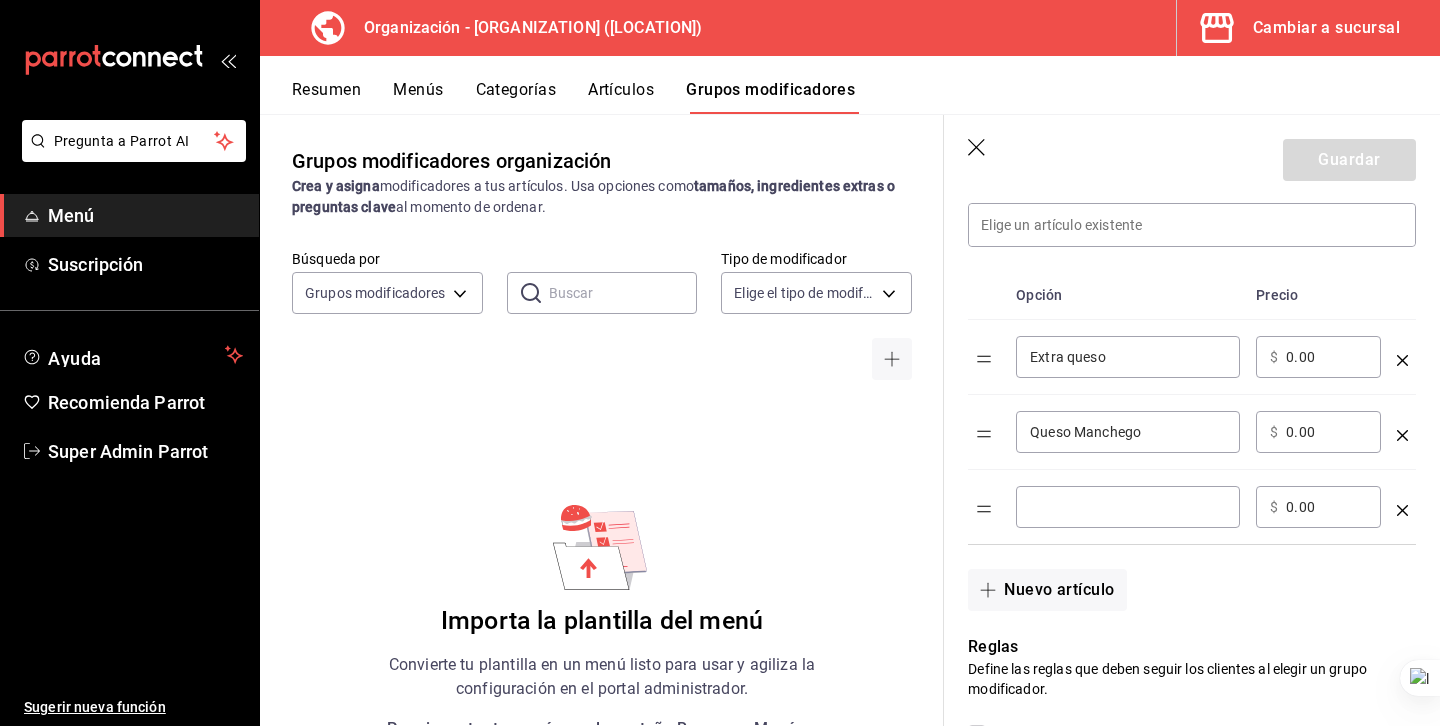 click at bounding box center (1128, 507) 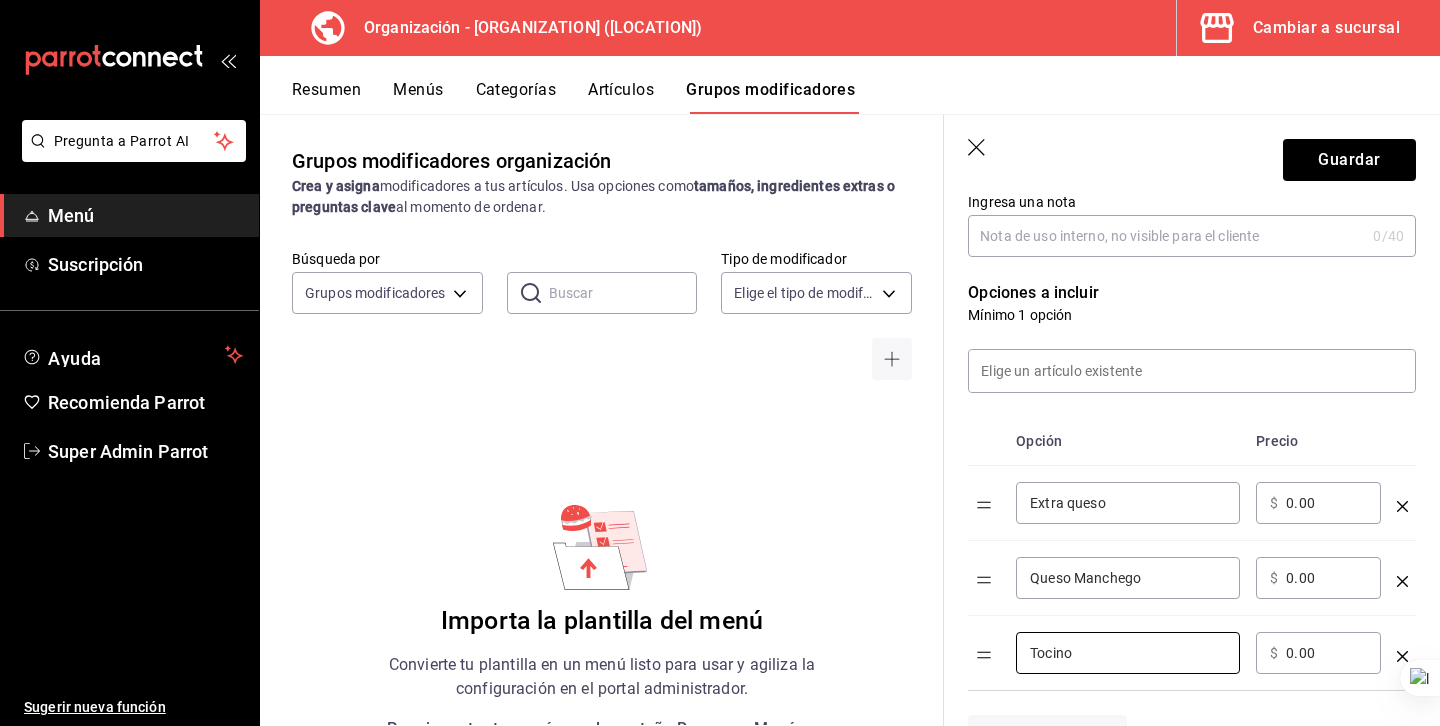 scroll, scrollTop: 400, scrollLeft: 0, axis: vertical 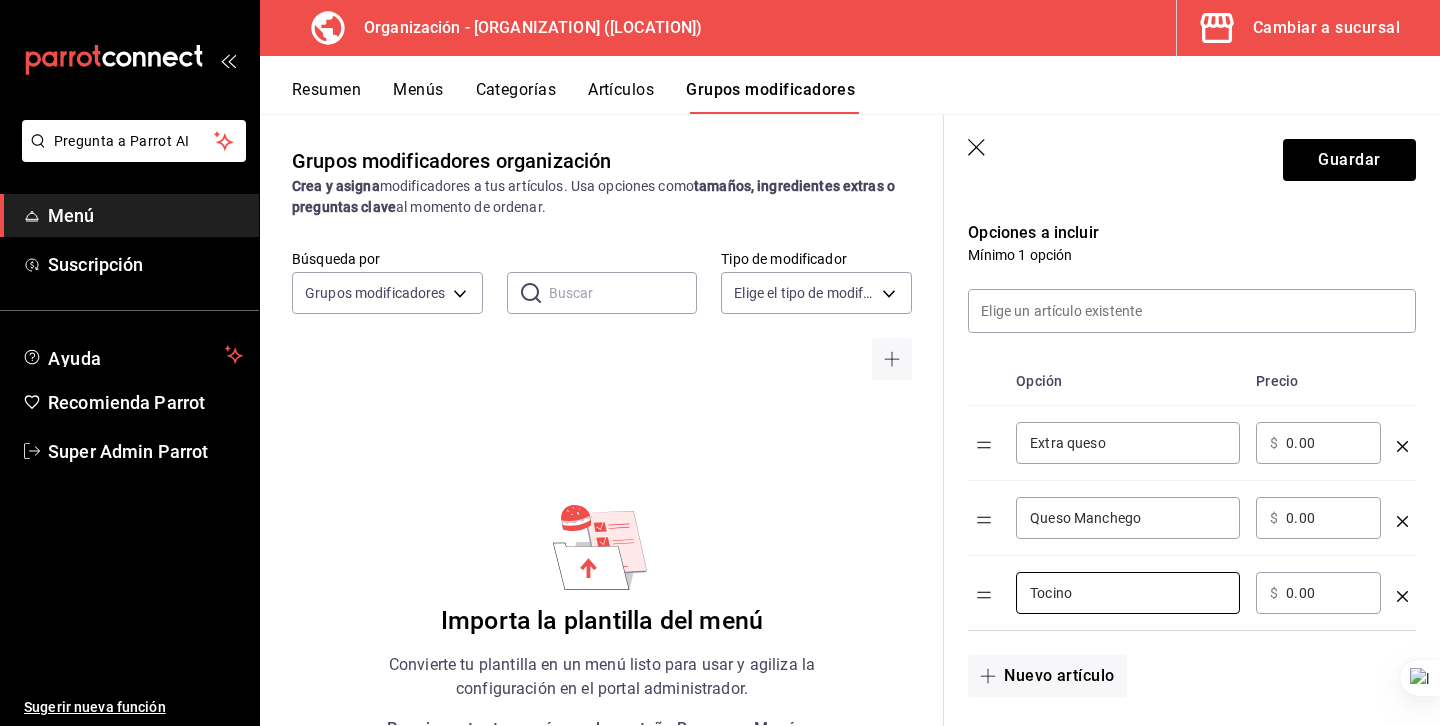 type on "Tocino" 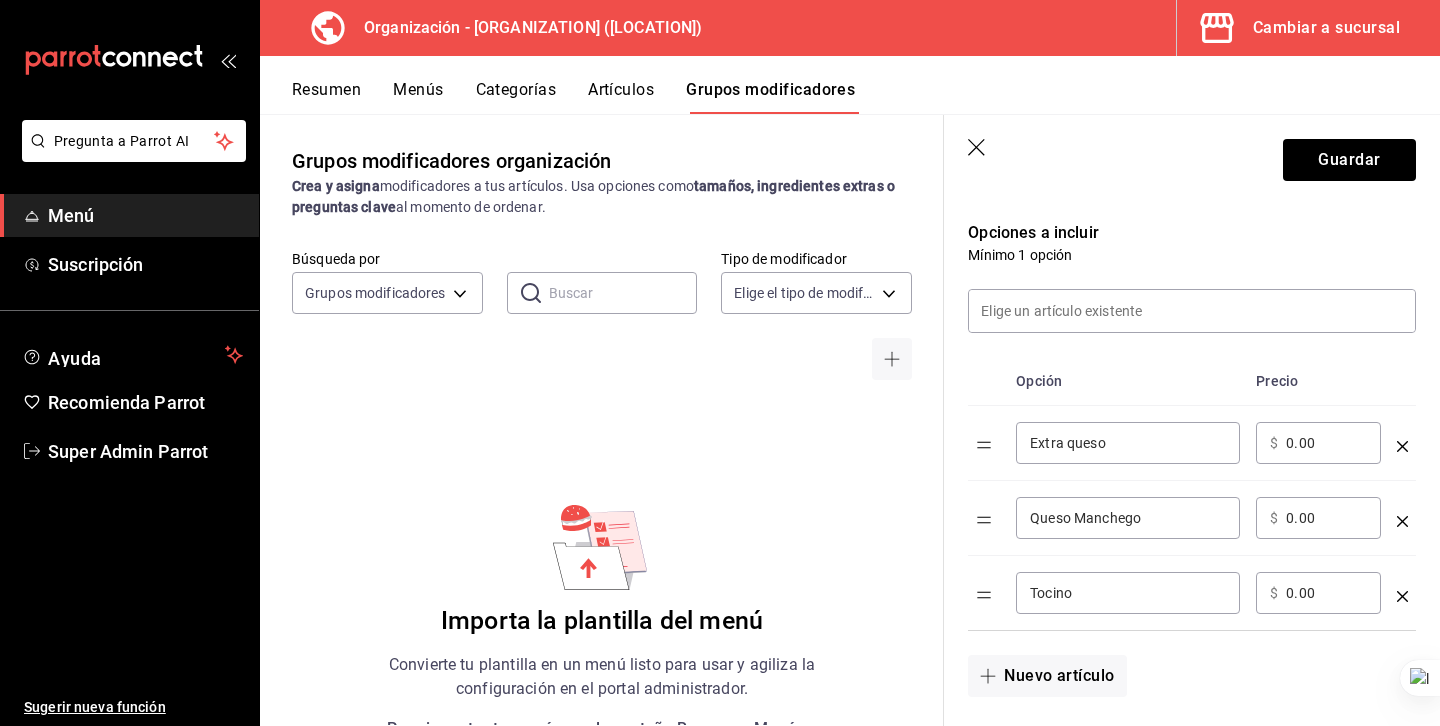 click on "Extra queso" at bounding box center (1128, 443) 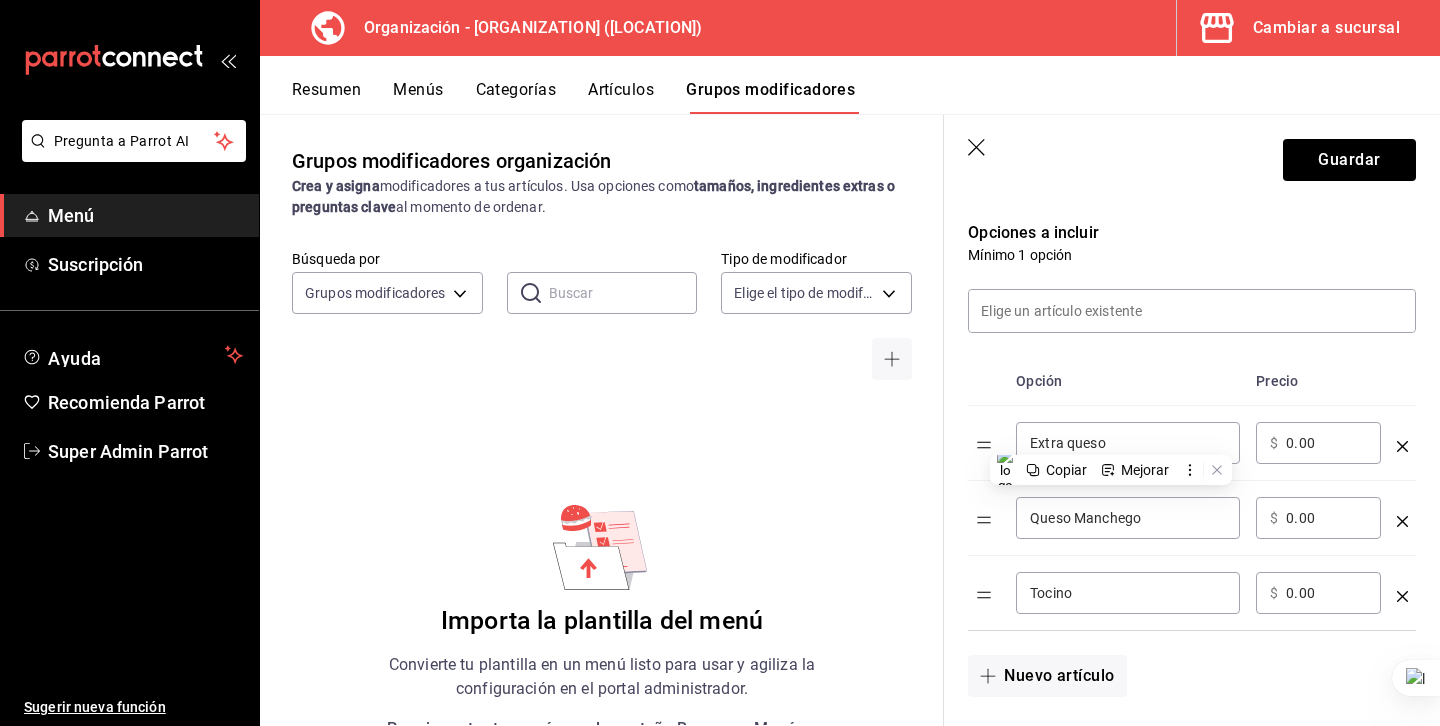 click on "Extra queso" at bounding box center (1128, 443) 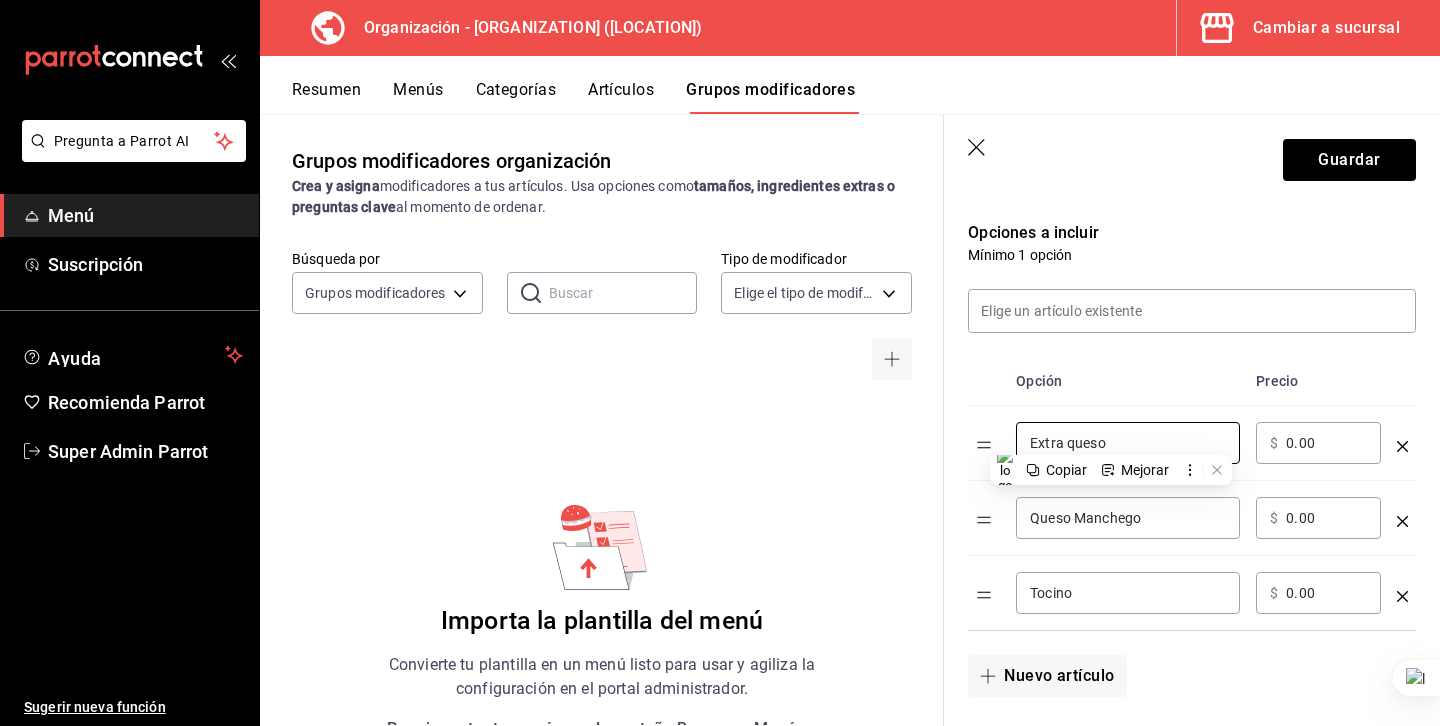 click on "Opción" at bounding box center (1128, 381) 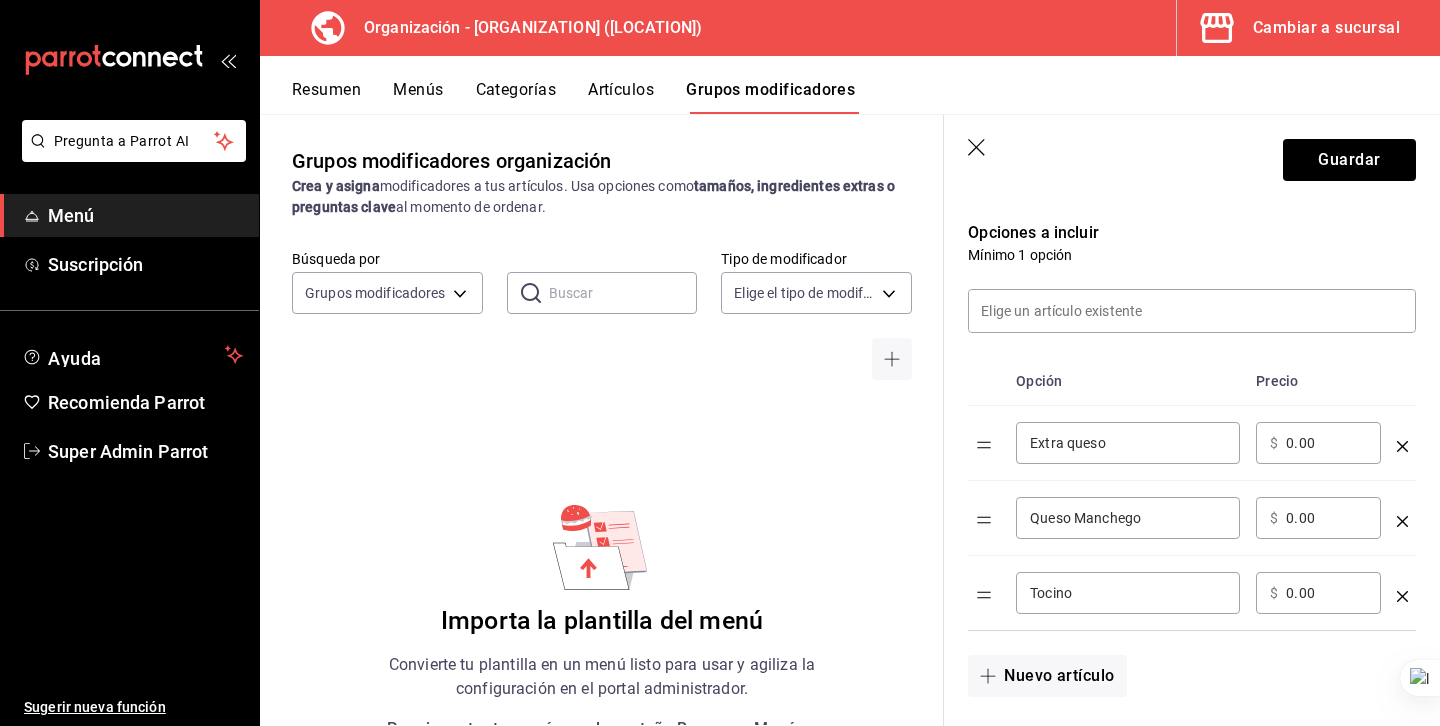 click on "Extra queso" at bounding box center [1128, 443] 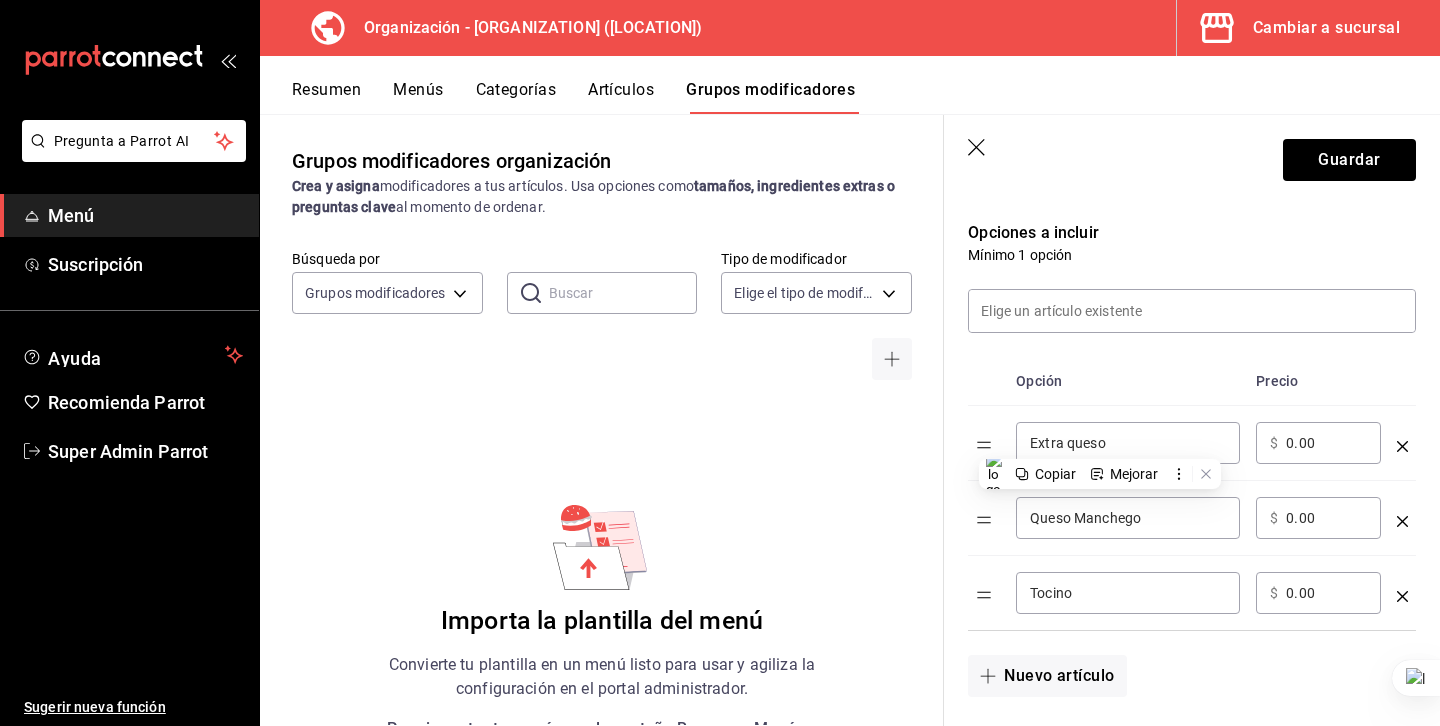 click on "Extra queso" at bounding box center (1128, 443) 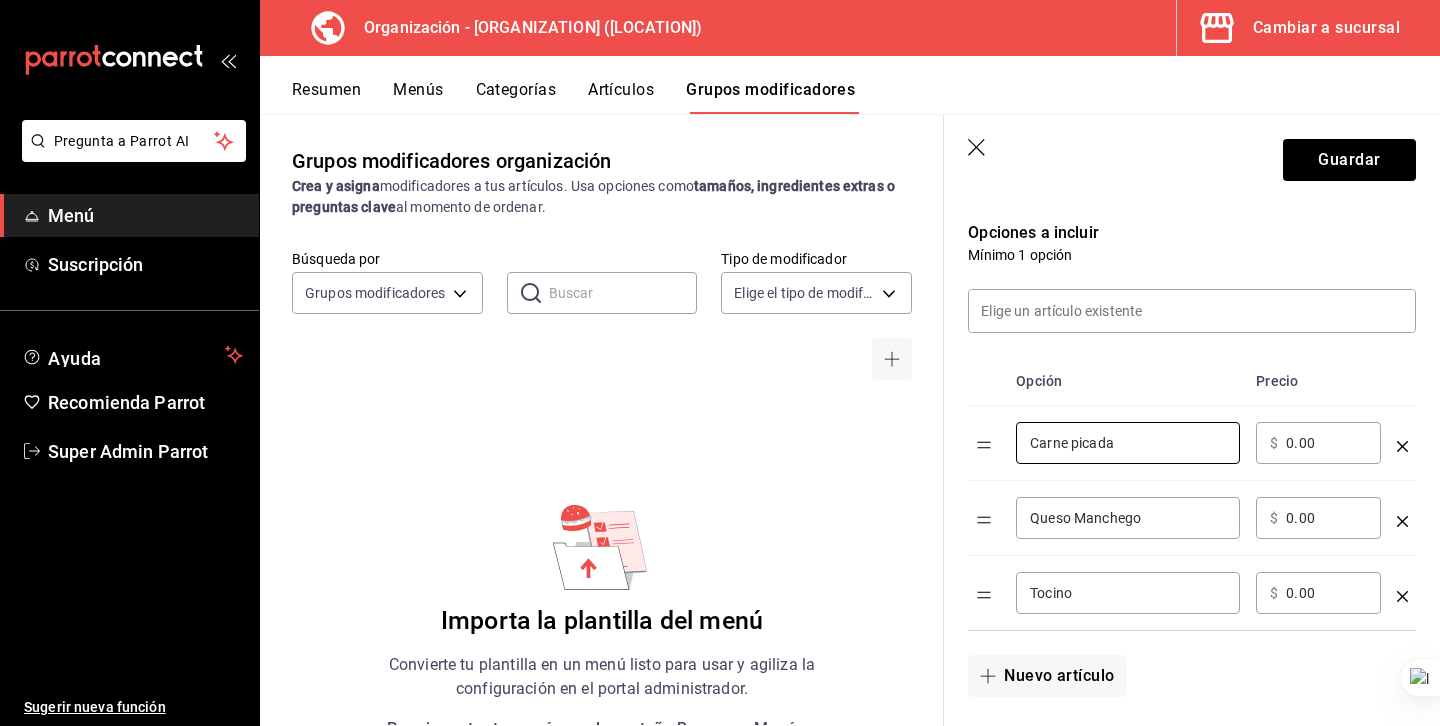 type on "Carne picada" 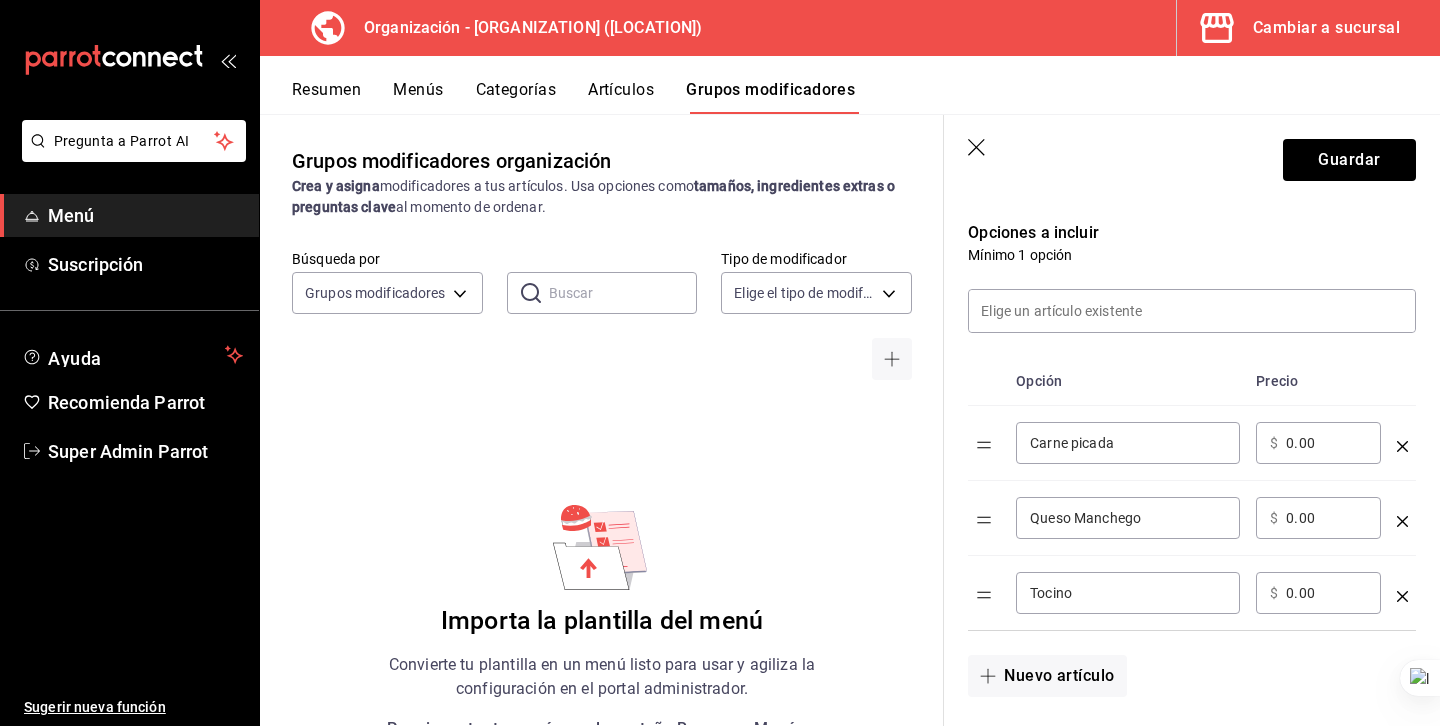 click on "Queso Manchego" at bounding box center (1128, 518) 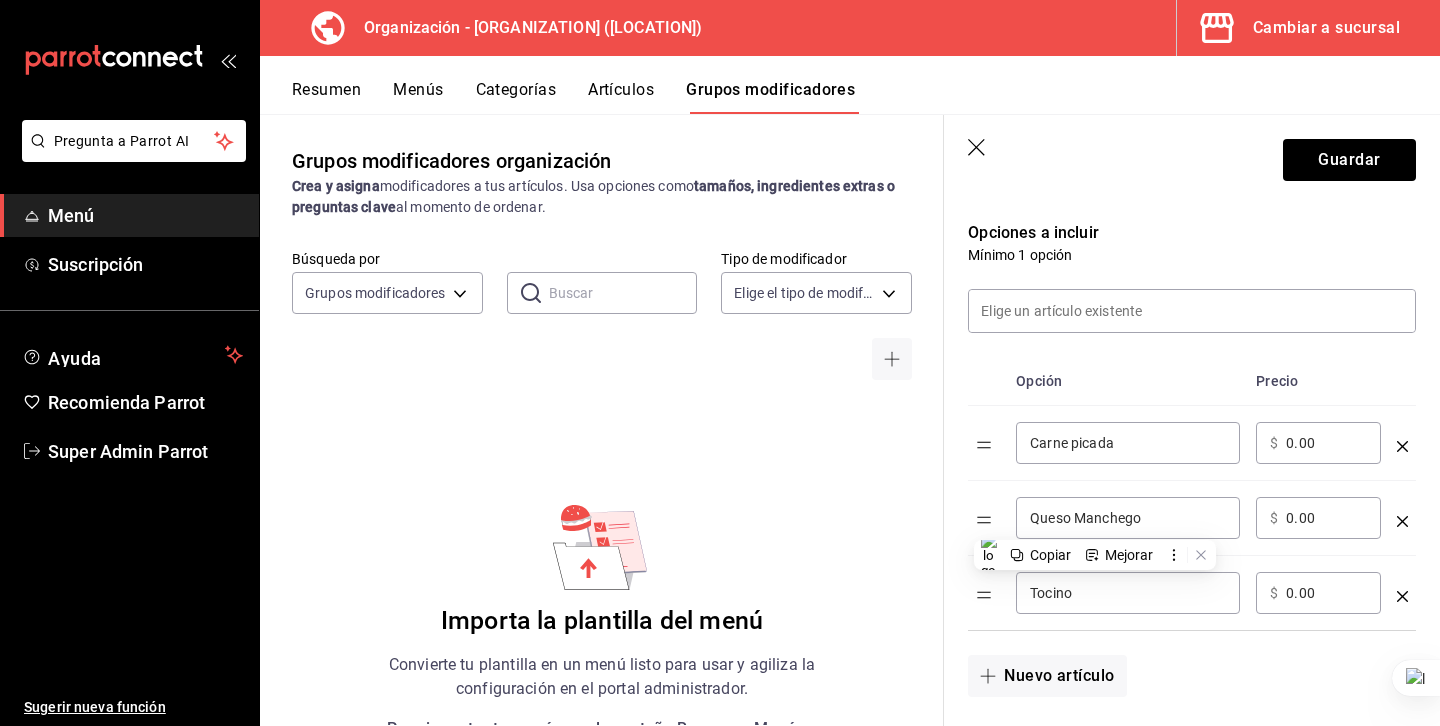 click on "Queso Manchego" at bounding box center [1128, 518] 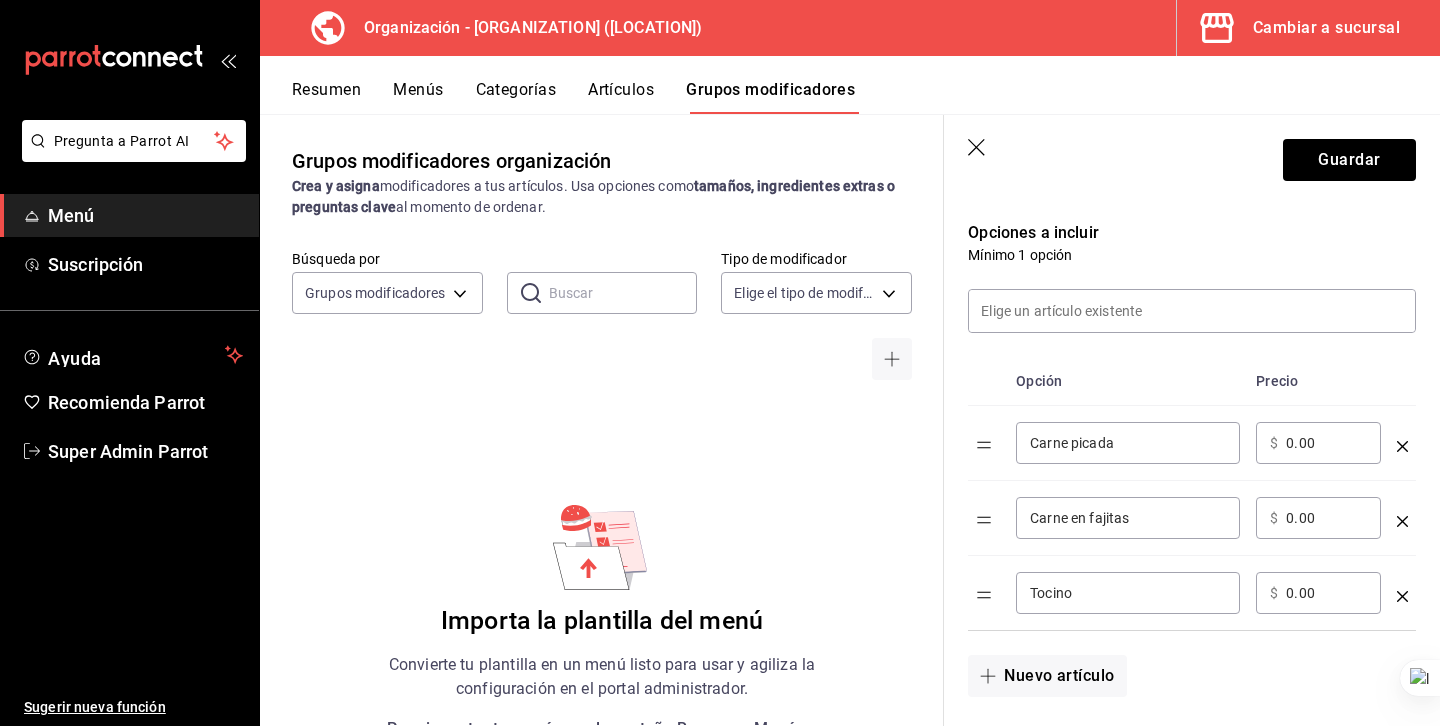 click on "Carne en fajitas" at bounding box center (1128, 518) 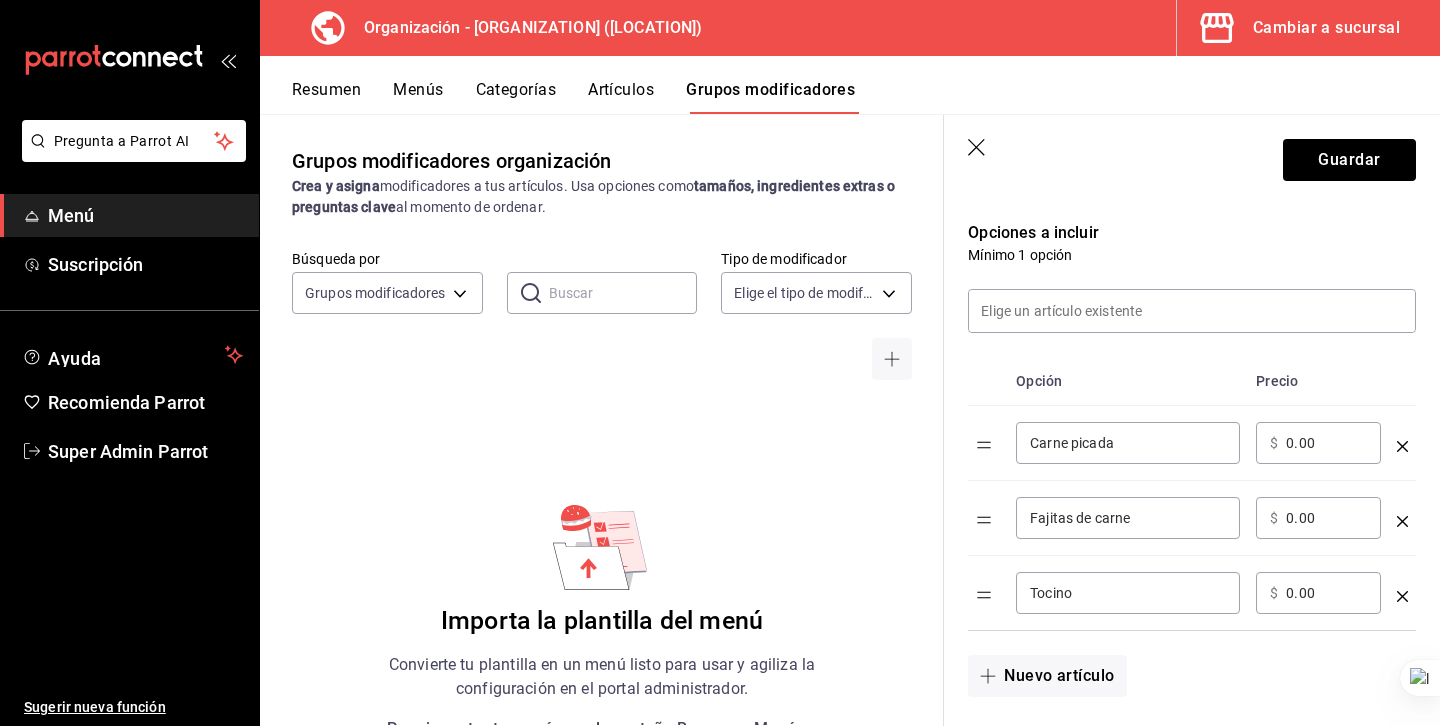 click on "Fajitas de carne" at bounding box center (1128, 518) 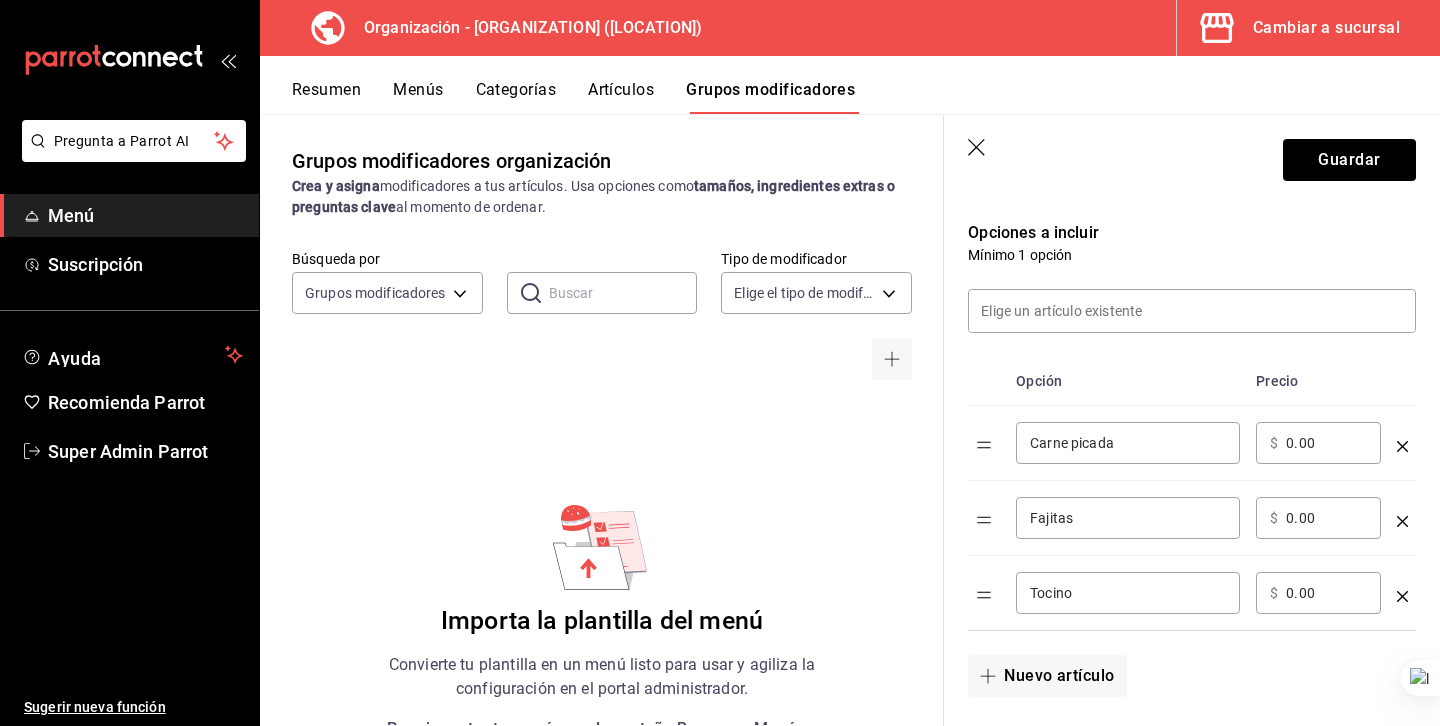 type on "Fajitas" 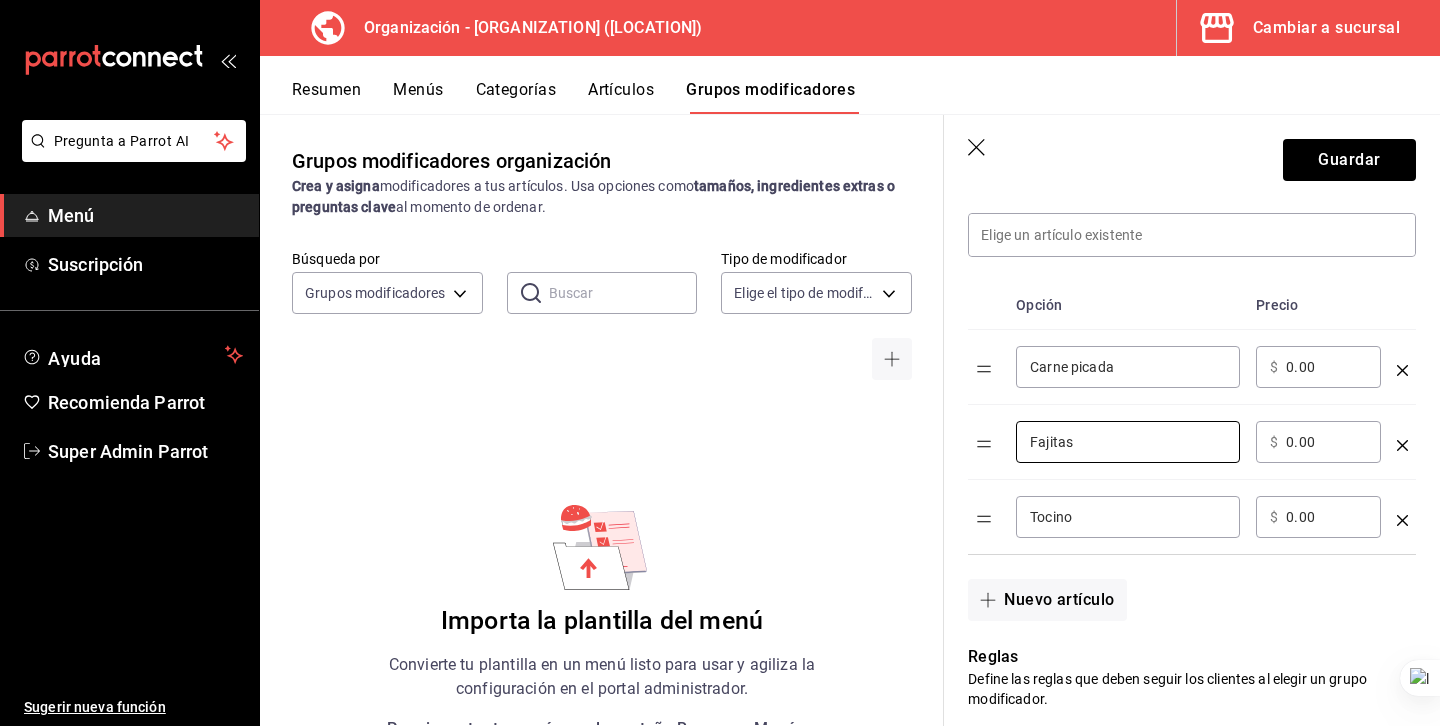 scroll, scrollTop: 484, scrollLeft: 0, axis: vertical 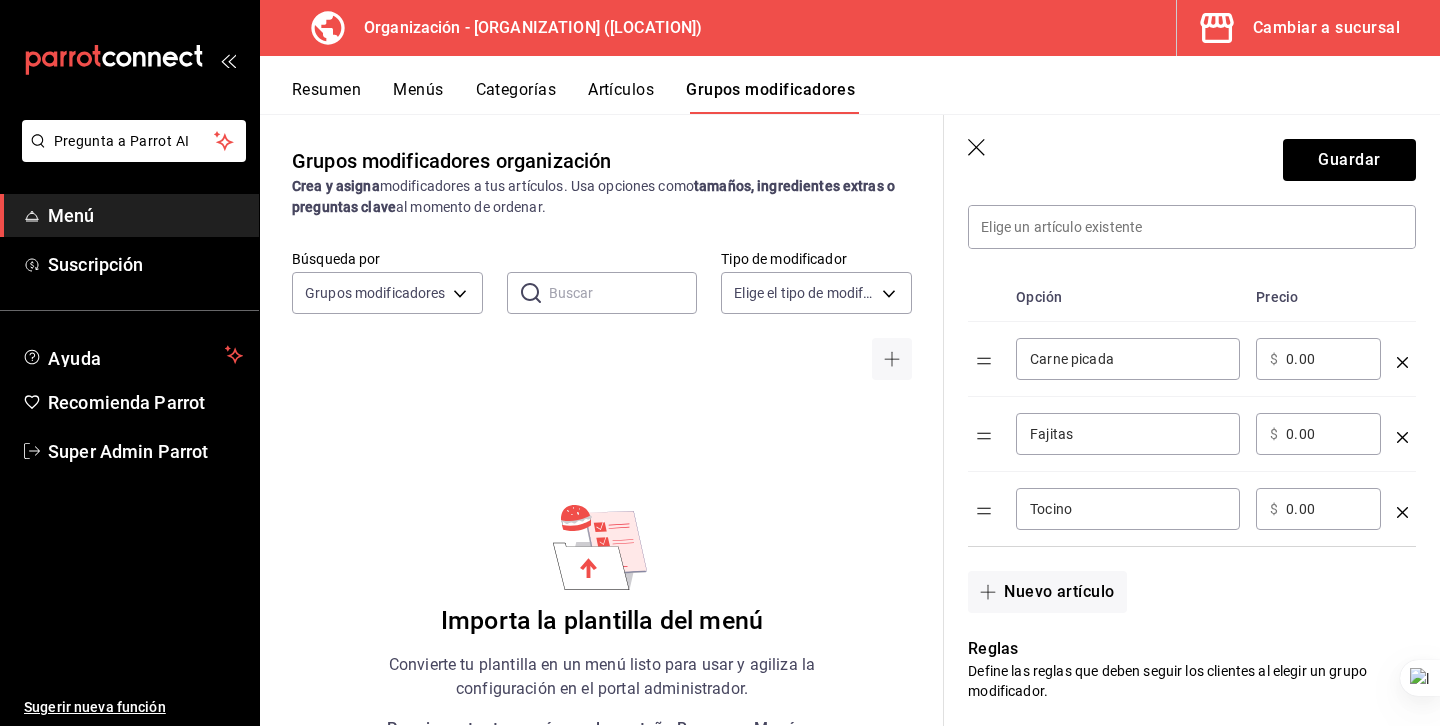 click on "0.00" at bounding box center [1326, 359] 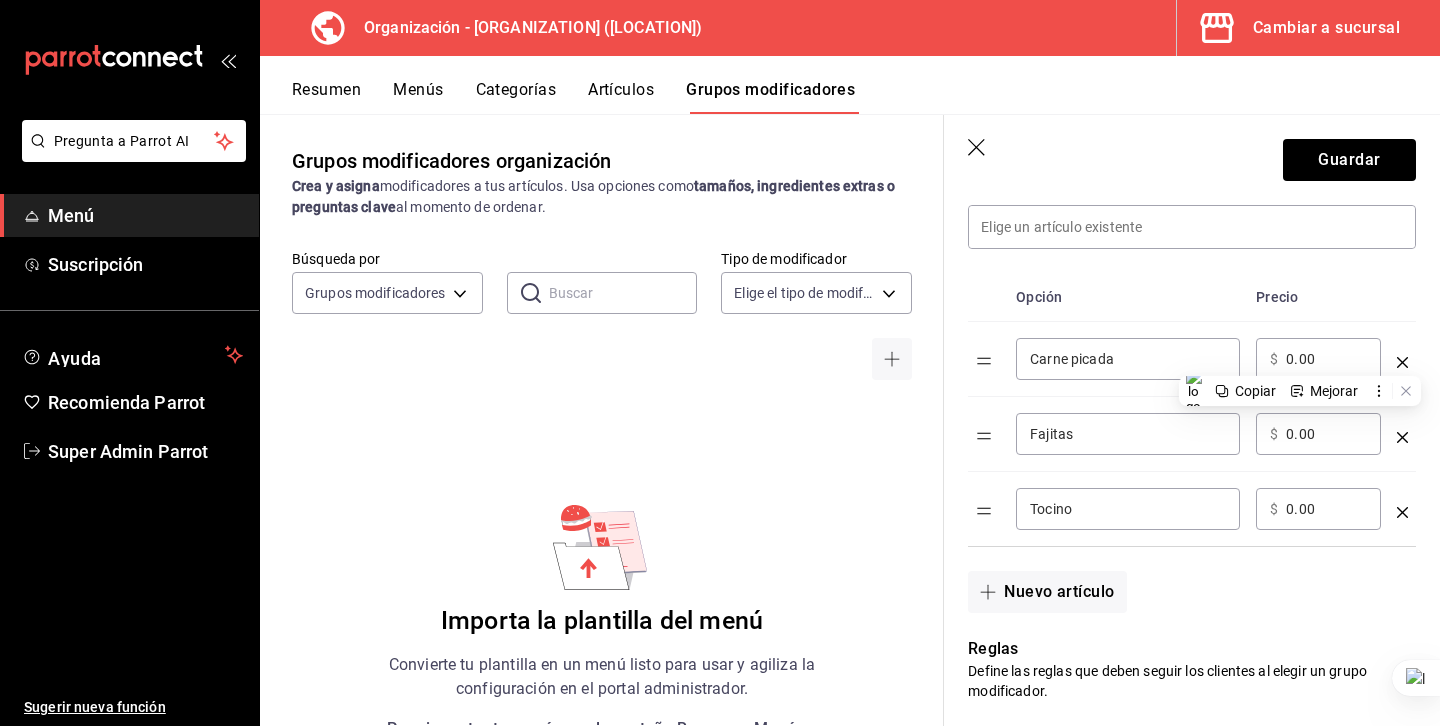 click on "0.00" at bounding box center [1326, 359] 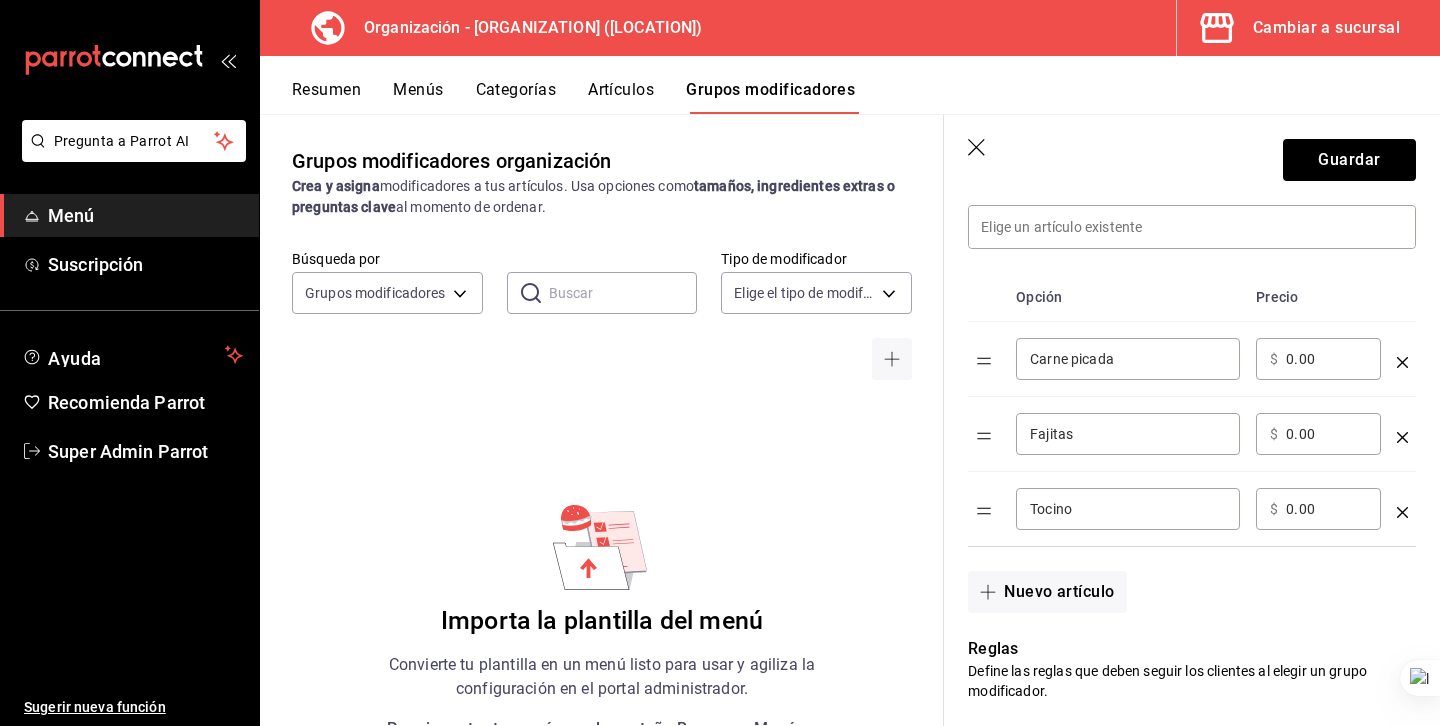 click on "0.00" at bounding box center (1326, 359) 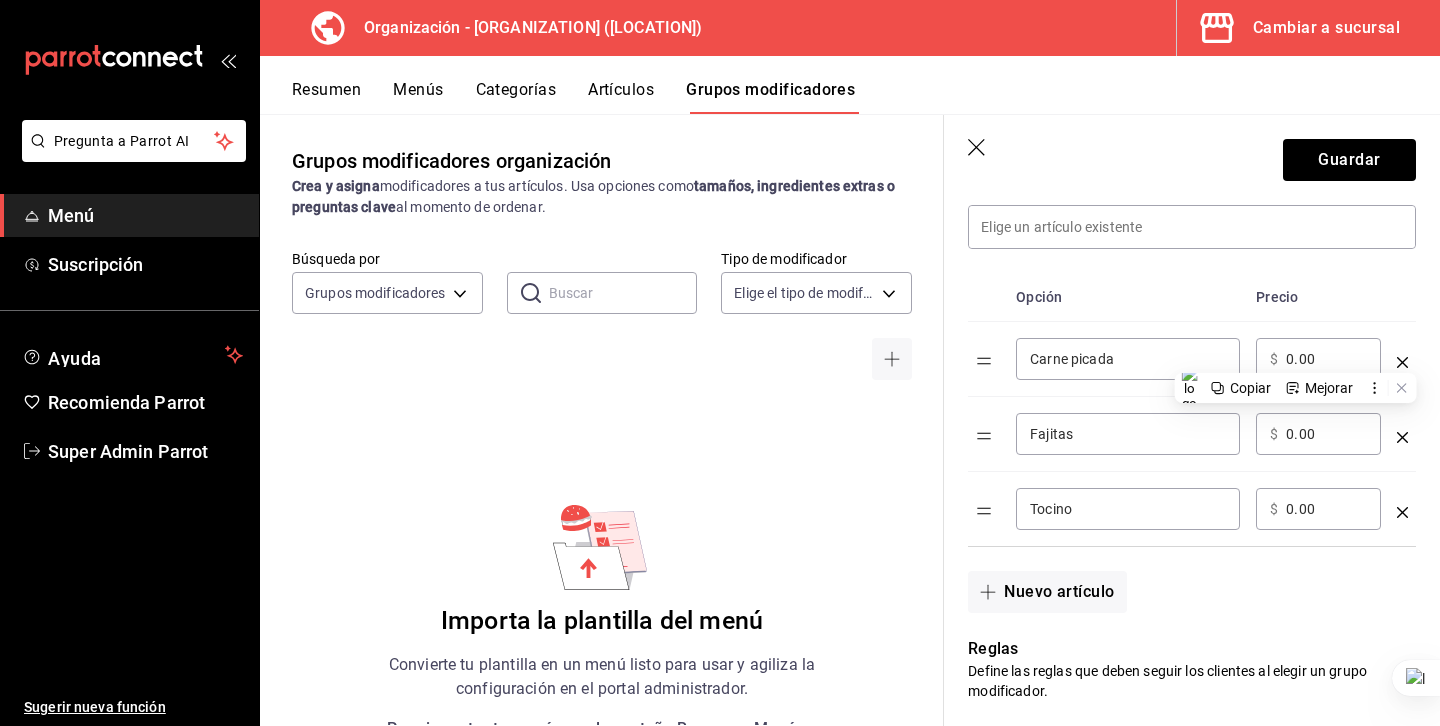 click on "0.00" at bounding box center [1326, 359] 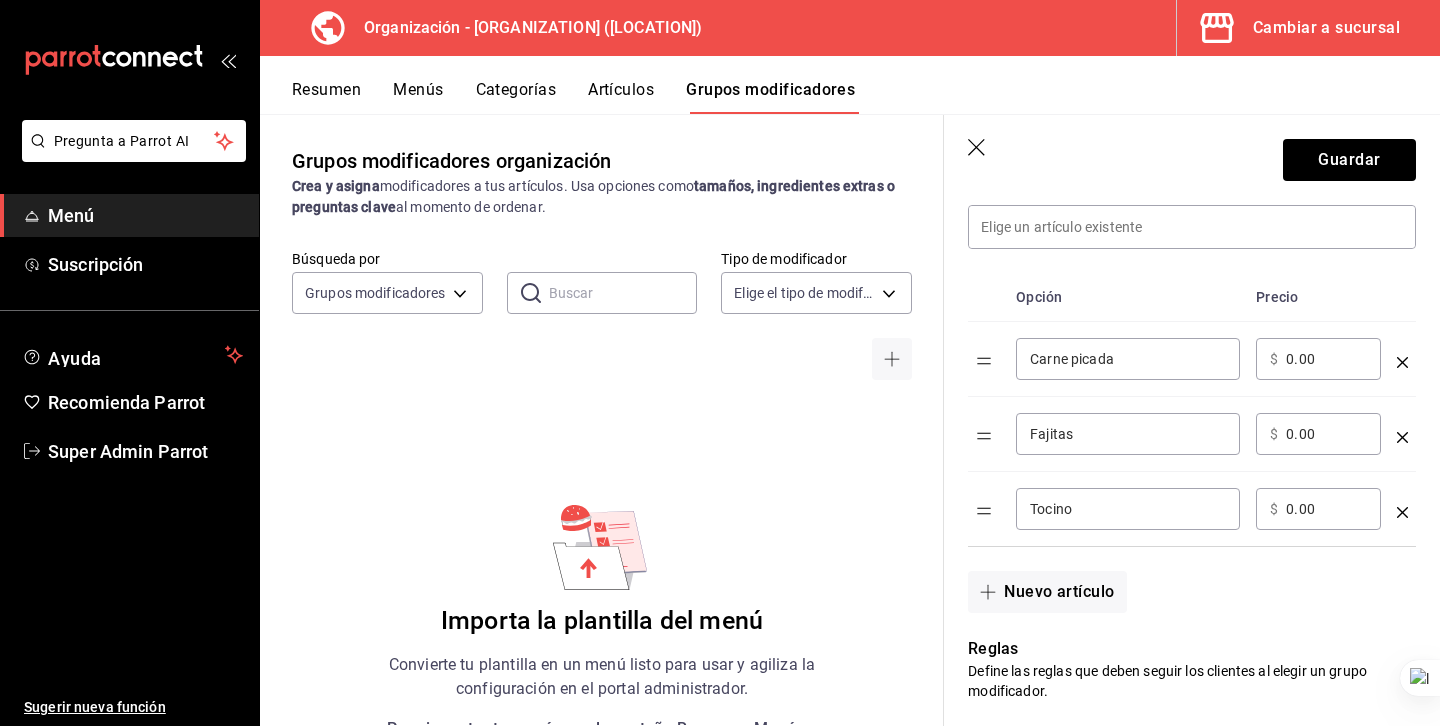 click on "0.00" at bounding box center [1326, 359] 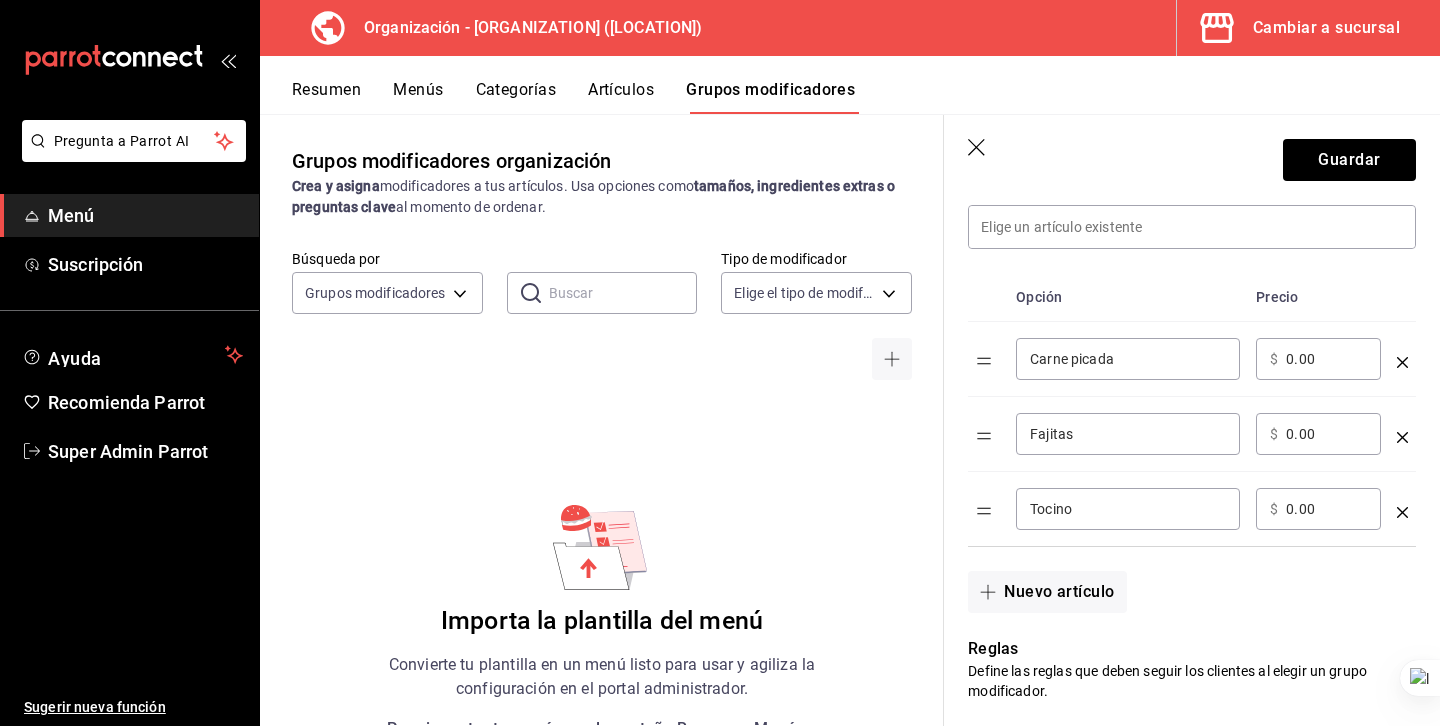 click 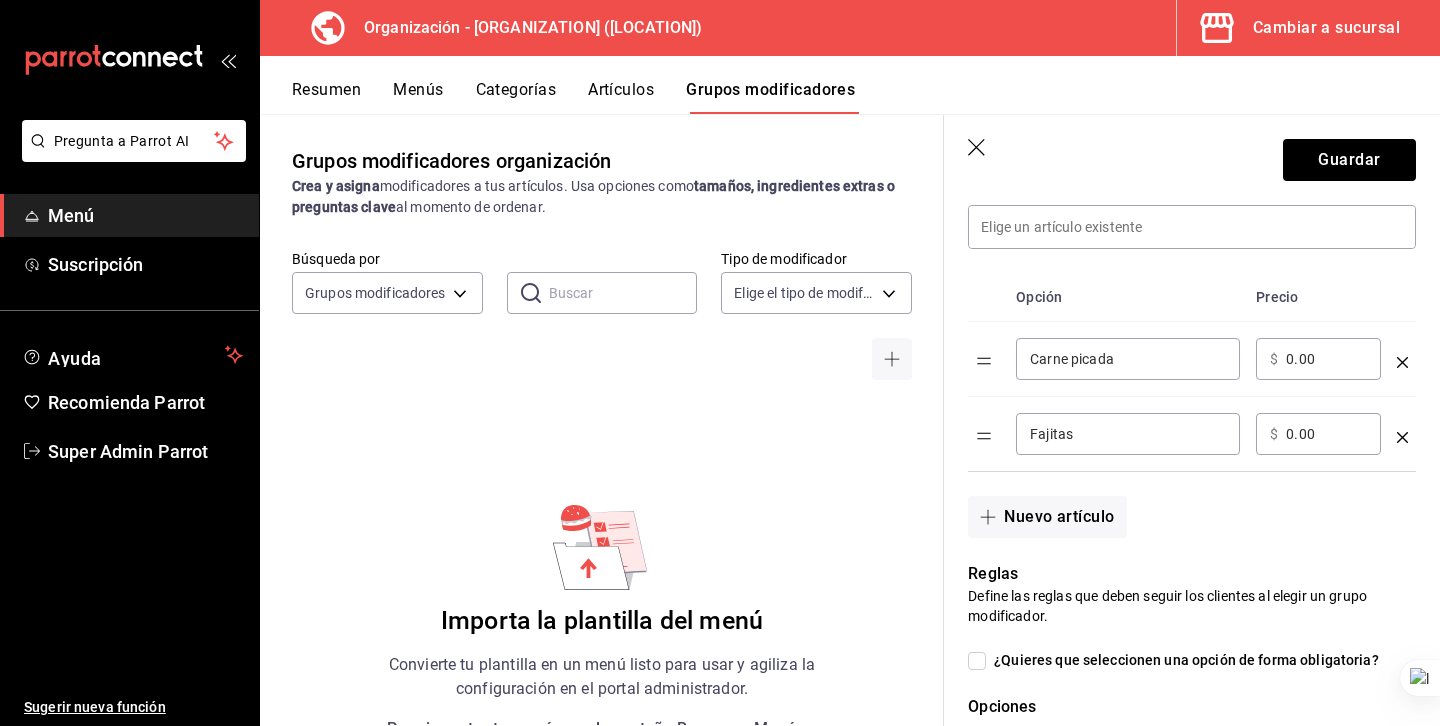 click on "Guardar" at bounding box center (1192, 156) 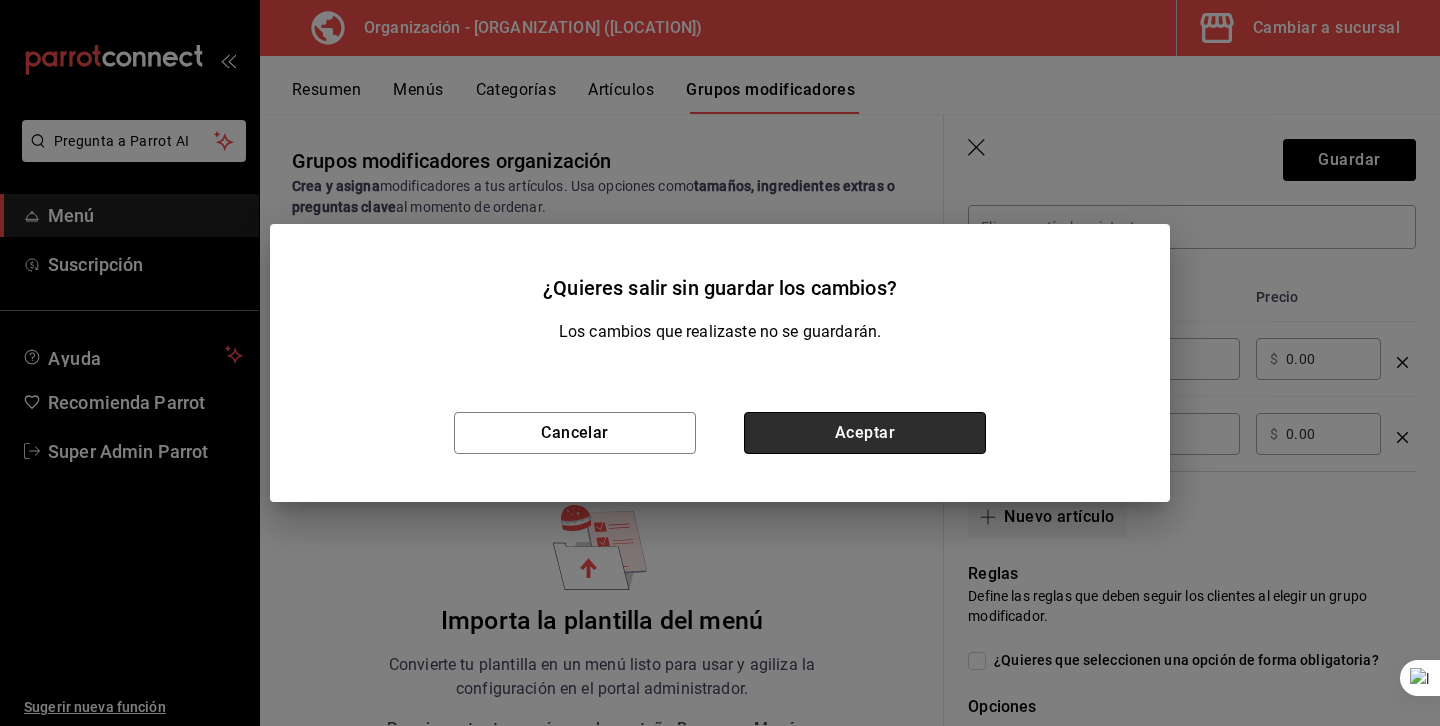 click on "Aceptar" at bounding box center [865, 433] 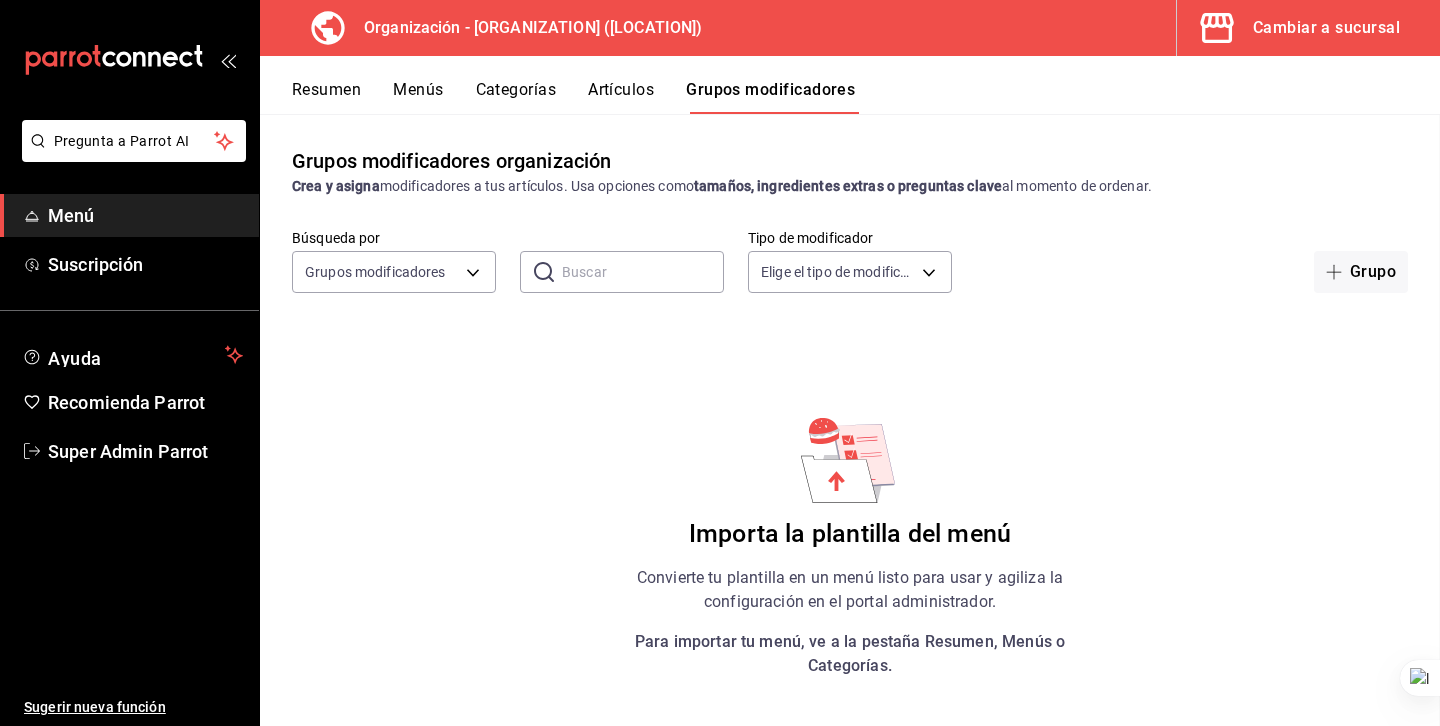scroll, scrollTop: 0, scrollLeft: 0, axis: both 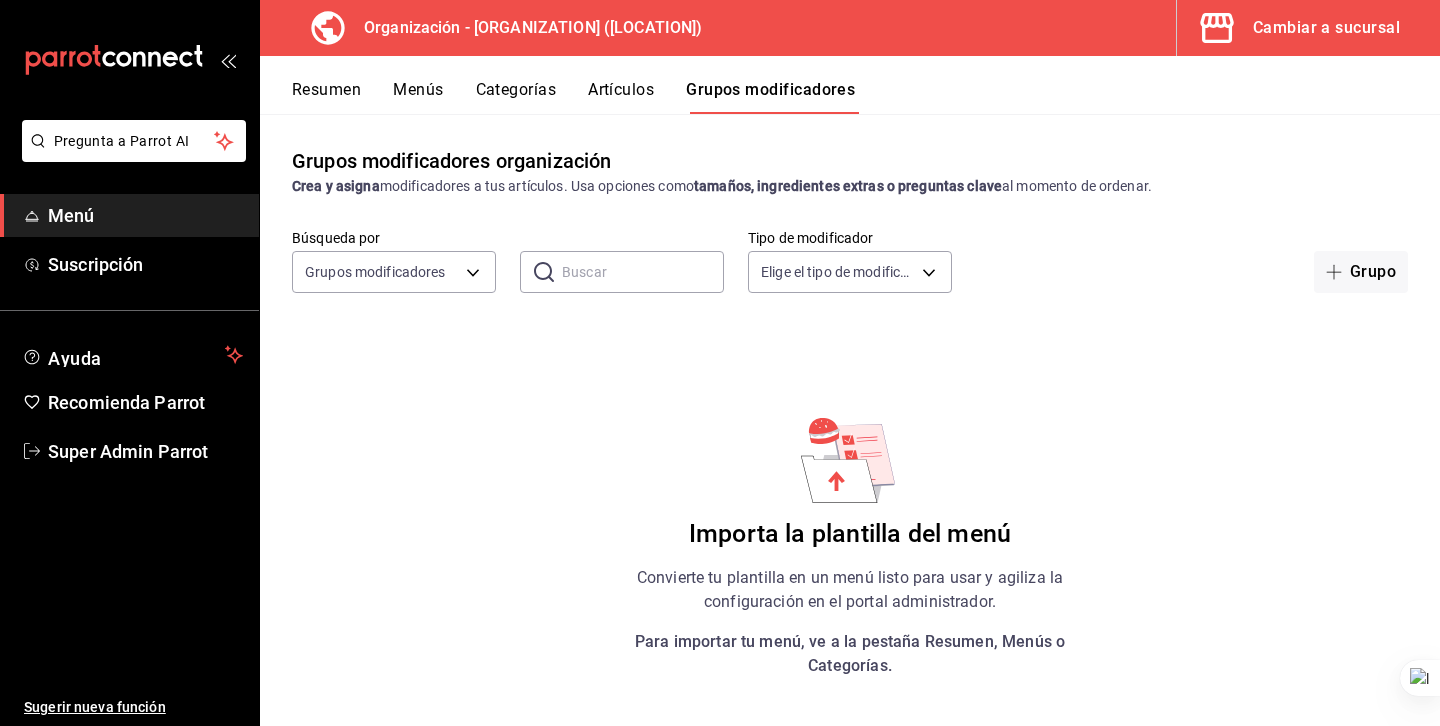 click on "Artículos" at bounding box center (621, 97) 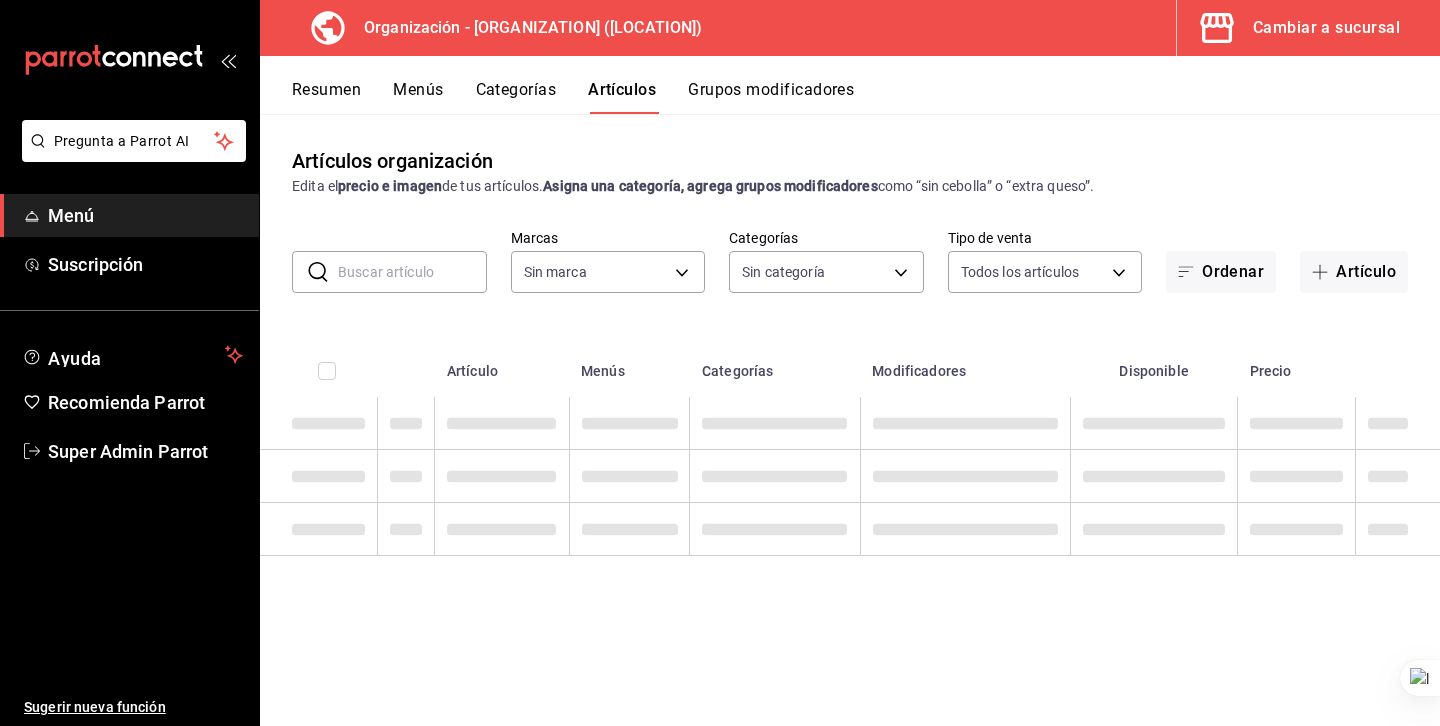 type on "aaf74735-a574-4c5b-b44e-50139090ff3f" 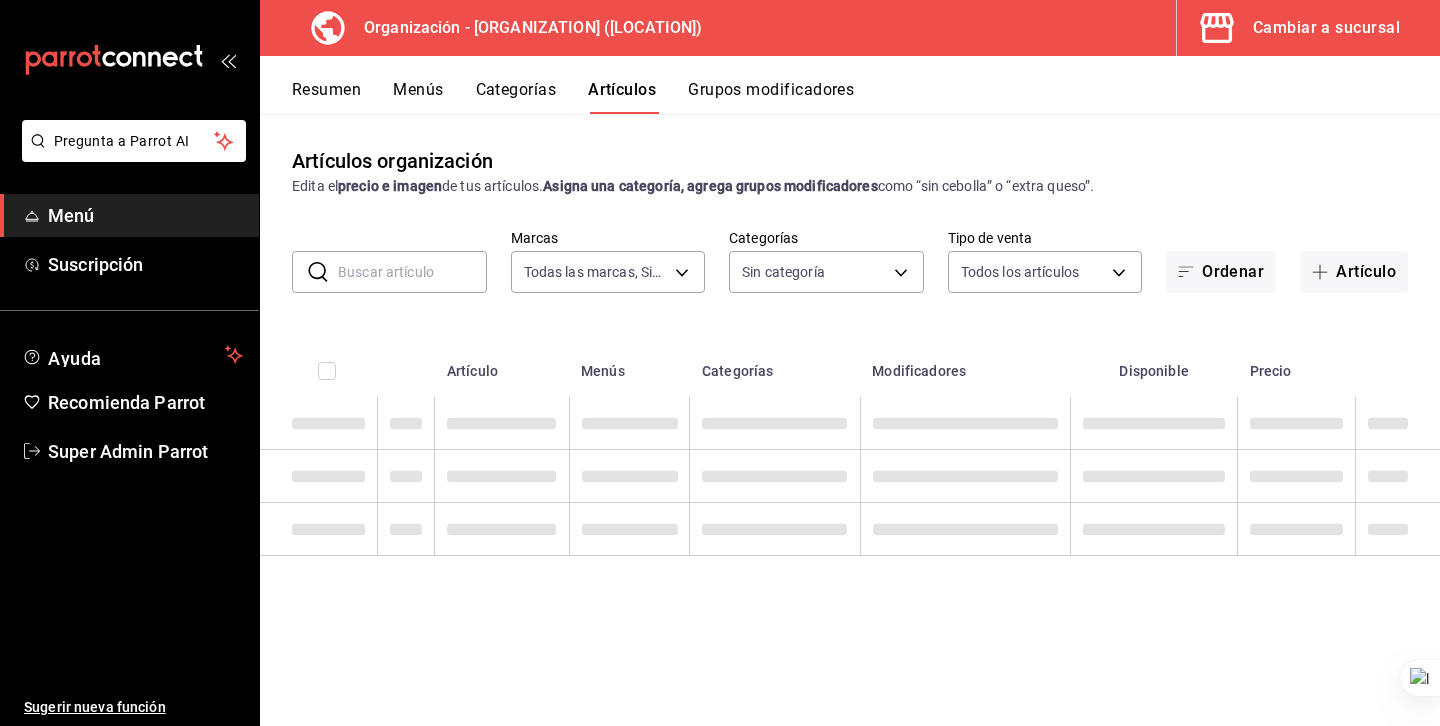 type on "207b02af-7ed9-4cff-9d29-856ee10ce78e,2faf1659-7429-4bc4-94c8-18516f1324b6,300735d7-5df1-4d5b-9fe2-deac190f4ba0,195d164a-fdad-48ef-807e-cd6a550f10fa" 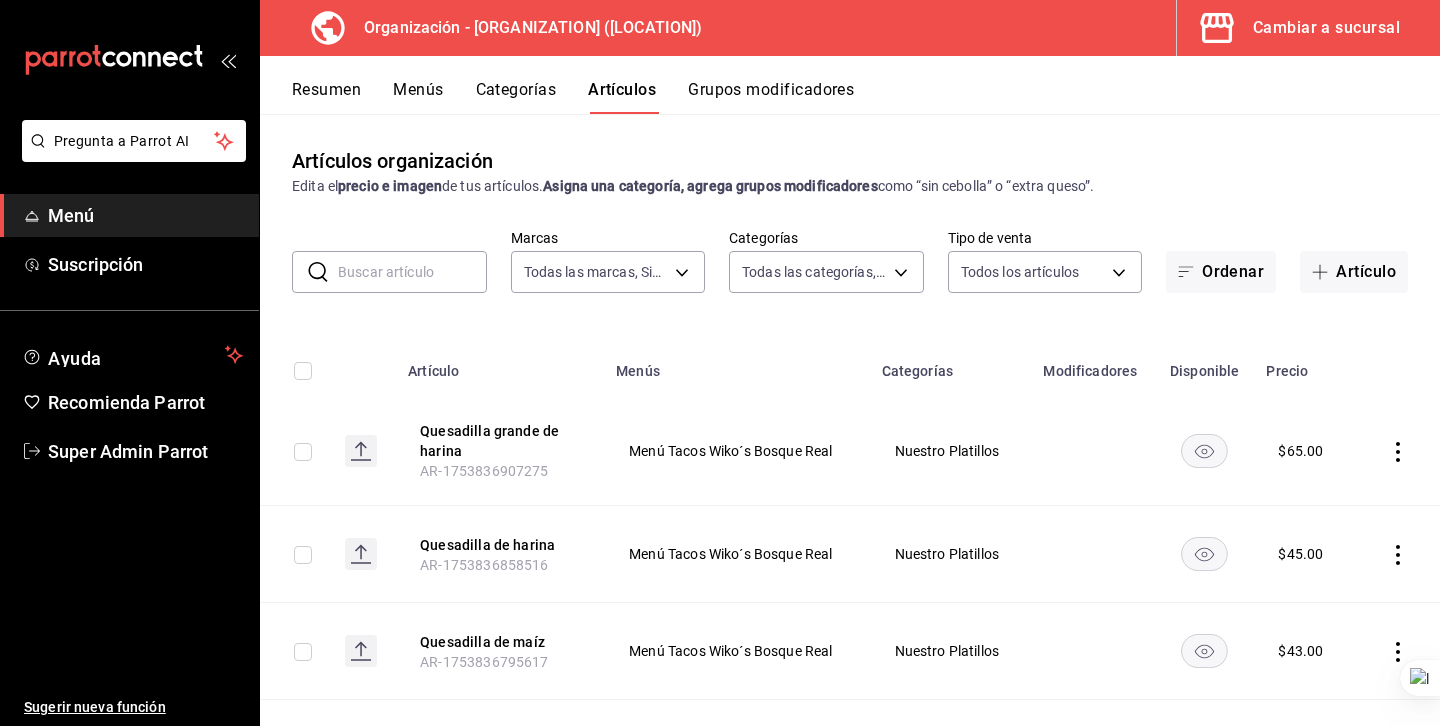 click at bounding box center (412, 272) 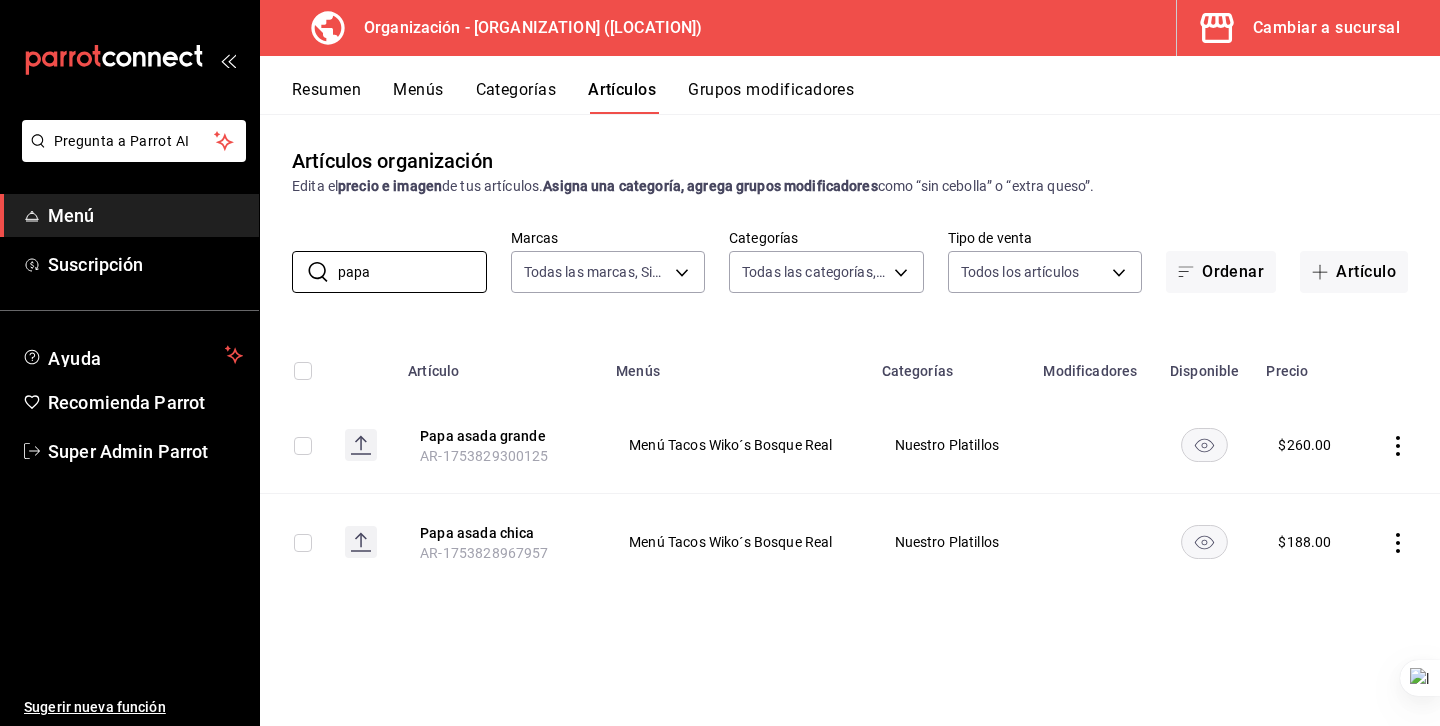 type on "papa" 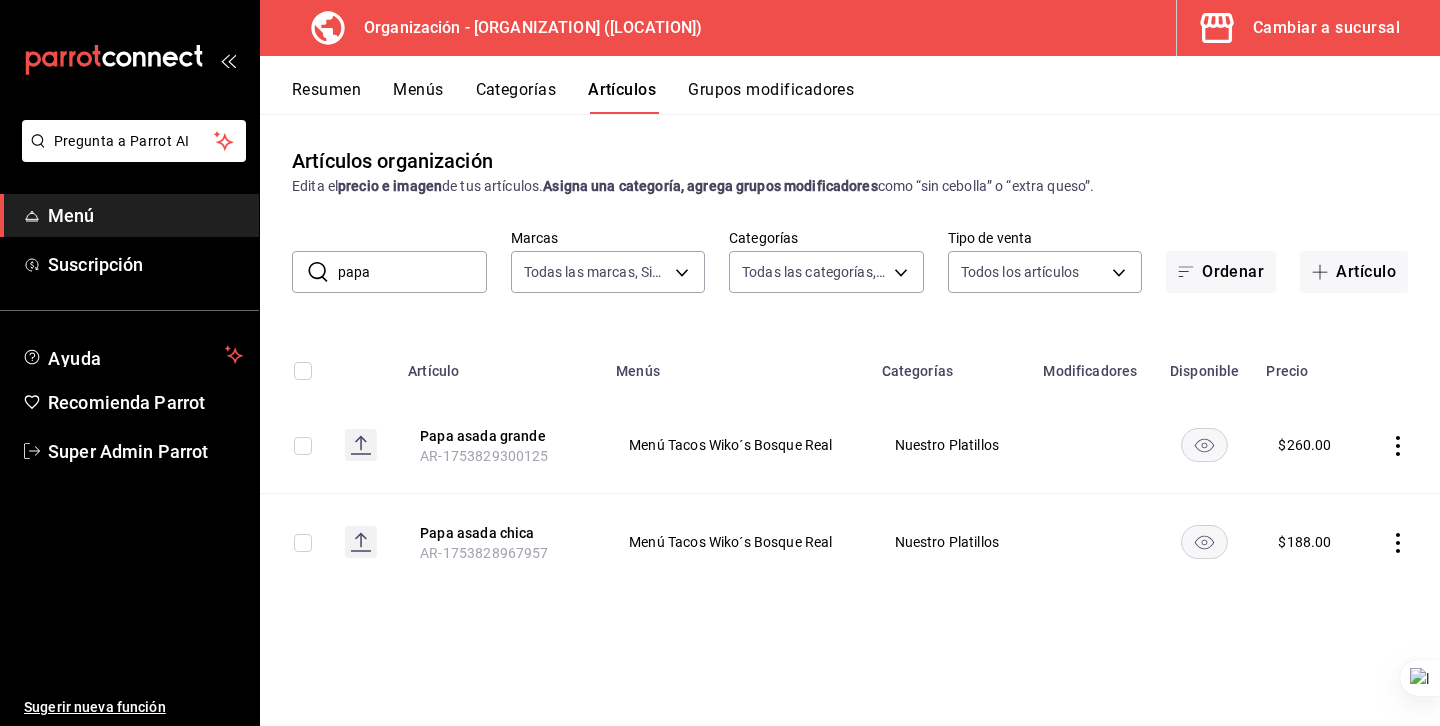 click on "Artículos organización Edita el  precio e imagen  de tus artículos.  Asigna una categoría, agrega grupos modificadores  como “sin cebolla” o “extra queso”. ​ papa ​ Marcas Todas las marcas, Sin marca aaf74735-a574-4c5b-b44e-50139090ff3f Categorías Todas las categorías, Sin categoría 207b02af-7ed9-4cff-9d29-856ee10ce78e,2faf1659-7429-4bc4-94c8-18516f1324b6,300735d7-5df1-4d5b-9fe2-deac190f4ba0,195d164a-fdad-48ef-807e-cd6a550f10fa Tipo de venta Todos los artículos ALL Ordenar Artículo Artículo Menús Categorías Modificadores Disponible Precio Papa asada grande AR-1753829300125 Menú Tacos Wiko´s Bosque Real Nuestro Platillos $ 260.00 Papa asada chica AR-1753828967957 Menú Tacos Wiko´s Bosque Real Nuestro Platillos $ 188.00" at bounding box center (850, 419) 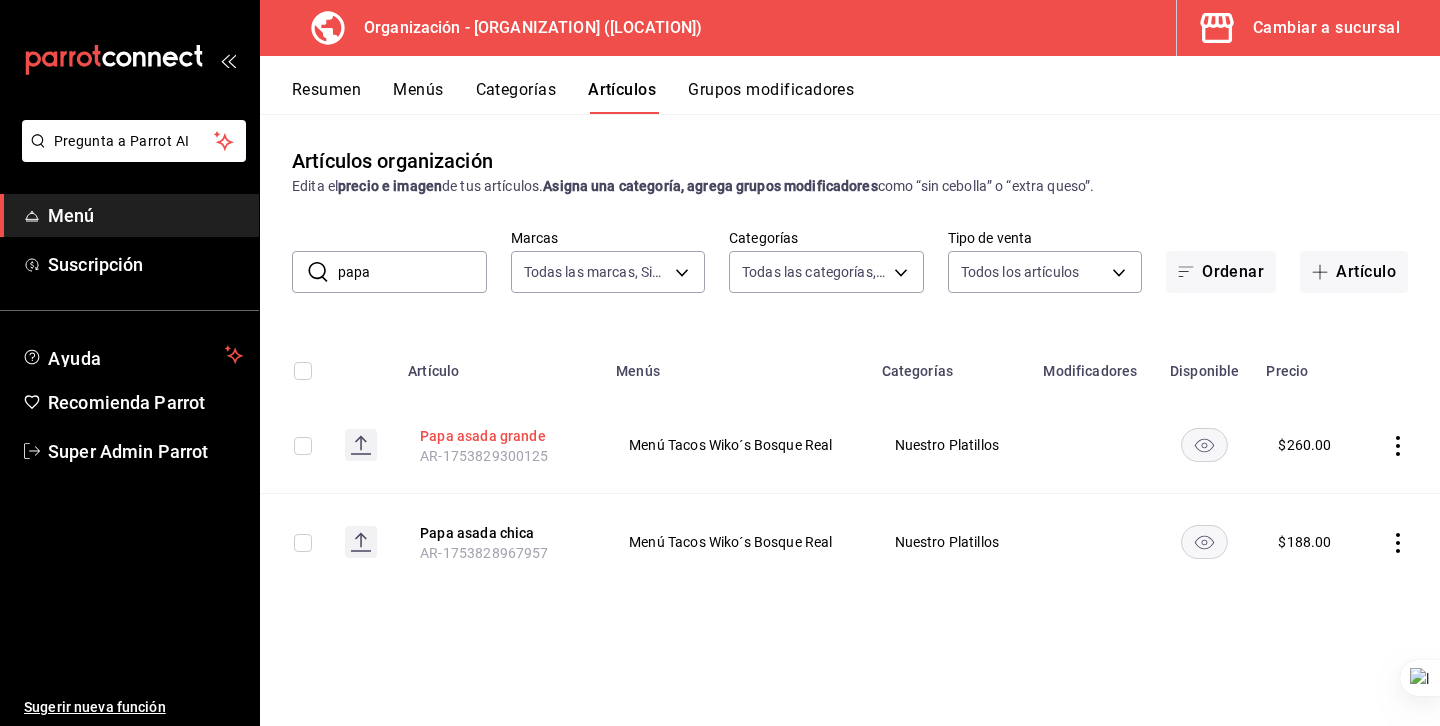 click on "Papa asada grande" at bounding box center [500, 436] 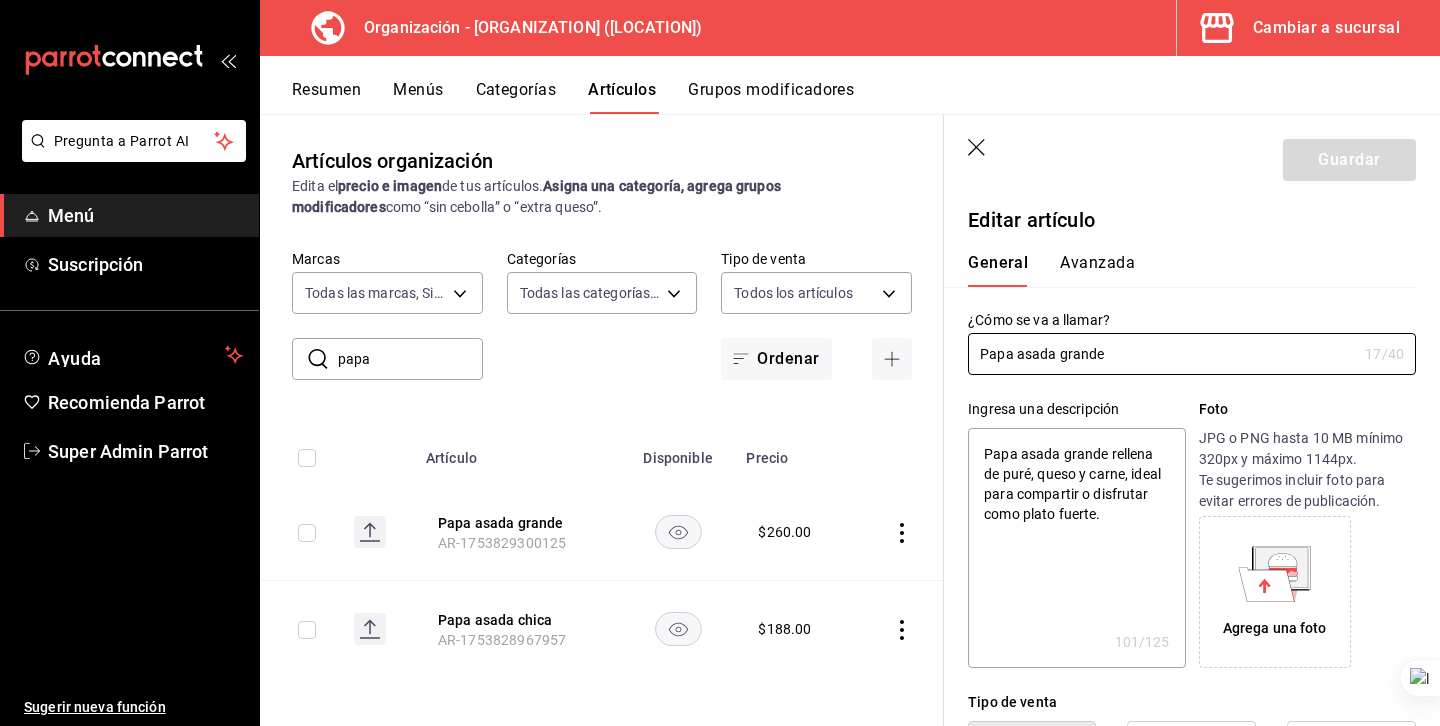 scroll, scrollTop: 15, scrollLeft: 0, axis: vertical 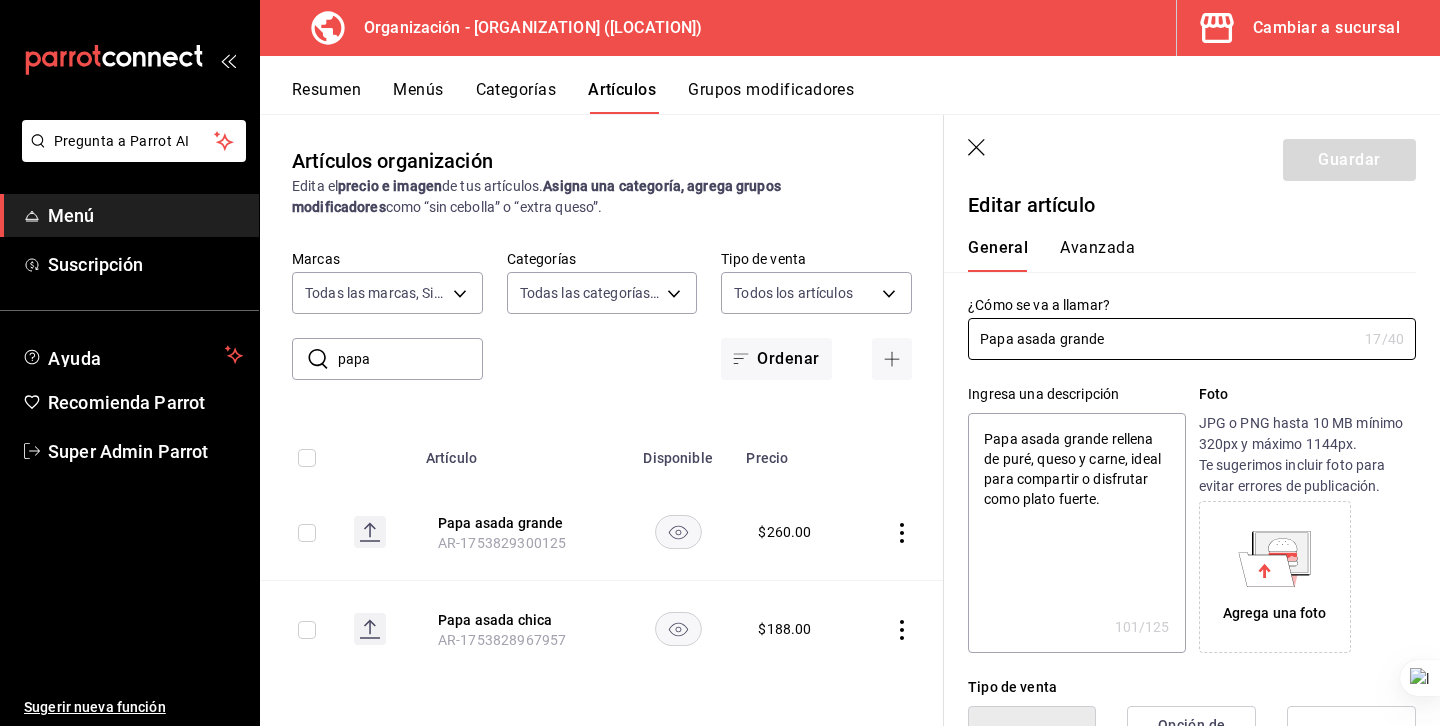 click on "Papa asada grande rellena de puré, queso y carne, ideal para compartir o disfrutar como plato fuerte." at bounding box center [1076, 533] 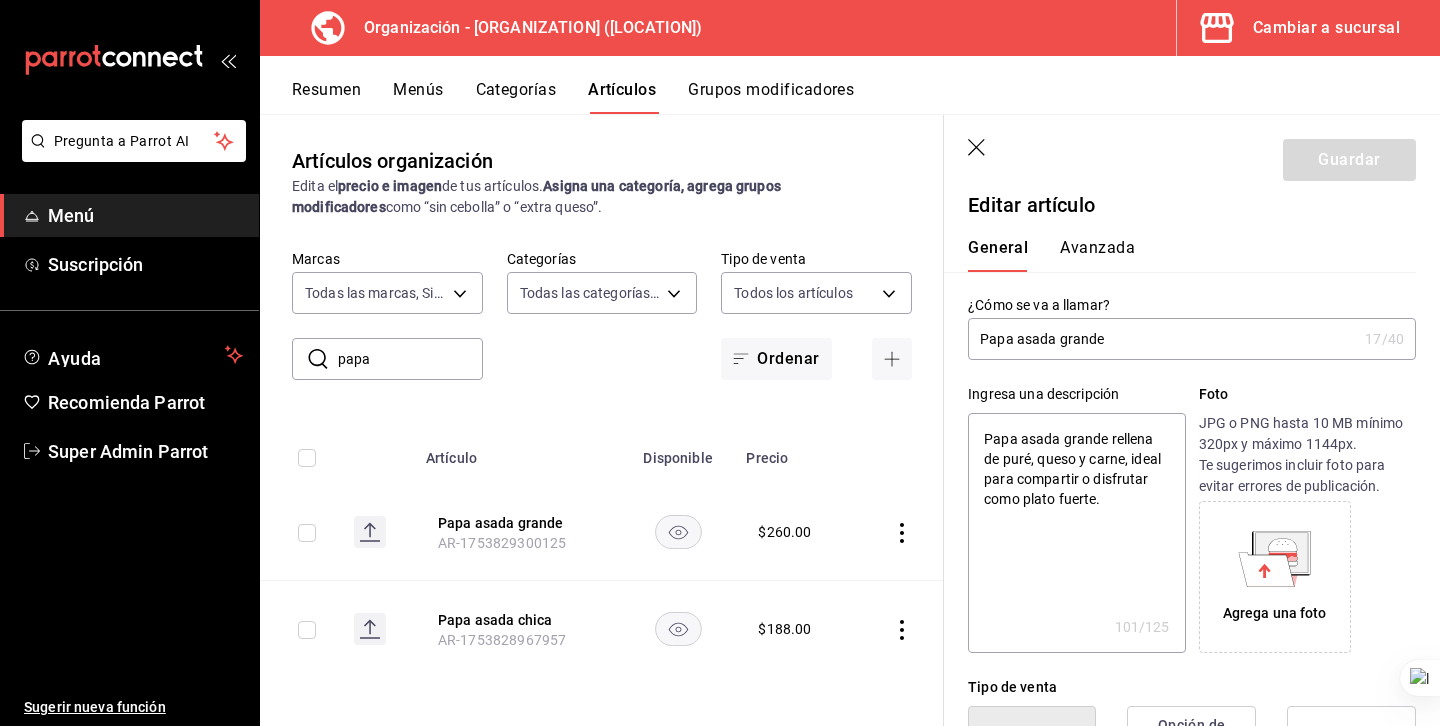 click on "Papa asada grande rellena de puré, queso y carne, ideal para compartir o disfrutar como plato fuerte." at bounding box center (1076, 533) 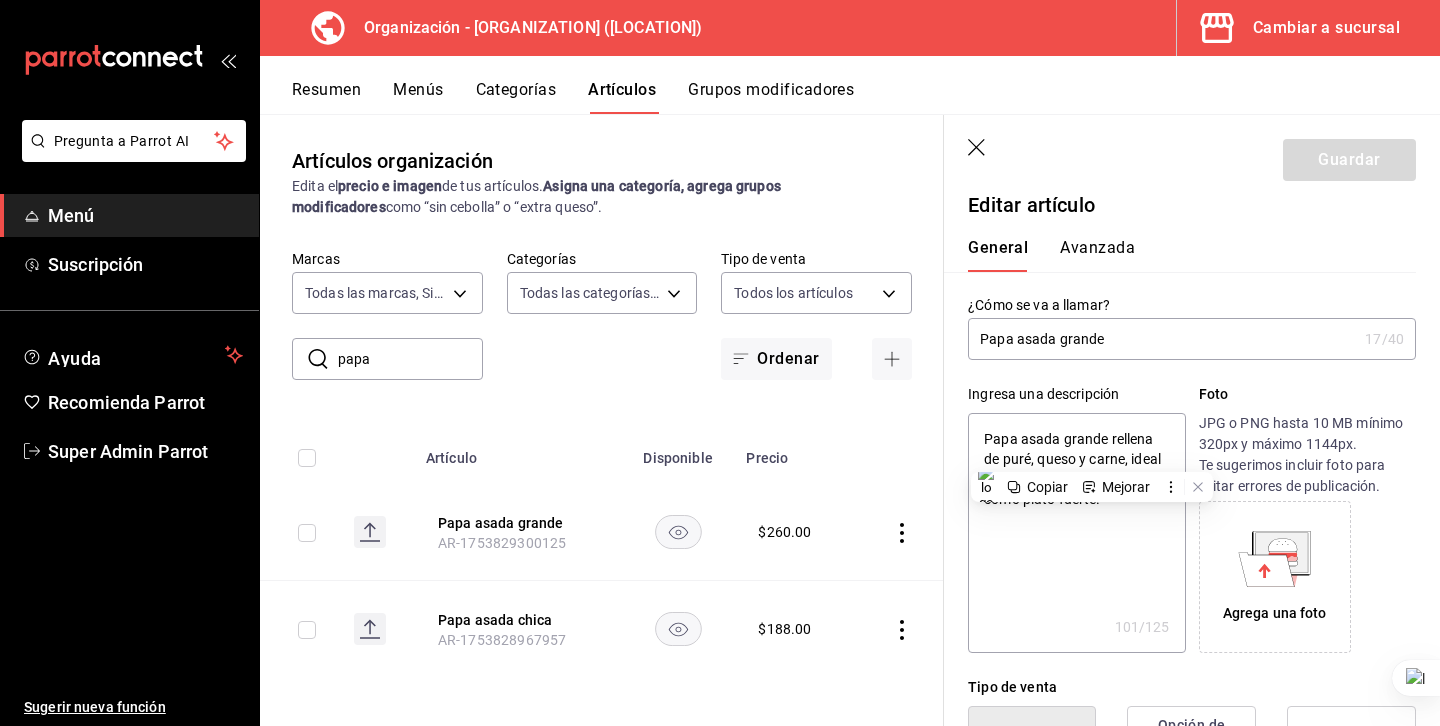 click on "Papa asada grande rellena de puré, queso y carne, ideal para compartir o disfrutar como plato fuerte." at bounding box center [1076, 533] 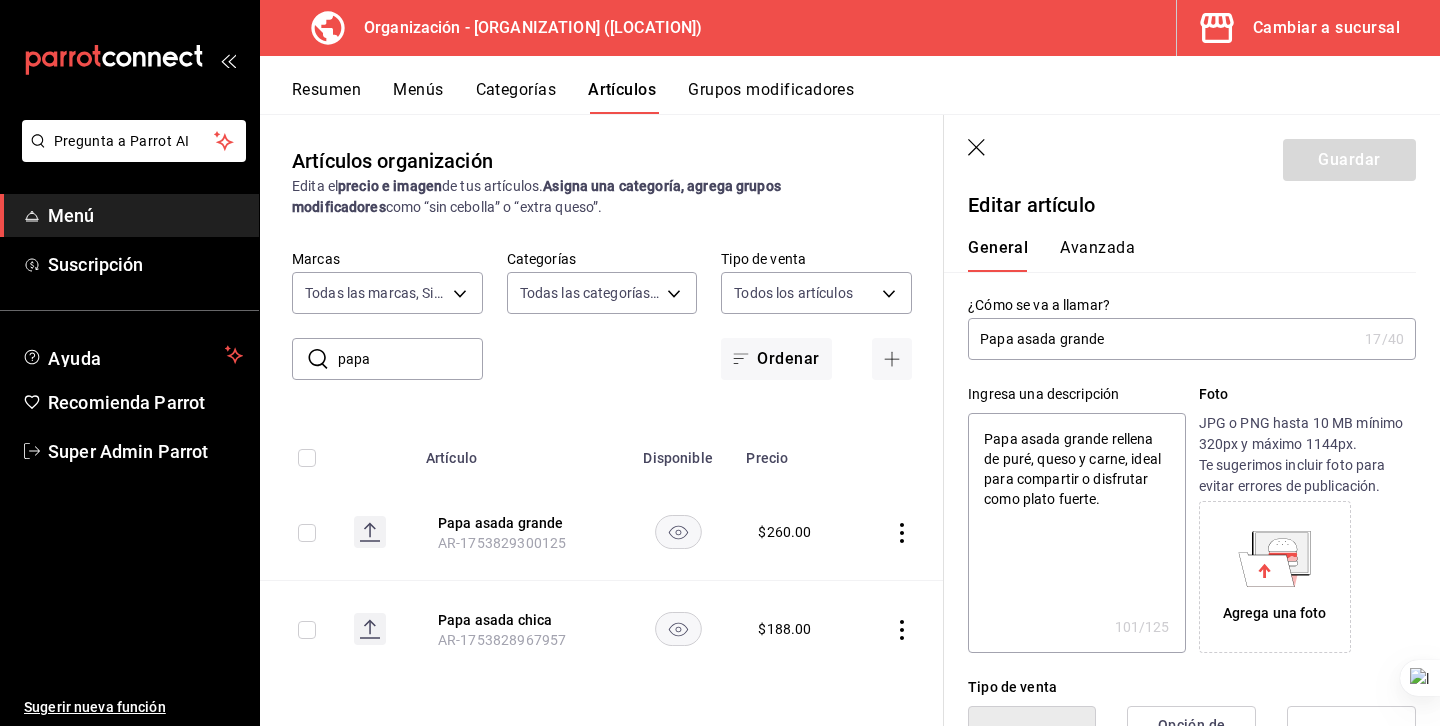 click on "Papa asada grande rellena de puré, queso y carne, ideal para compartir o disfrutar como plato fuerte." at bounding box center [1076, 533] 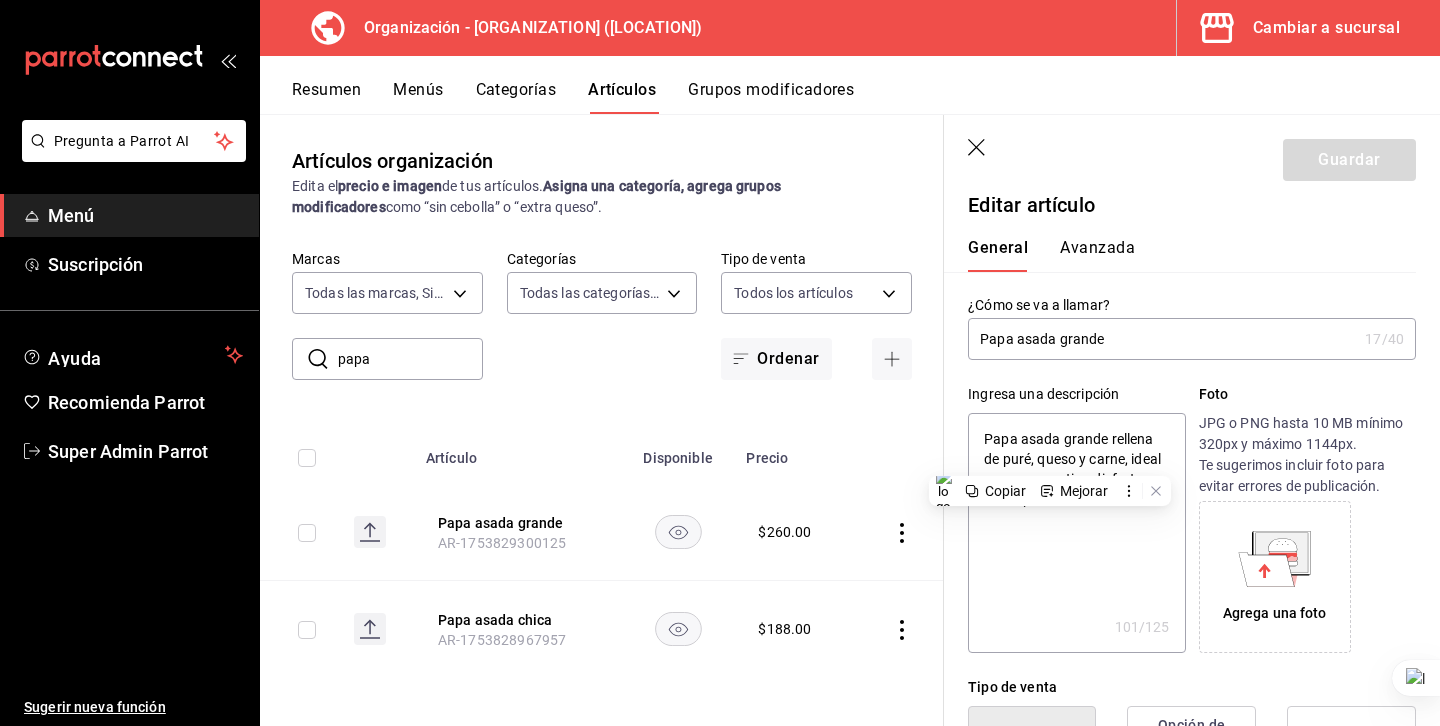 click on "Papa asada grande rellena de puré, queso y carne, ideal para compartir o disfrutar como plato fuerte." at bounding box center (1076, 533) 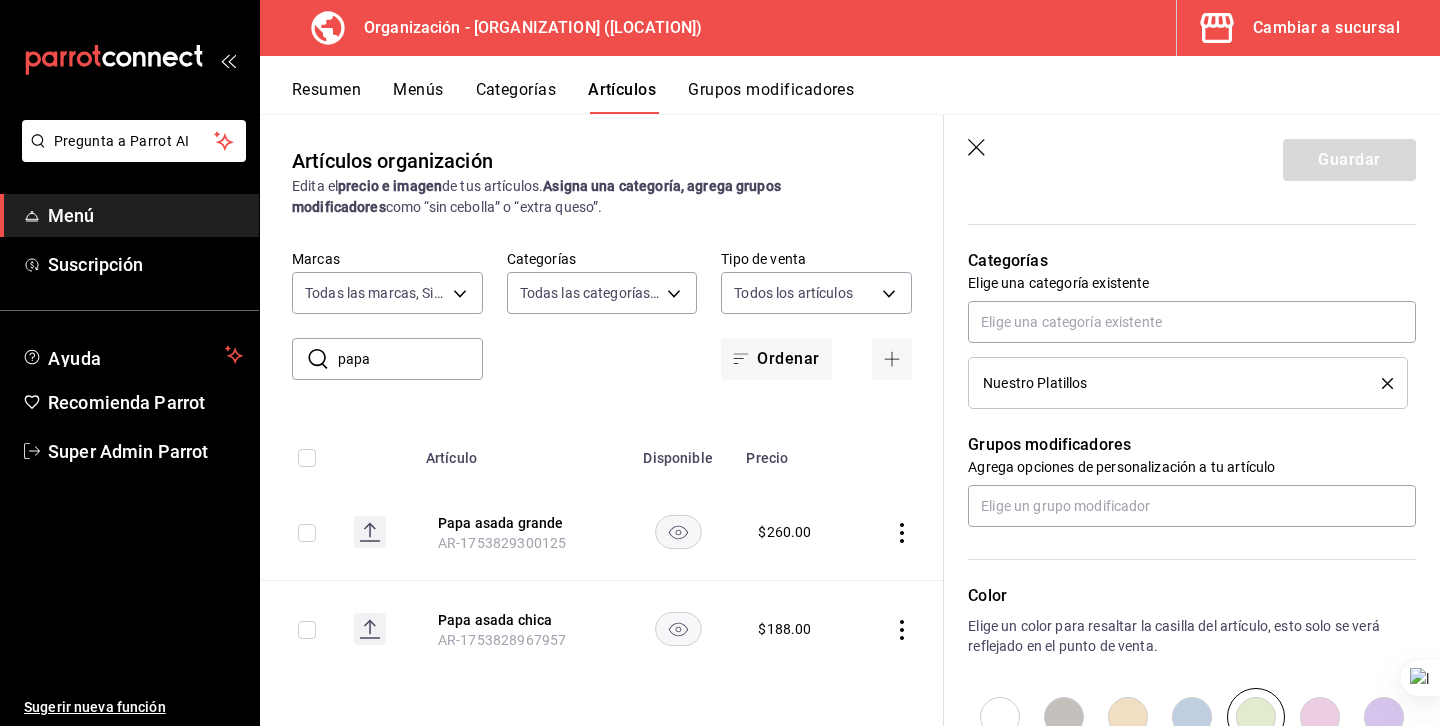 scroll, scrollTop: 670, scrollLeft: 0, axis: vertical 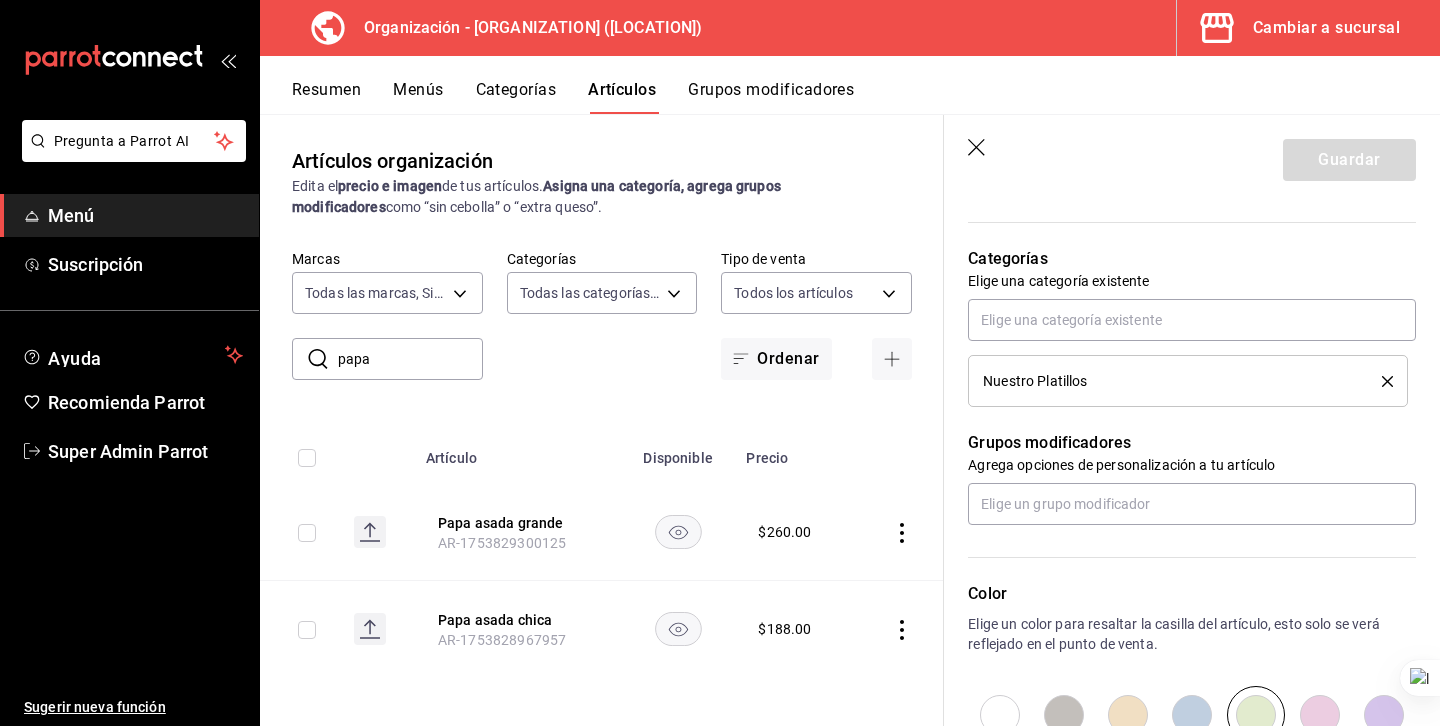 type on "x" 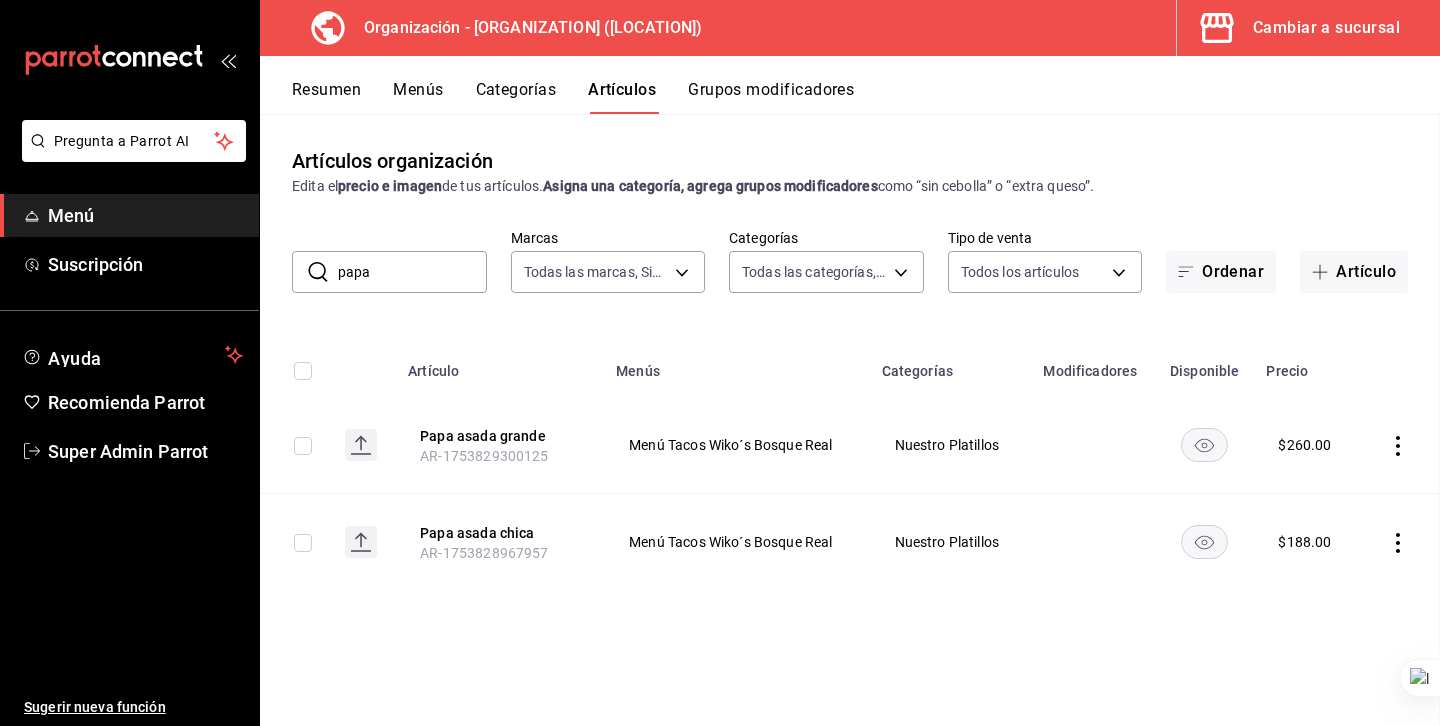 scroll, scrollTop: 0, scrollLeft: 0, axis: both 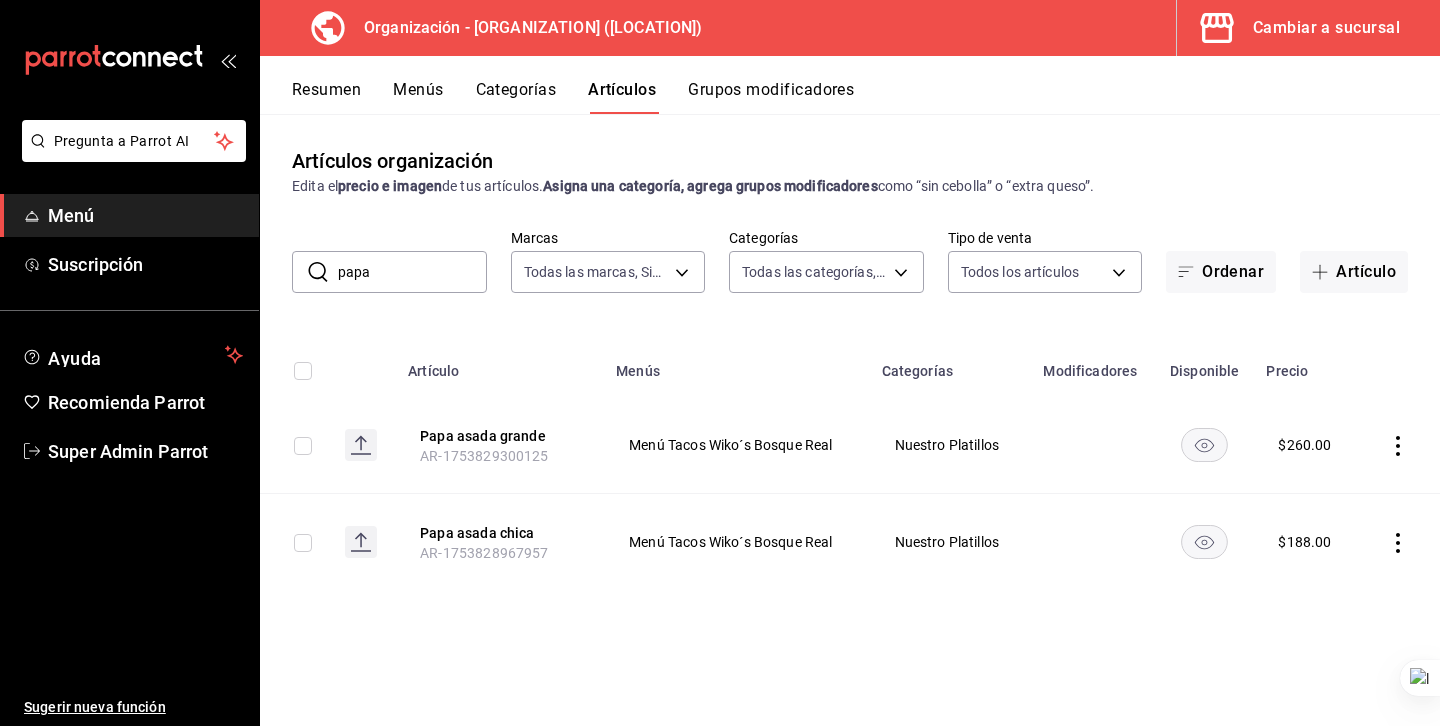 click on "Grupos modificadores" at bounding box center [771, 97] 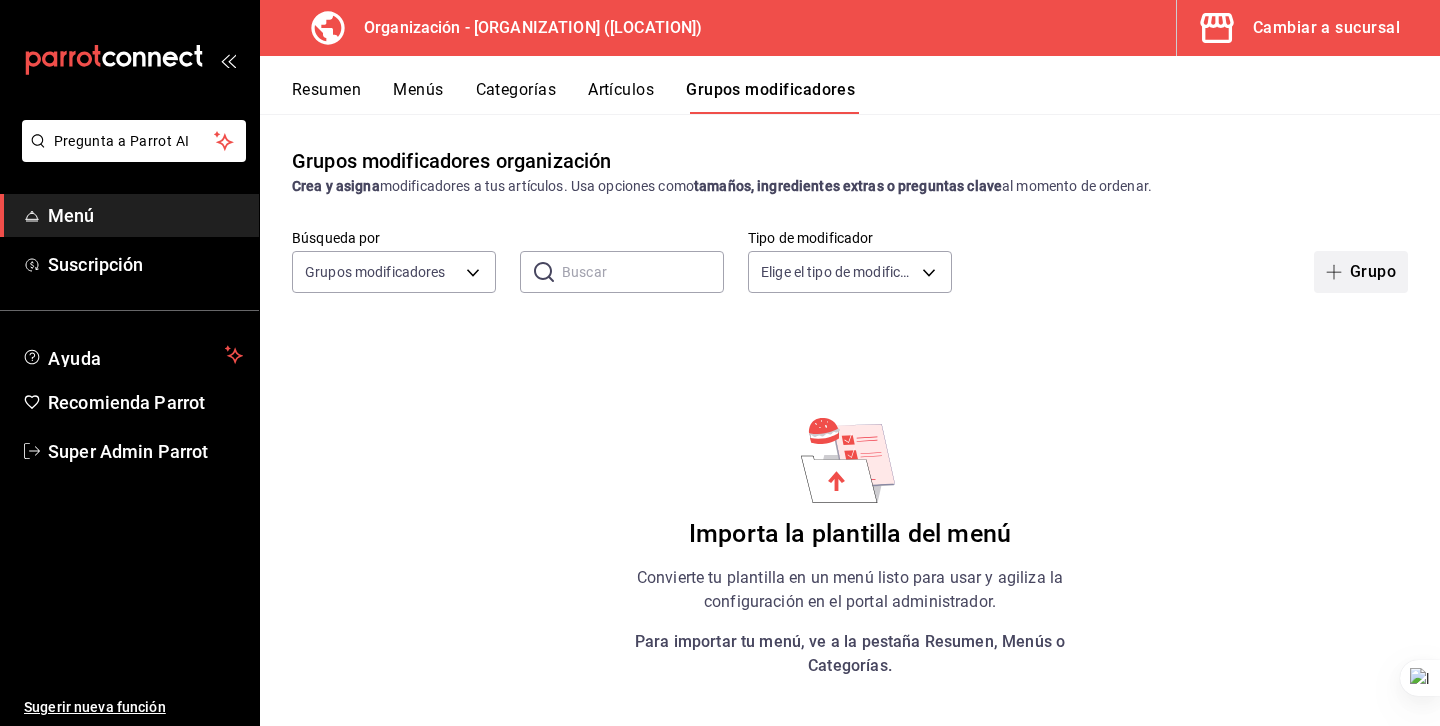 click on "Grupo" at bounding box center (1361, 272) 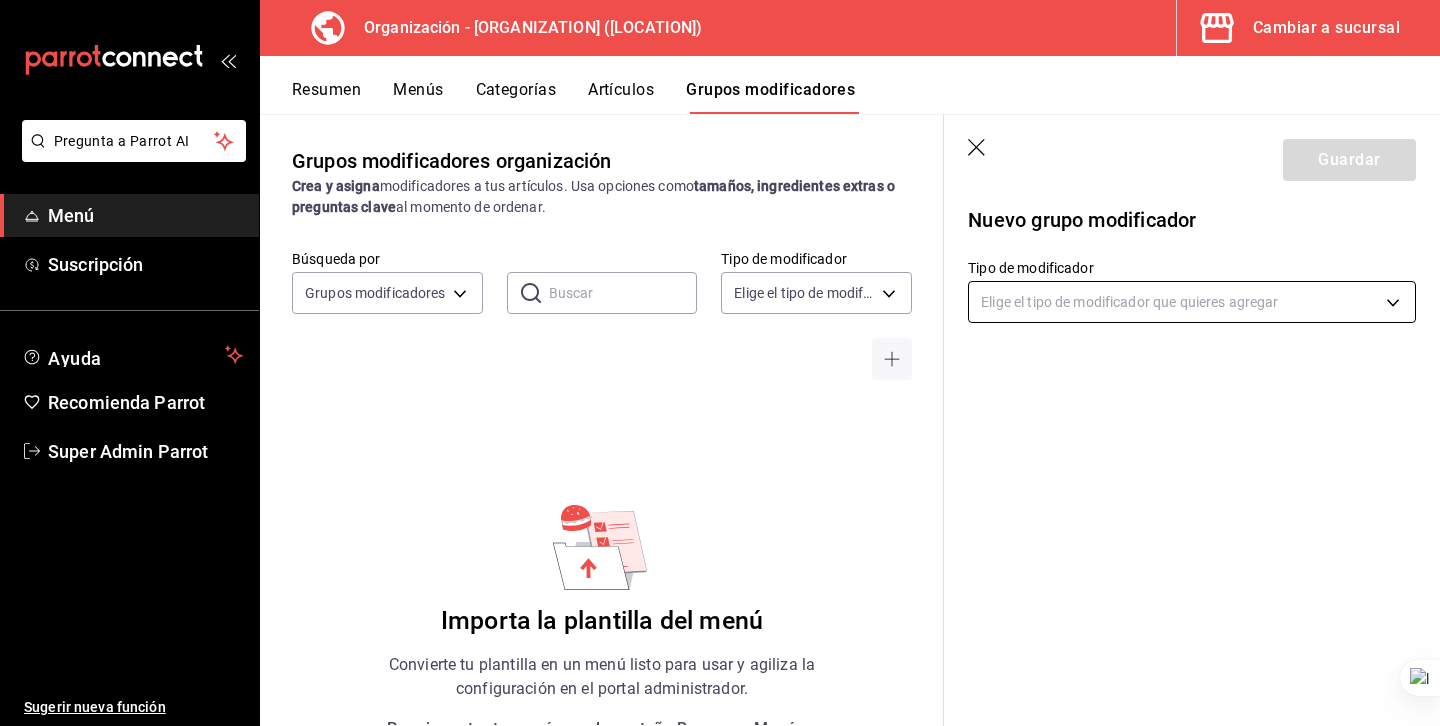 click on "Pregunta a Parrot AI Menú   Suscripción   Ayuda Recomienda Parrot   Super Admin Parrot   Sugerir nueva función   Organización - Wiko’s (Huixquilucan) Cambiar a sucursal Resumen Menús Categorías Artículos Grupos modificadores Grupos modificadores organización Crea y asigna  modificadores a tus artículos. Usa opciones como  tamaños, ingredientes extras o preguntas clave  al momento de ordenar. Búsqueda por Grupos modificadores GROUP ​ ​ Tipo de modificador Elige el tipo de modificador Importa la plantilla del menú Convierte tu plantilla en un menú listo para usar y agiliza la configuración en el portal administrador. Para importar tu menú, ve a la pestaña Resumen, Menús o Categorías. Guardar Nuevo grupo modificador Tipo de modificador Elige el tipo de modificador que quieres agregar GANA 1 MES GRATIS EN TU SUSCRIPCIÓN AQUÍ Ver video tutorial Ir a video Ver video tutorial Ir a video Pregunta a Parrot AI Menú   Suscripción   Ayuda Recomienda Parrot   Super Admin Parrot" at bounding box center (720, 363) 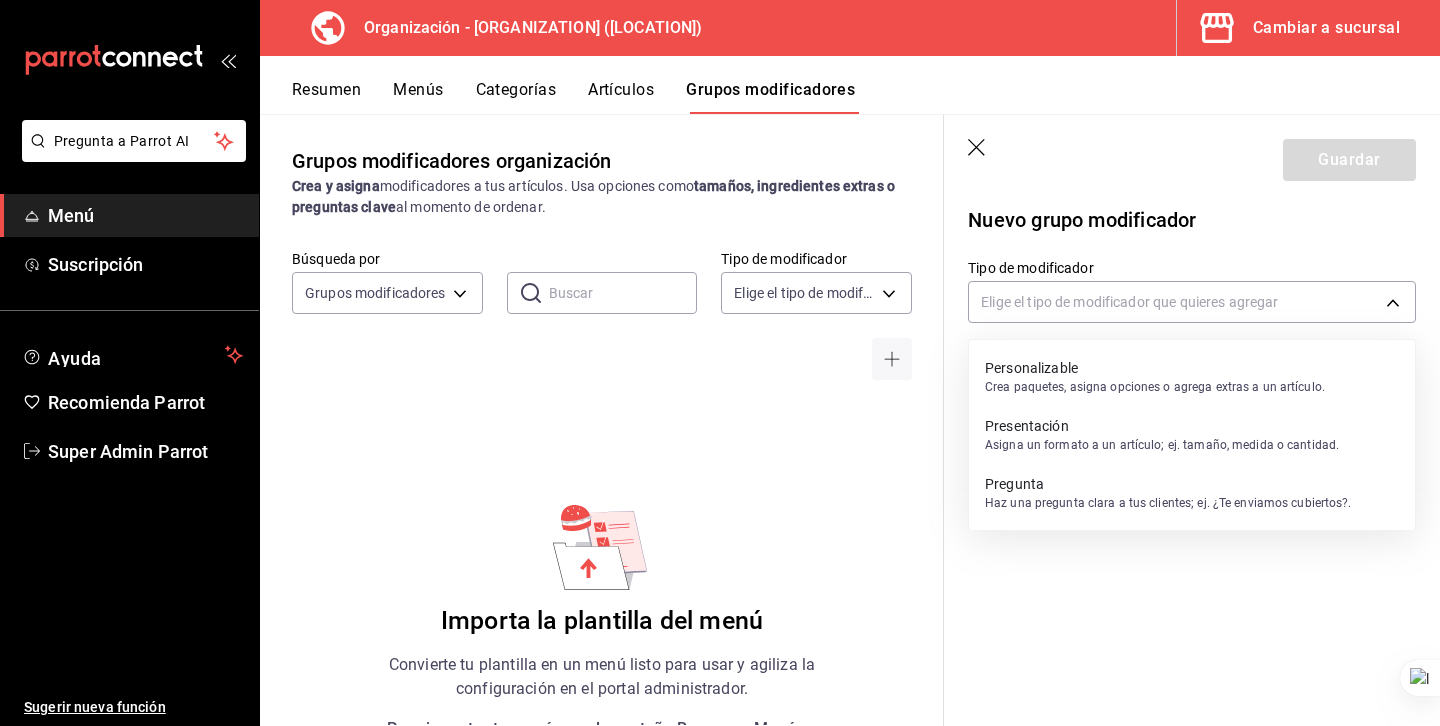 click on "Personalizable Crea paquetes, asigna opciones o agrega extras a un artículo." at bounding box center (1155, 377) 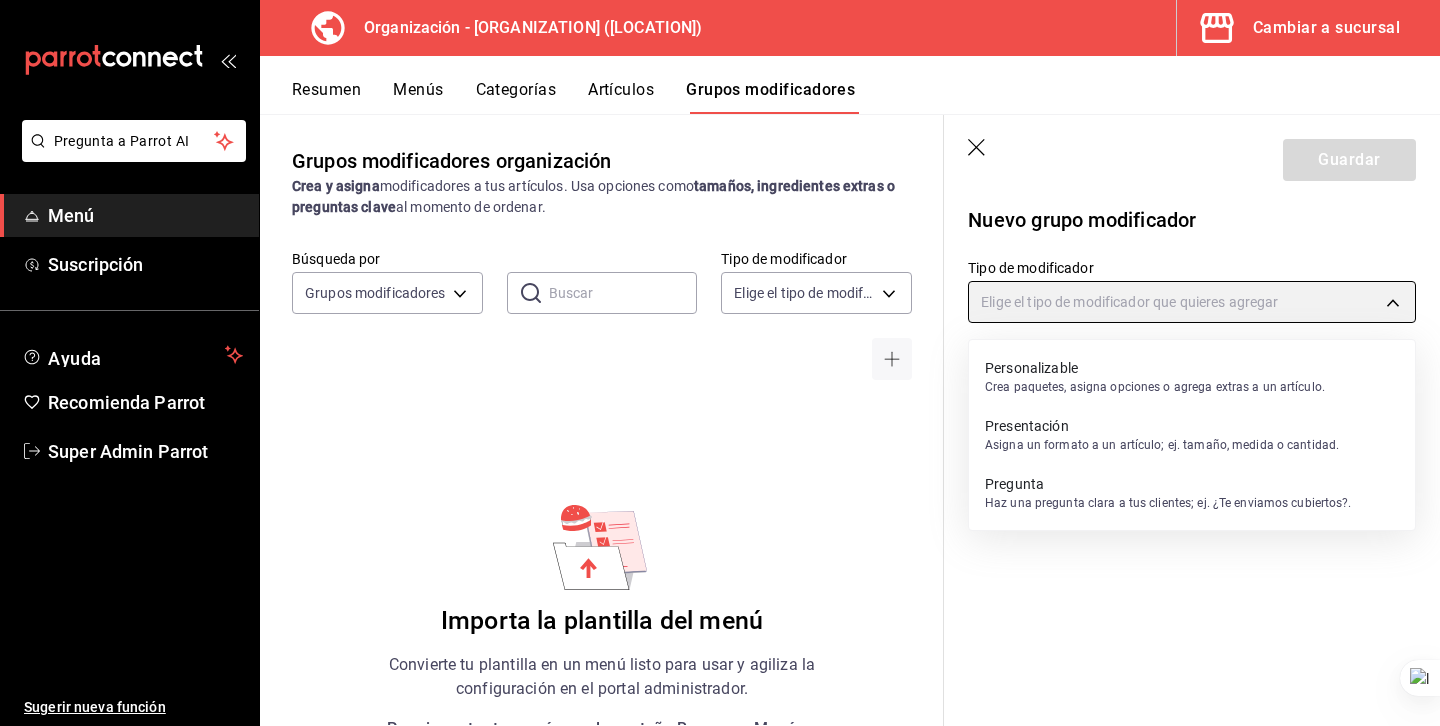type on "CUSTOMIZABLE" 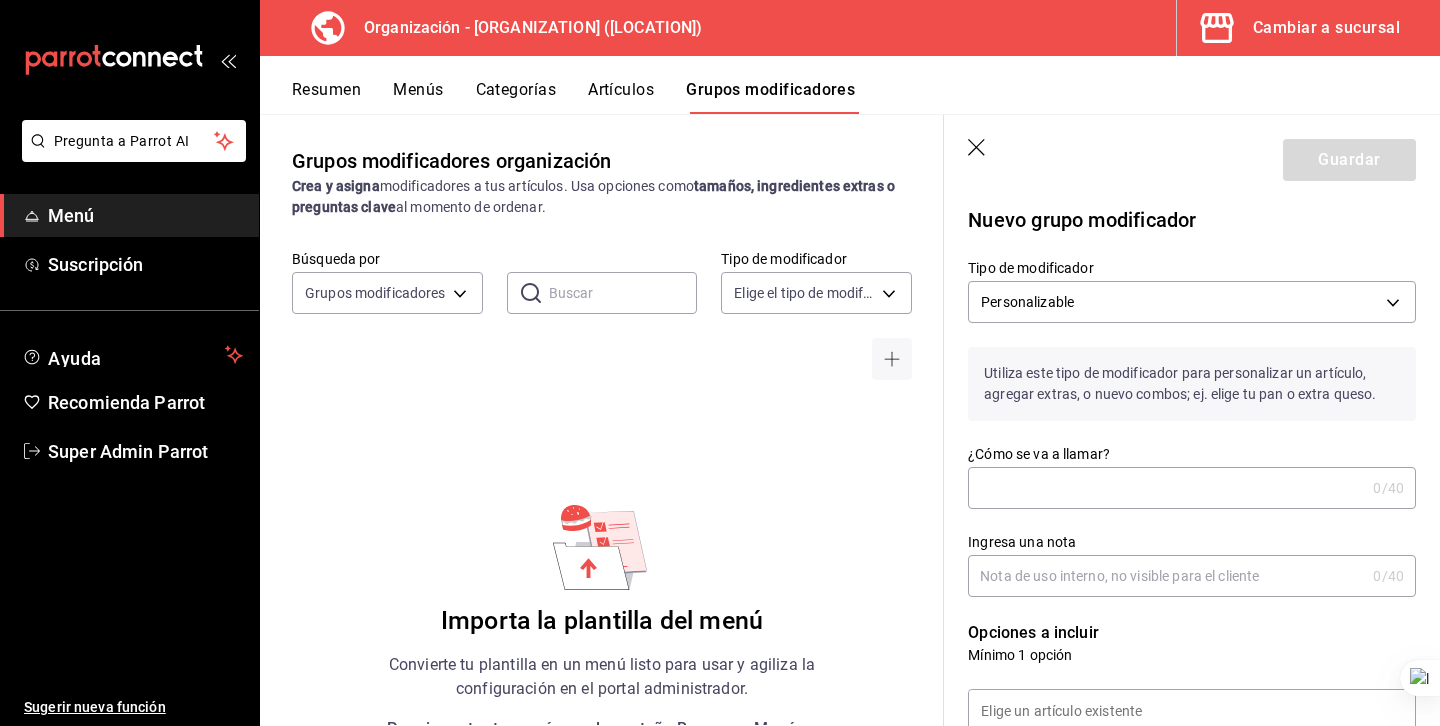 click on "¿Cómo se va a llamar?" at bounding box center [1166, 488] 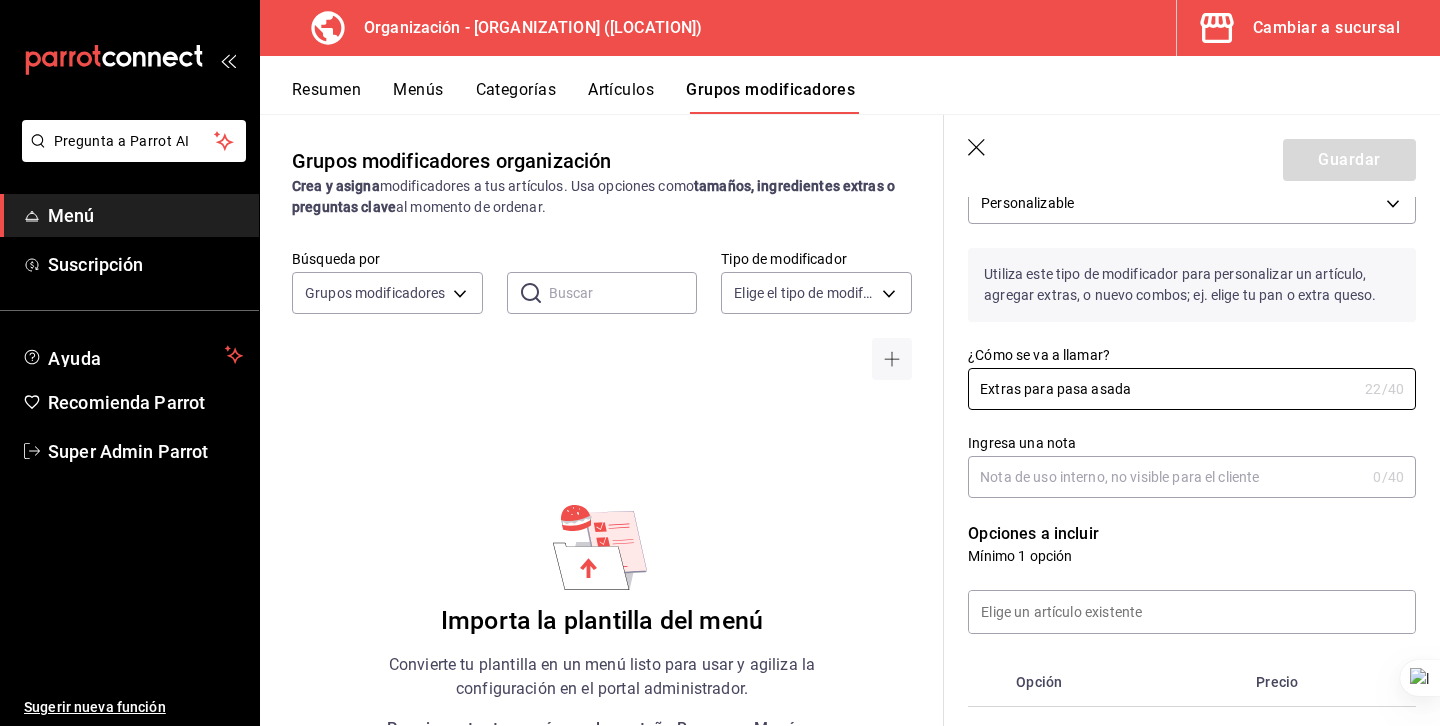 scroll, scrollTop: 100, scrollLeft: 0, axis: vertical 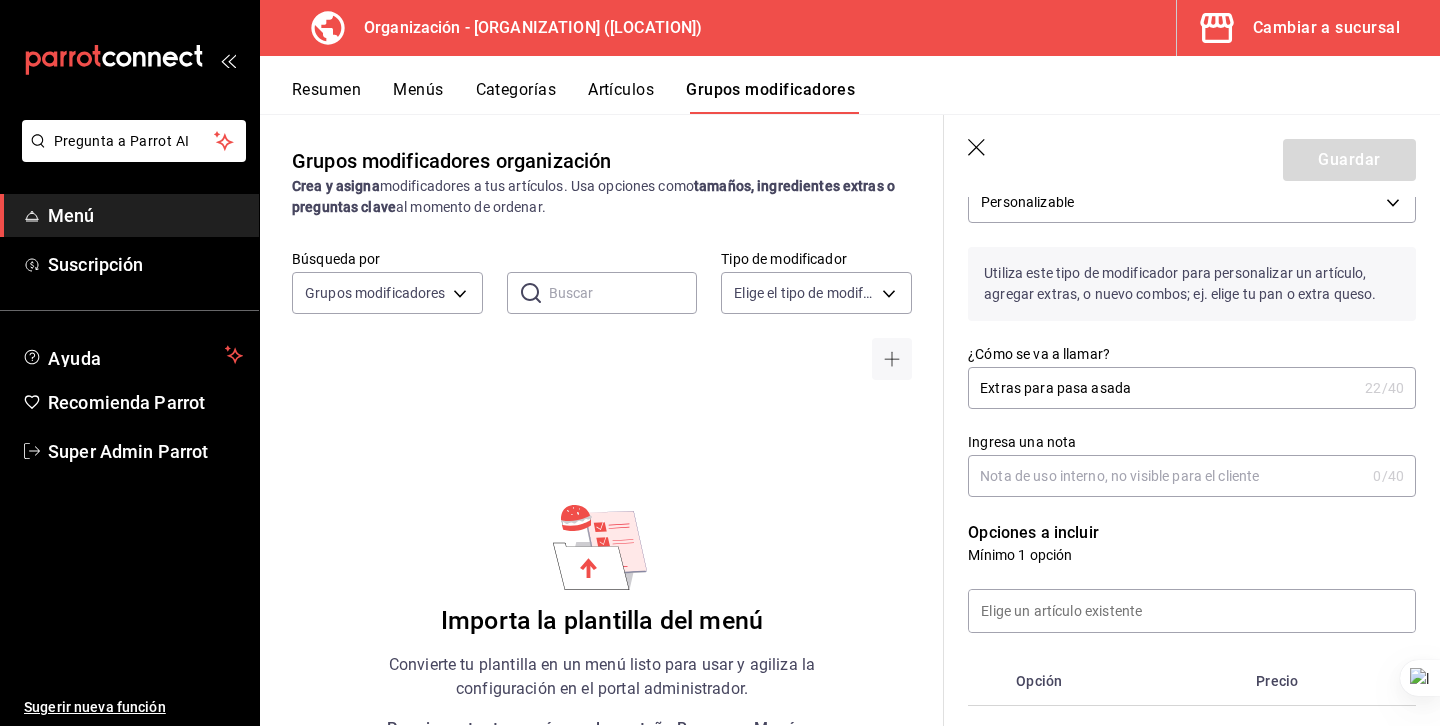 click on "Extras para pasa asada" at bounding box center [1162, 388] 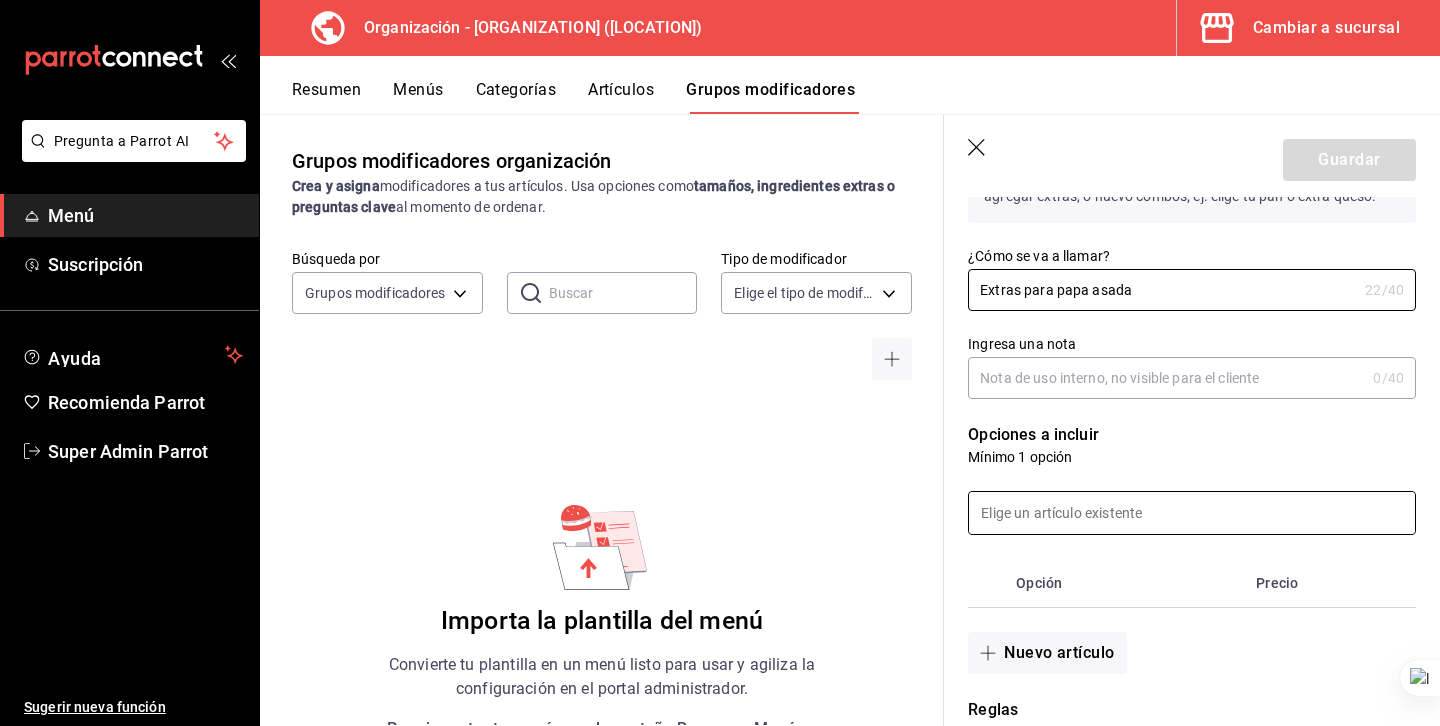 scroll, scrollTop: 410, scrollLeft: 0, axis: vertical 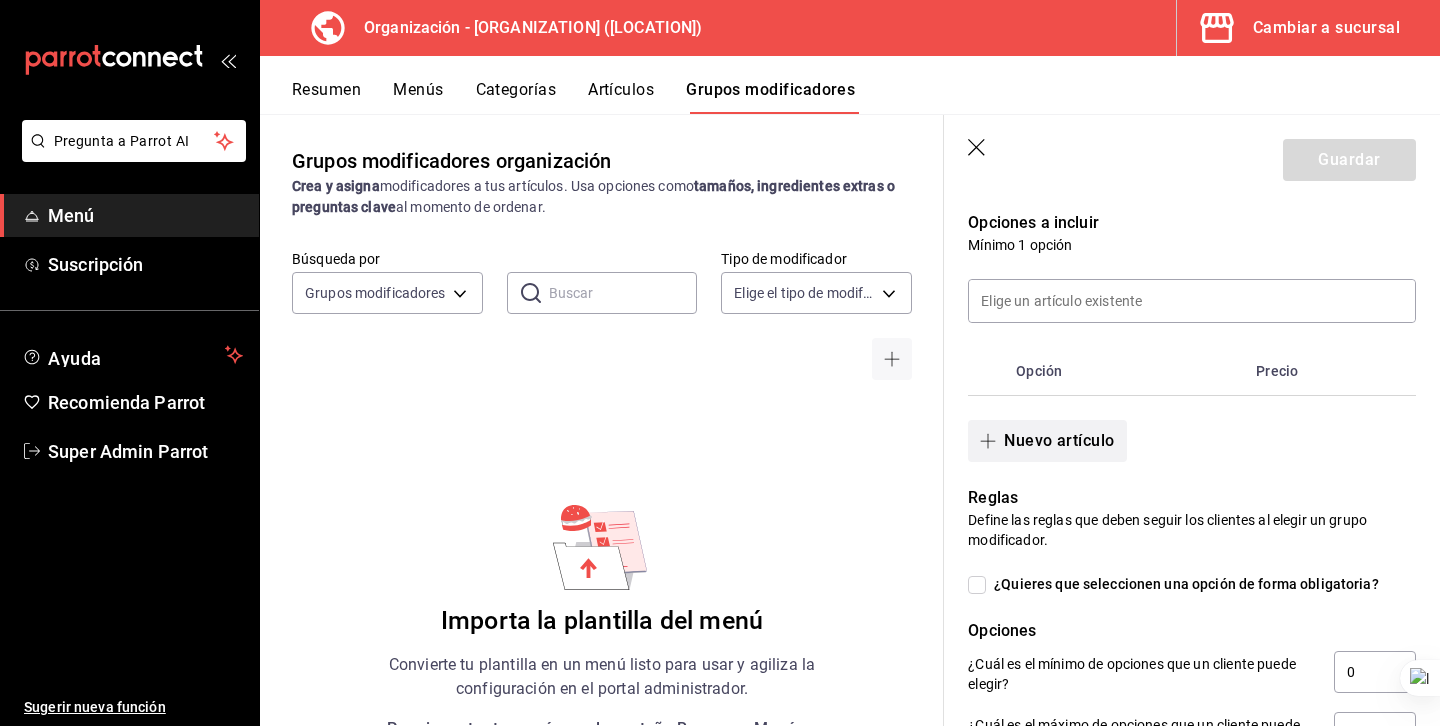 type on "Extras para papa asada" 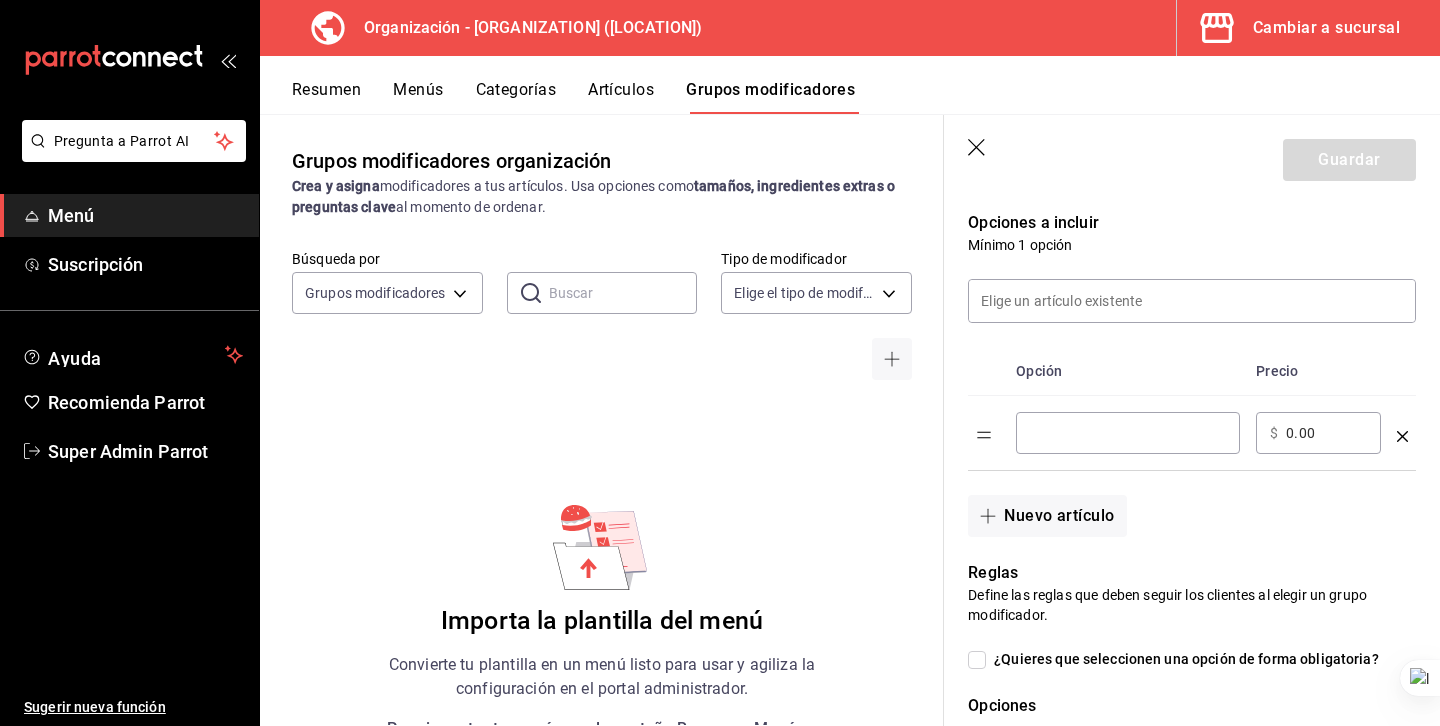 click on "​" at bounding box center (1128, 433) 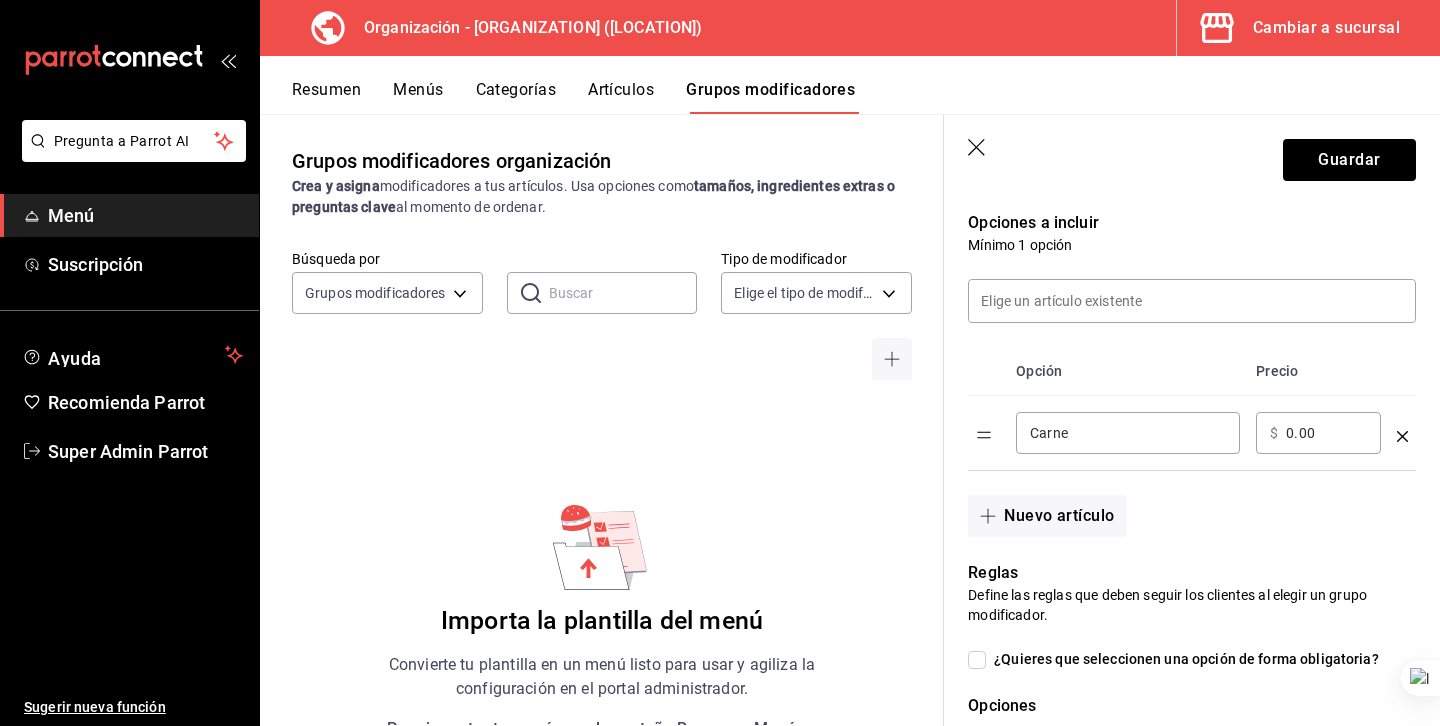 type on "Carne picada" 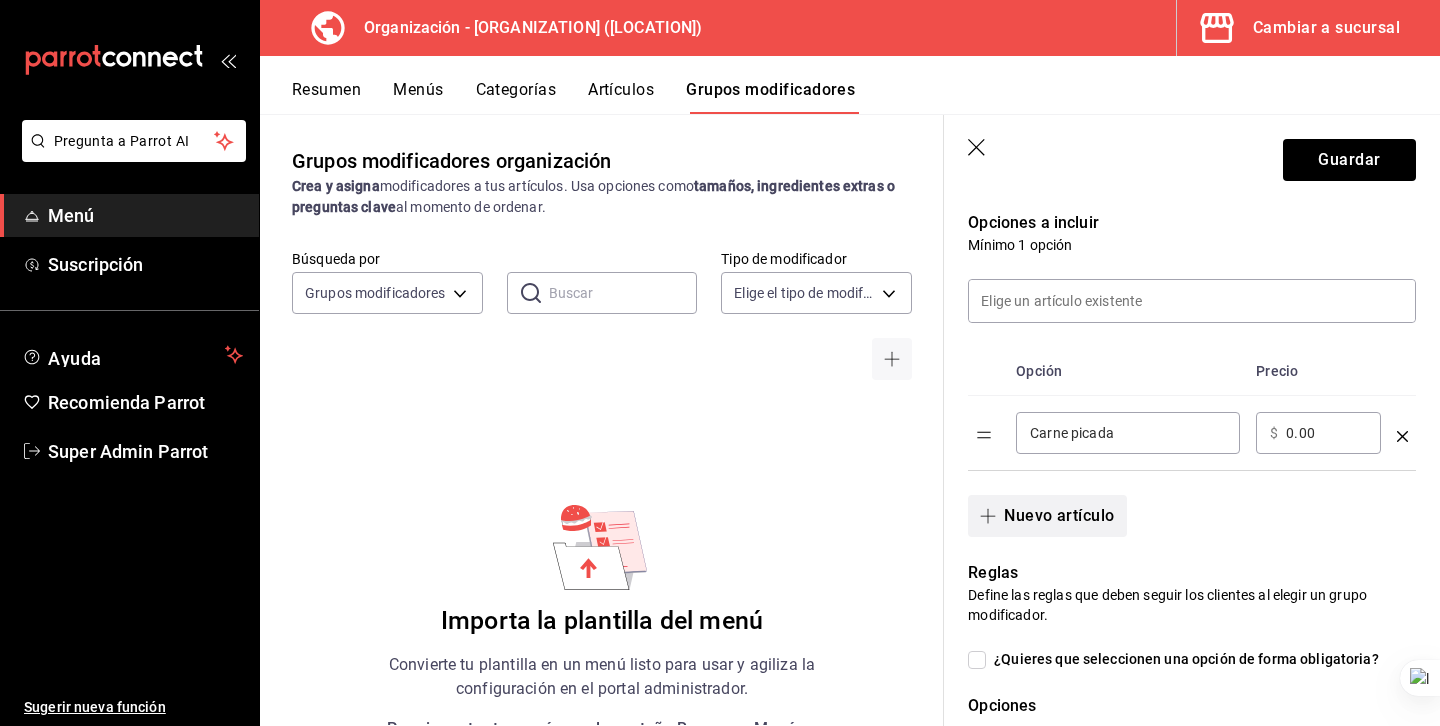 click on "Nuevo artículo" at bounding box center (1047, 516) 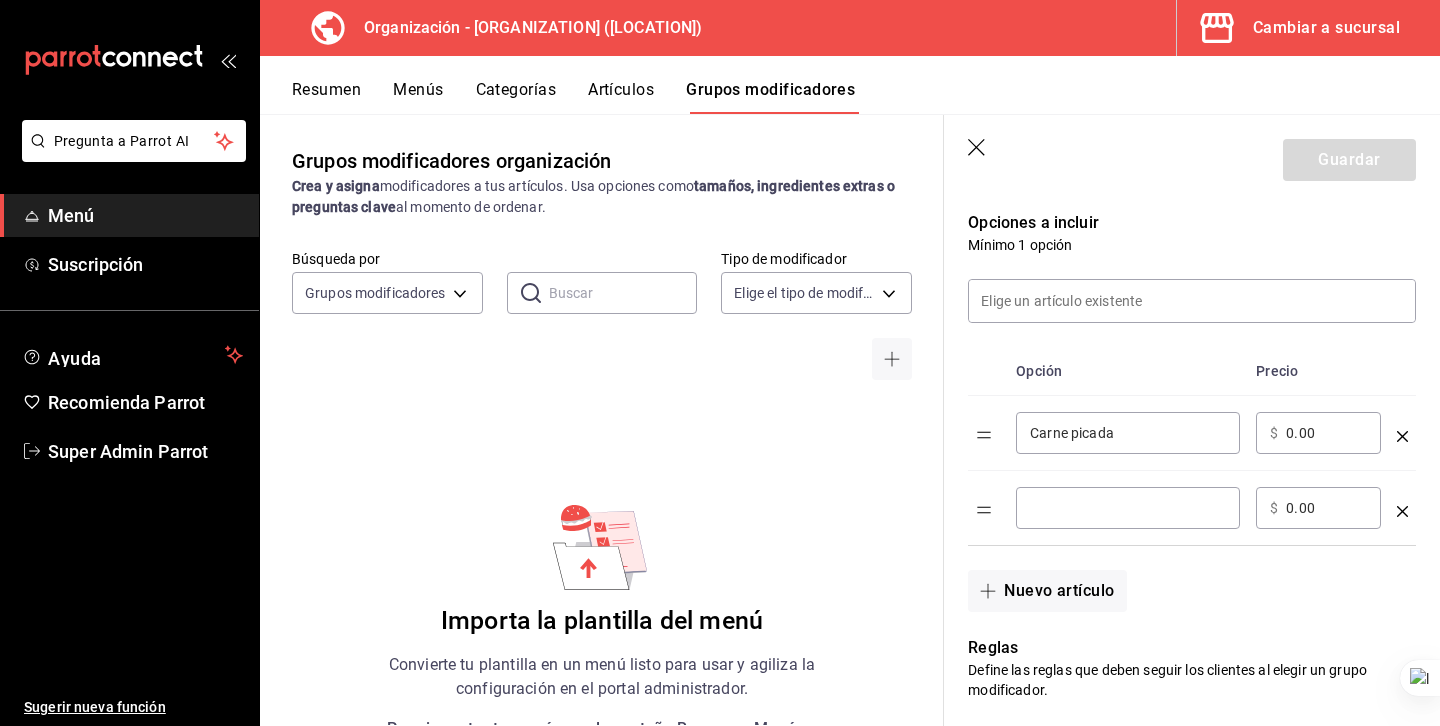 click at bounding box center [1128, 508] 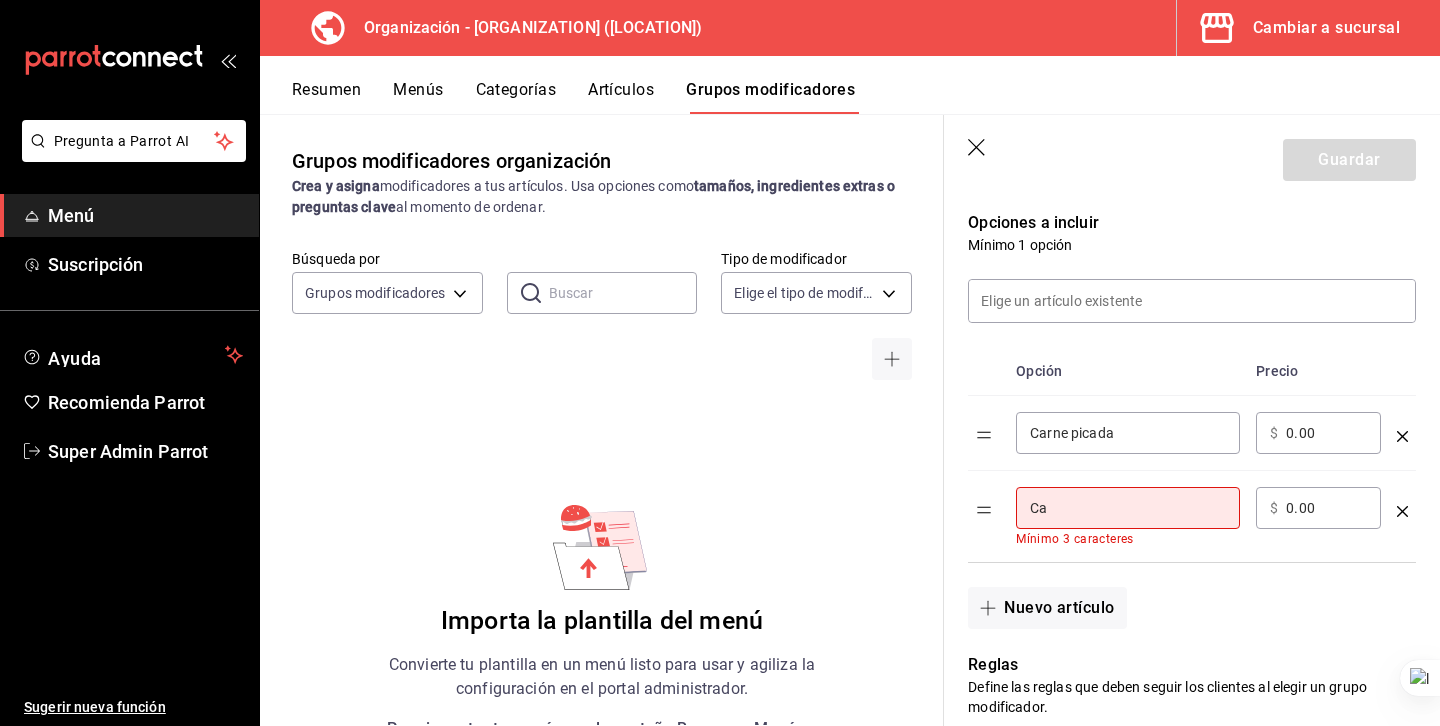 type on "C" 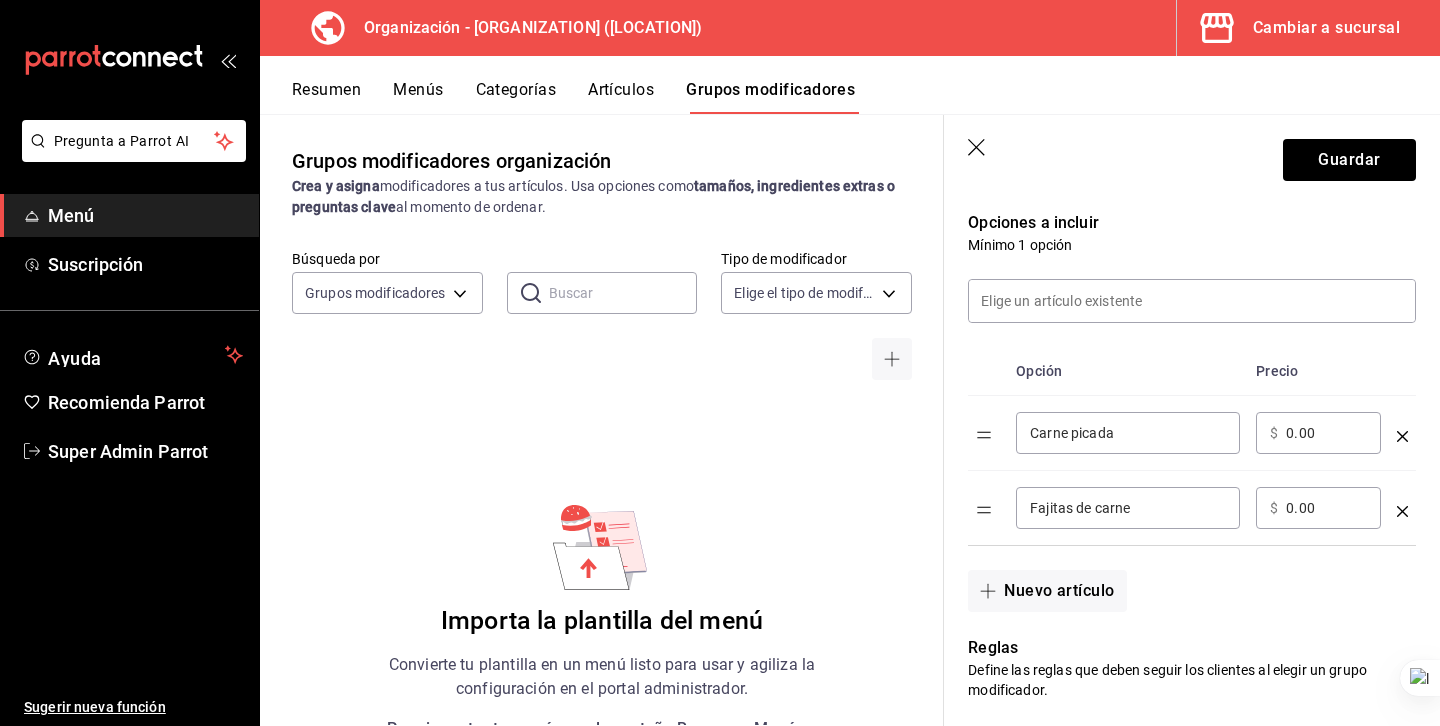 click on "Fajitas de carne" at bounding box center (1128, 508) 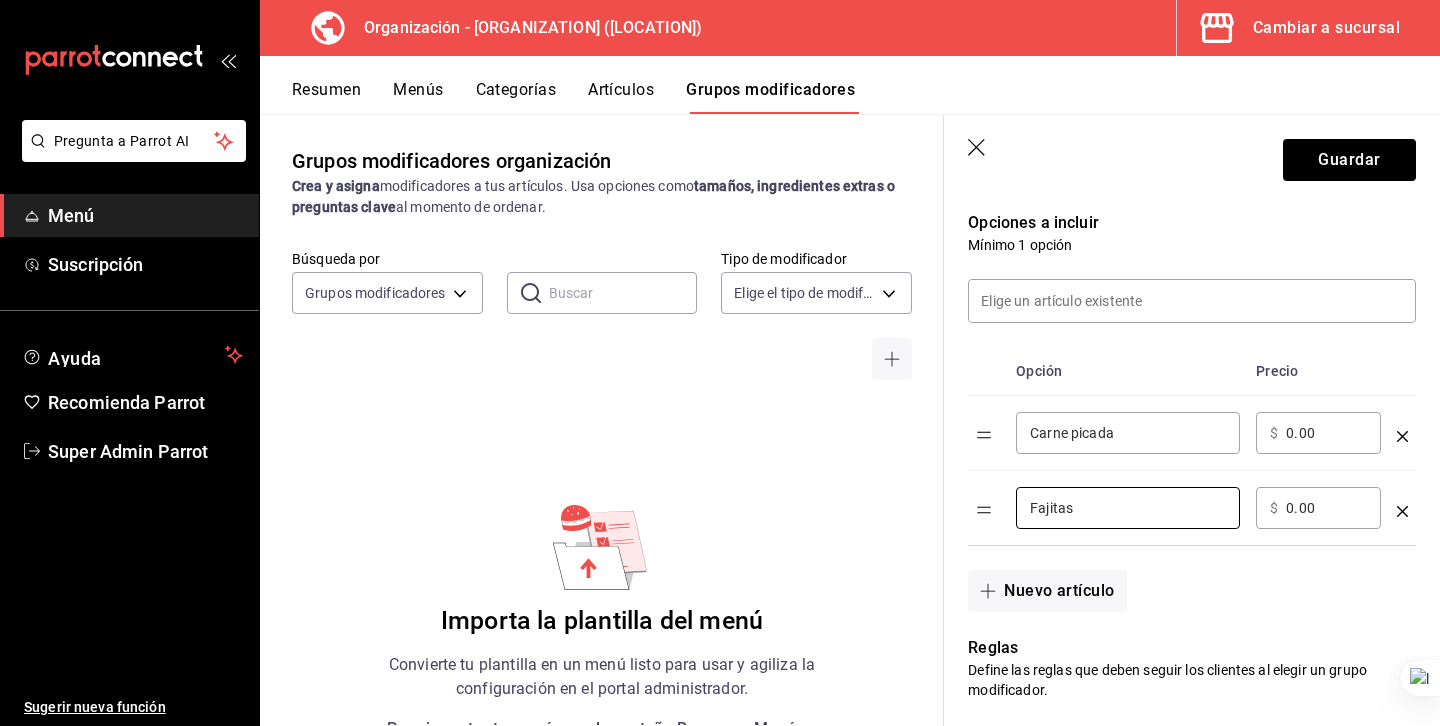 type on "Fajitas" 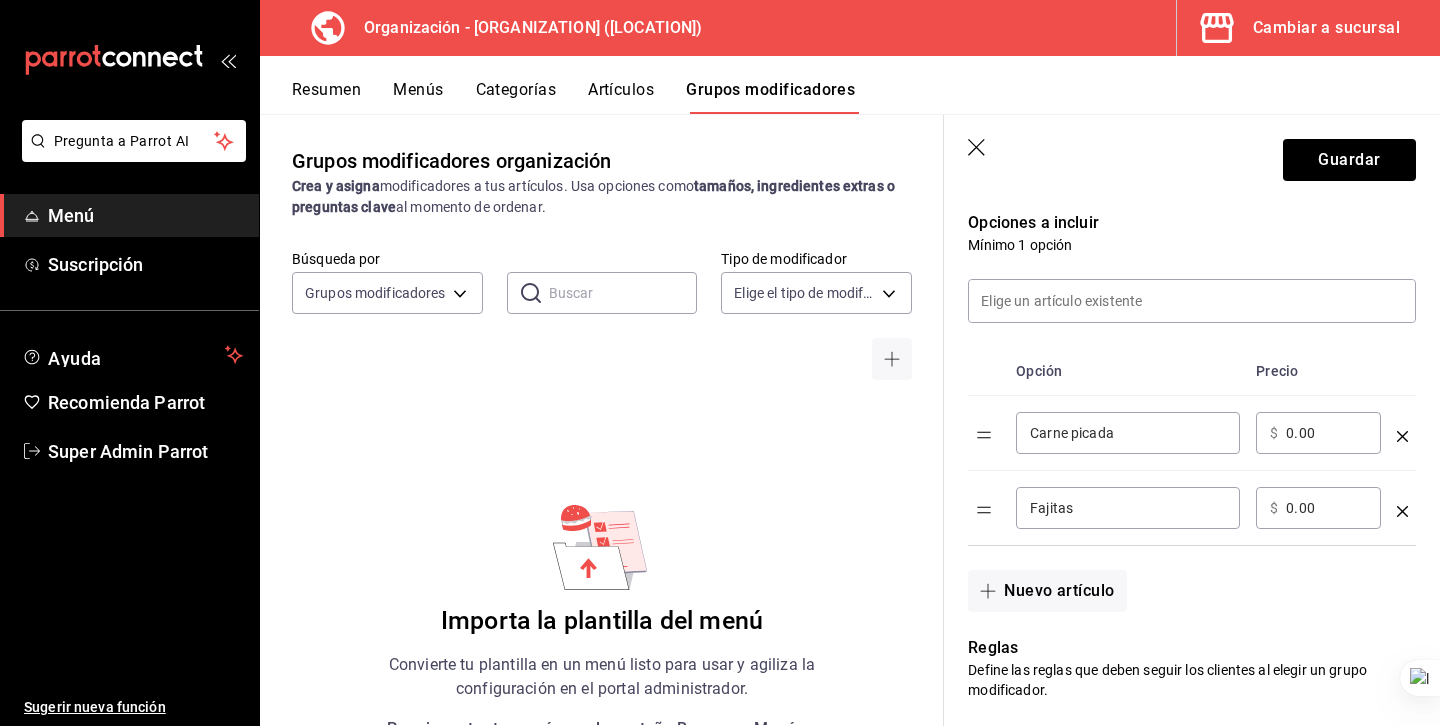 click on "0.00" at bounding box center (1326, 433) 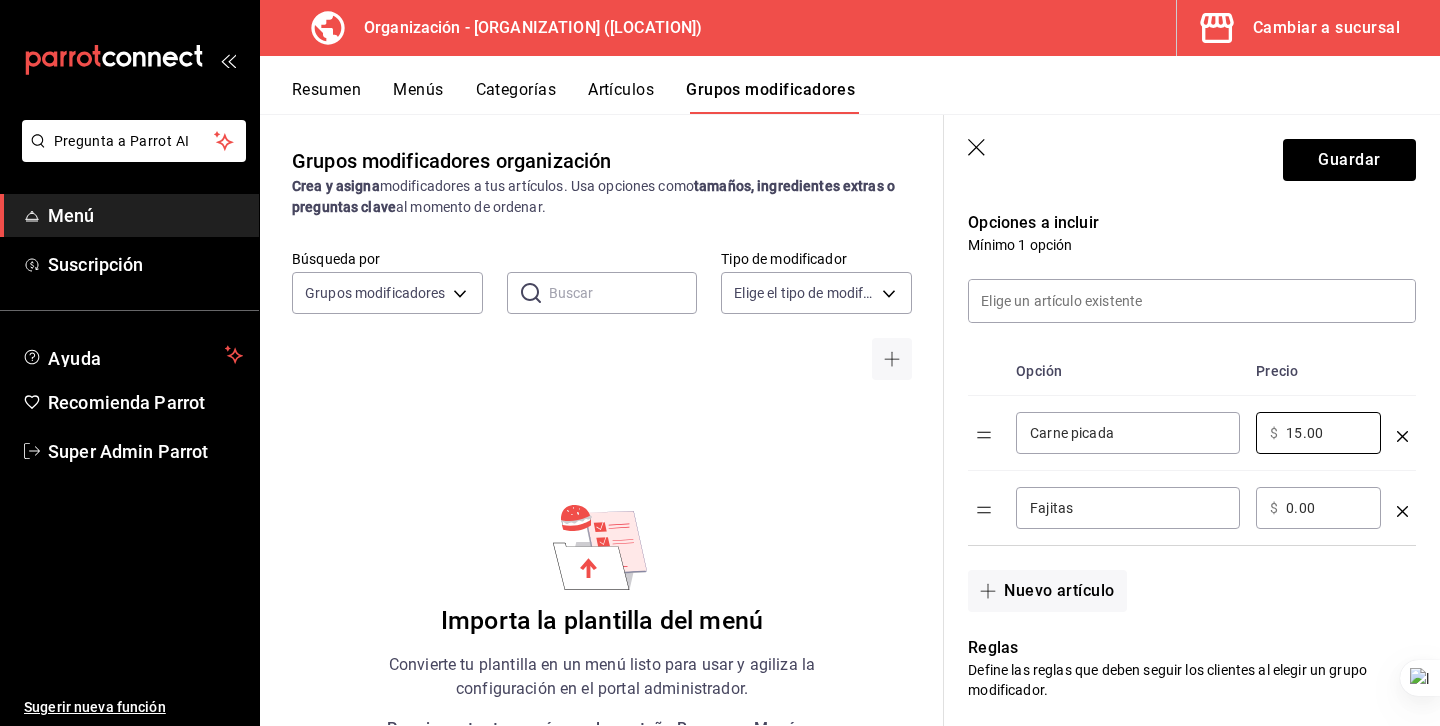 type on "15.00" 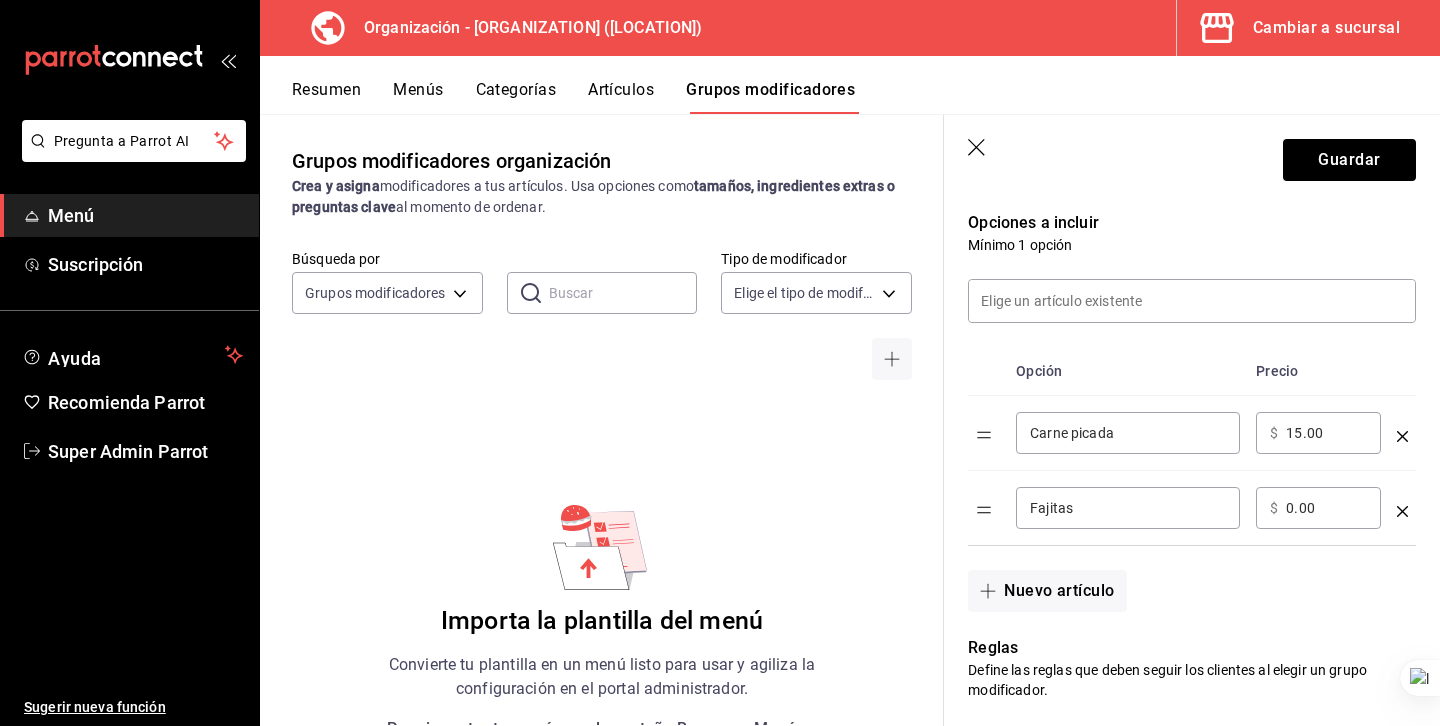 click on "0.00" at bounding box center [1326, 508] 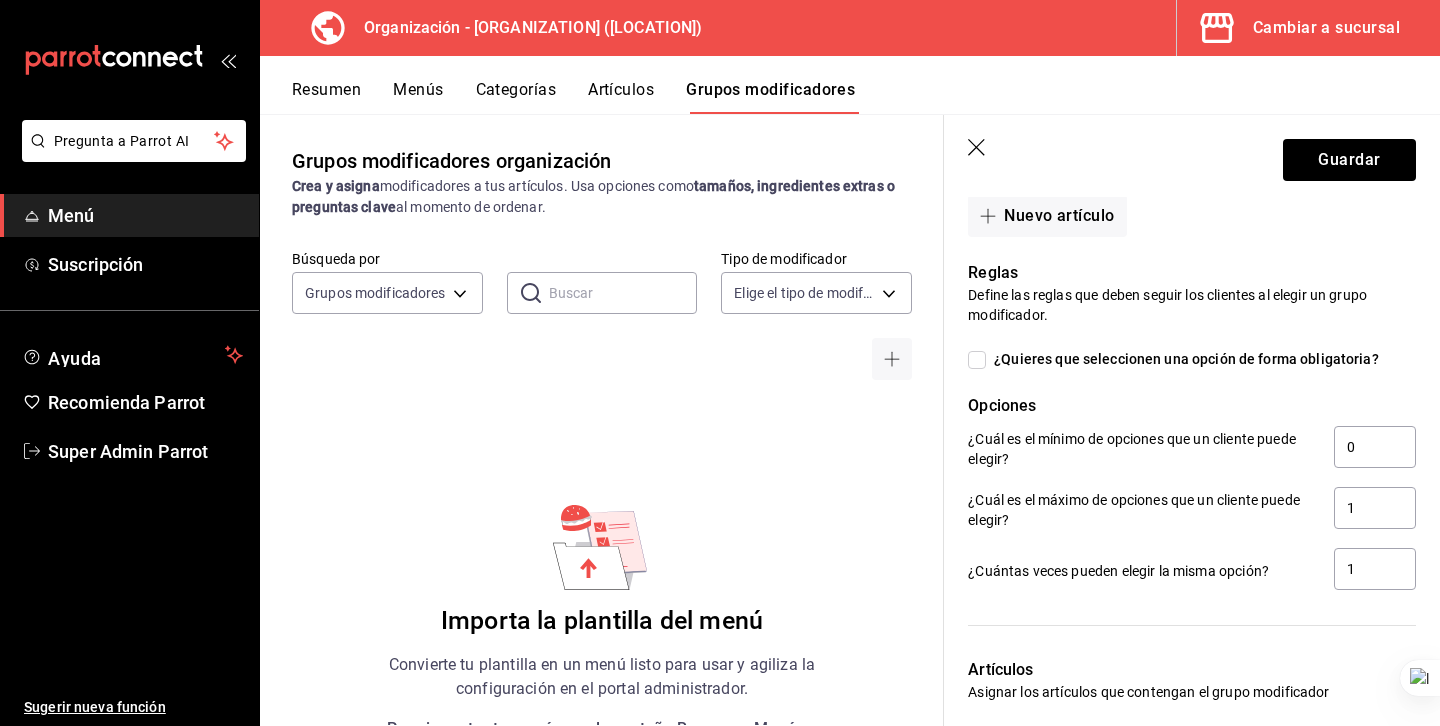 scroll, scrollTop: 782, scrollLeft: 0, axis: vertical 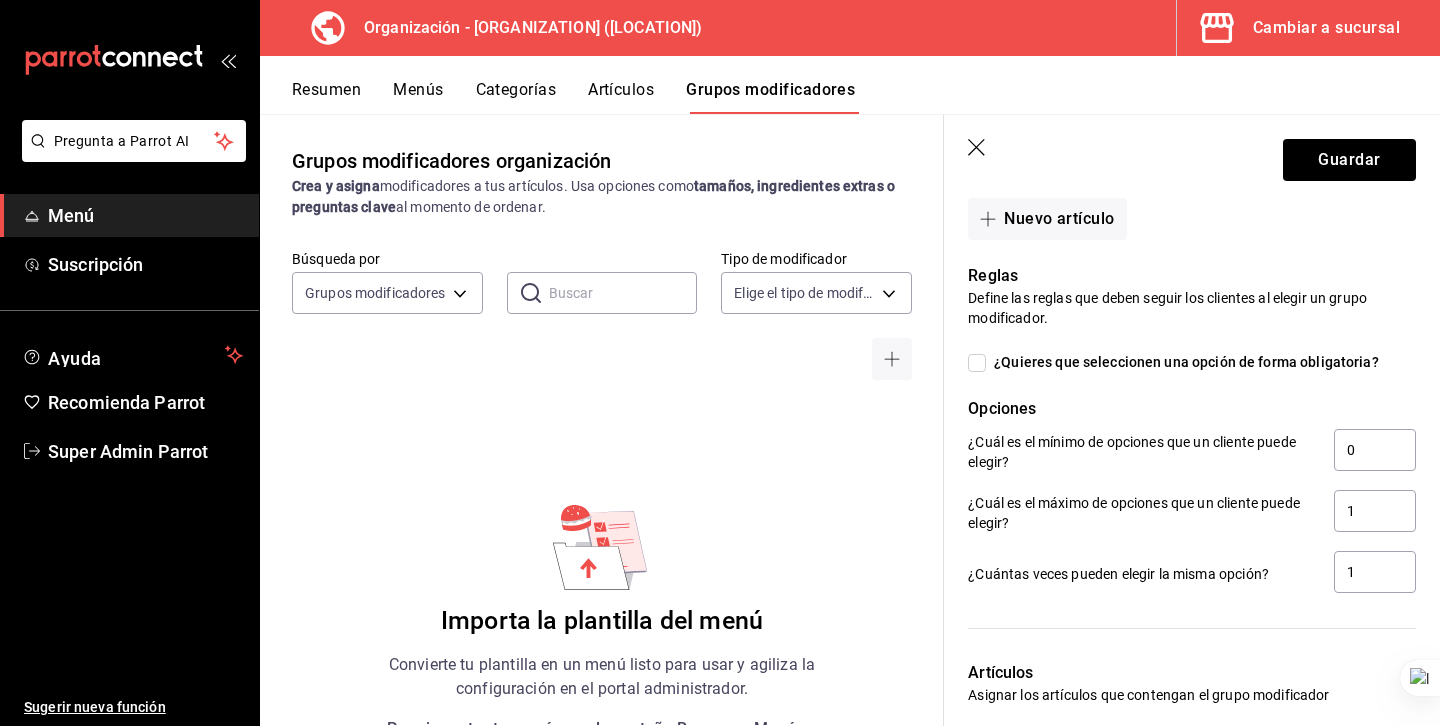 type on "10.00" 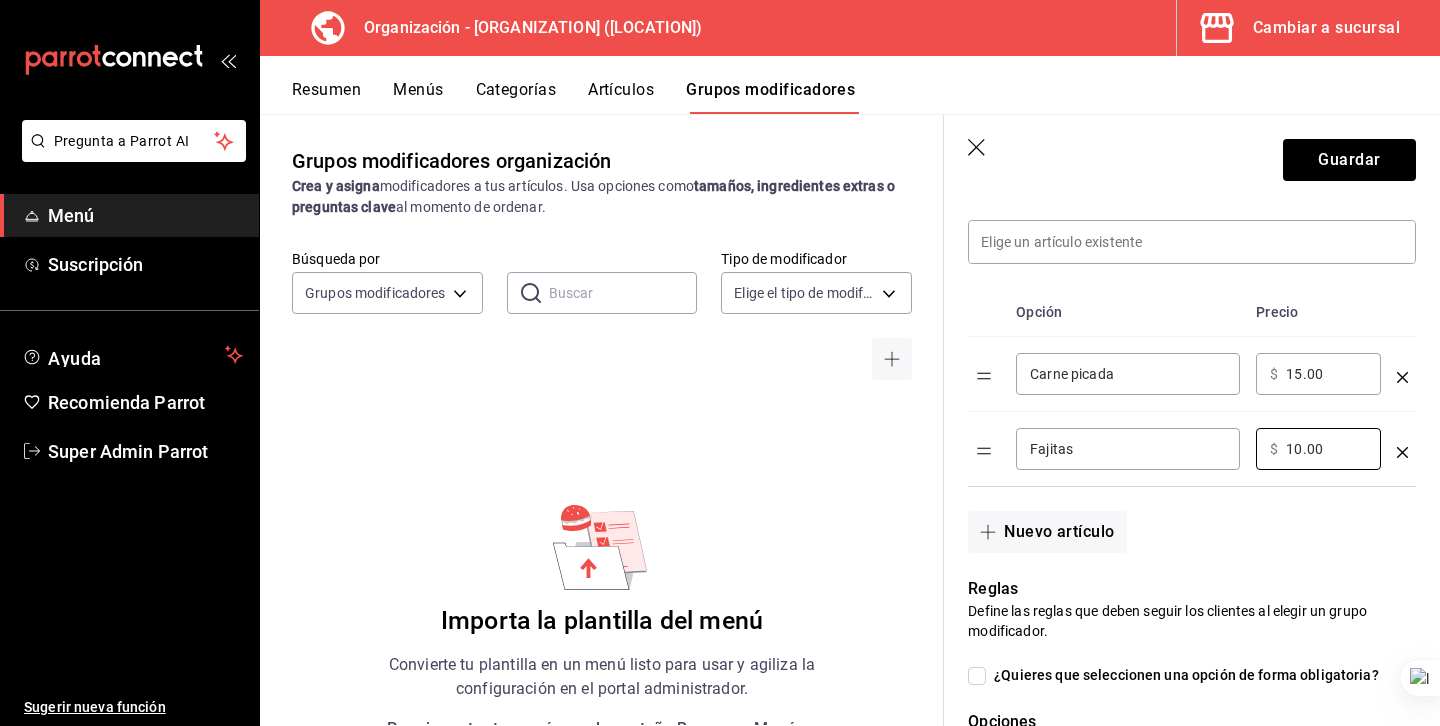scroll, scrollTop: 447, scrollLeft: 0, axis: vertical 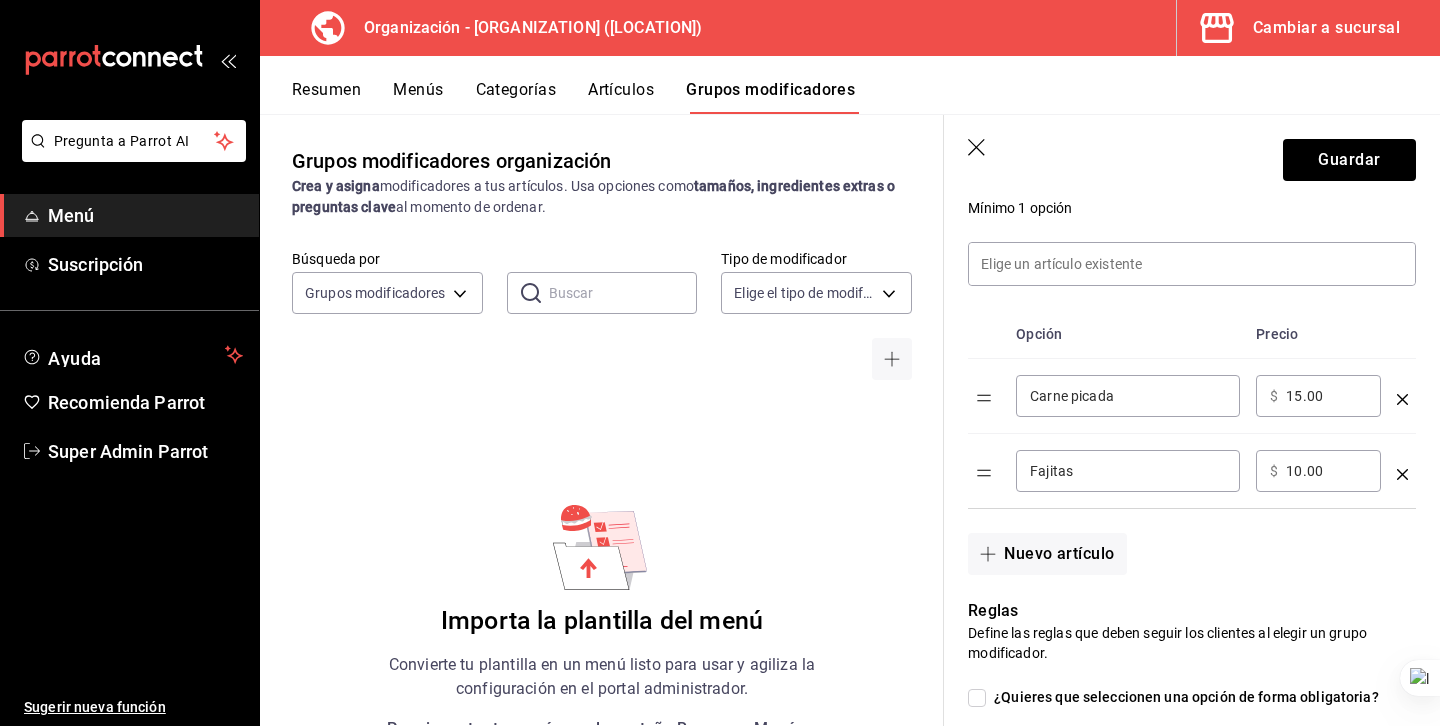 click on "Carne picada" at bounding box center (1128, 396) 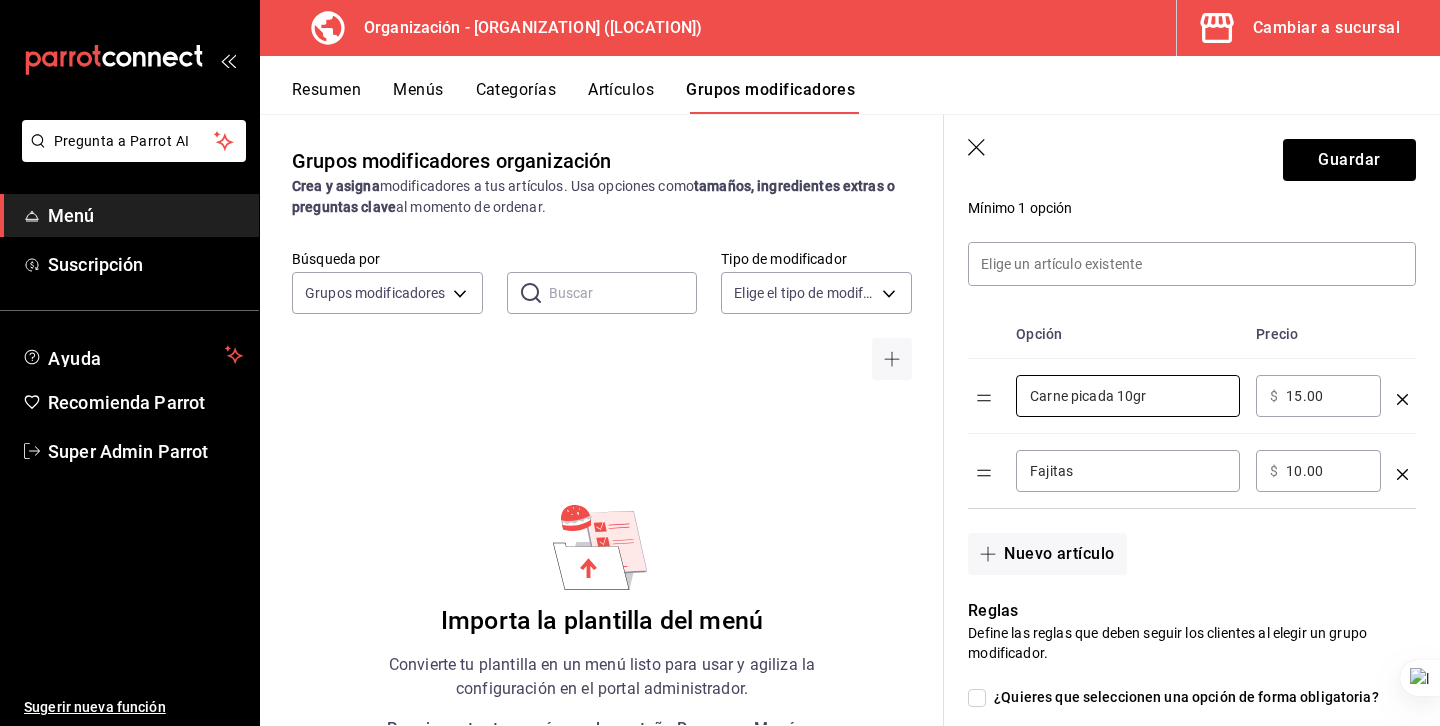 type on "Carne picada 10gr" 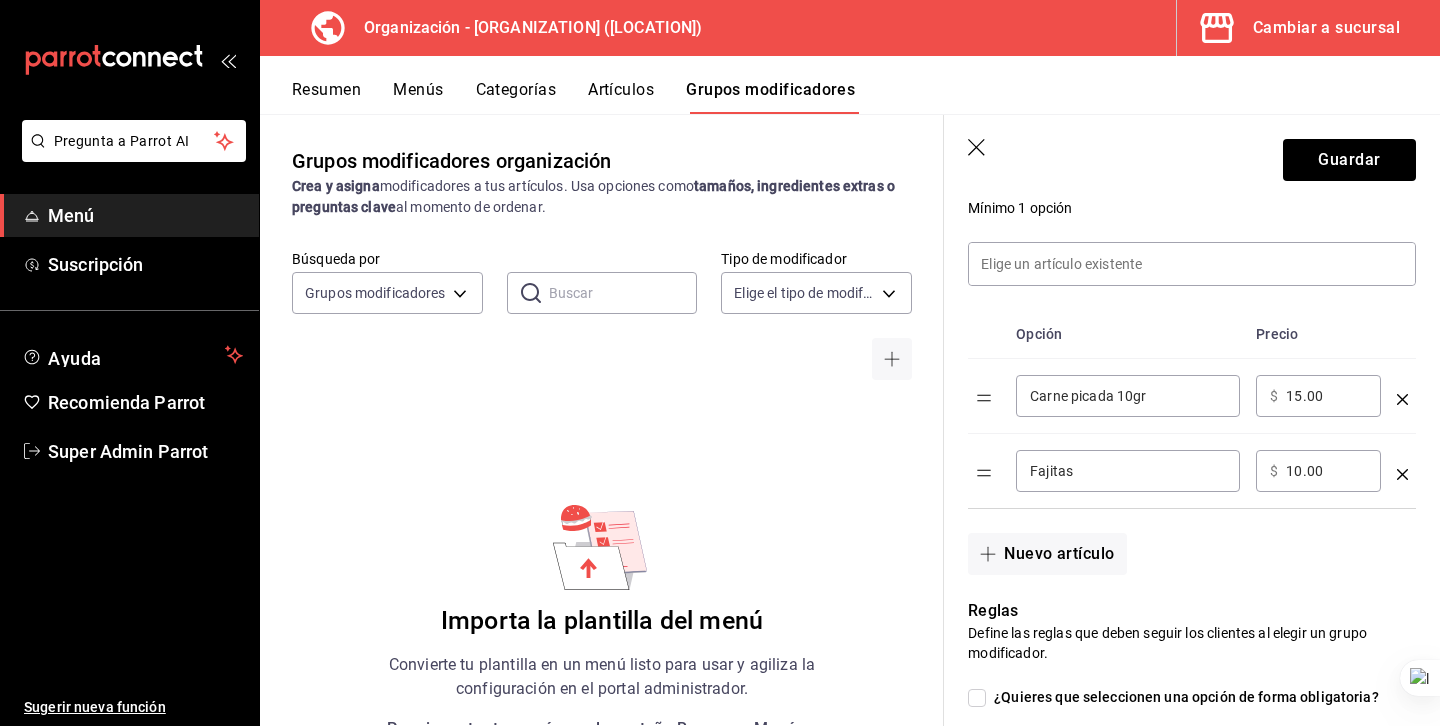click on "Fajitas" at bounding box center (1128, 471) 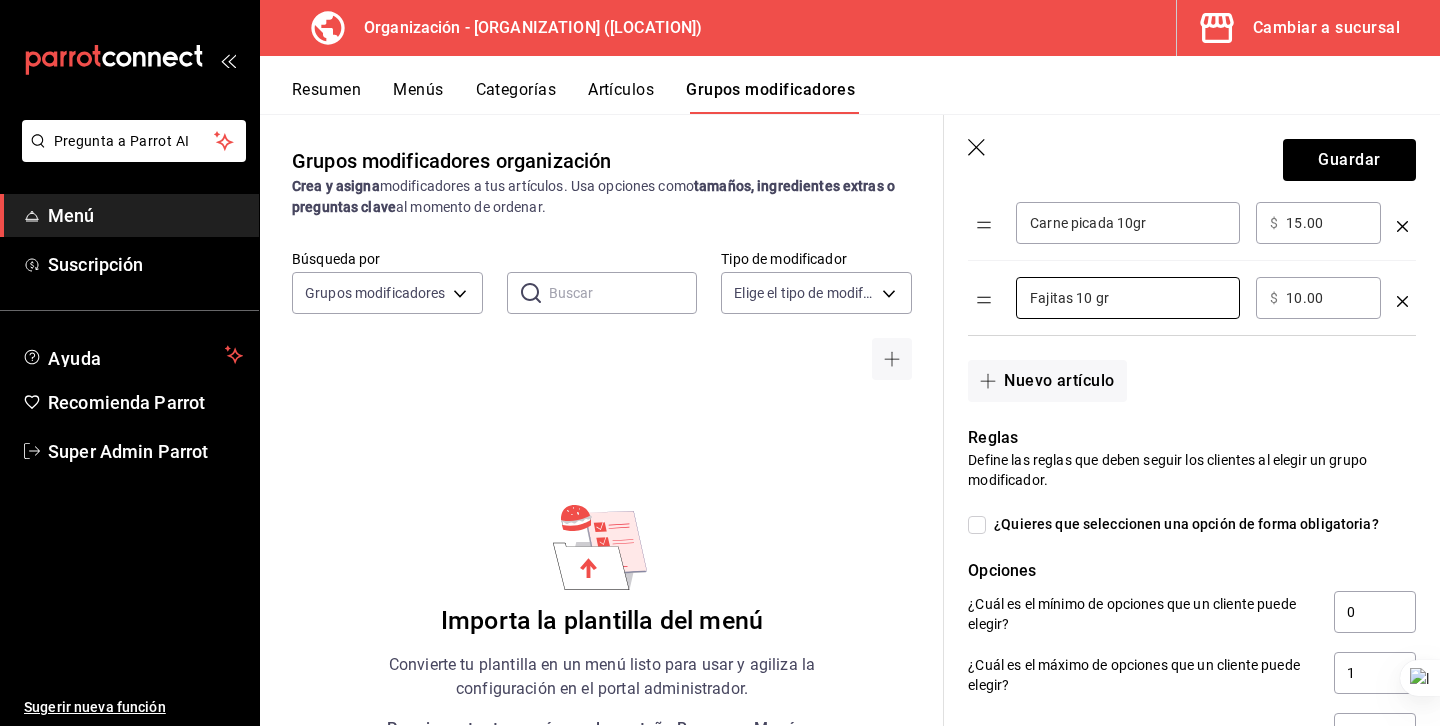 scroll, scrollTop: 639, scrollLeft: 0, axis: vertical 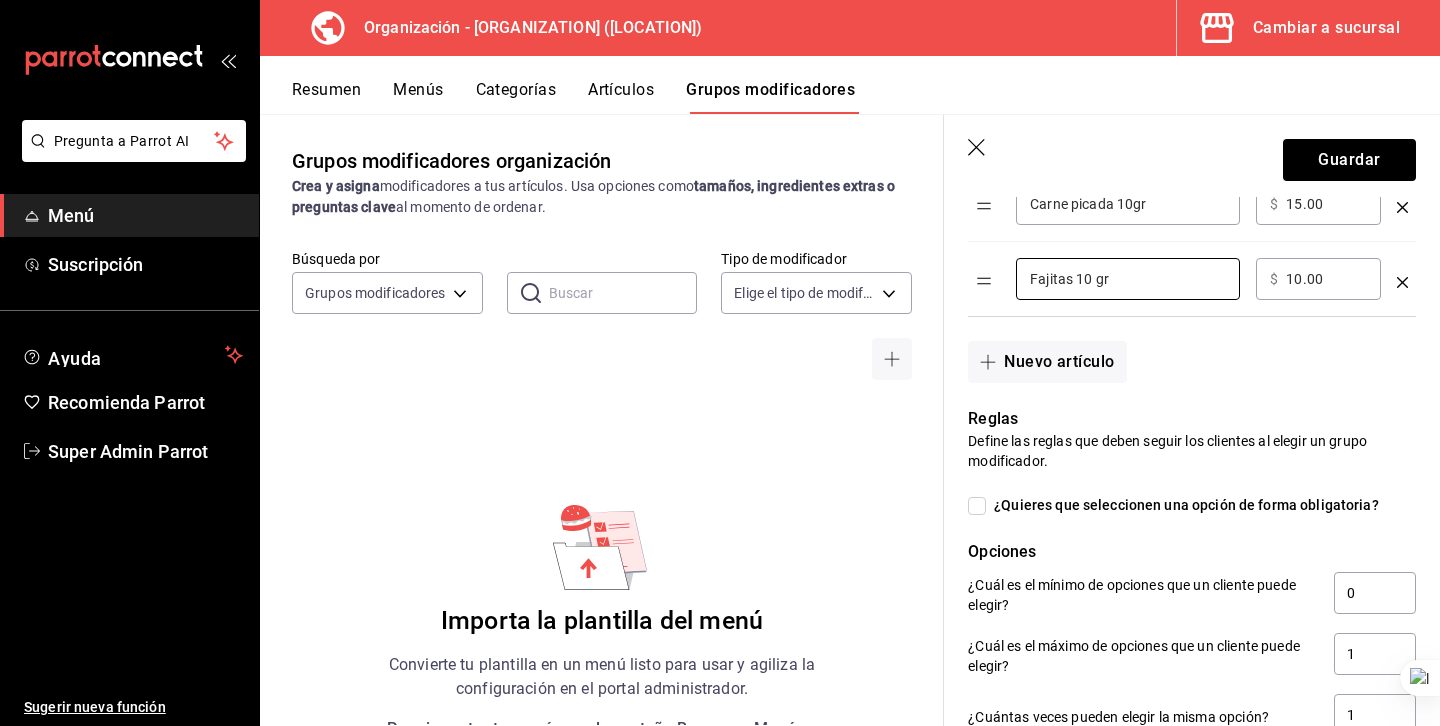 type on "Fajitas 10 gr" 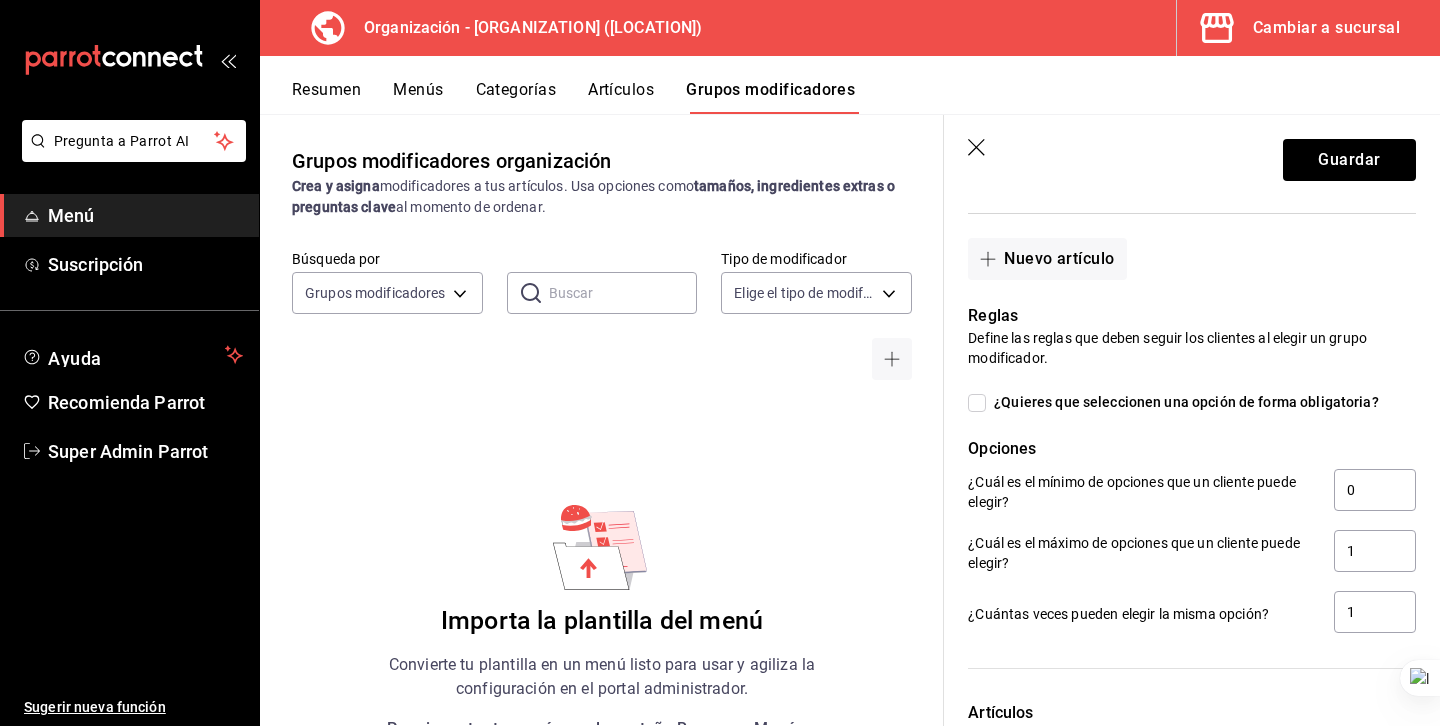scroll, scrollTop: 756, scrollLeft: 0, axis: vertical 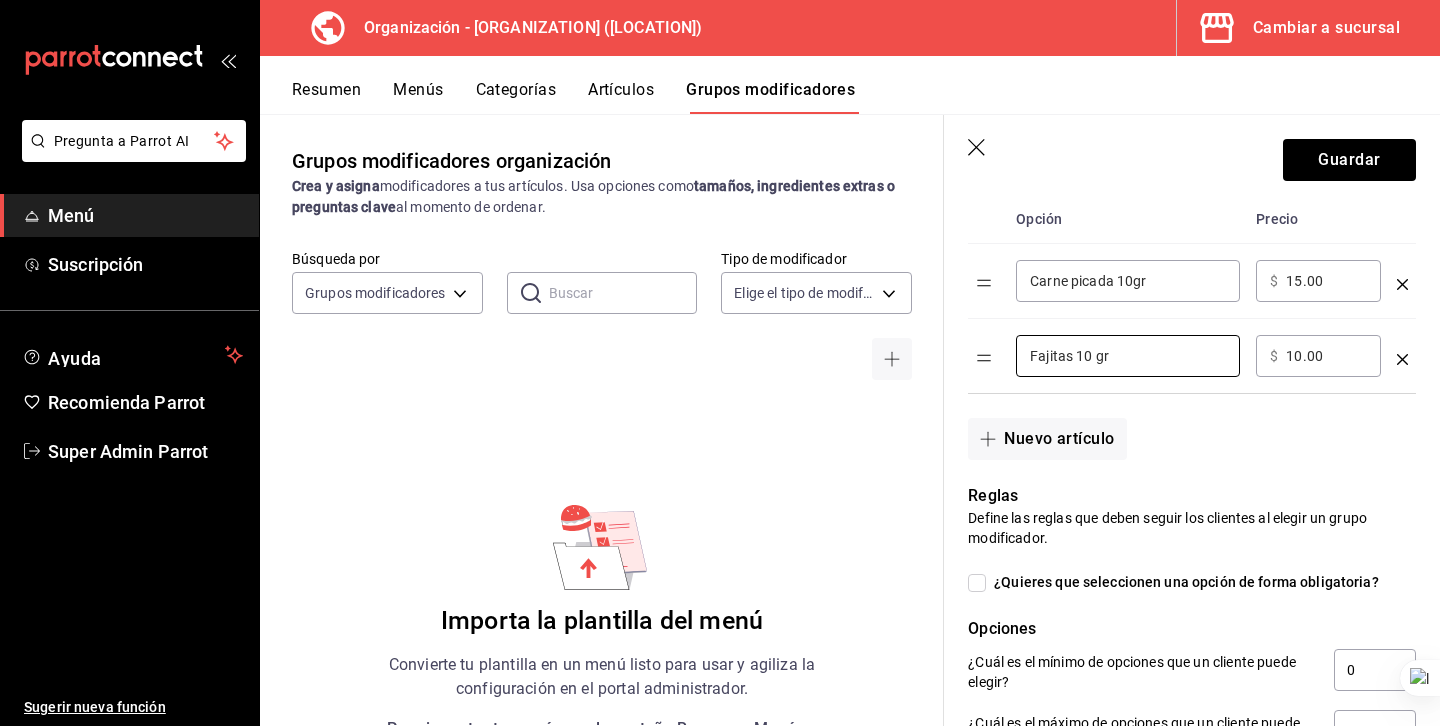 click on "¿Quieres que seleccionen una opción de forma obligatoria?" at bounding box center [977, 583] 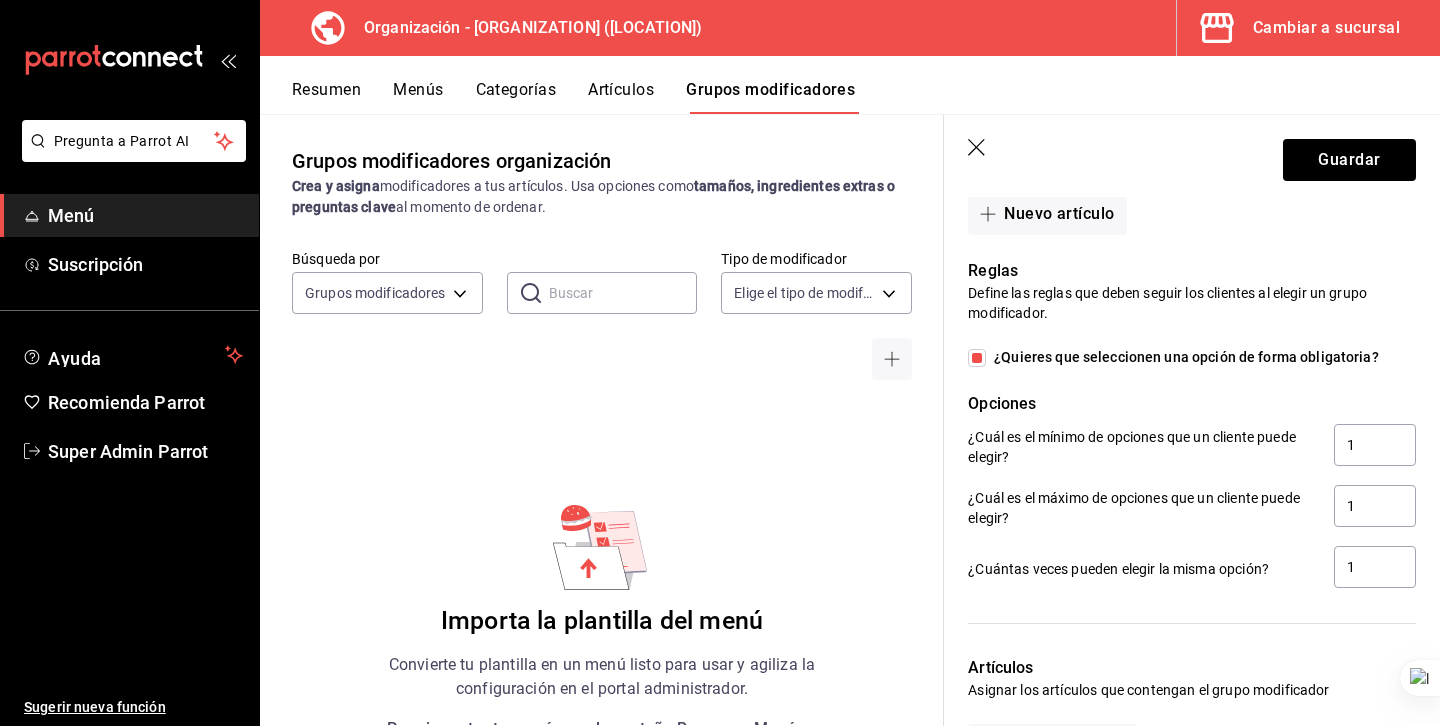 scroll, scrollTop: 789, scrollLeft: 0, axis: vertical 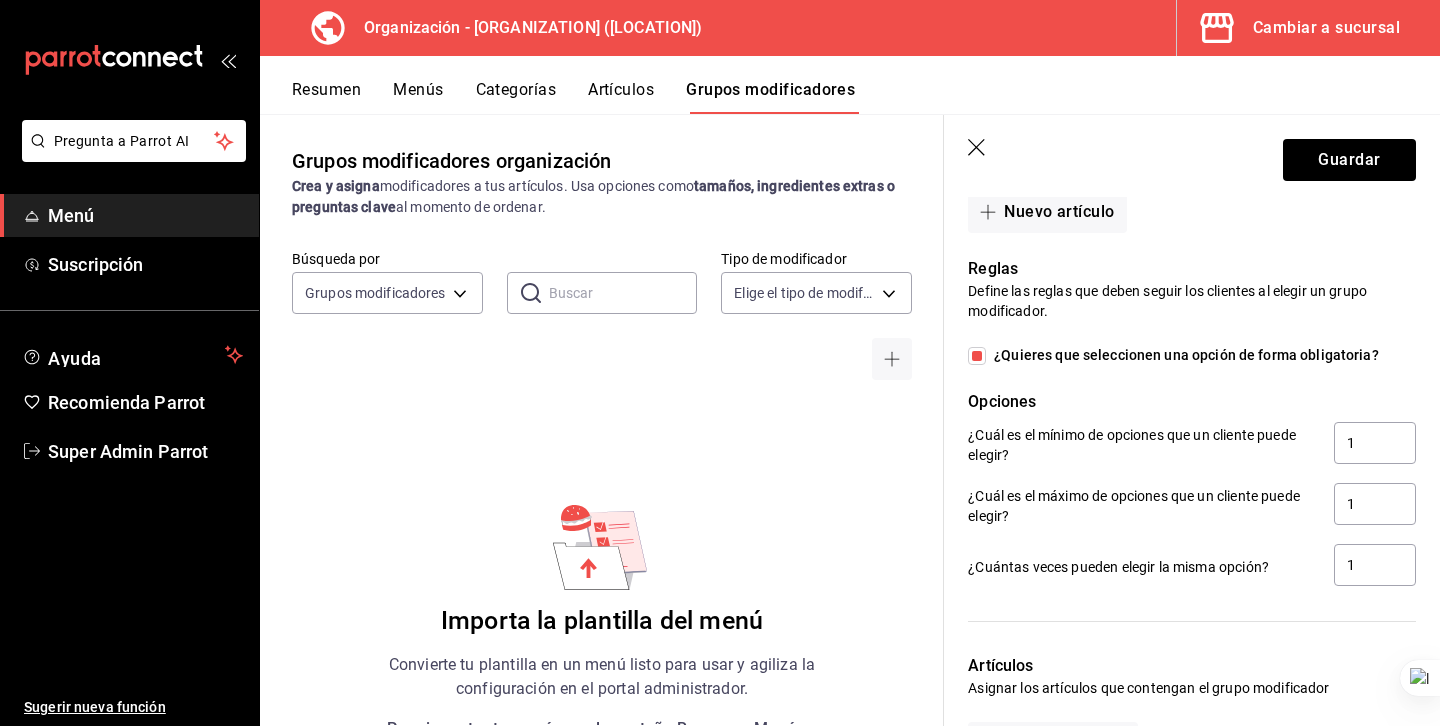 click on "¿Quieres que seleccionen una opción de forma obligatoria?" at bounding box center (1182, 355) 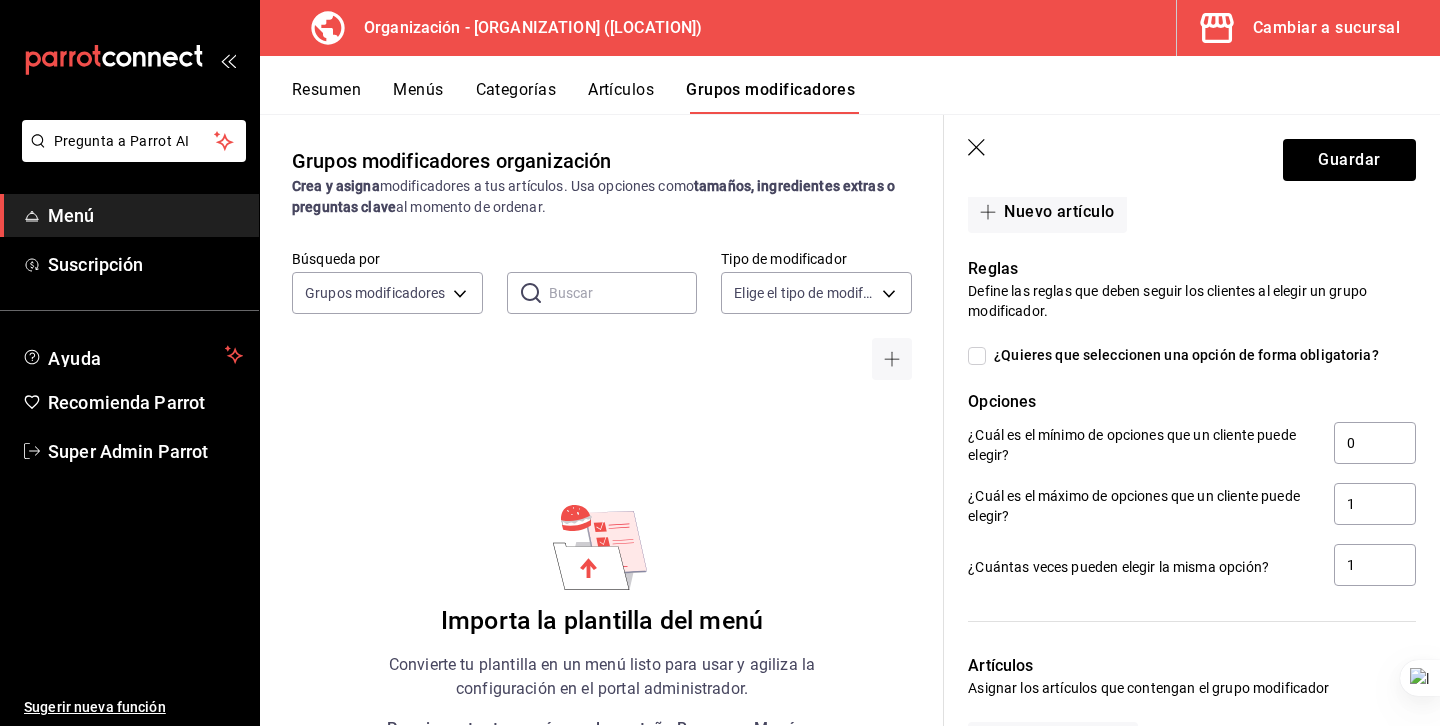 click on "¿Quieres que seleccionen una opción de forma obligatoria?" at bounding box center (977, 356) 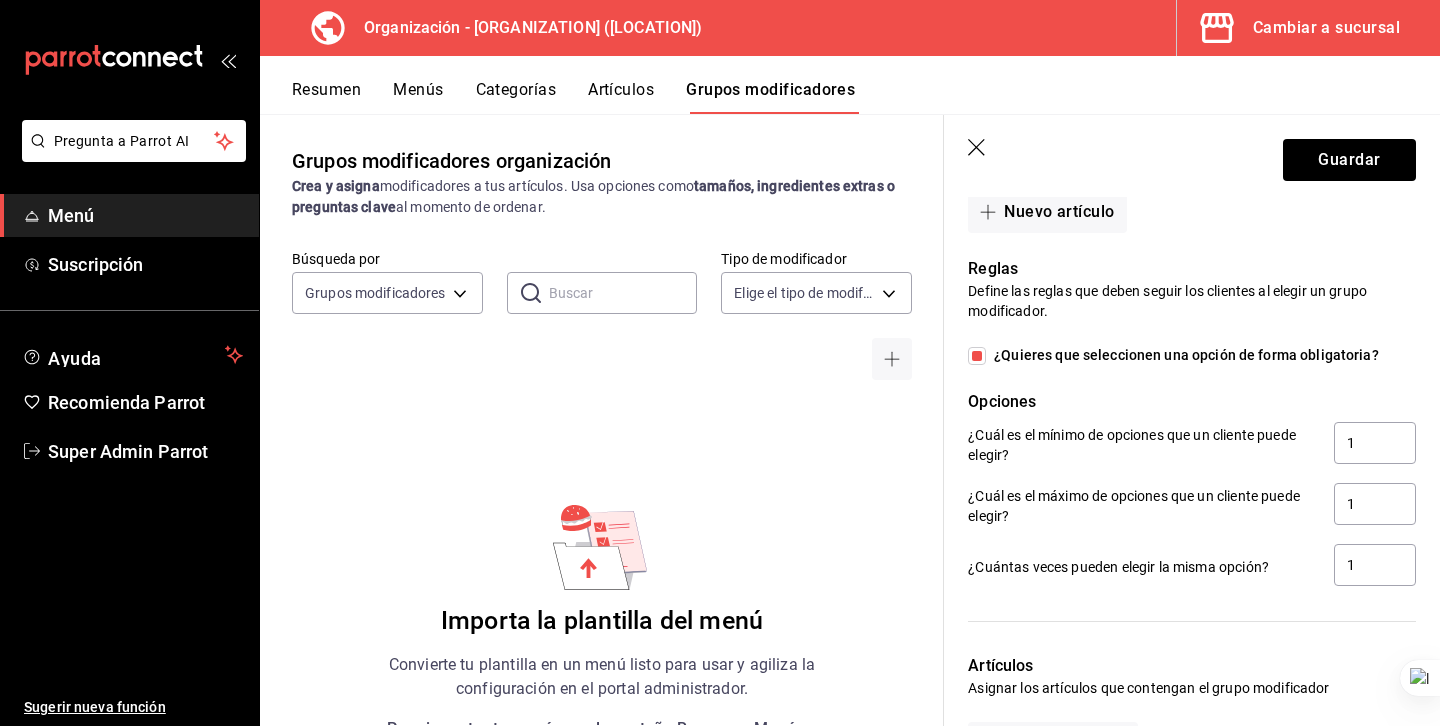 click on "¿Quieres que seleccionen una opción de forma obligatoria?" at bounding box center (977, 356) 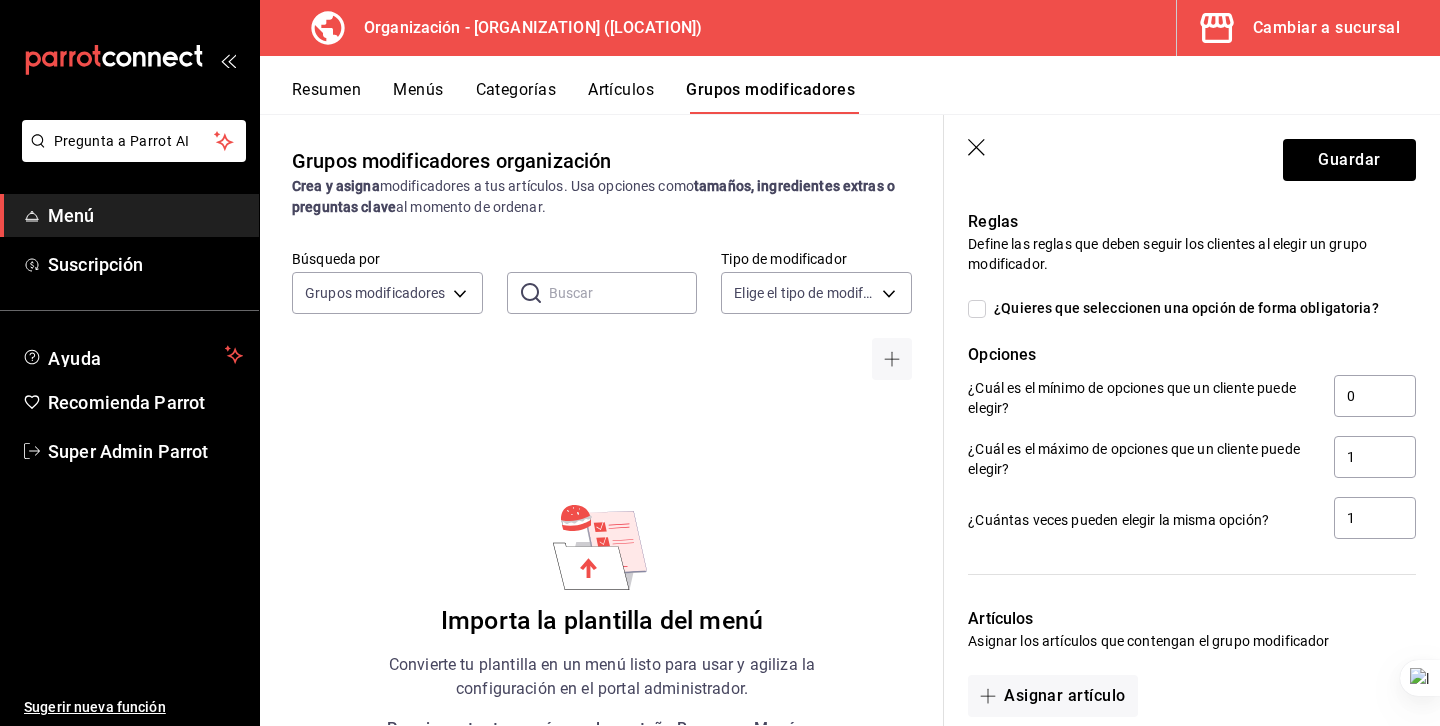 scroll, scrollTop: 828, scrollLeft: 0, axis: vertical 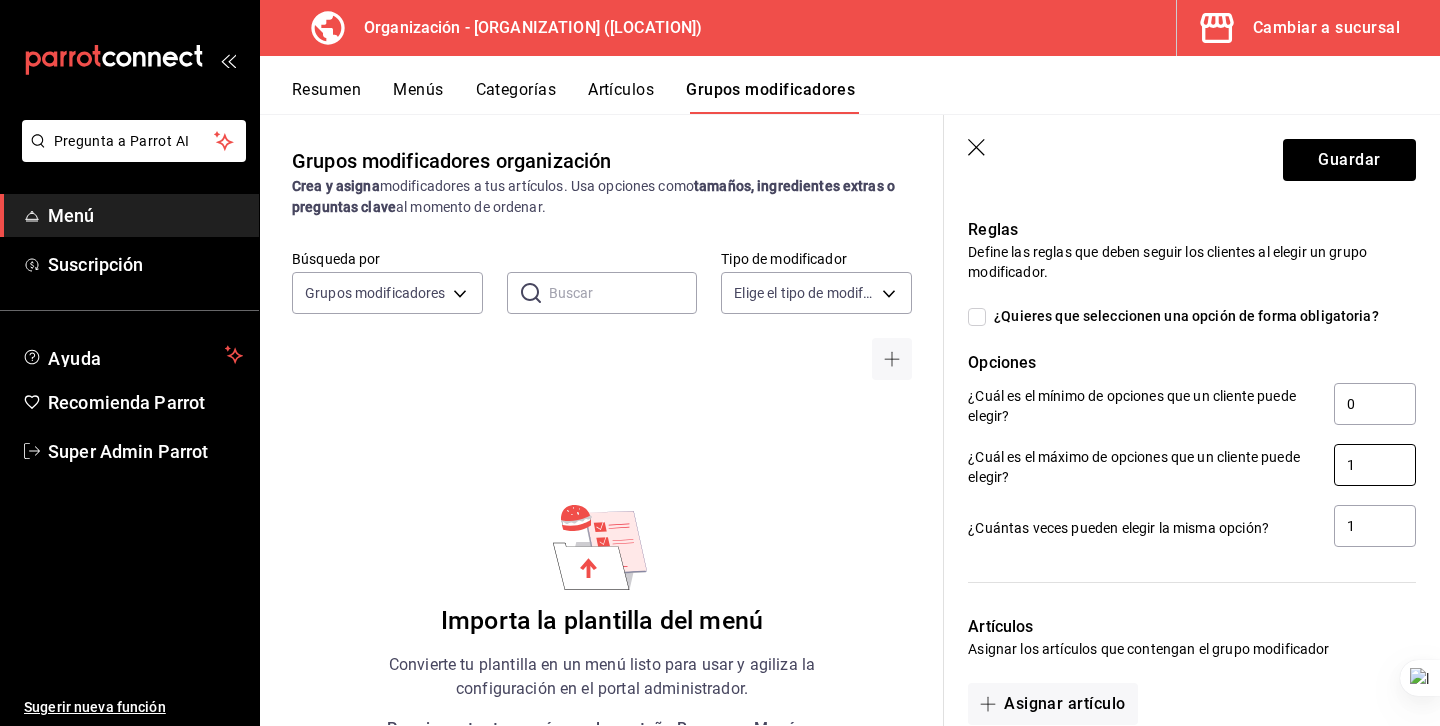 click on "1" at bounding box center [1375, 465] 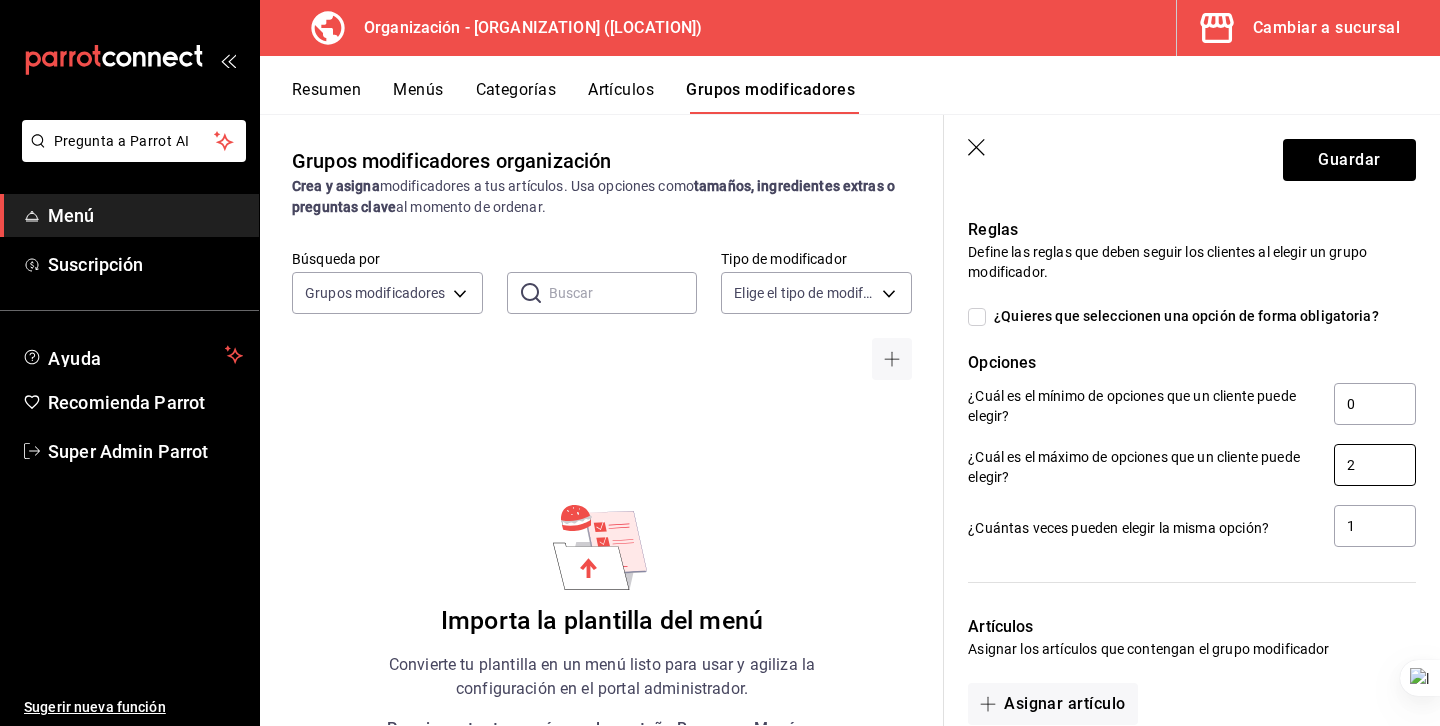 type on "2" 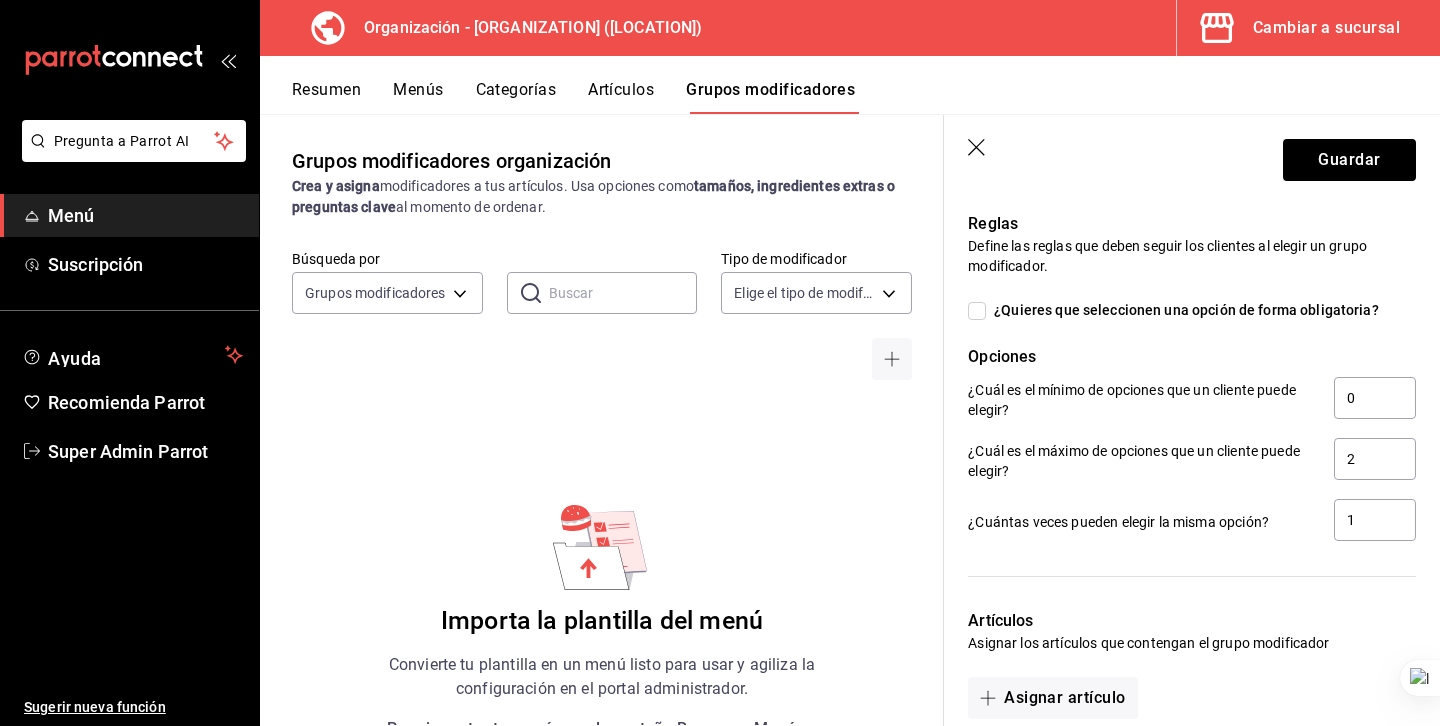 scroll, scrollTop: 838, scrollLeft: 0, axis: vertical 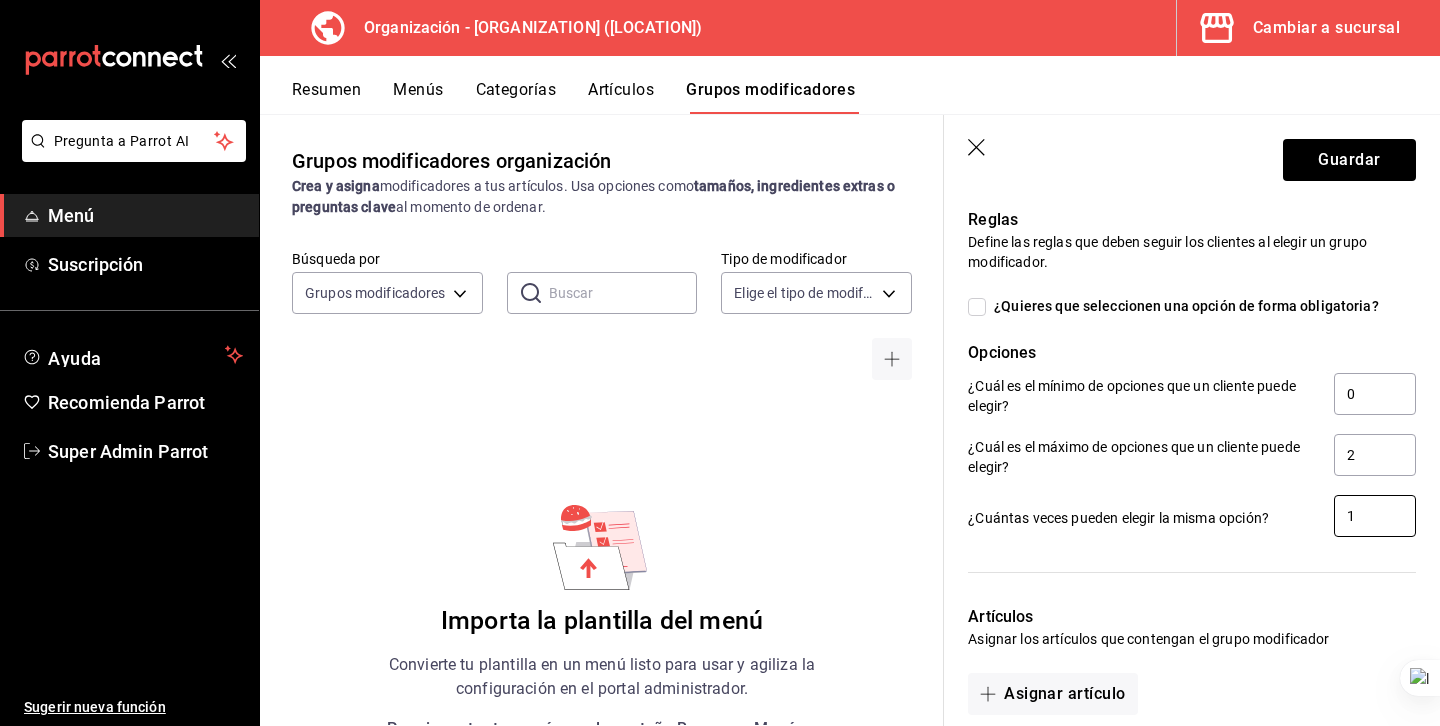 click on "1" at bounding box center [1375, 516] 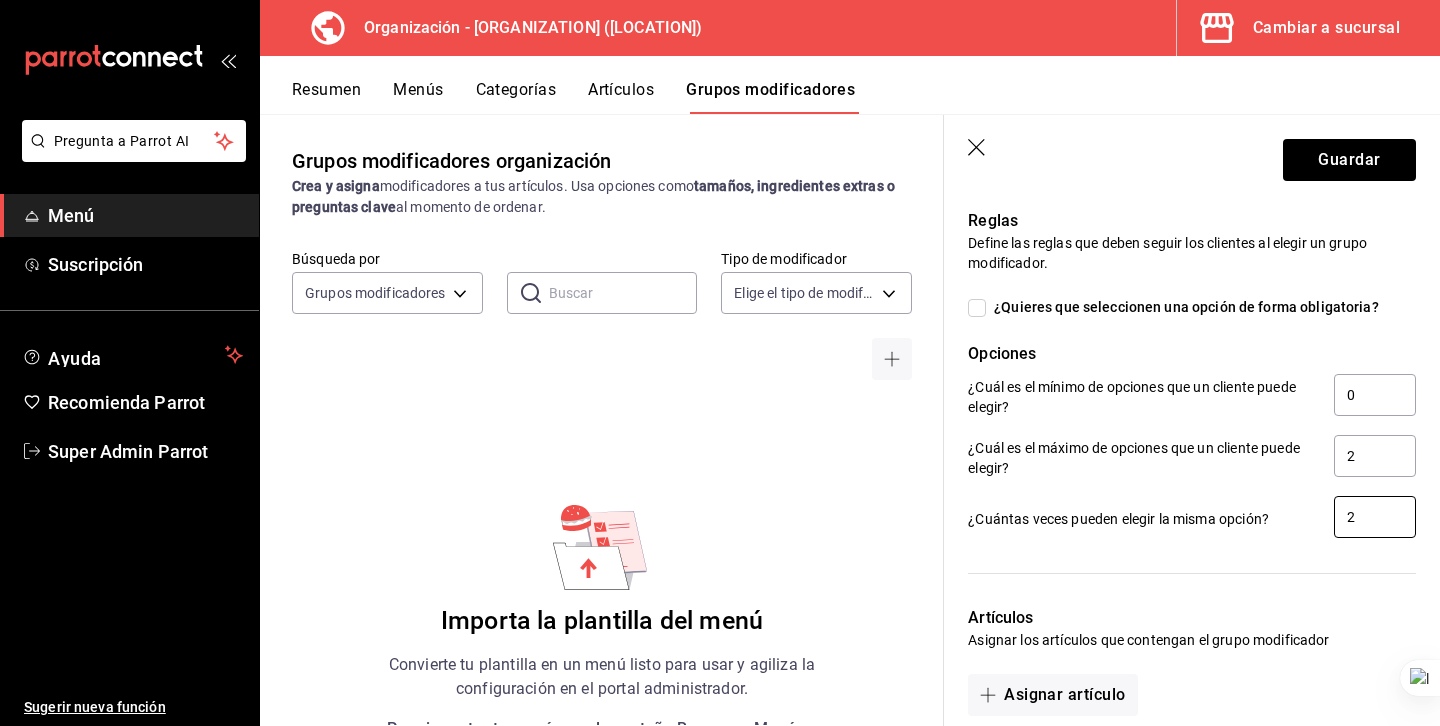scroll, scrollTop: 940, scrollLeft: 0, axis: vertical 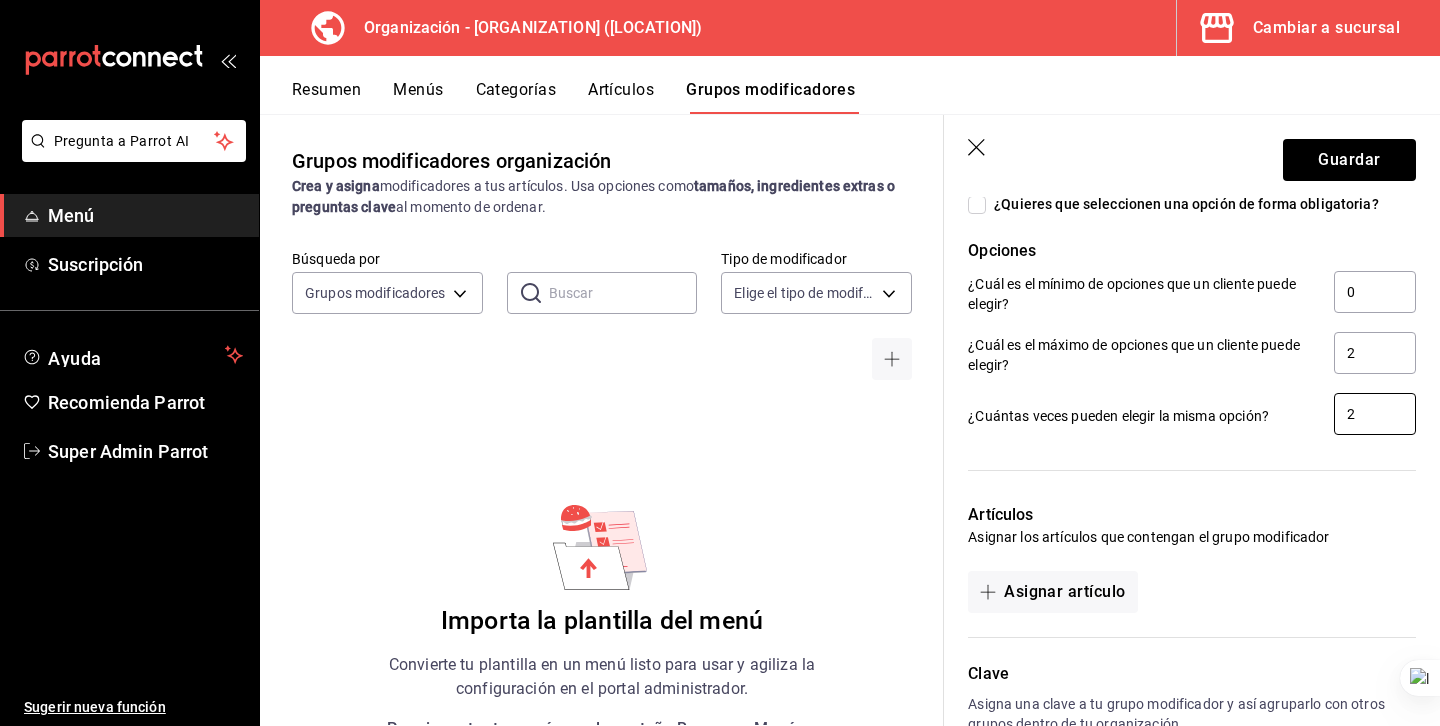 type on "2" 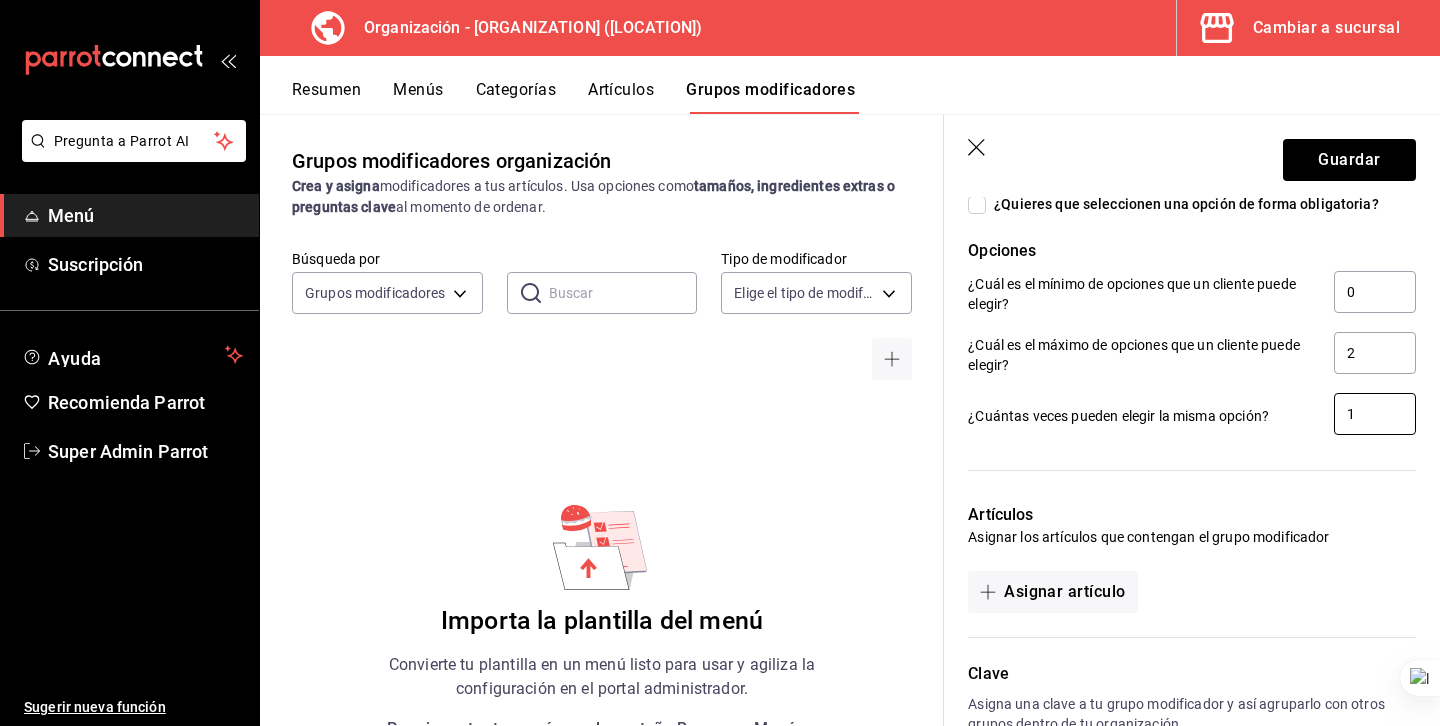 type on "1" 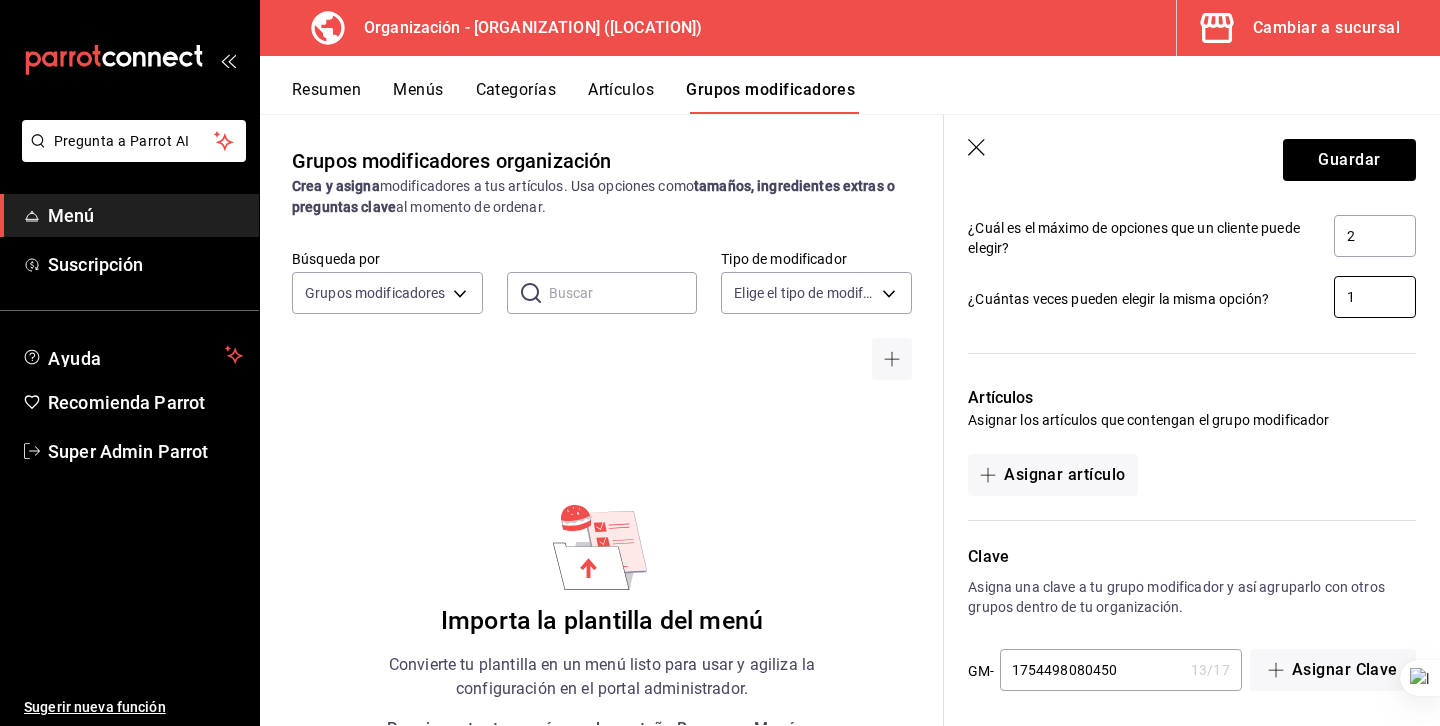scroll, scrollTop: 1064, scrollLeft: 0, axis: vertical 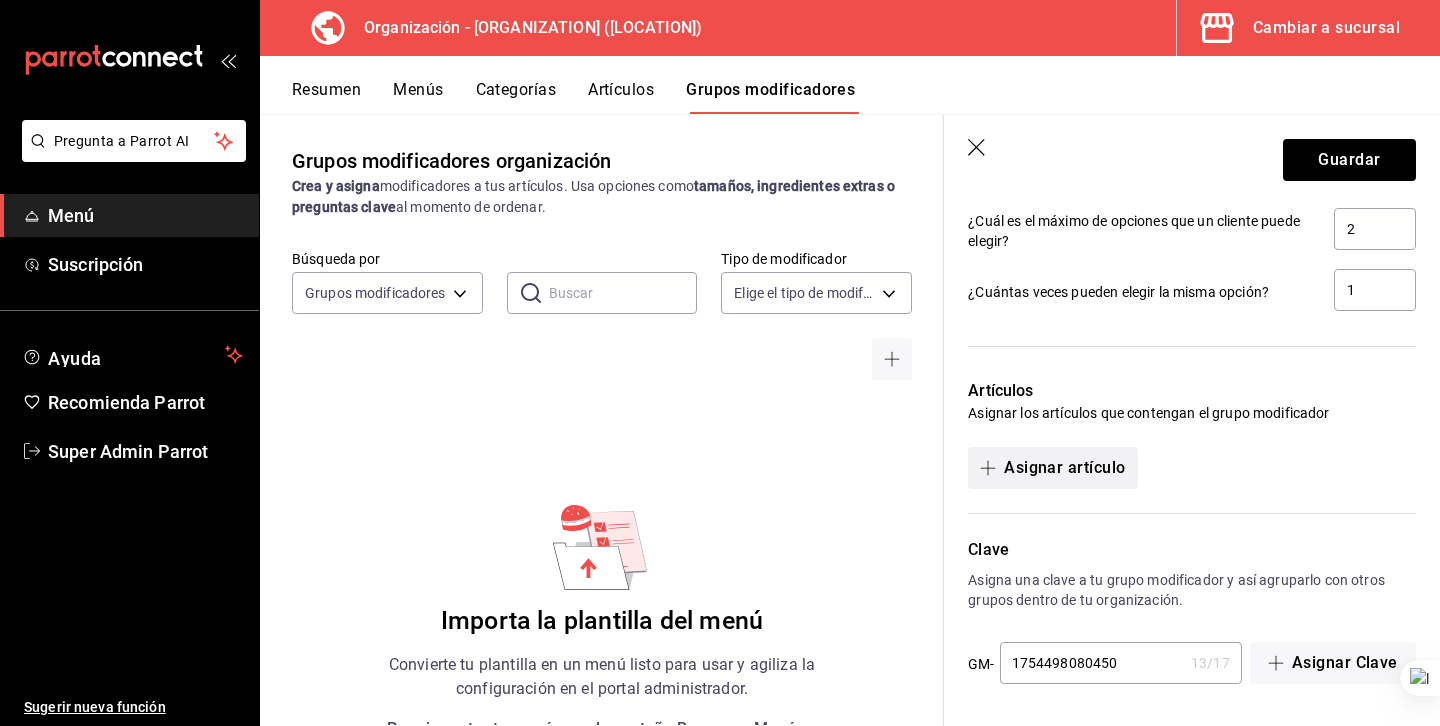 click on "Asignar artículo" at bounding box center (1052, 468) 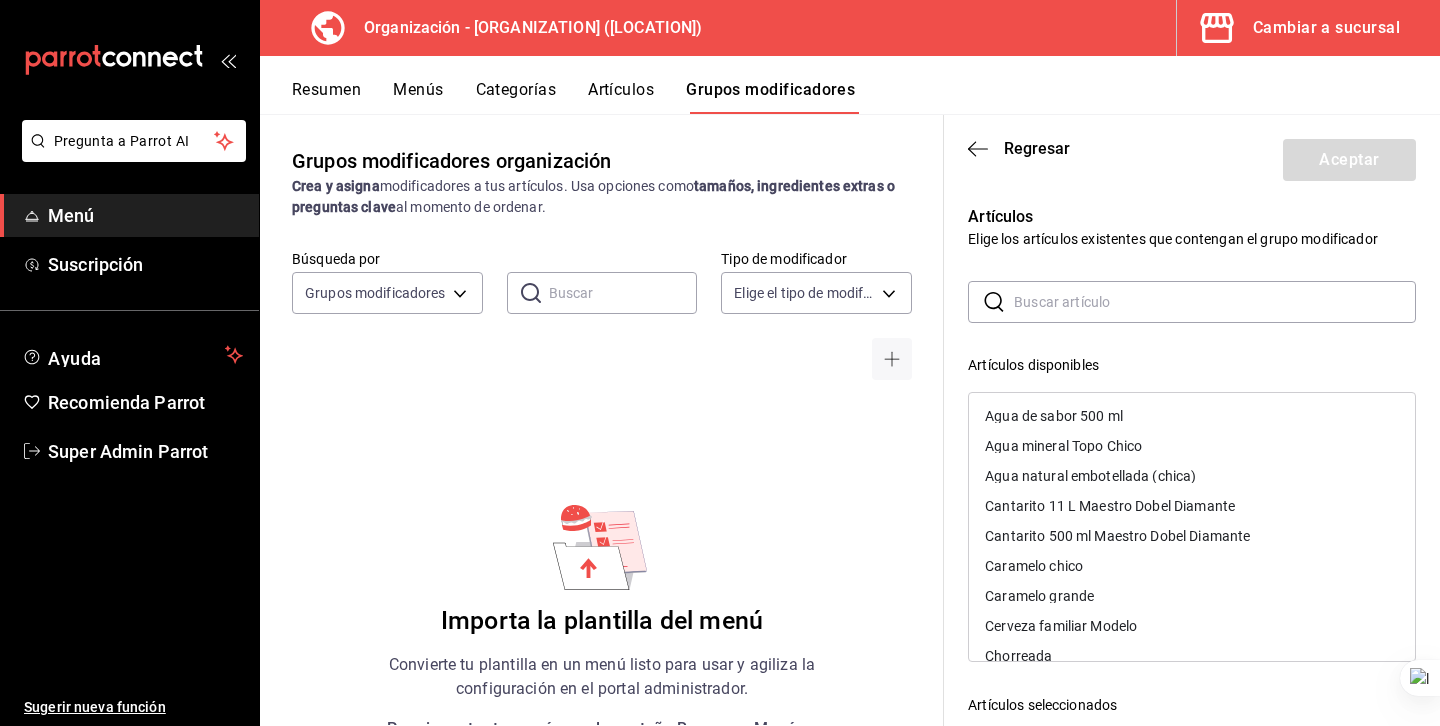 click at bounding box center (1215, 302) 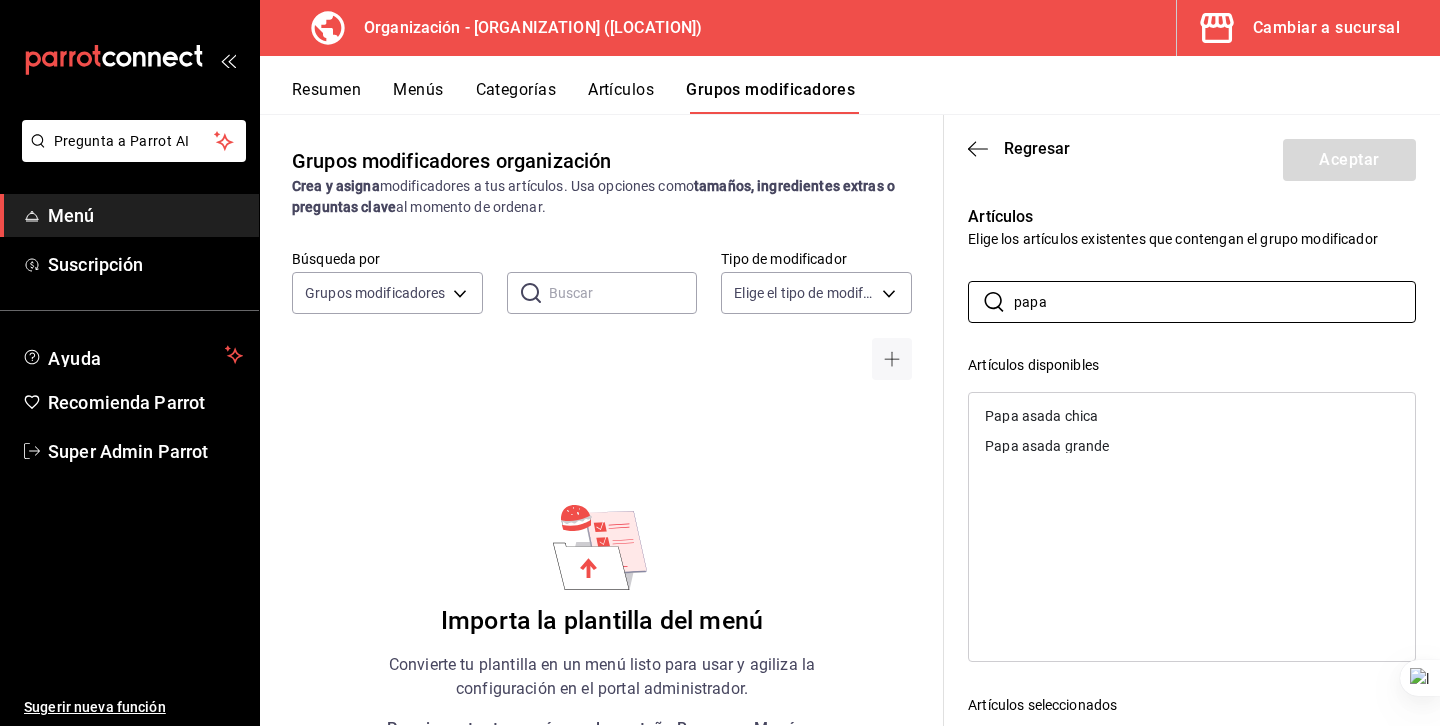 type on "papa" 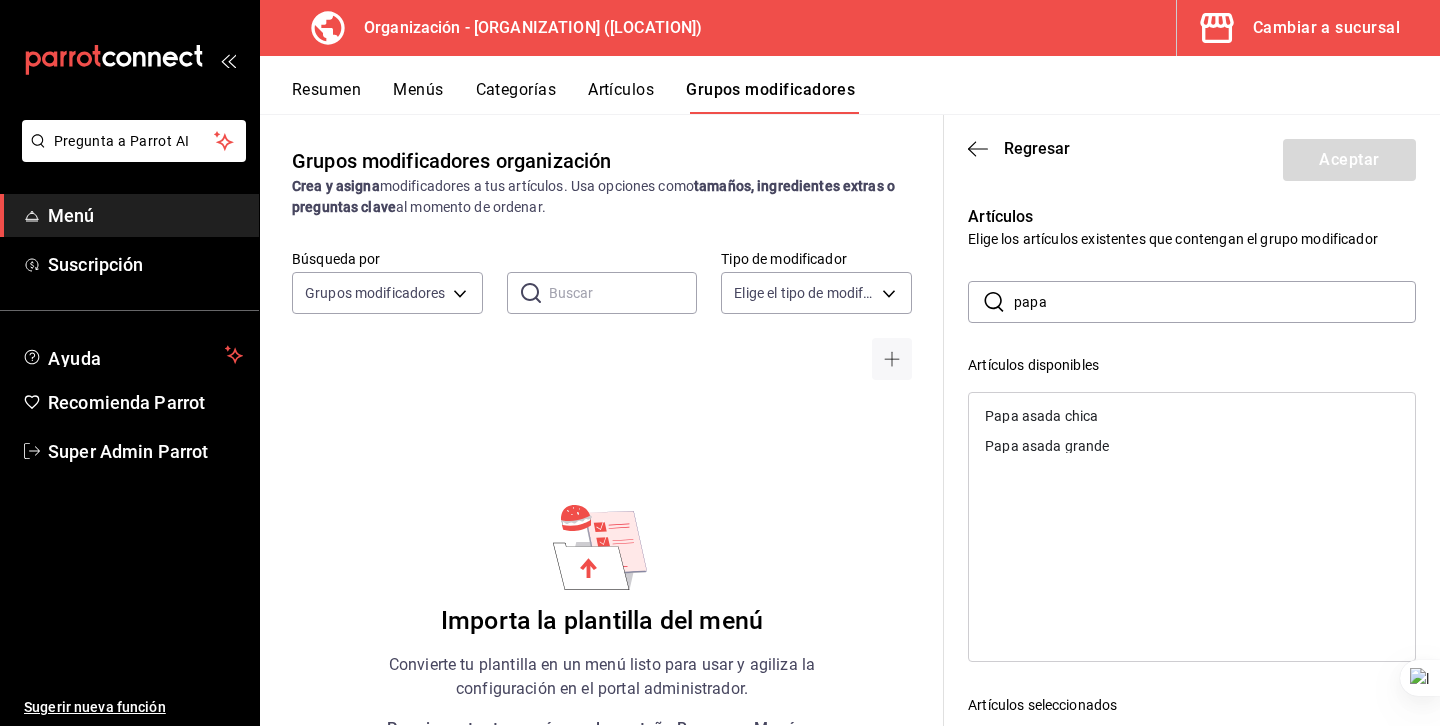click on "Papa asada chica" at bounding box center [1192, 416] 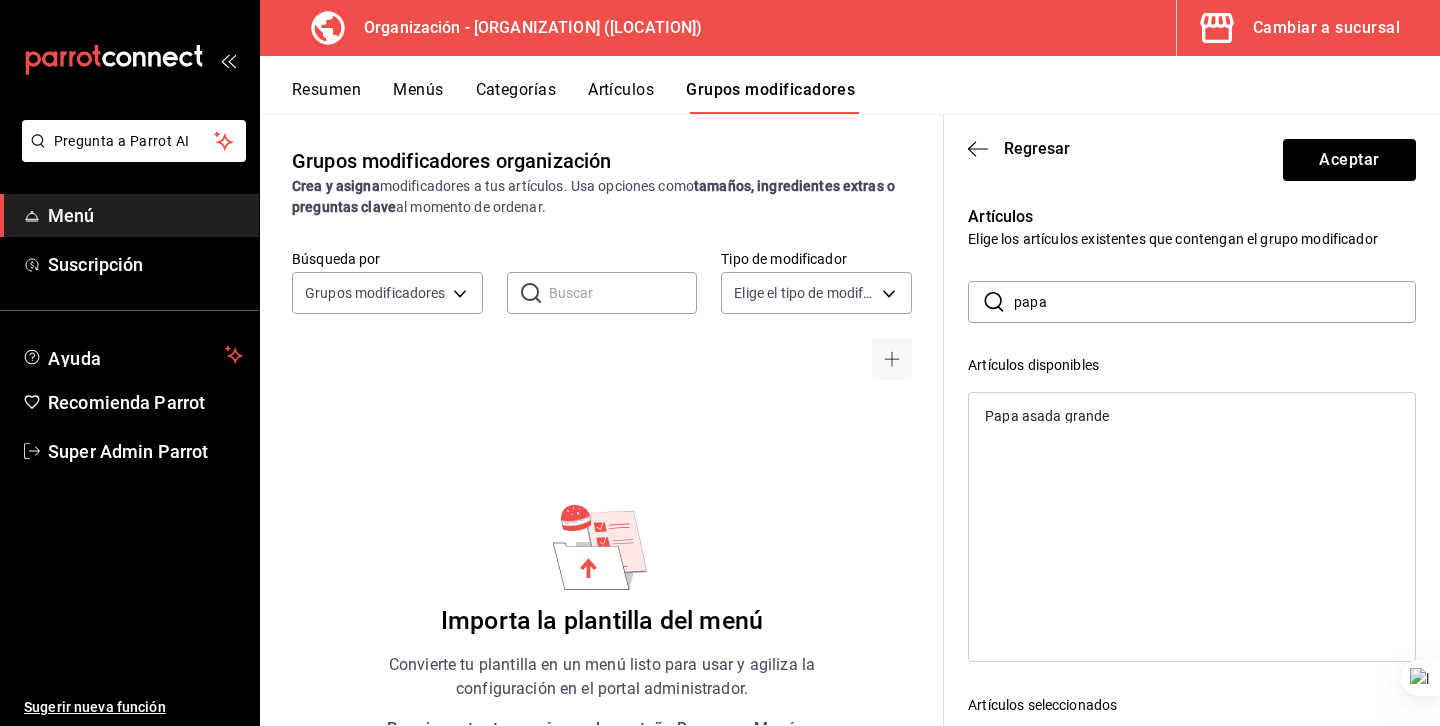 click on "Papa asada grande" at bounding box center (1047, 416) 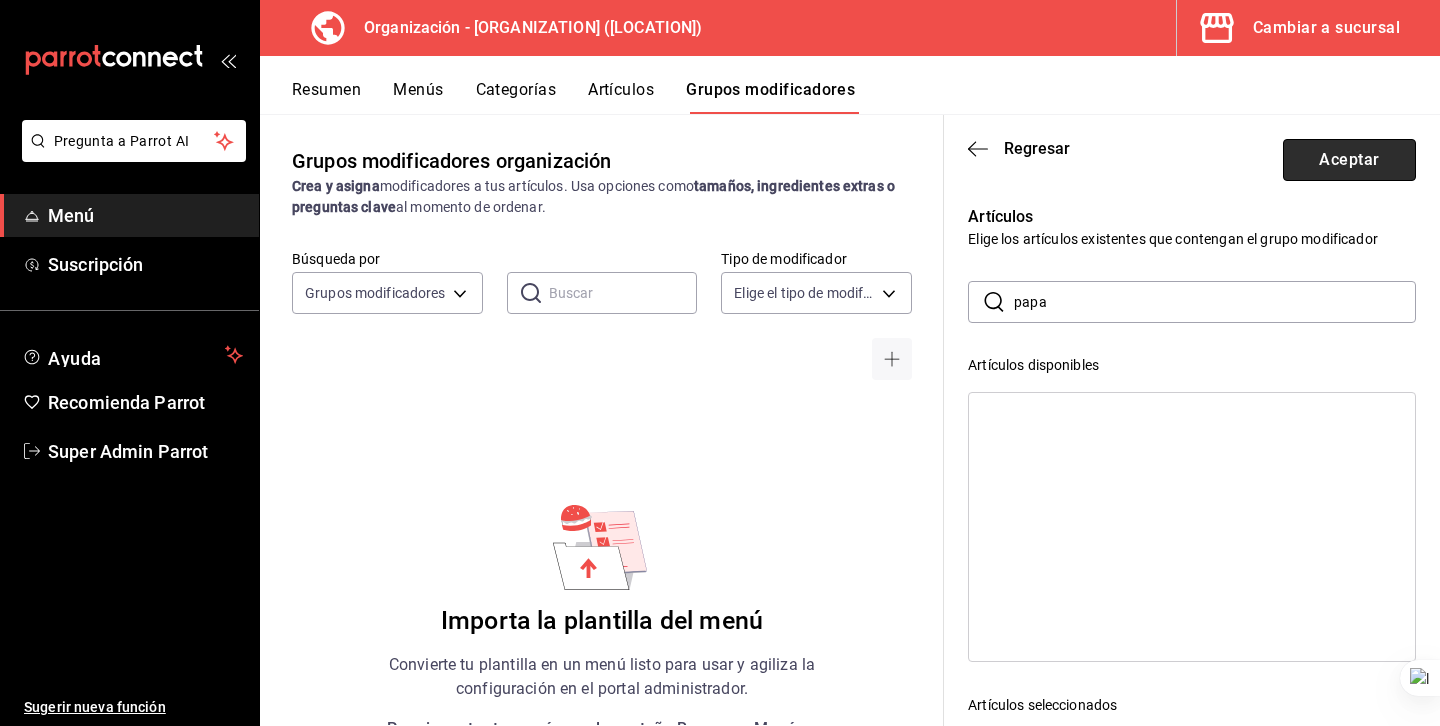 click on "Aceptar" at bounding box center [1349, 160] 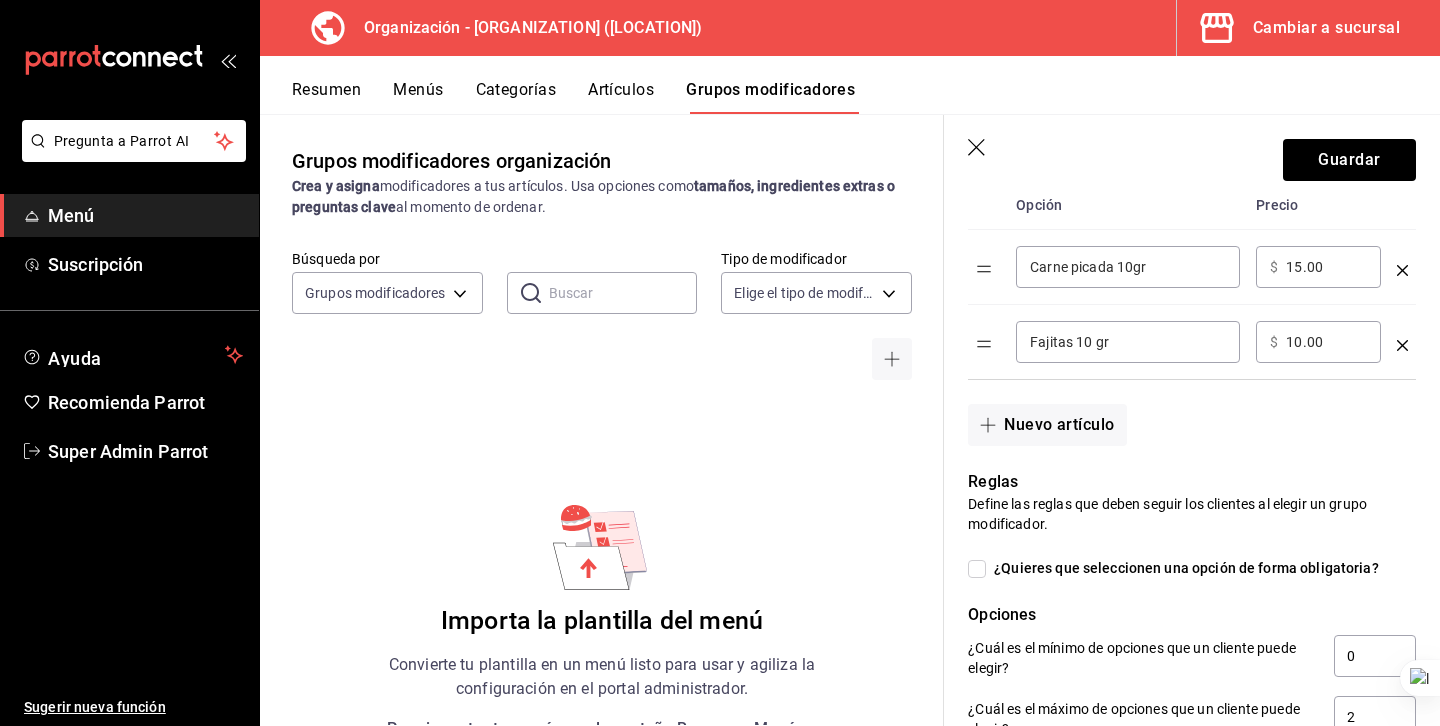 scroll, scrollTop: 577, scrollLeft: 0, axis: vertical 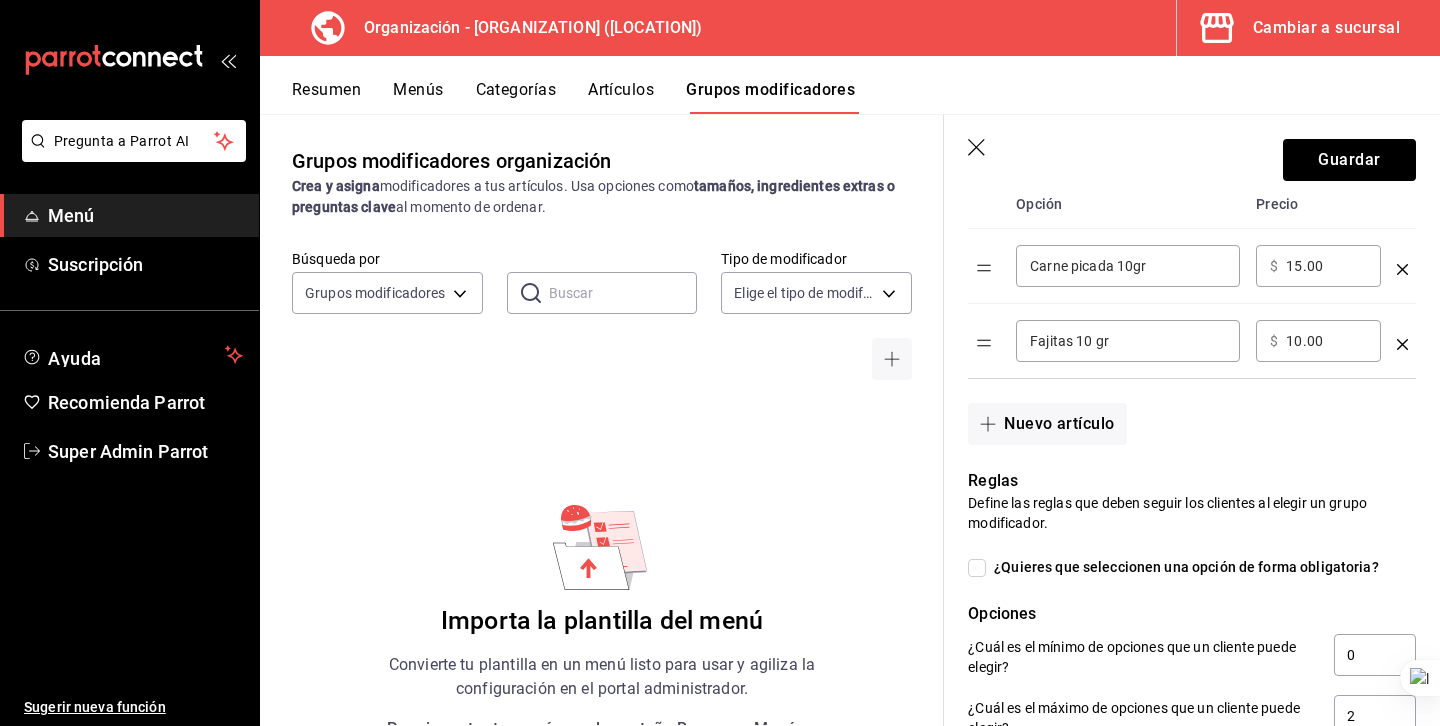 click 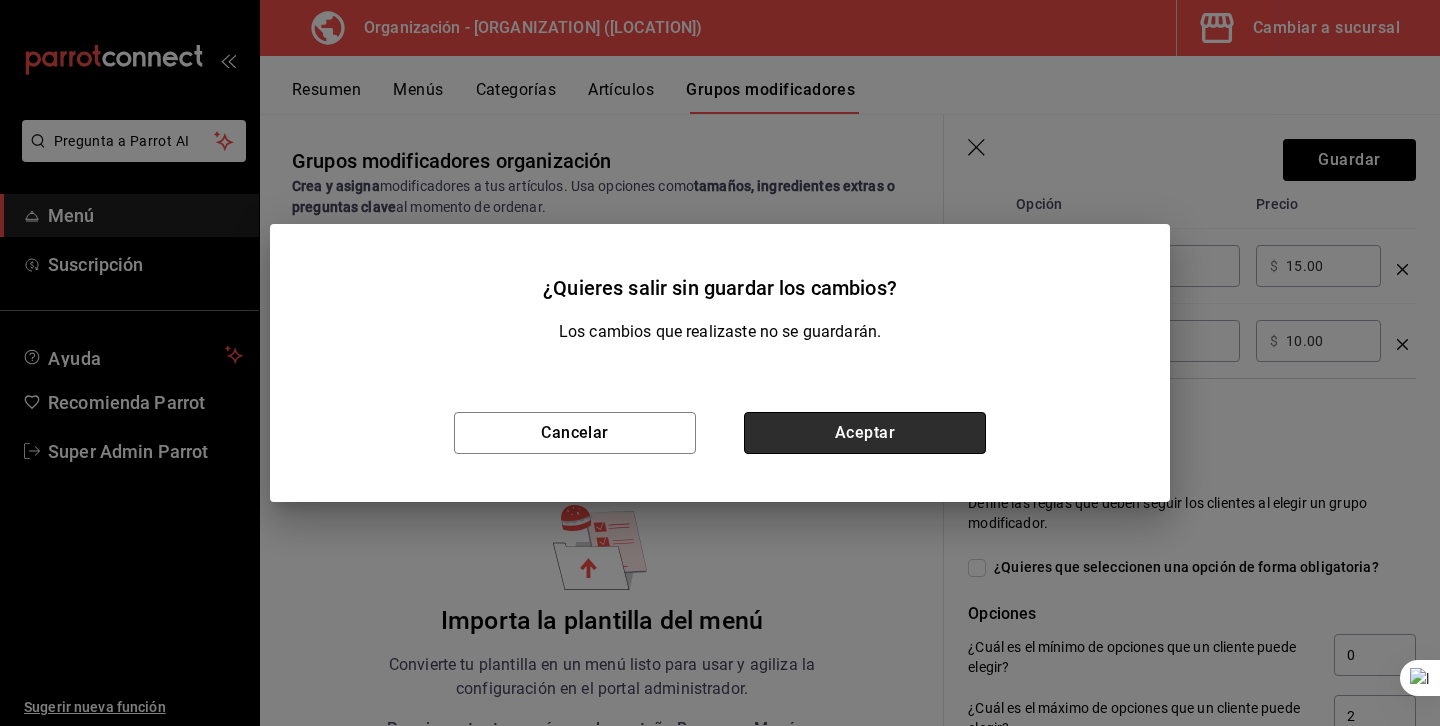 click on "Aceptar" at bounding box center [865, 433] 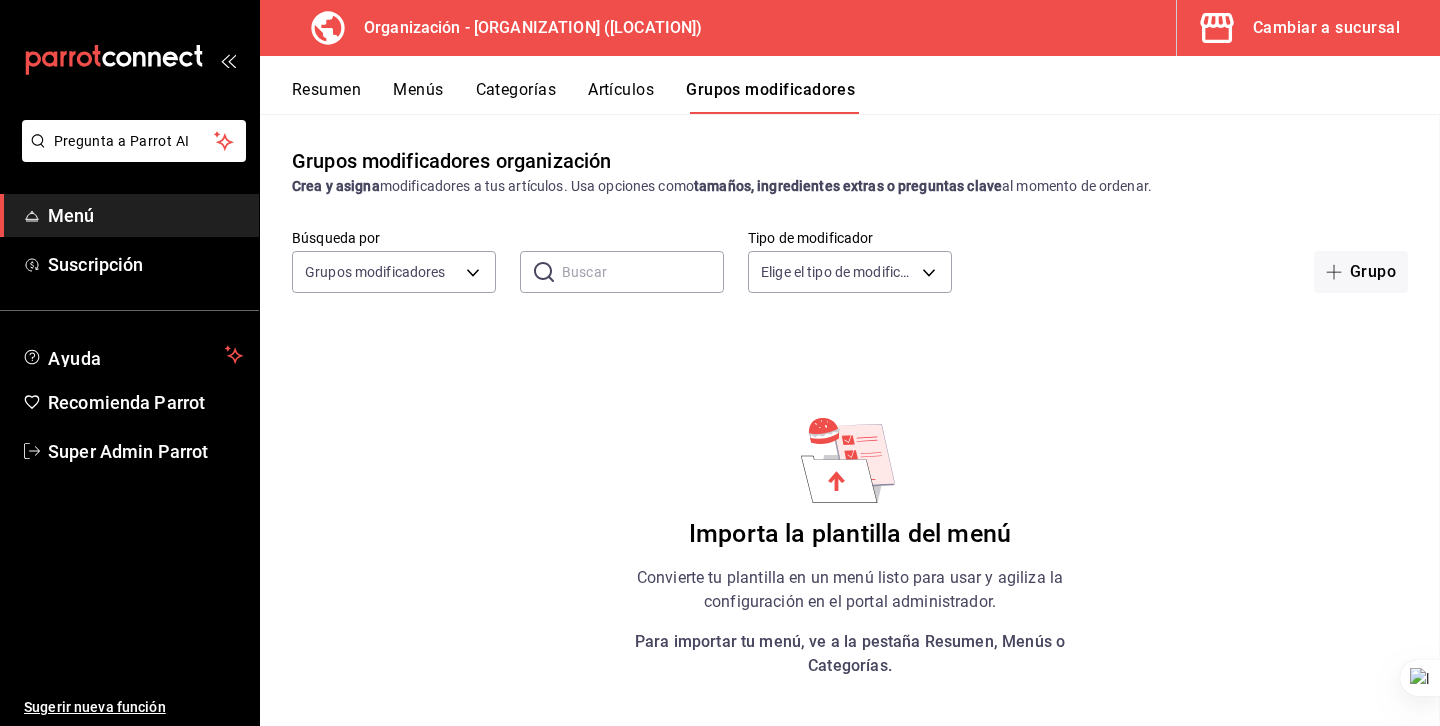 scroll, scrollTop: 0, scrollLeft: 0, axis: both 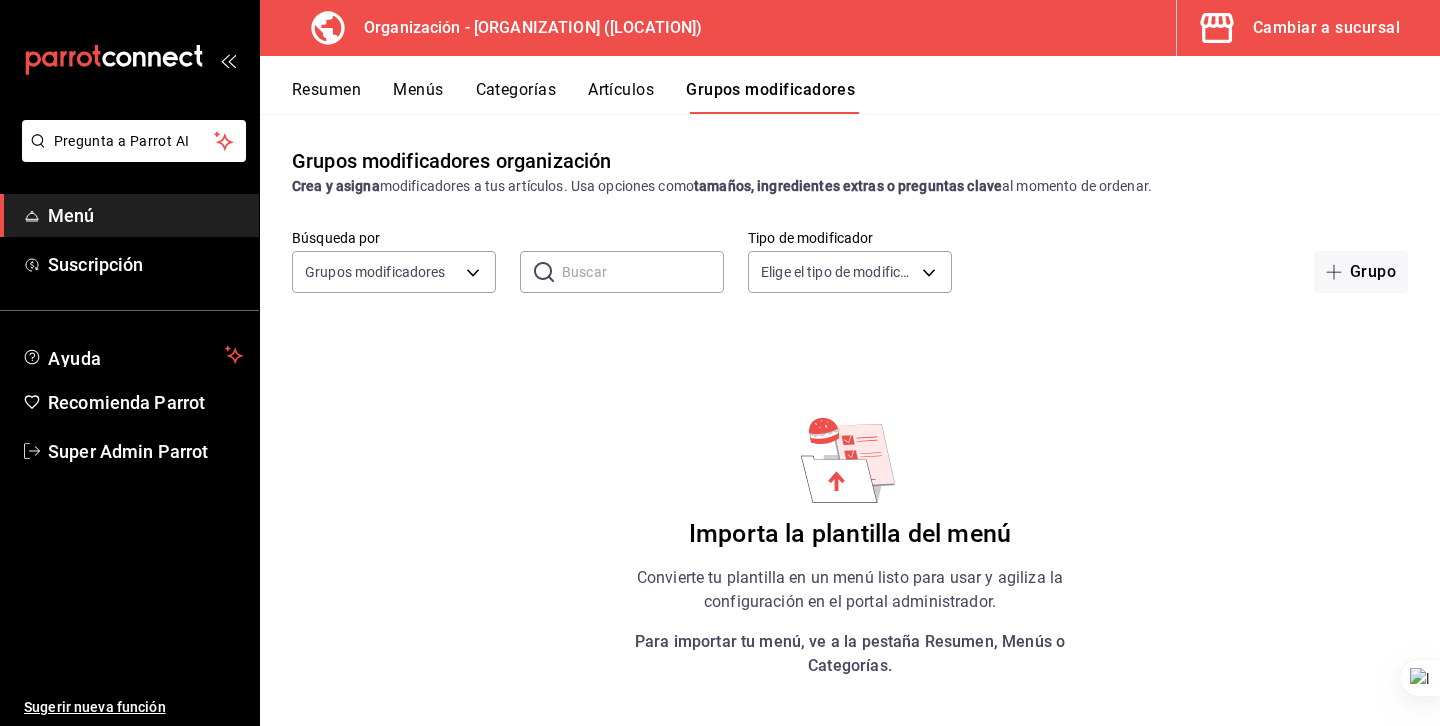 click on "Artículos" at bounding box center [621, 97] 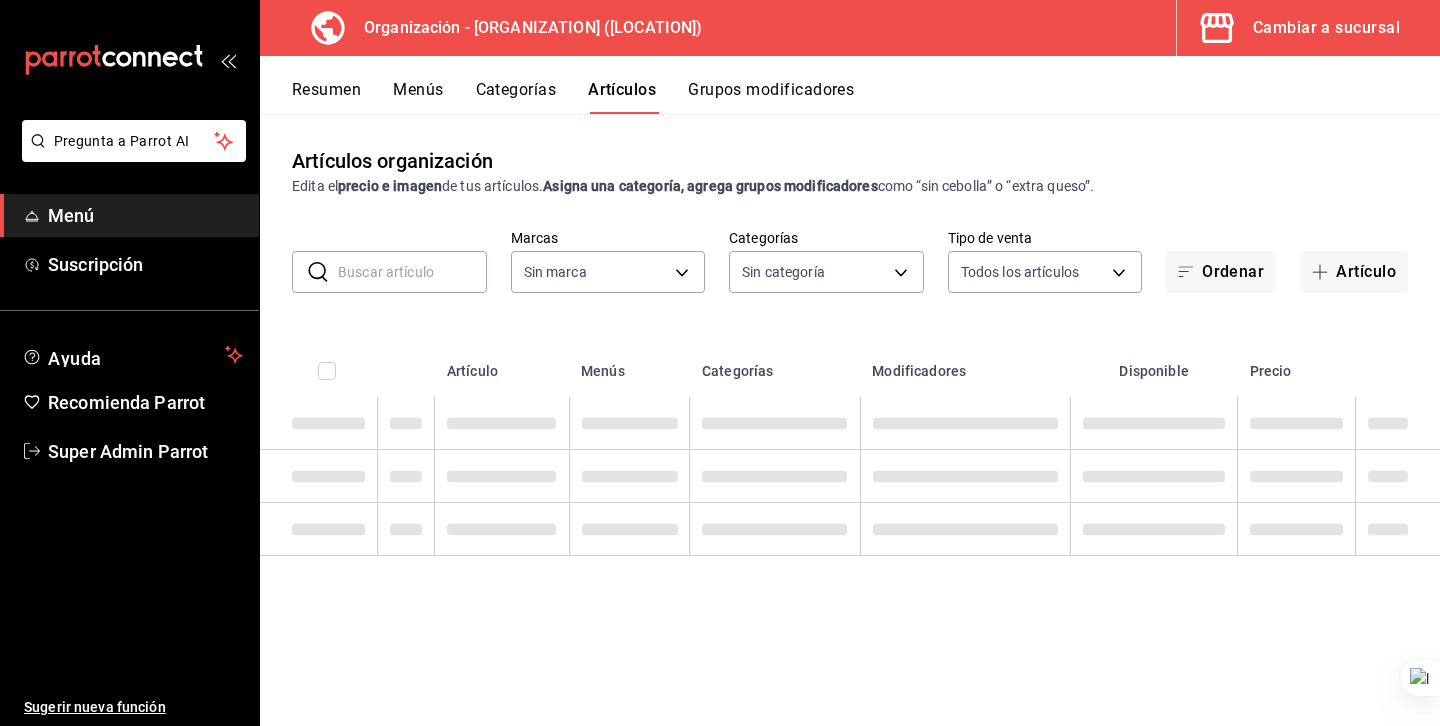 type on "aaf74735-a574-4c5b-b44e-50139090ff3f" 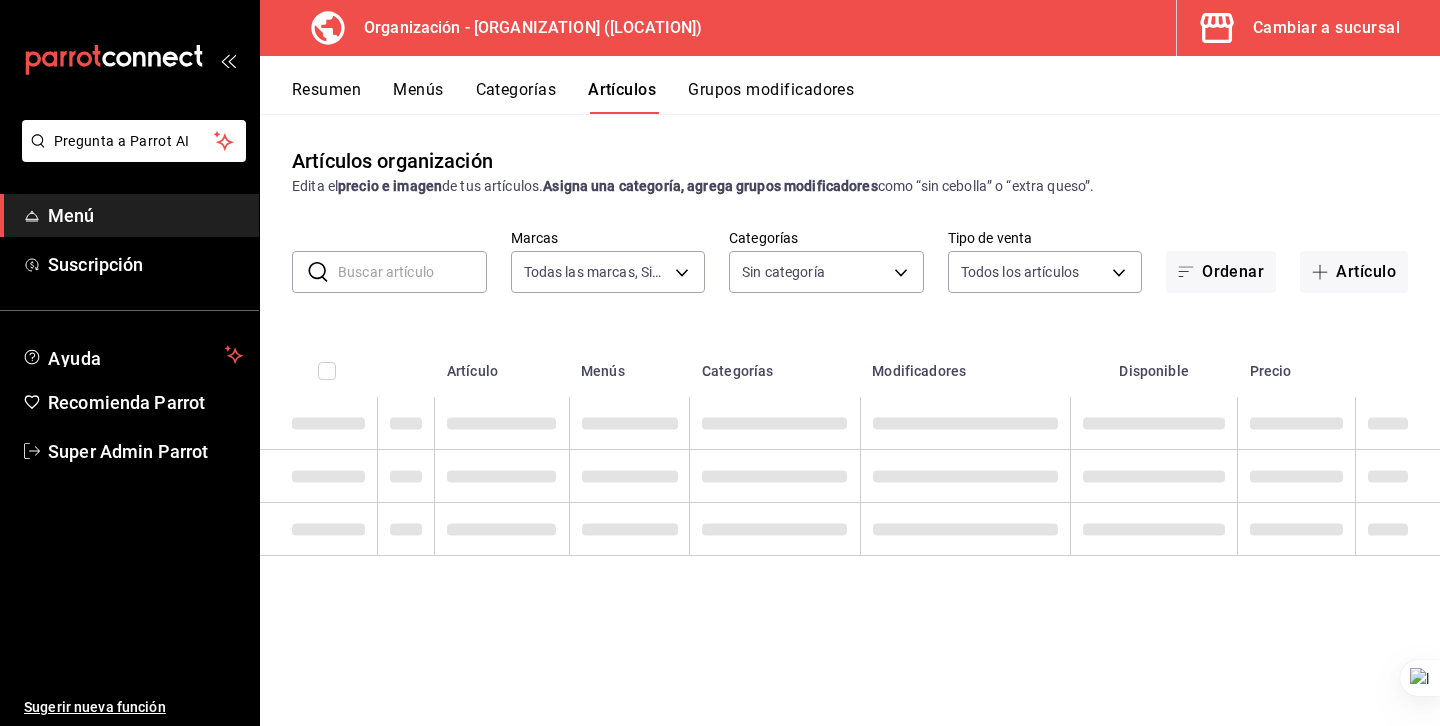 type on "207b02af-7ed9-4cff-9d29-856ee10ce78e,2faf1659-7429-4bc4-94c8-18516f1324b6,300735d7-5df1-4d5b-9fe2-deac190f4ba0,195d164a-fdad-48ef-807e-cd6a550f10fa" 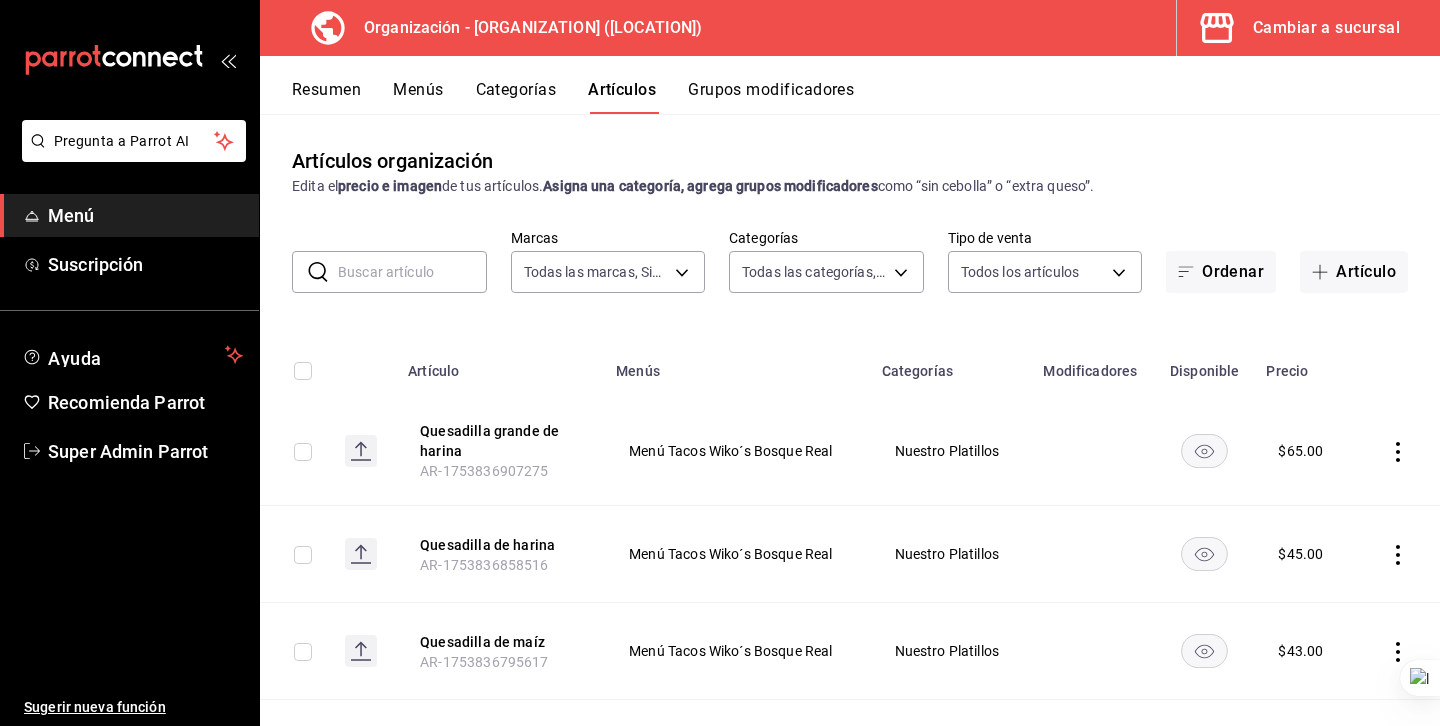 click on "Grupos modificadores" at bounding box center [771, 97] 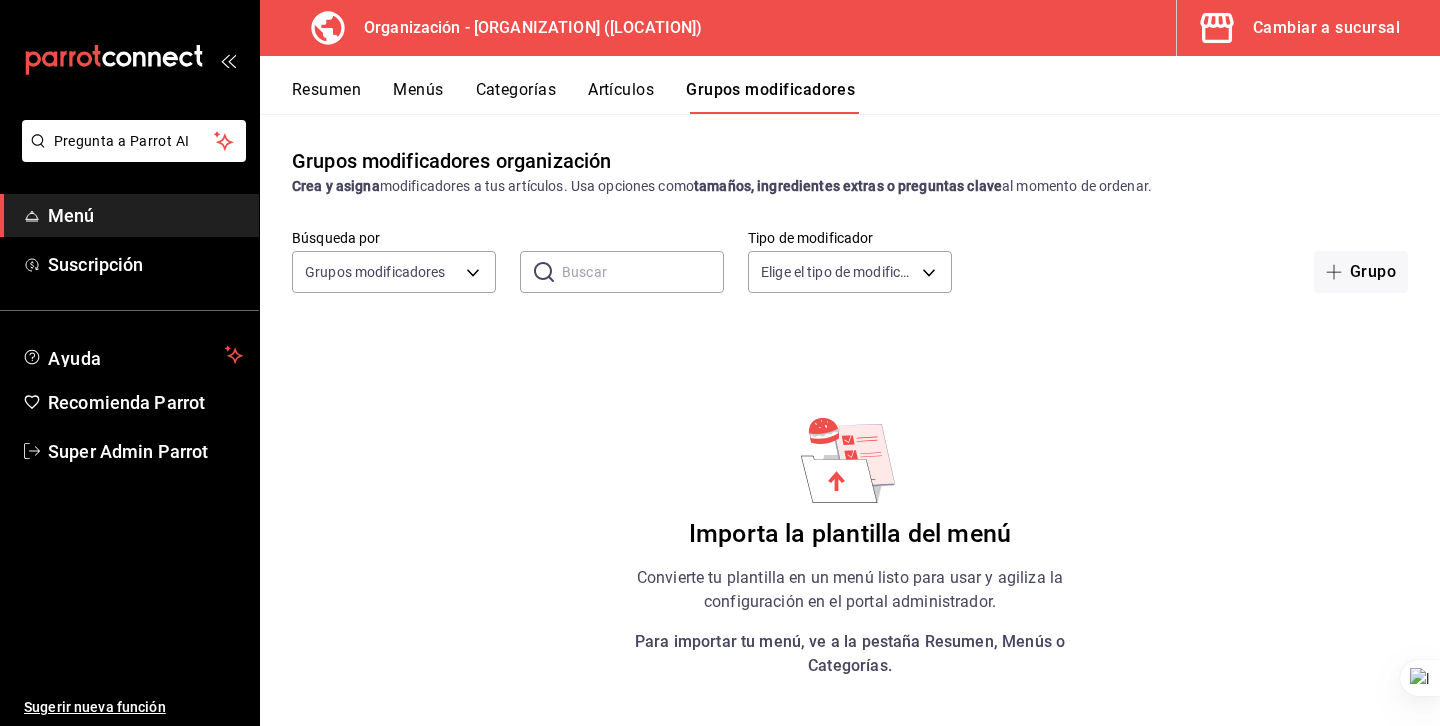 click on "Menús" at bounding box center [418, 97] 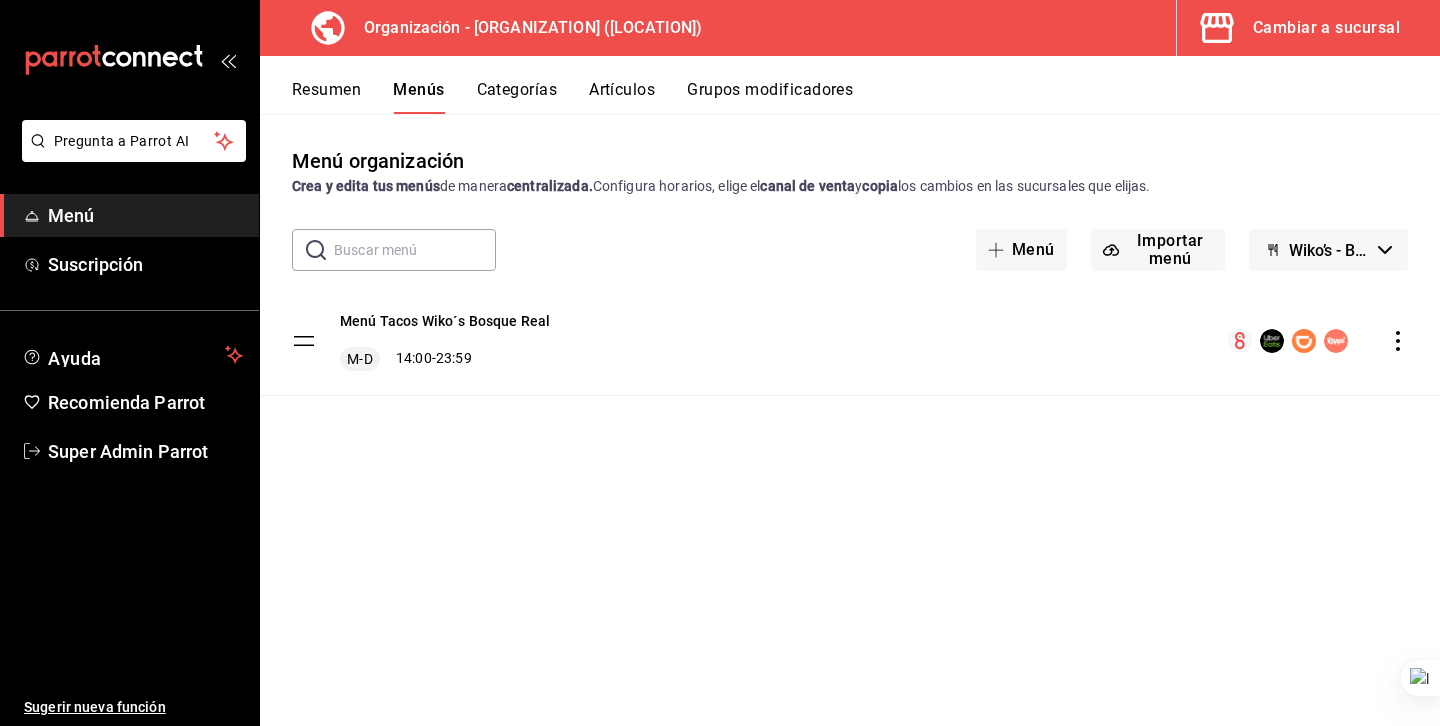 click 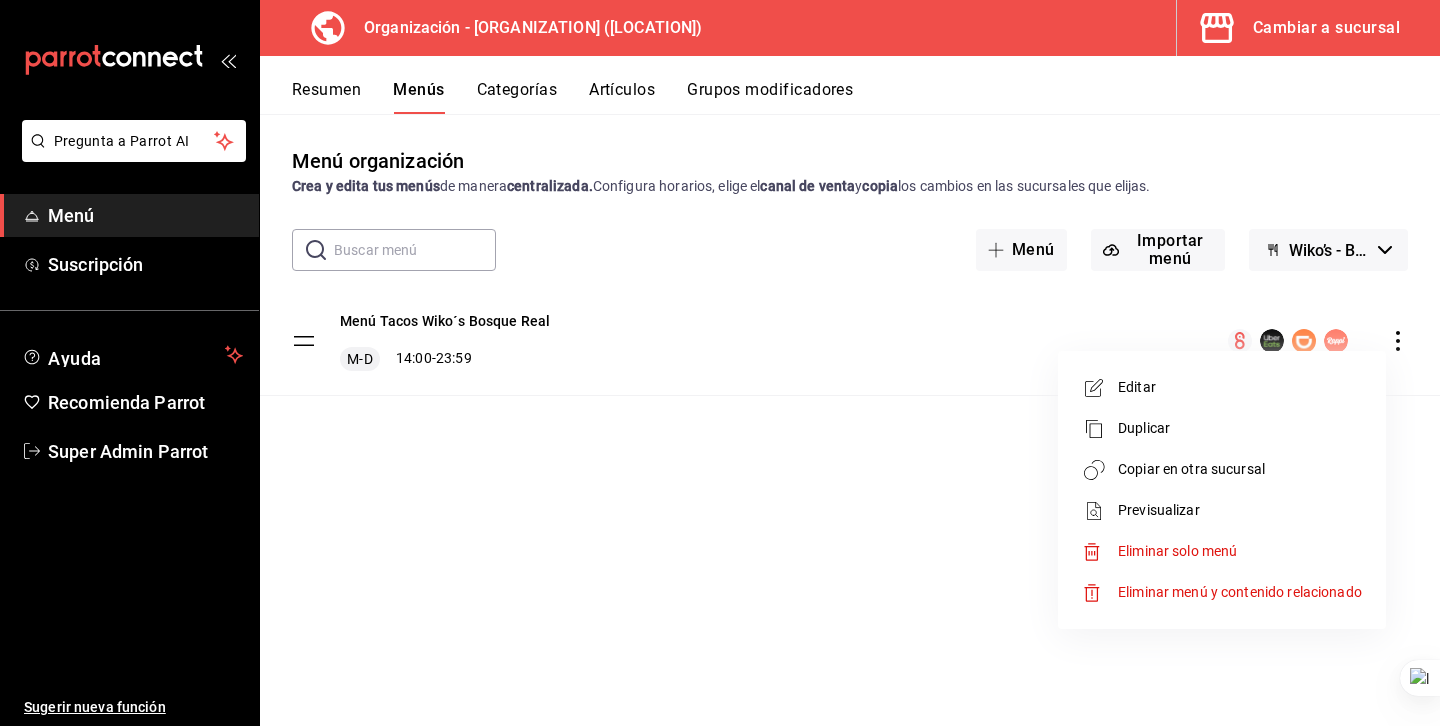 click on "Copiar en otra sucursal" at bounding box center [1240, 469] 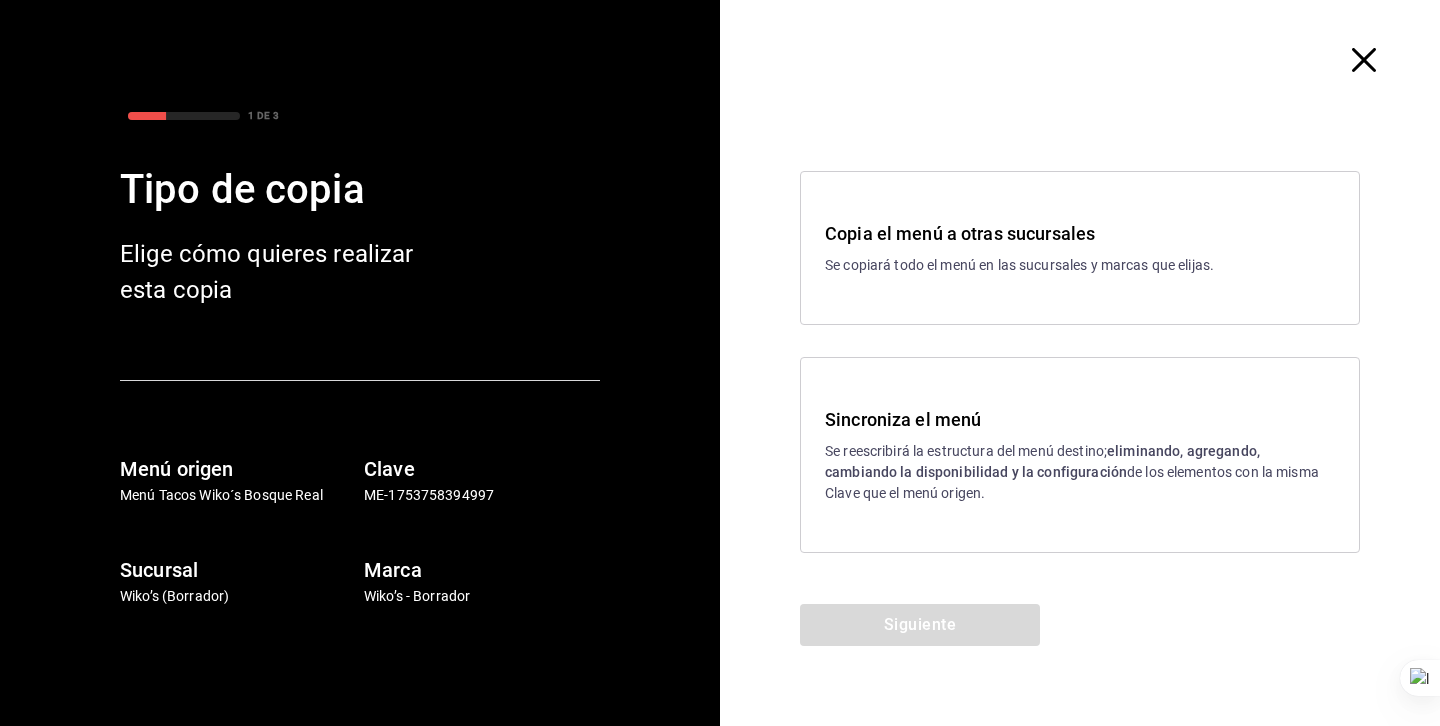click at bounding box center [1080, 60] 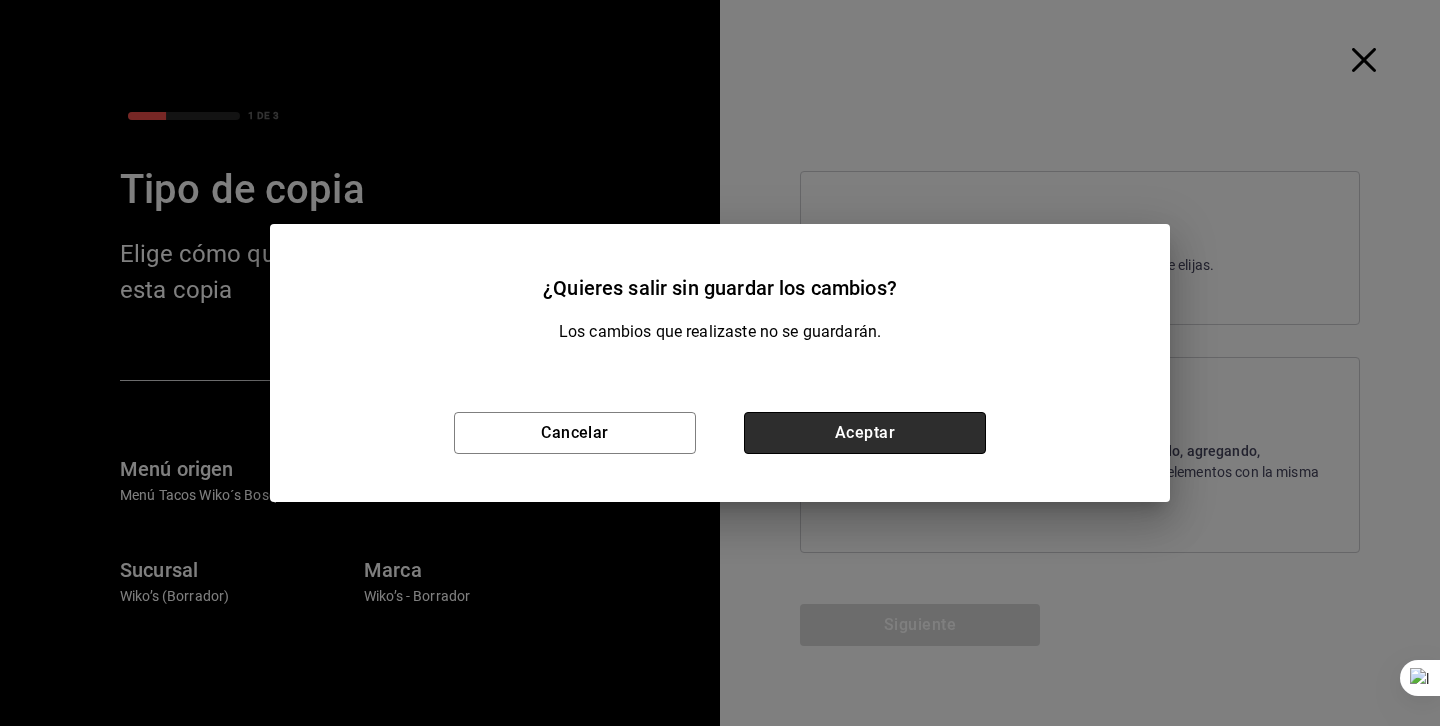 click on "Aceptar" at bounding box center (865, 433) 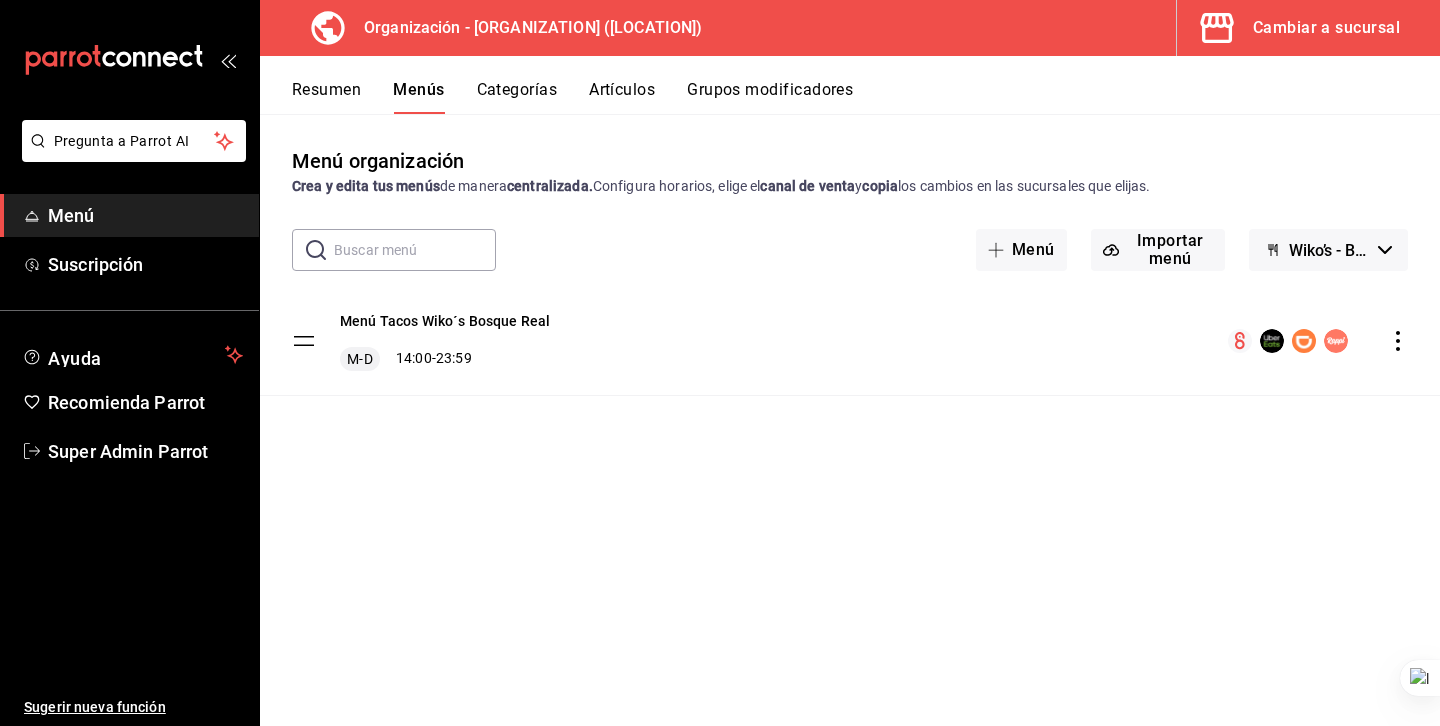 click on "Cambiar a sucursal" at bounding box center (1326, 28) 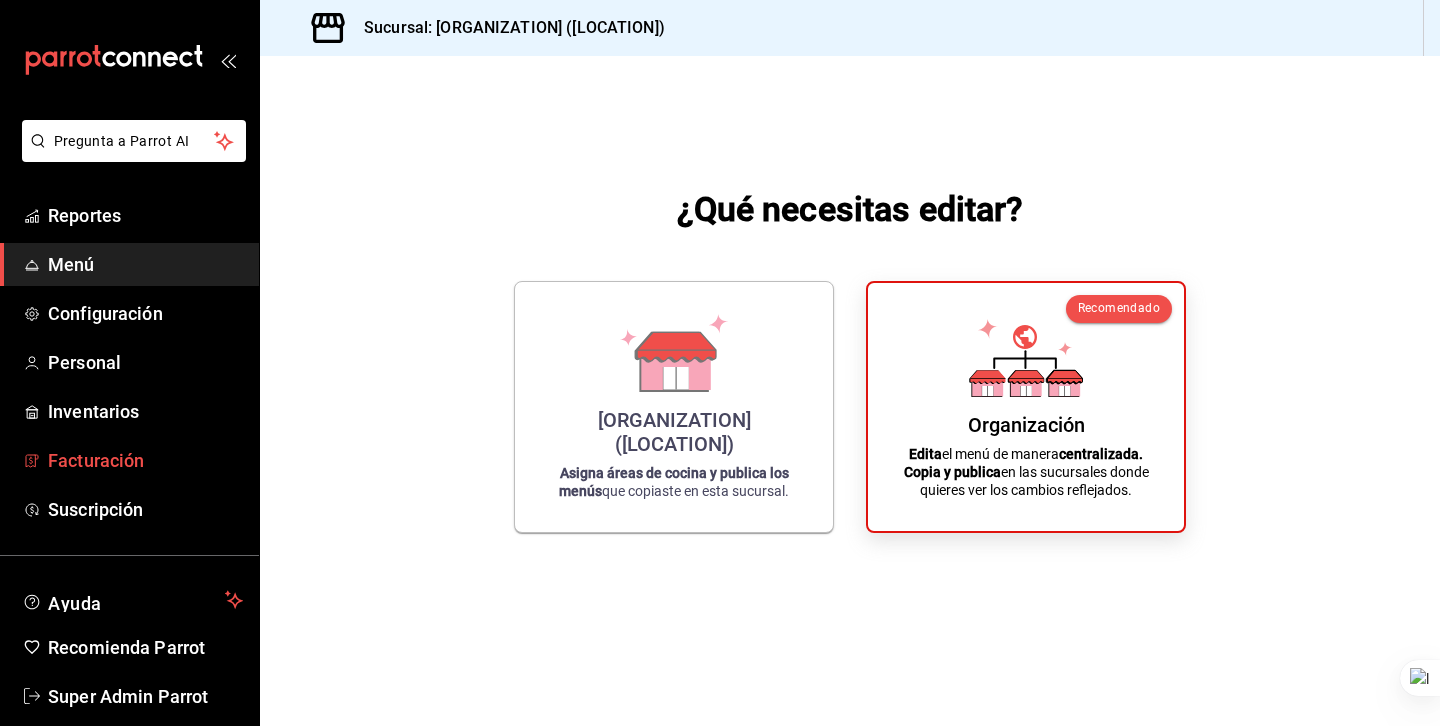 click on "Facturación" at bounding box center [145, 460] 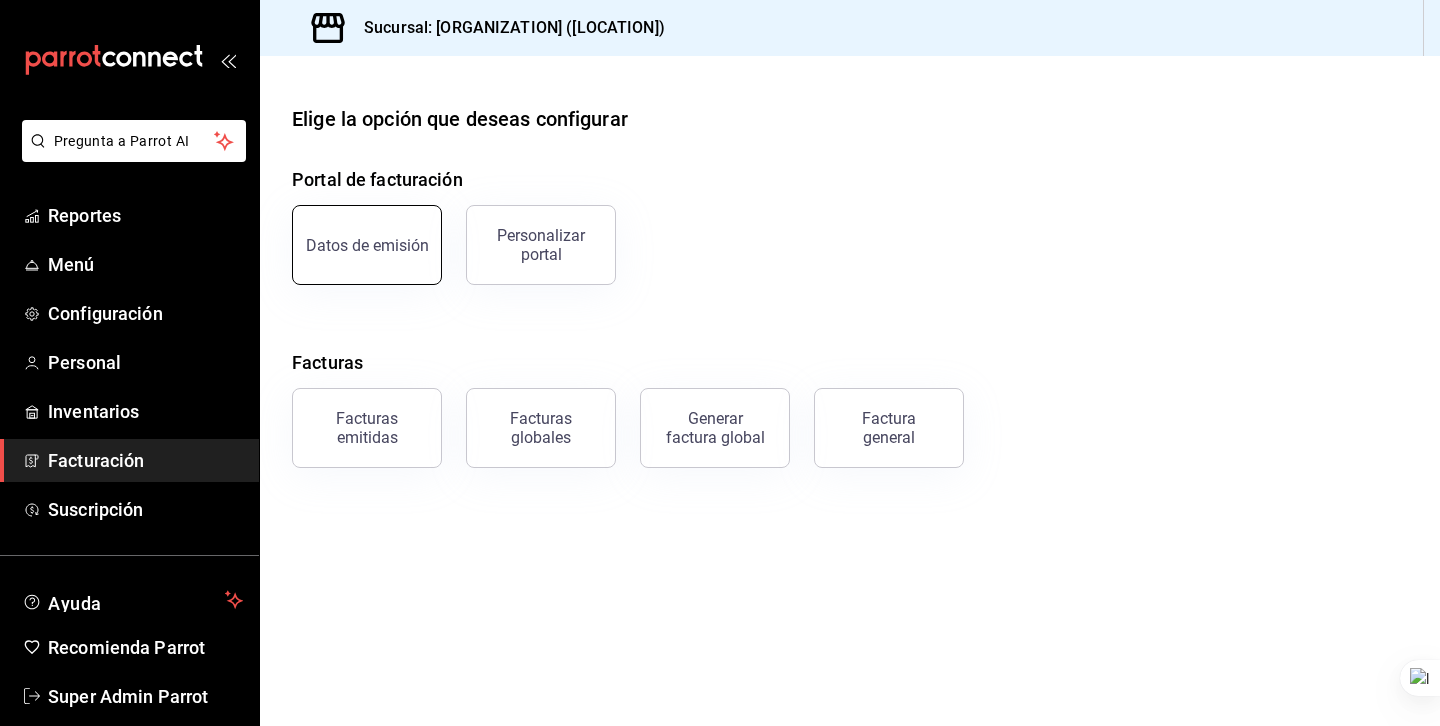 click on "Datos de emisión" at bounding box center [367, 245] 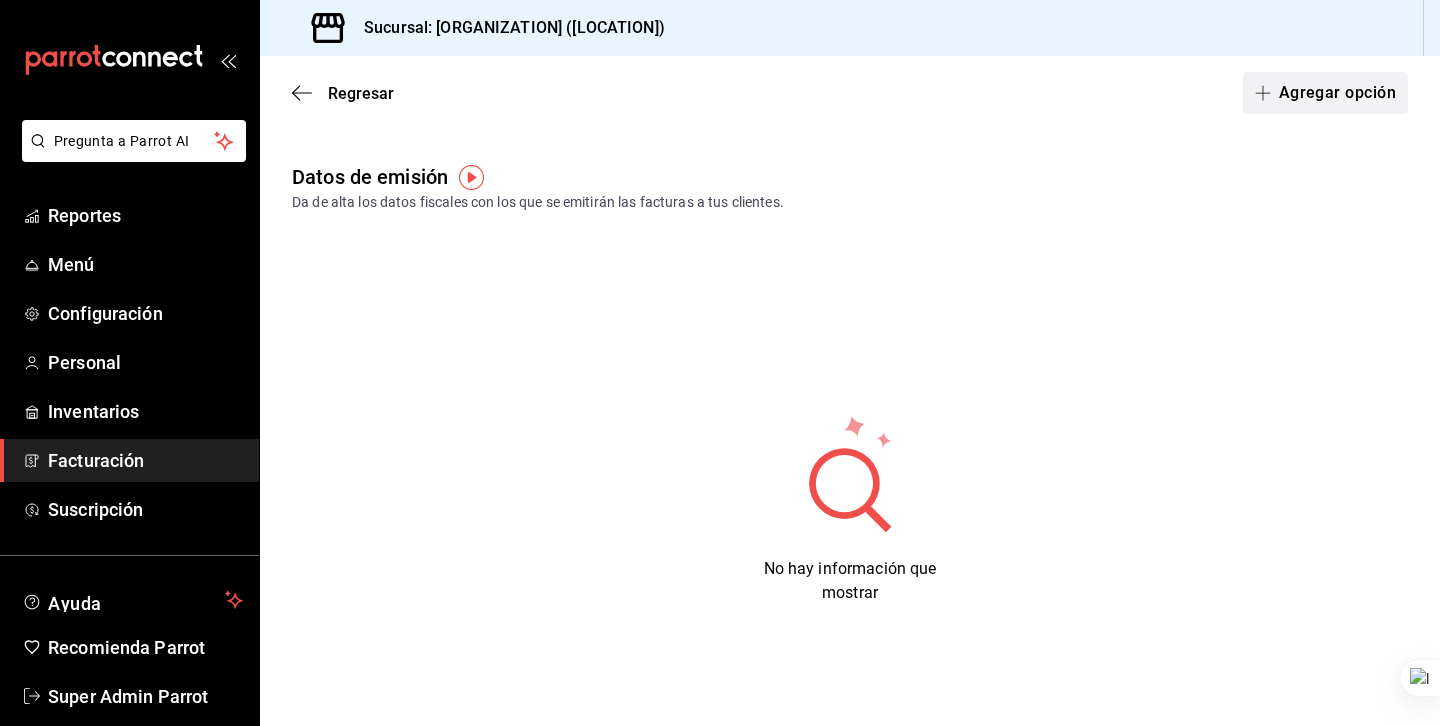 click on "Agregar opción" at bounding box center [1325, 93] 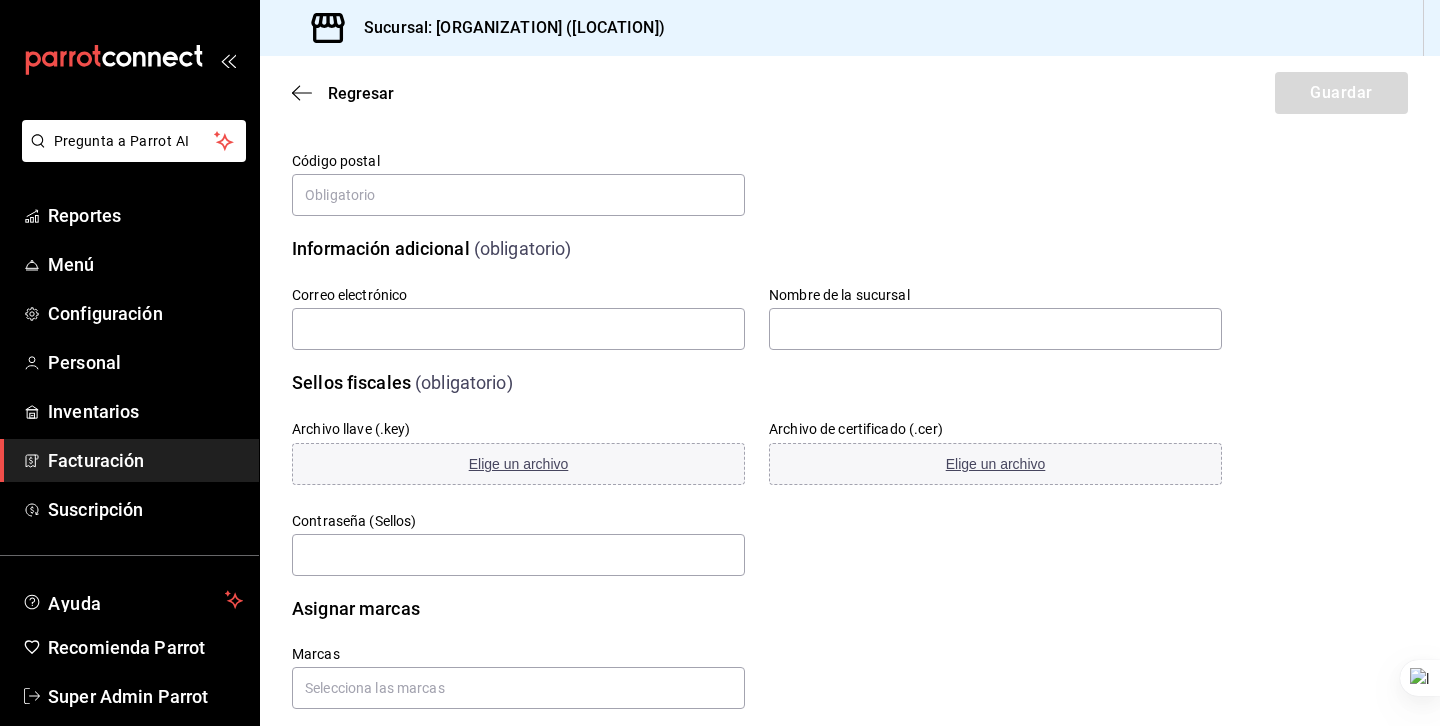 scroll, scrollTop: 213, scrollLeft: 0, axis: vertical 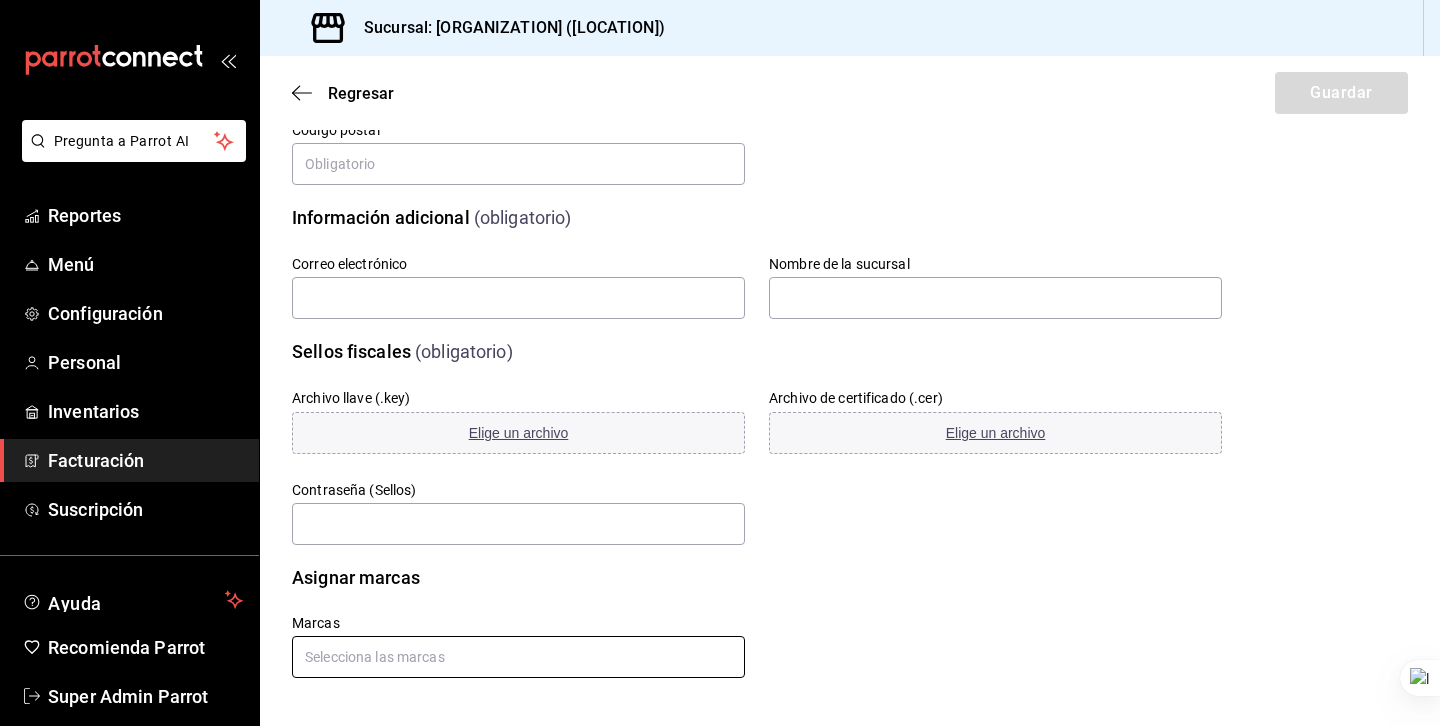 click at bounding box center [518, 657] 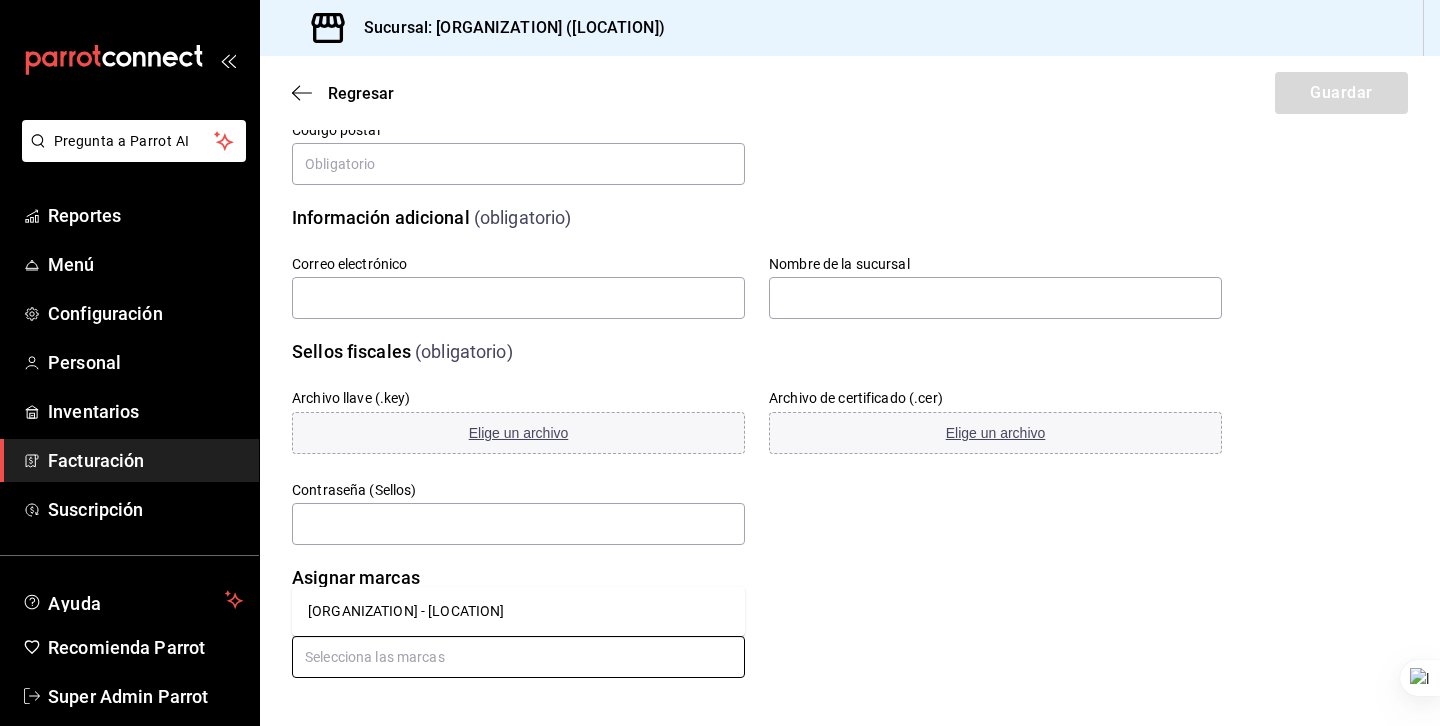 click on "Wiko’s - Huixquilucan" at bounding box center (518, 611) 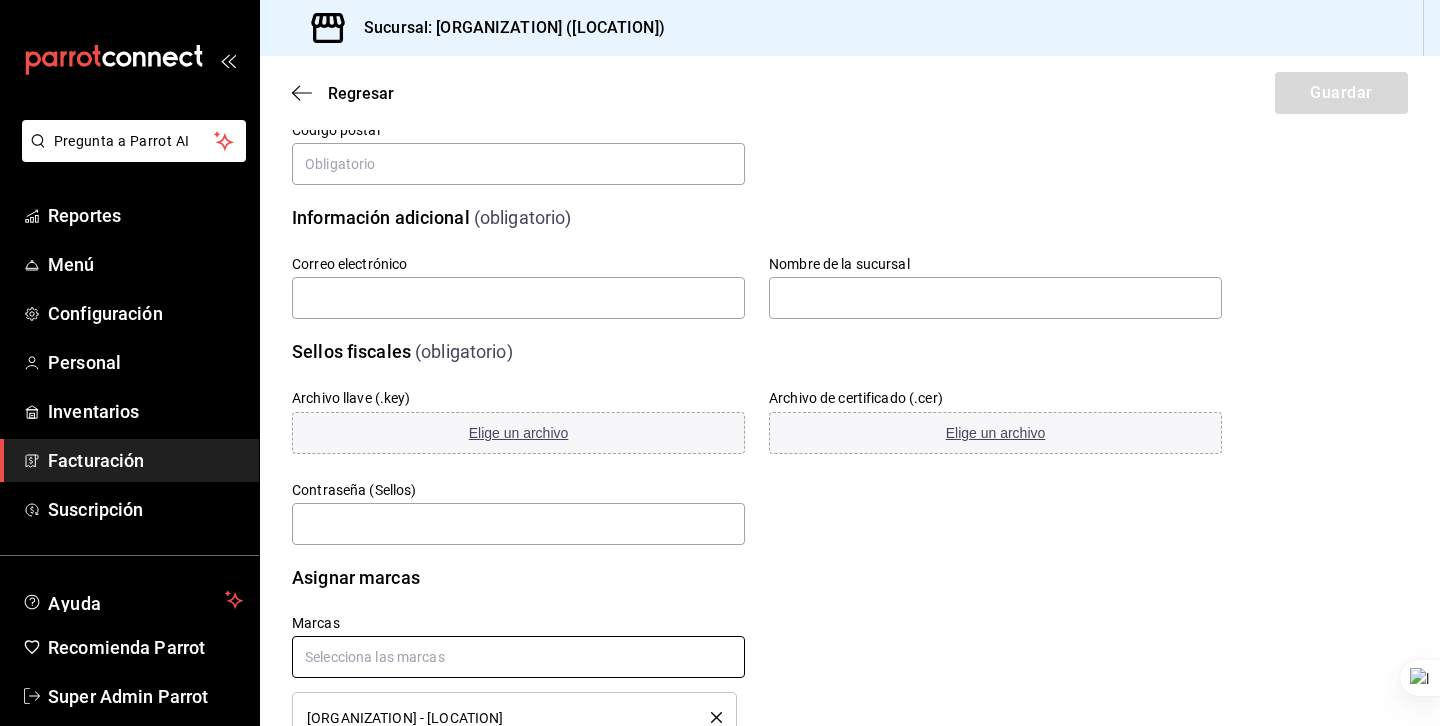 scroll, scrollTop: 279, scrollLeft: 0, axis: vertical 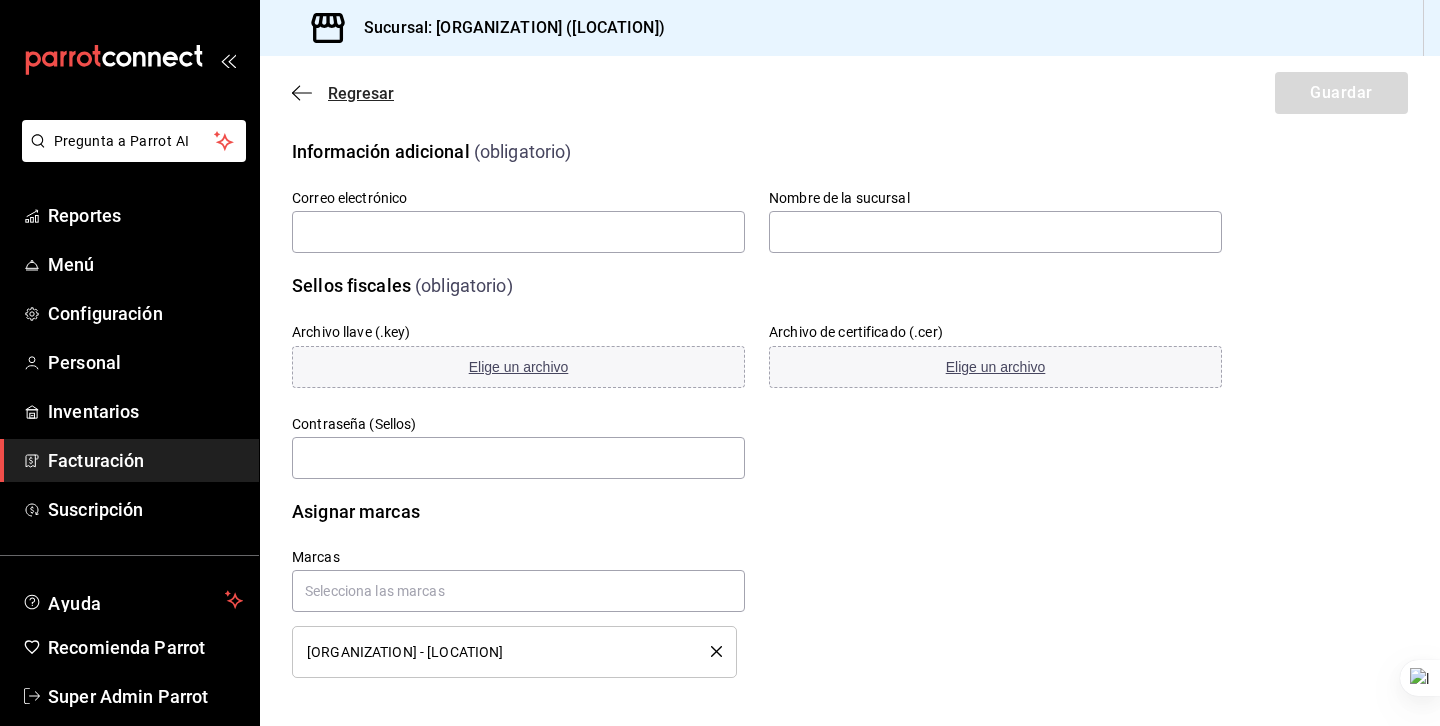 click on "Regresar" at bounding box center [343, 93] 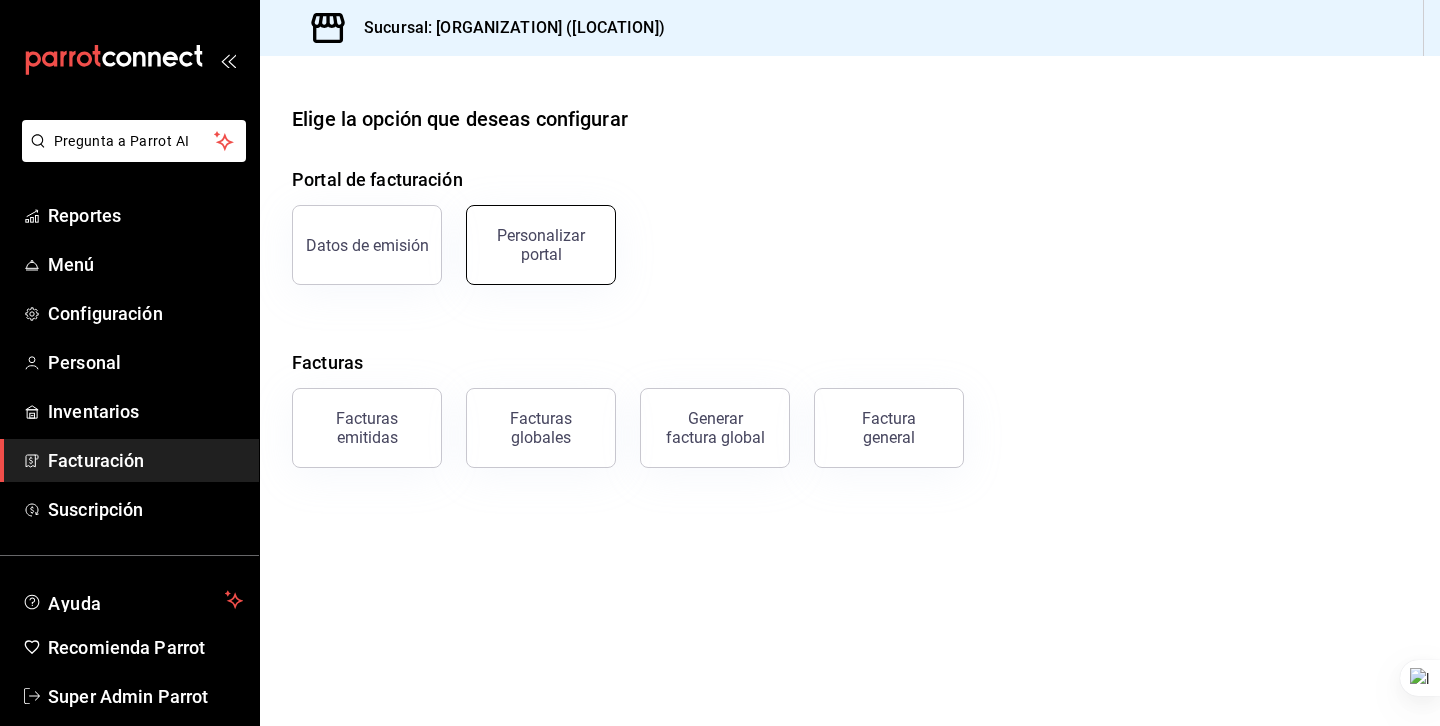 click on "Personalizar portal" at bounding box center (541, 245) 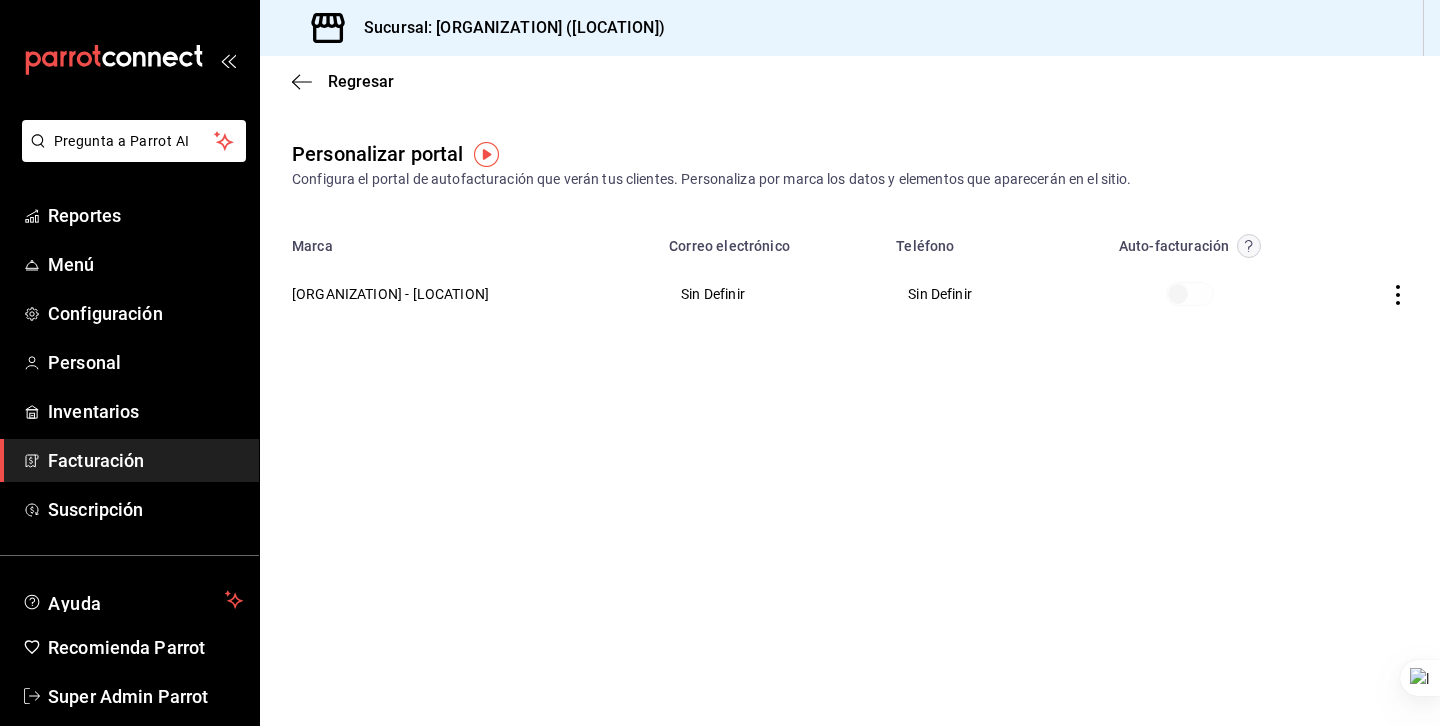 click 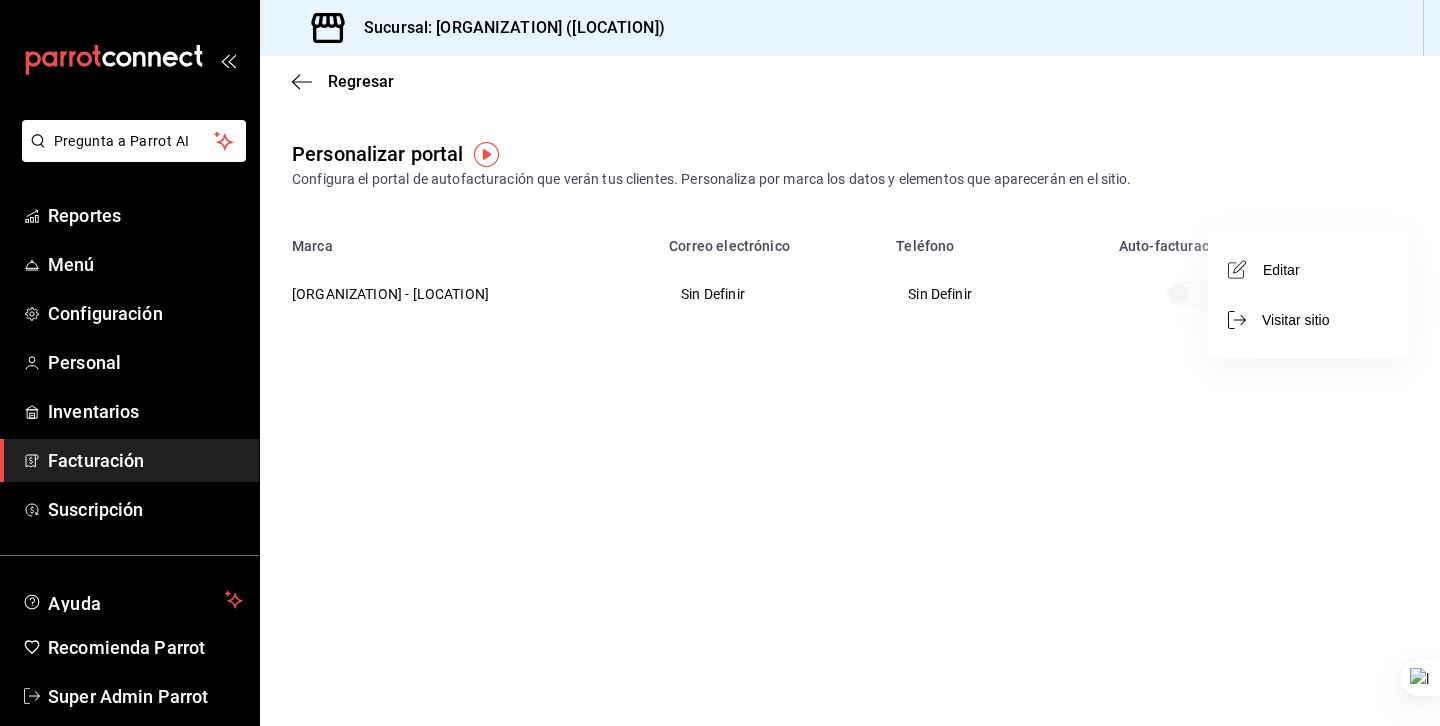 click on "Editar" at bounding box center [1308, 269] 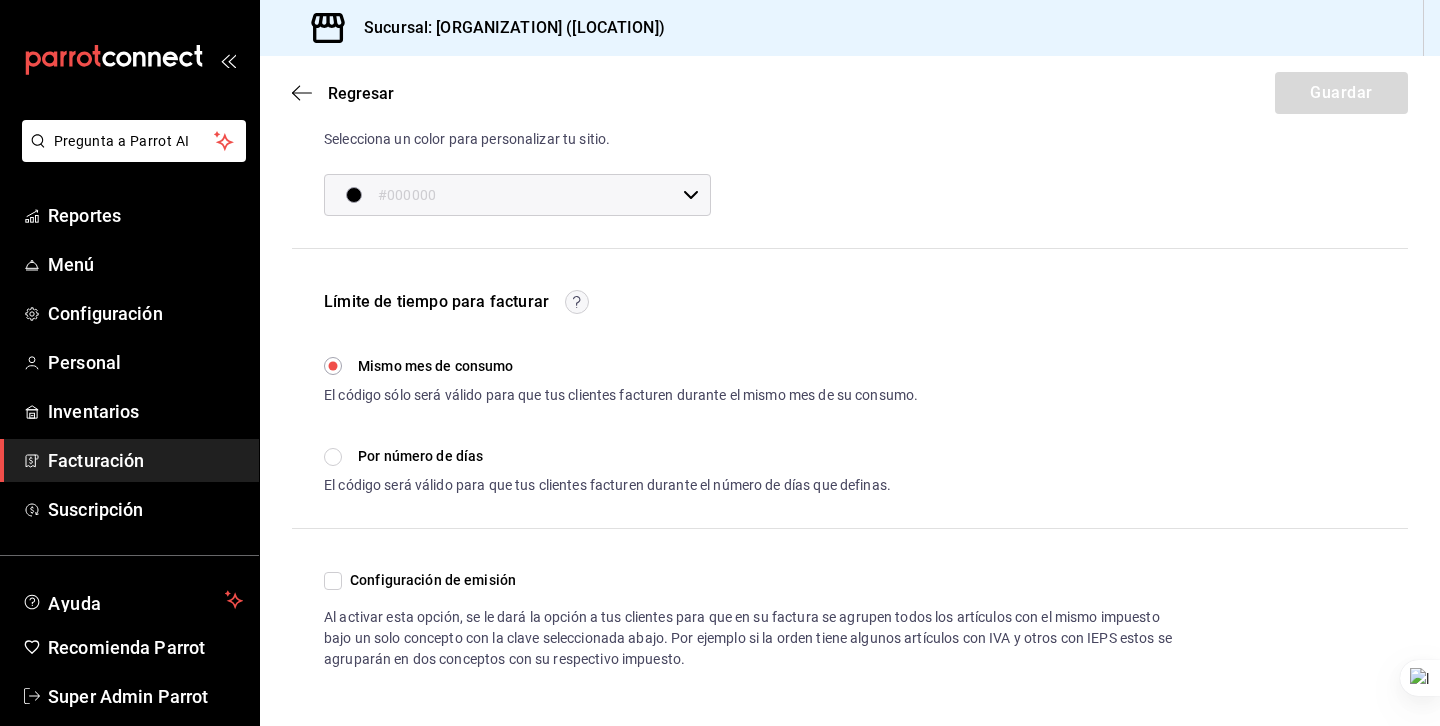 scroll, scrollTop: 426, scrollLeft: 0, axis: vertical 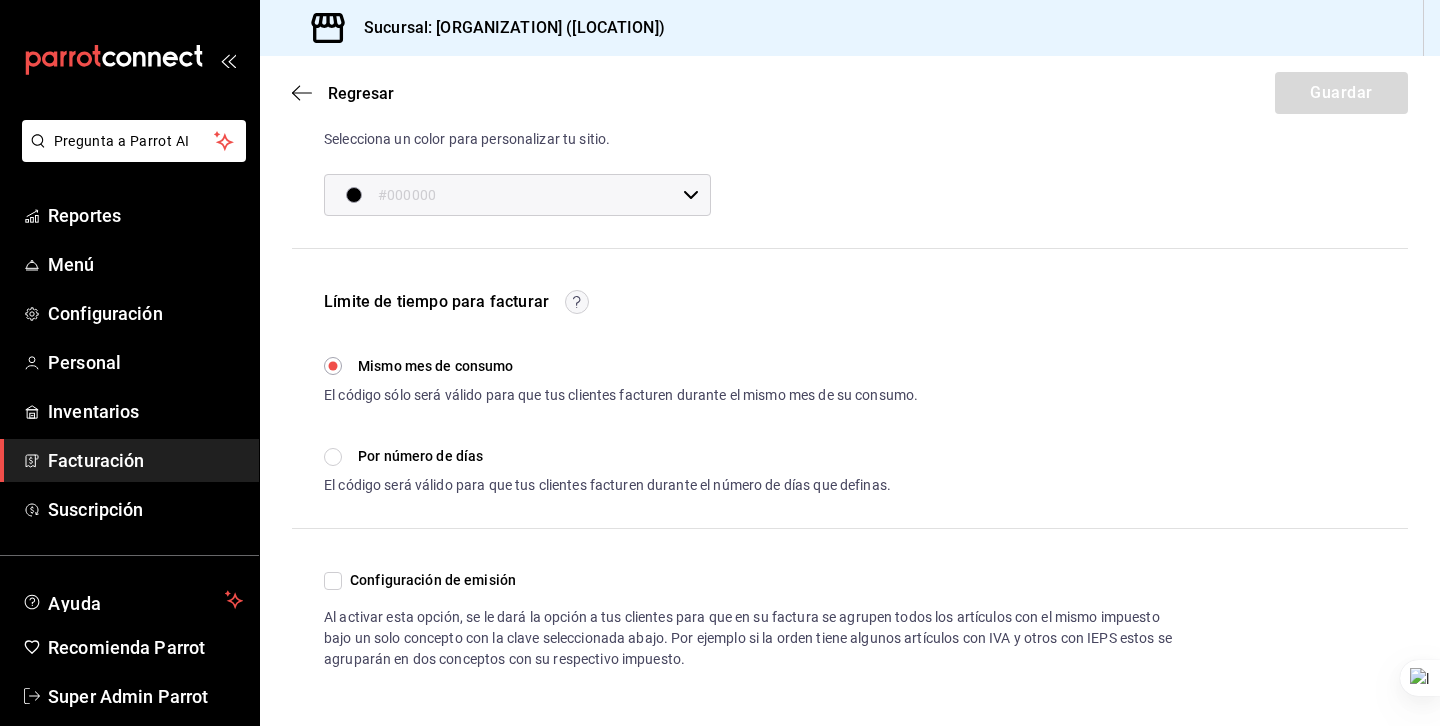 click on "Por número de días" at bounding box center [333, 457] 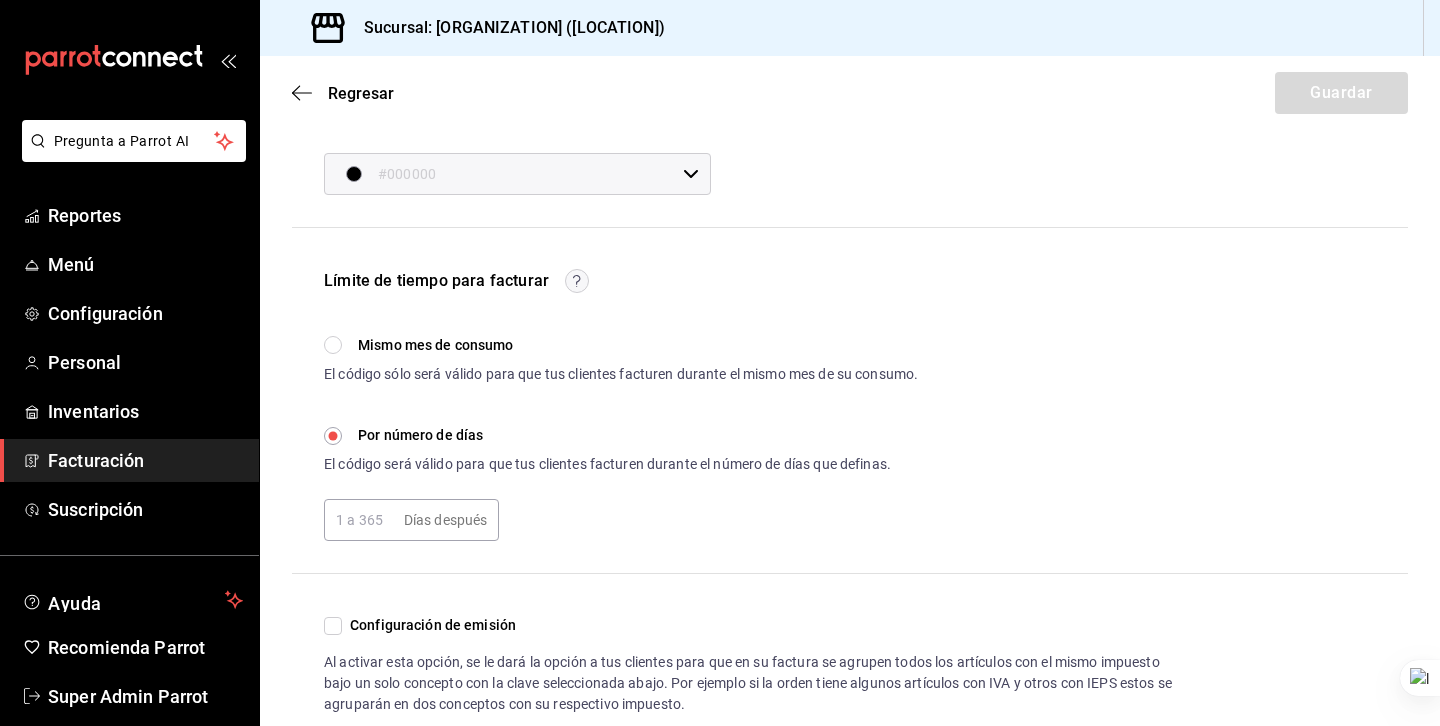 click at bounding box center (360, 520) 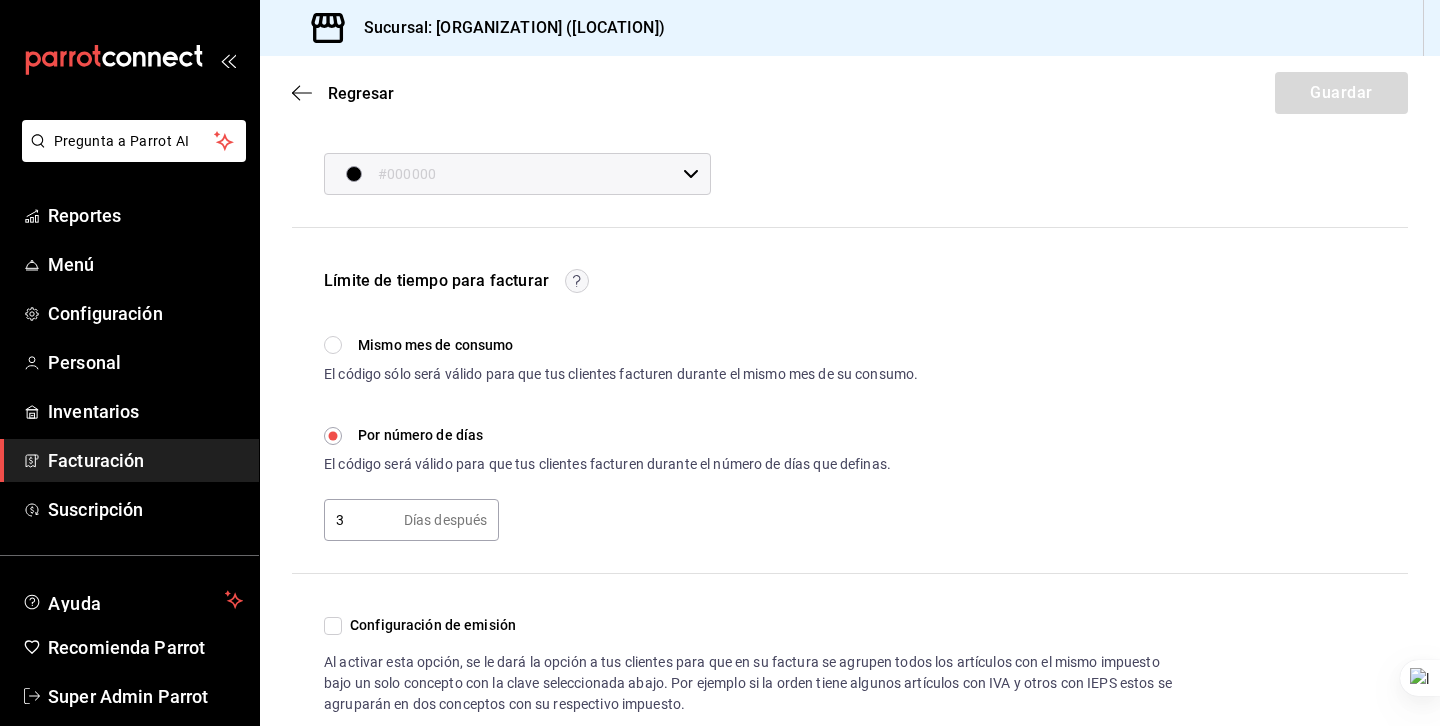 click on "3" at bounding box center (360, 520) 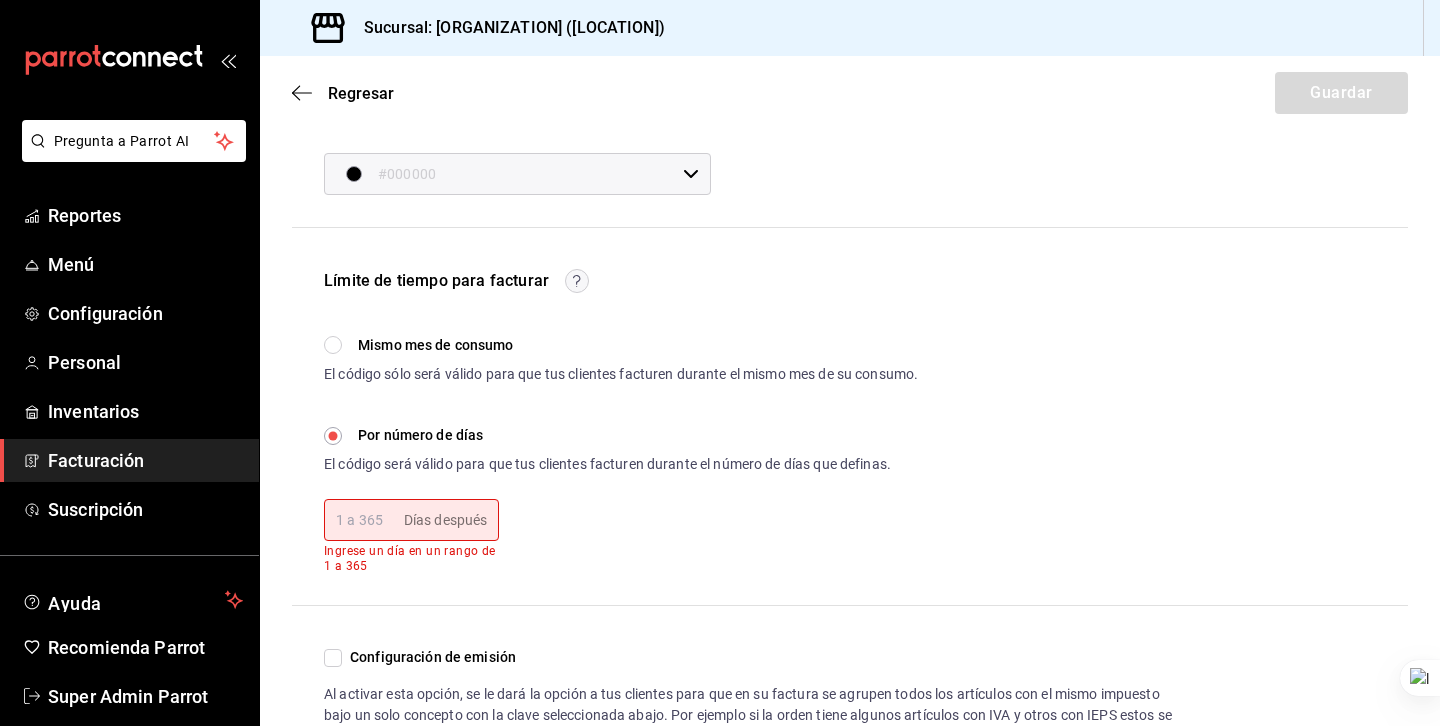 click on "Mismo mes de consumo" at bounding box center [333, 345] 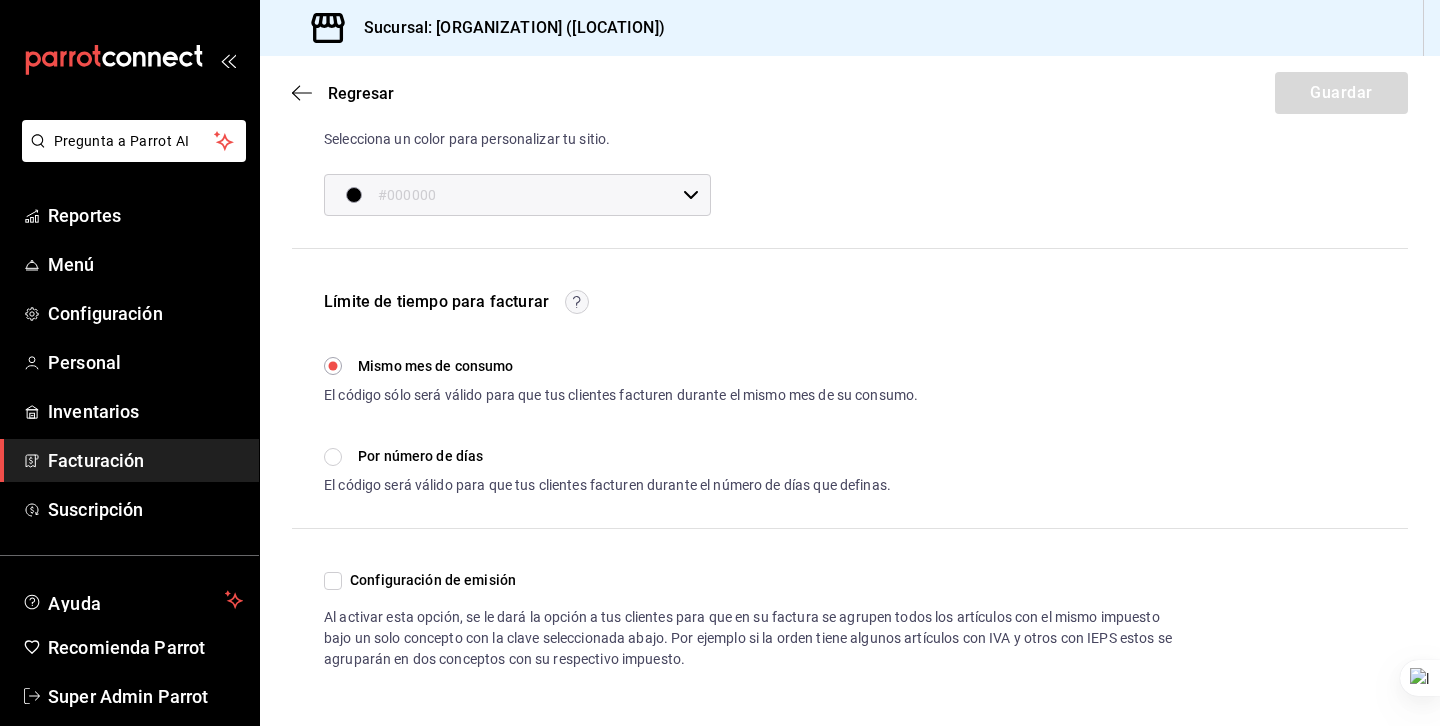 click on "Configuración de emisión" at bounding box center [333, 581] 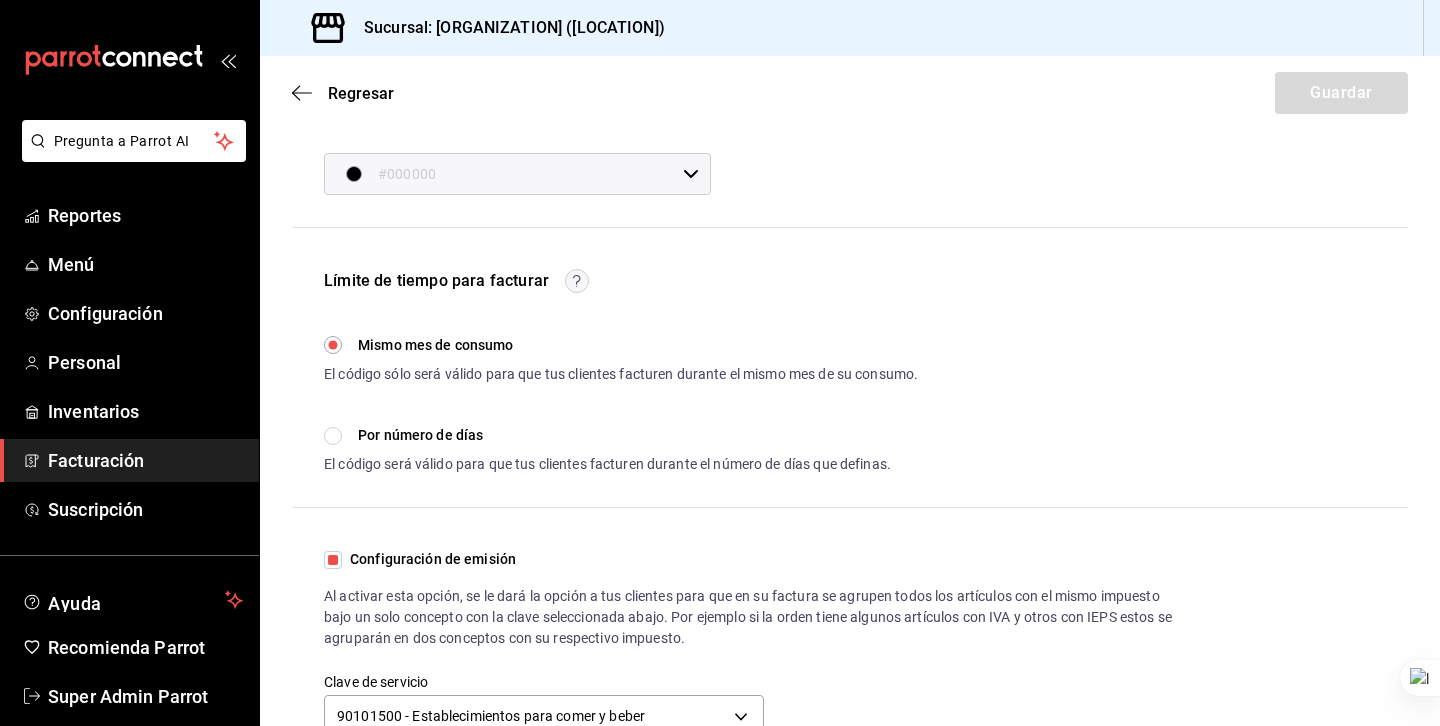 scroll, scrollTop: 496, scrollLeft: 0, axis: vertical 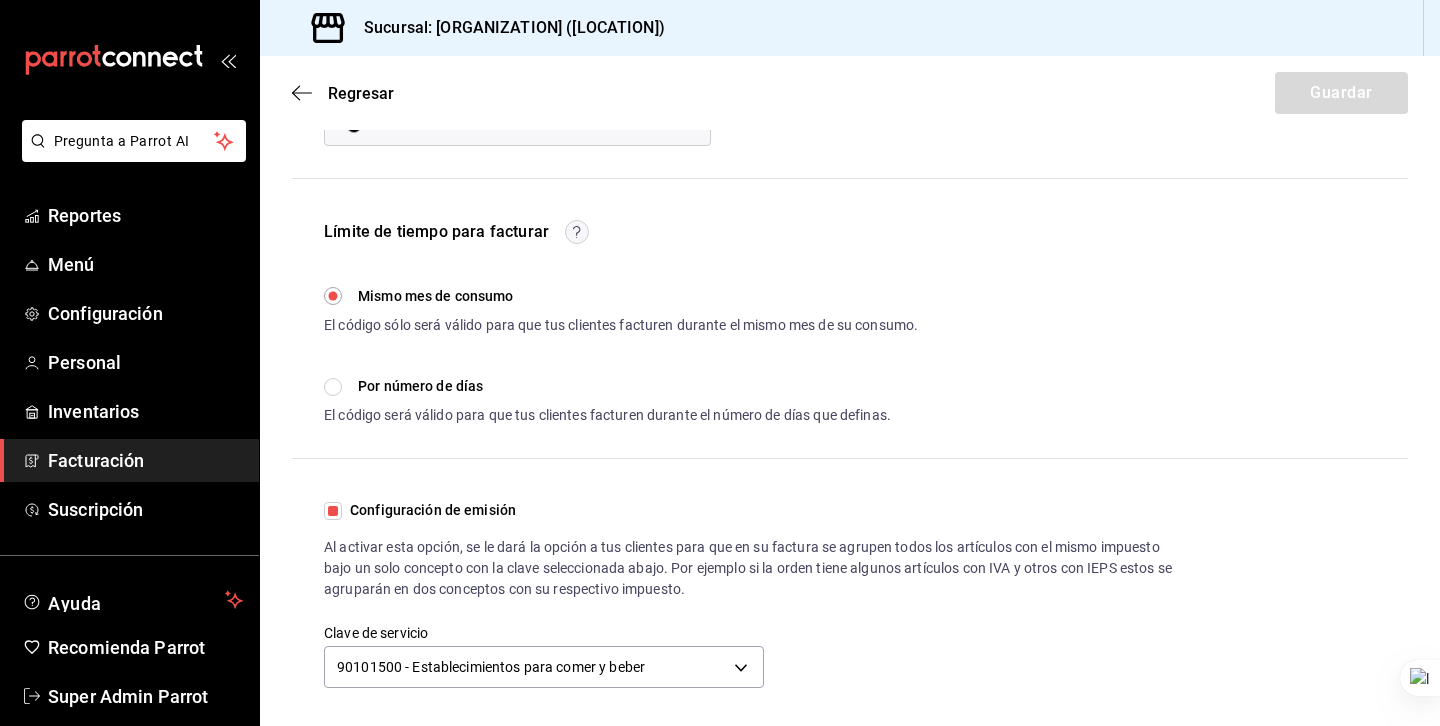 click on "Clave de servicio" at bounding box center [544, 633] 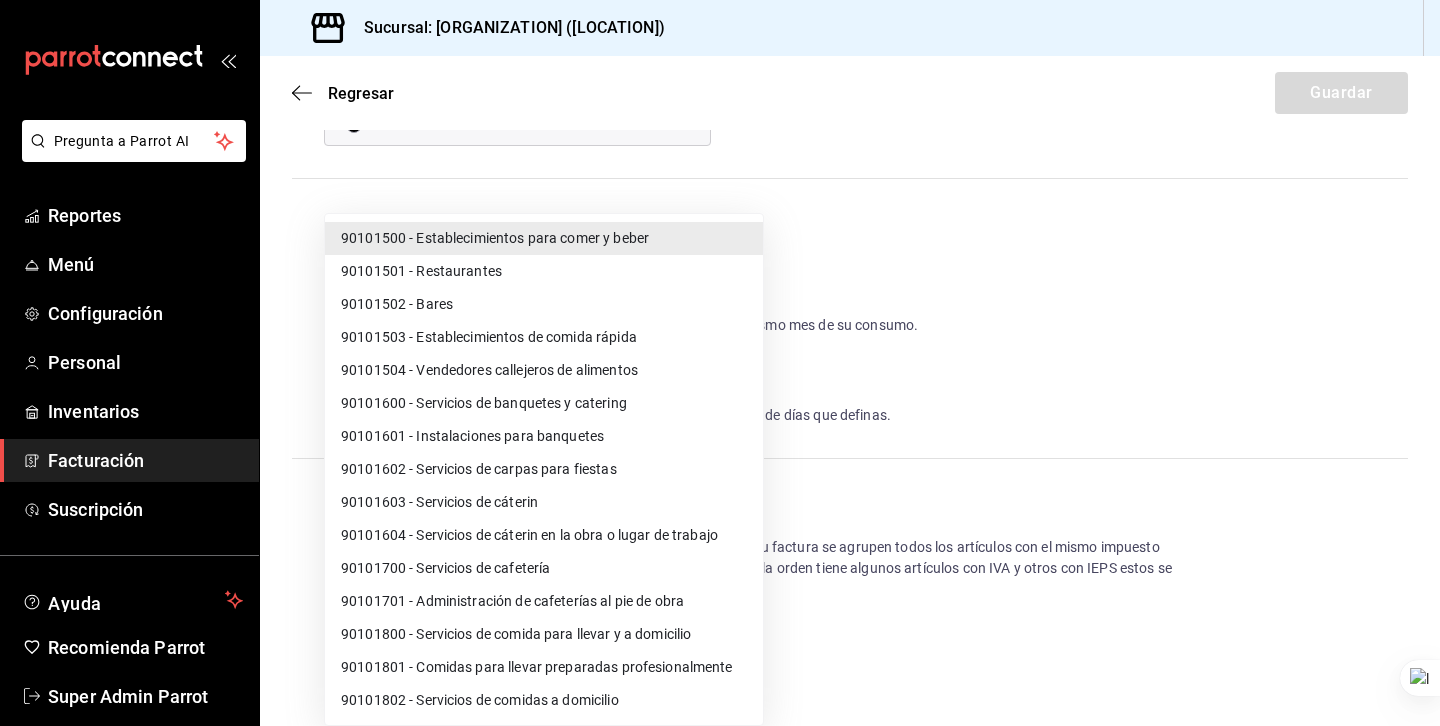 click on "Pregunta a Parrot AI Reportes   Menú   Configuración   Personal   Inventarios   Facturación   Suscripción   Ayuda Recomienda Parrot   Super Admin Parrot   Sugerir nueva función   Sucursal: Wiko’s (Huixquilucan) Regresar Guardar Wiko’s - Huixquilucan Datos de contacto Estos datos se le proporcionarán a los clientes en caso de necesitar ayuda con la facturación. Correo electrónico Teléfono - Color Selecciona un color para personalizar tu sitio. #000000 ​ Logotipo JPG o PNG. Mínimo de 48px de alto. Cargar archivo Límite de tiempo para facturar Mismo mes de consumo El código sólo será válido para que tus clientes facturen durante el mismo mes de su consumo. Por número de días El código será válido para que tus clientes facturen durante el número de días que definas. Días después ​ Ingrese un día en un rango de 1 a 365 Configuración de emisión Clave de servicio 90101500 - Establecimientos para comer y beber 90101500 GANA 1 MES GRATIS EN TU SUSCRIPCIÓN AQUÍ Ver video tutorial" at bounding box center (720, 363) 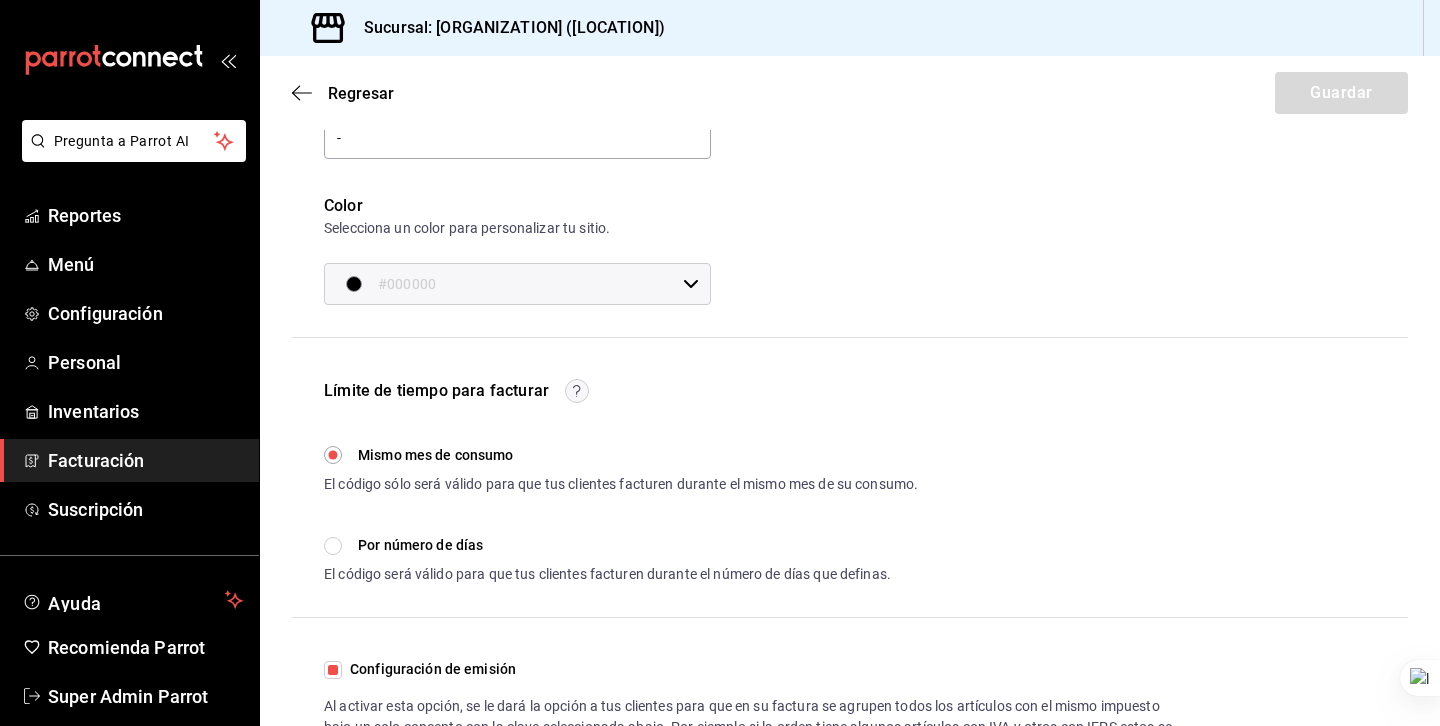scroll, scrollTop: 496, scrollLeft: 0, axis: vertical 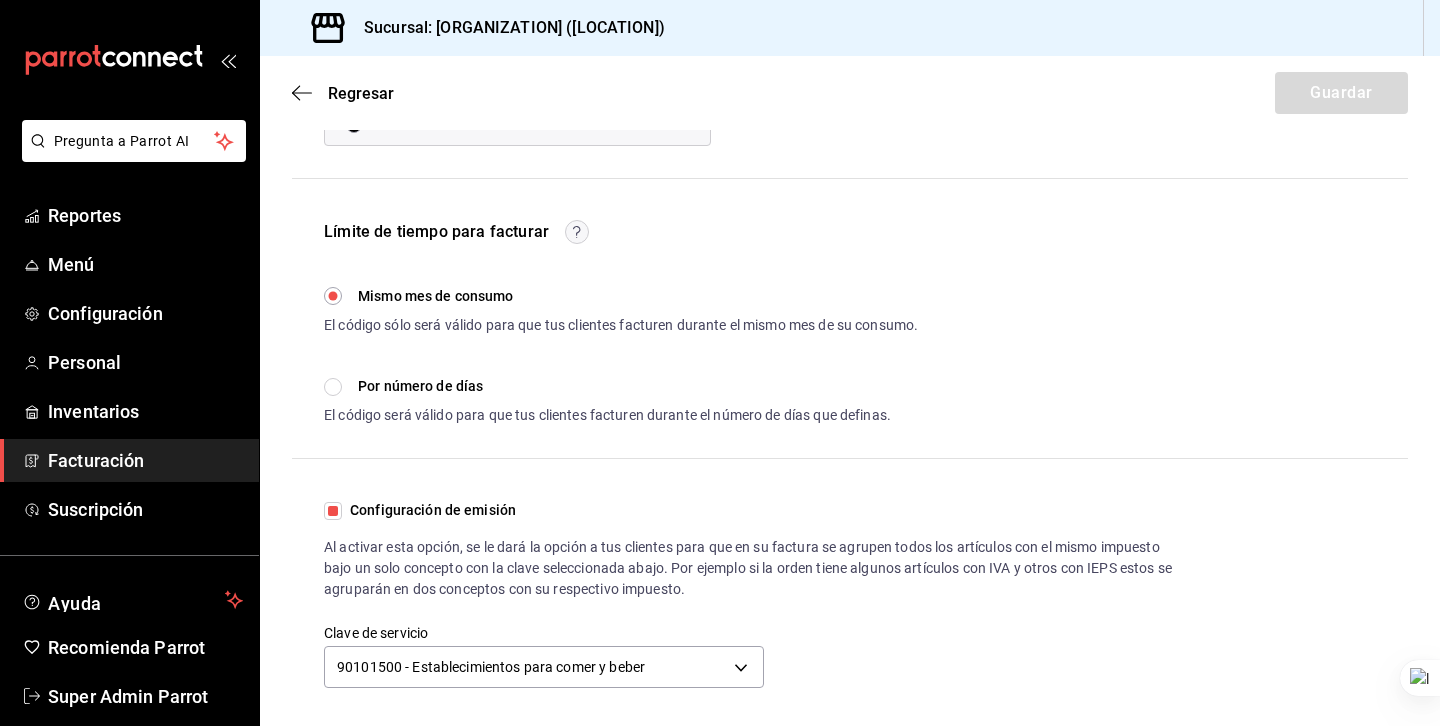 click on "Al activar esta opción, se le dará la opción a tus clientes para que en su factura se agrupen todos los artículos con el mismo impuesto bajo un solo concepto con la clave seleccionada abajo. Por ejemplo si la orden tiene algunos artículos con IVA y otros con IEPS estos se agruparán en dos conceptos con su respectivo impuesto." at bounding box center (749, 568) 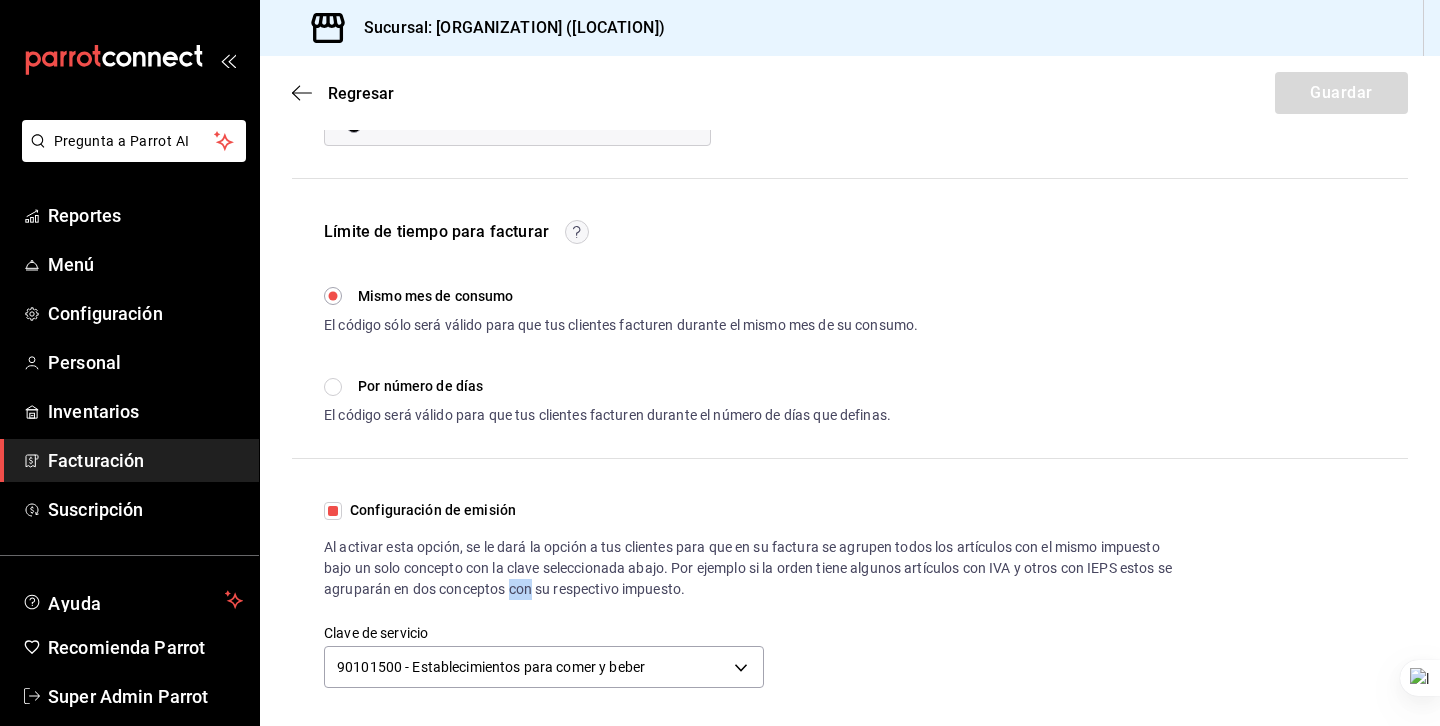 click on "Al activar esta opción, se le dará la opción a tus clientes para que en su factura se agrupen todos los artículos con el mismo impuesto bajo un solo concepto con la clave seleccionada abajo. Por ejemplo si la orden tiene algunos artículos con IVA y otros con IEPS estos se agruparán en dos conceptos con su respectivo impuesto." at bounding box center [749, 568] 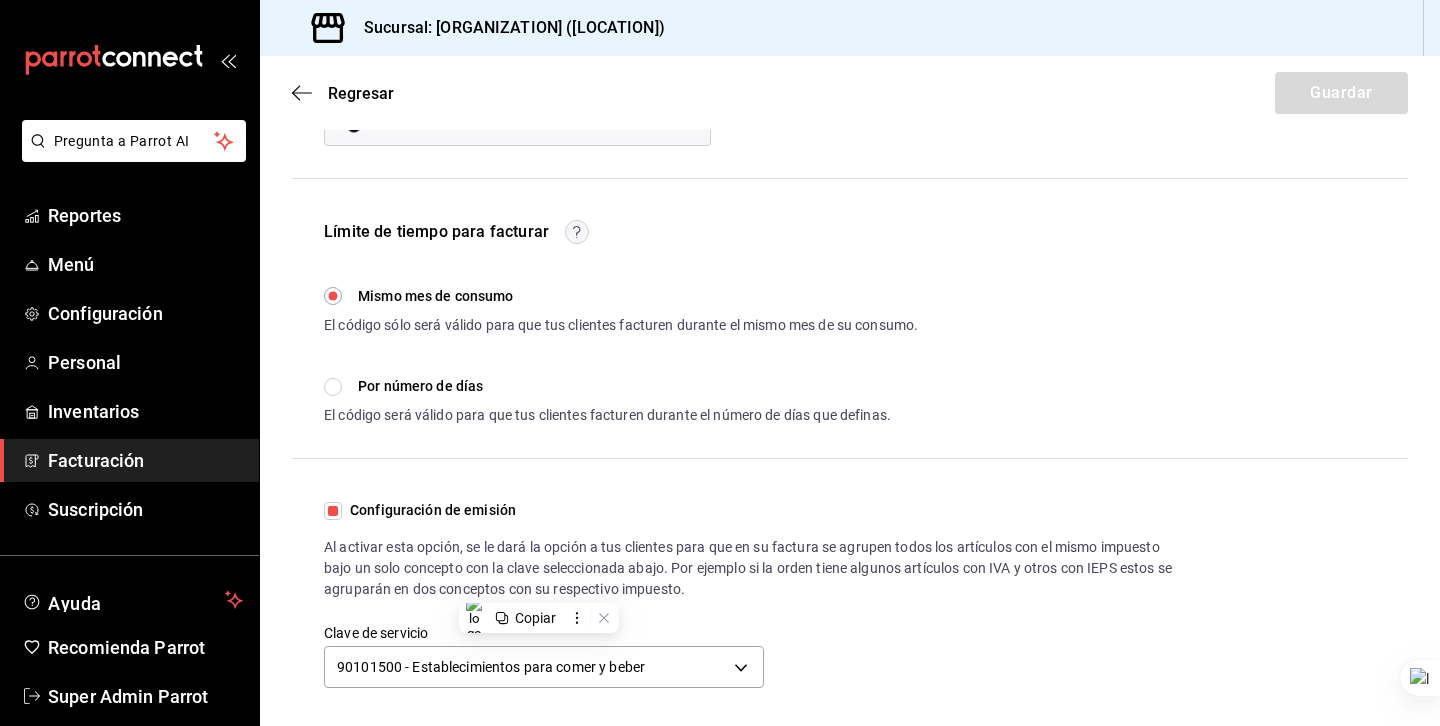 click on "Al activar esta opción, se le dará la opción a tus clientes para que en su factura se agrupen todos los artículos con el mismo impuesto bajo un solo concepto con la clave seleccionada abajo. Por ejemplo si la orden tiene algunos artículos con IVA y otros con IEPS estos se agruparán en dos conceptos con su respectivo impuesto." at bounding box center [749, 568] 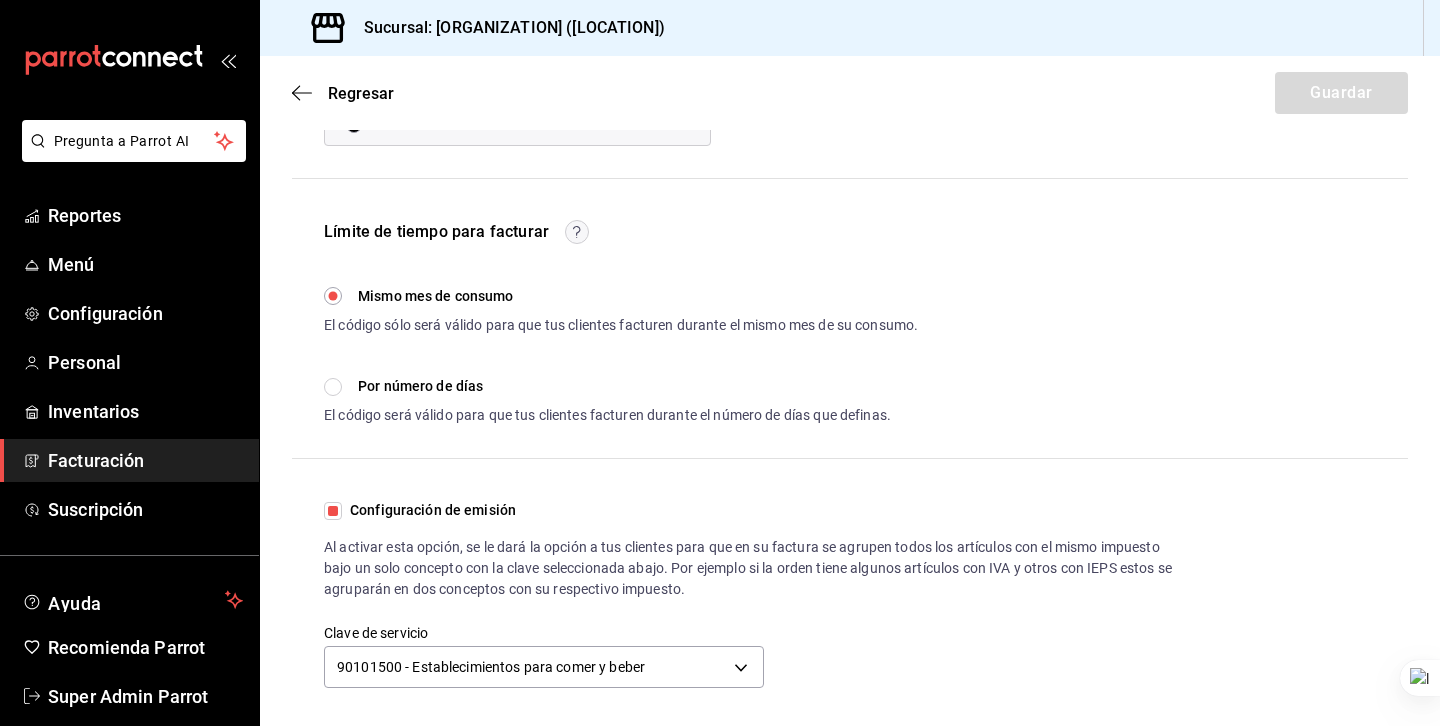 click on "Configuración de emisión" at bounding box center [429, 510] 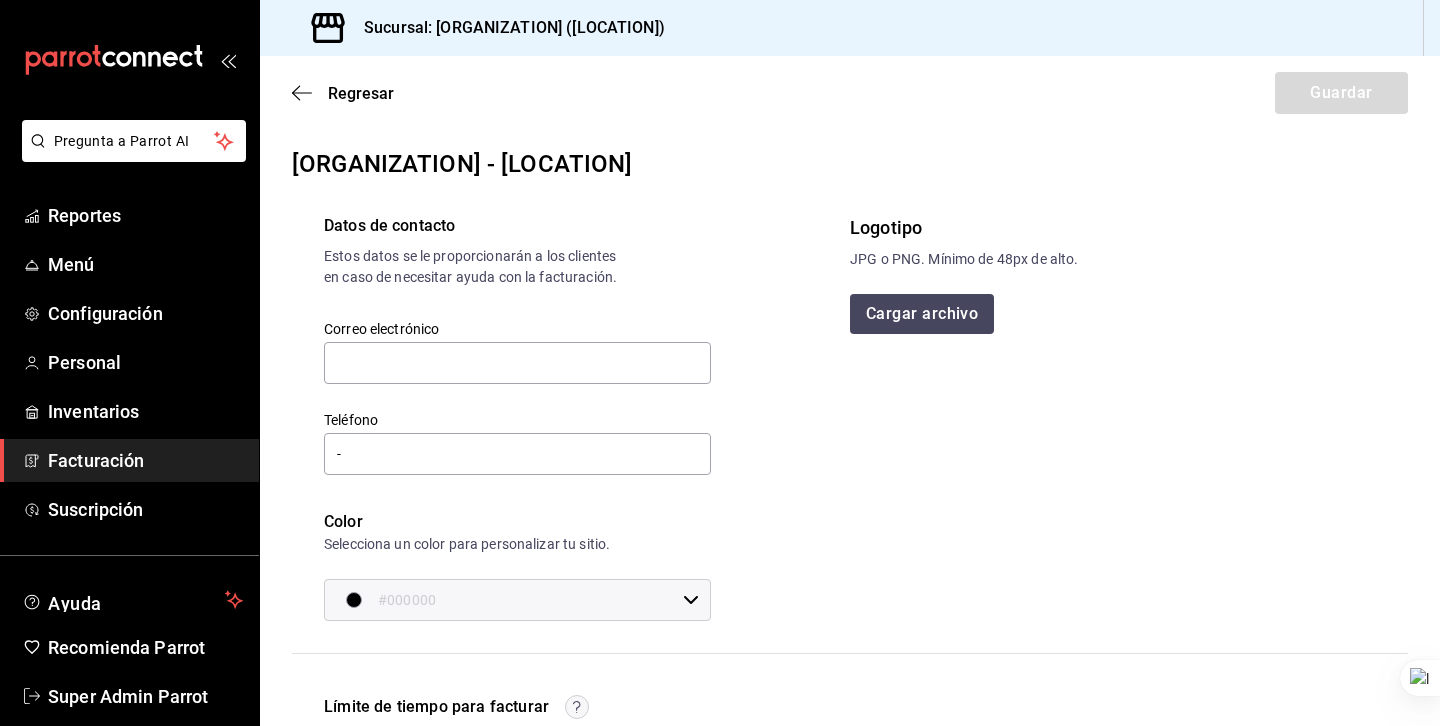 scroll, scrollTop: 0, scrollLeft: 0, axis: both 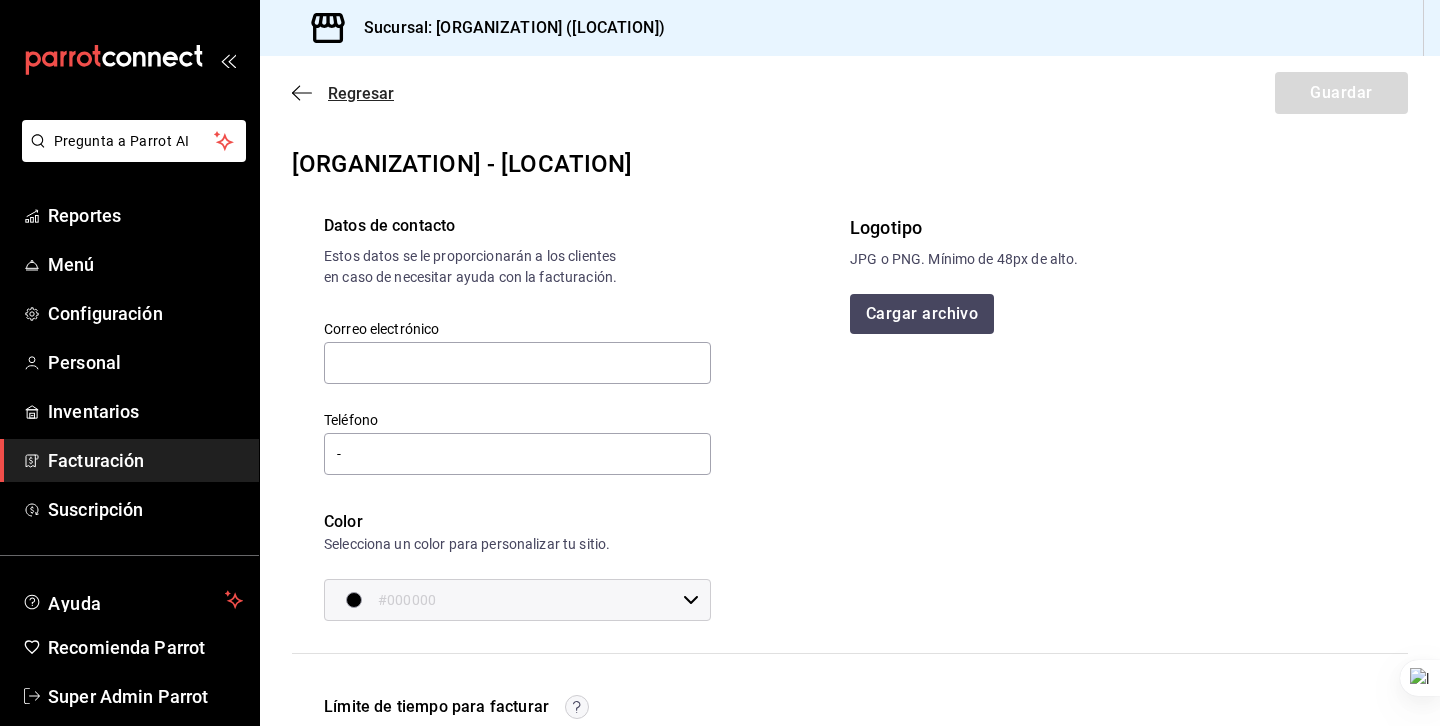 click 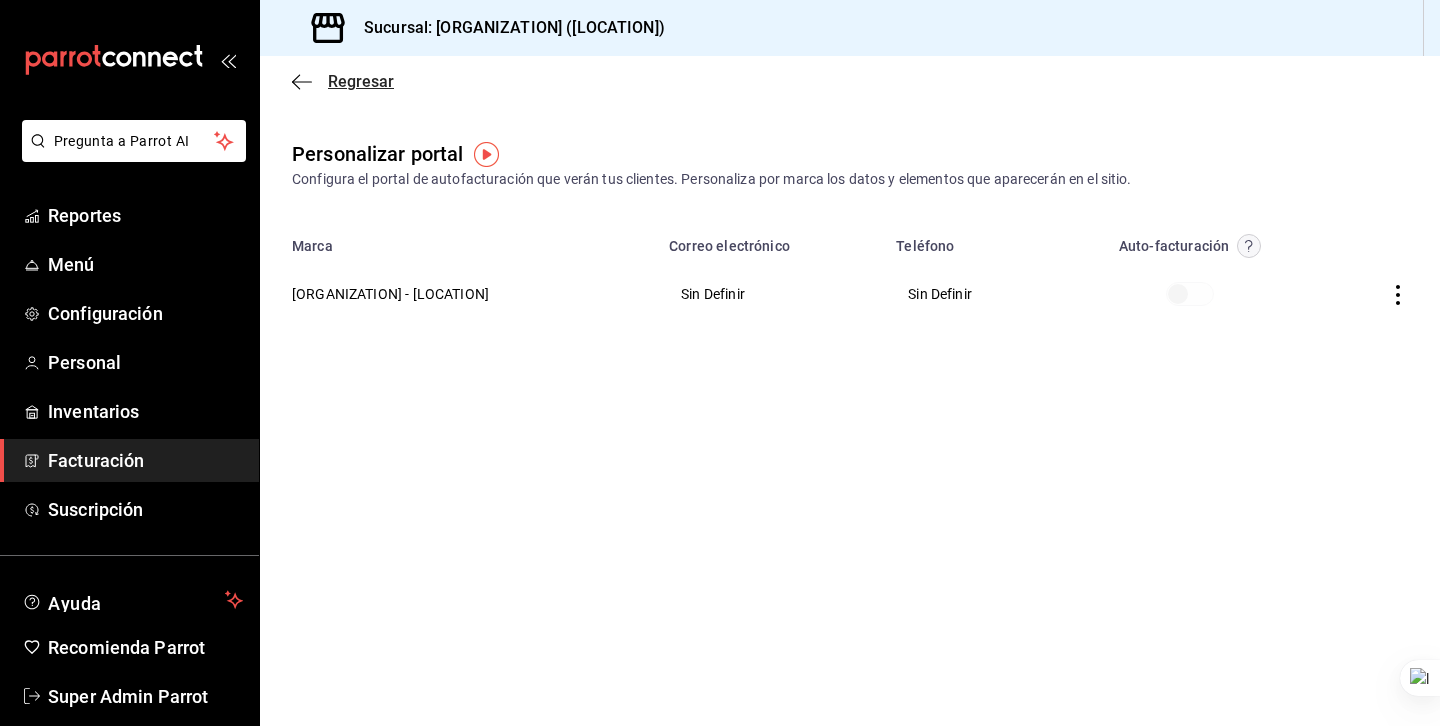 click 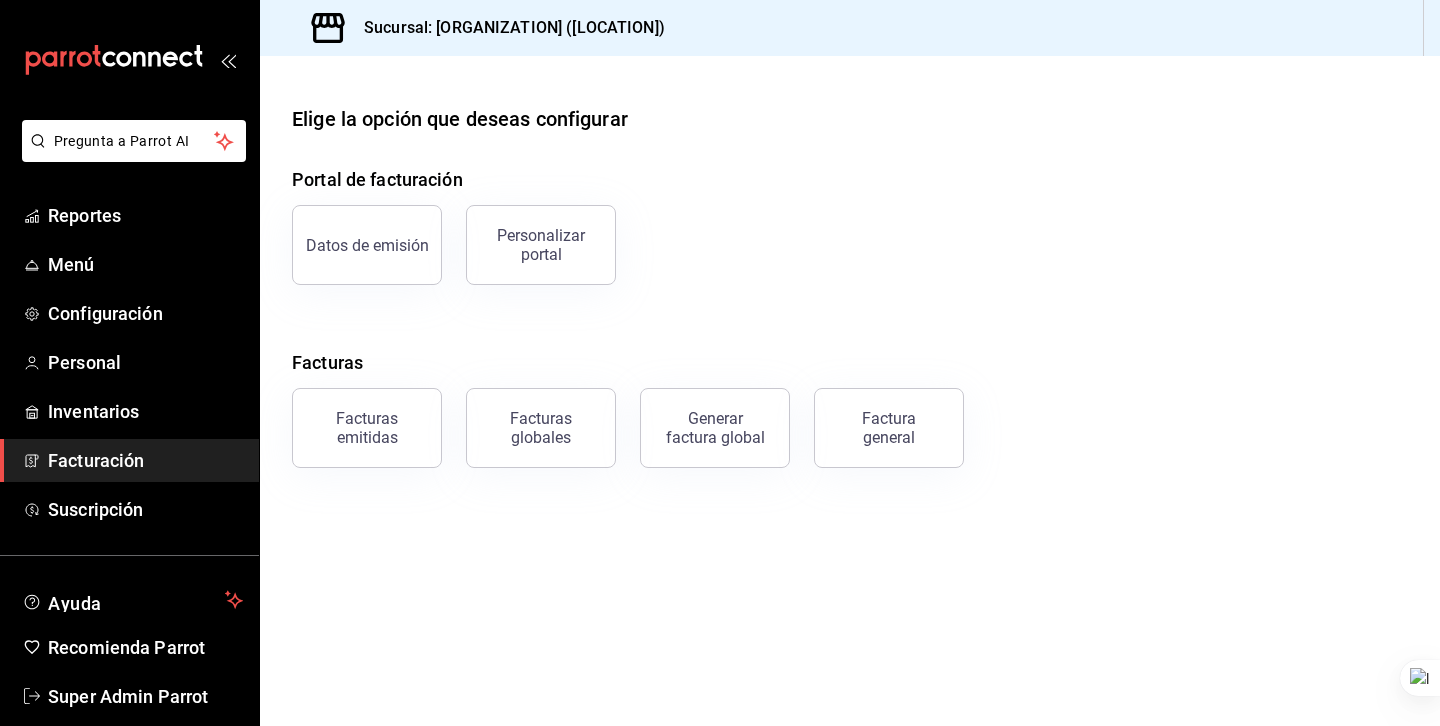 click on "Facturas emitidas" at bounding box center (355, 416) 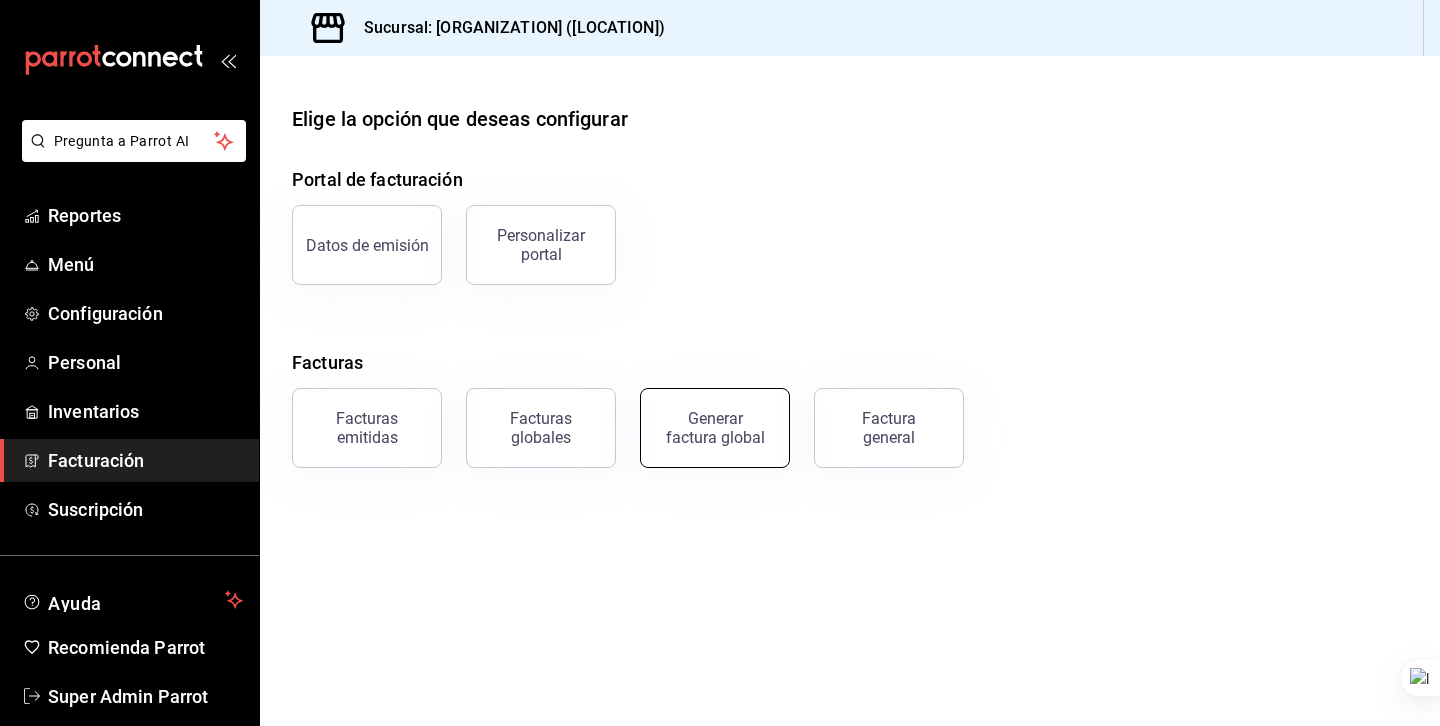 click on "Generar factura global" at bounding box center [715, 428] 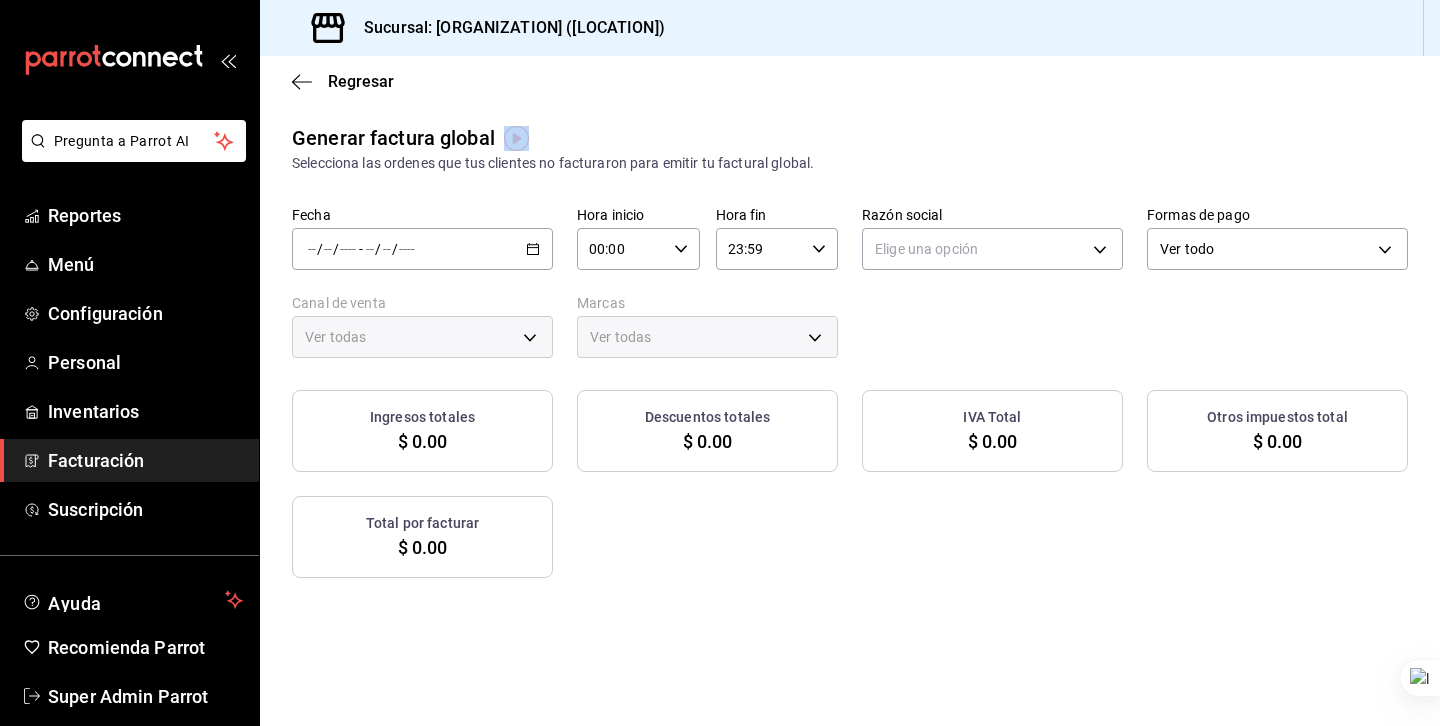 type on "PARROT,UBER_EATS,RAPPI,DIDI_FOOD,ONLINE" 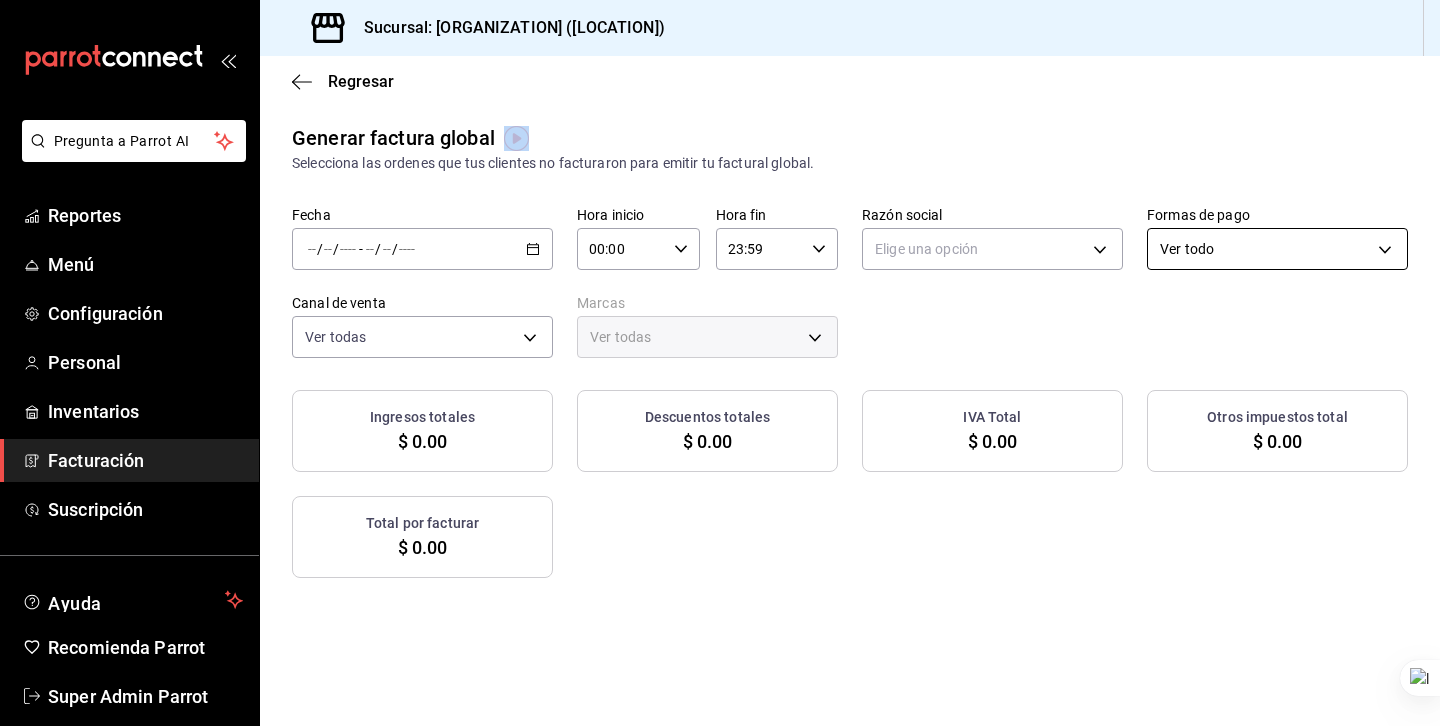 click on "Pregunta a Parrot AI Reportes   Menú   Configuración   Personal   Inventarios   Facturación   Suscripción   Ayuda Recomienda Parrot   Super Admin Parrot   Sugerir nueva función   Sucursal: Wiko’s (Huixquilucan) Regresar Generar factura global Selecciona las ordenes que tus clientes no facturaron para emitir tu factural global. Fecha / / - / / Hora inicio 00:00 Hora inicio Hora fin 23:59 Hora fin Razón social Elige una opción Formas de pago Ver todo ALL Canal de venta Ver todas PARROT,UBER_EATS,RAPPI,DIDI_FOOD,ONLINE Marcas Ver todas Ingresos totales $ 0.00 Descuentos totales $ 0.00 IVA Total $ 0.00 Otros impuestos total $ 0.00 Total por facturar $ 0.00 No hay información que mostrar GANA 1 MES GRATIS EN TU SUSCRIPCIÓN AQUÍ ¿Recuerdas cómo empezó tu restaurante?
Hoy puedes ayudar a un colega a tener el mismo cambio que tú viviste.
Recomienda Parrot directamente desde tu Portal Administrador.
Es fácil y rápido.
🎁 Por cada restaurante que se una, ganas 1 mes gratis. Ver video tutorial" at bounding box center (720, 363) 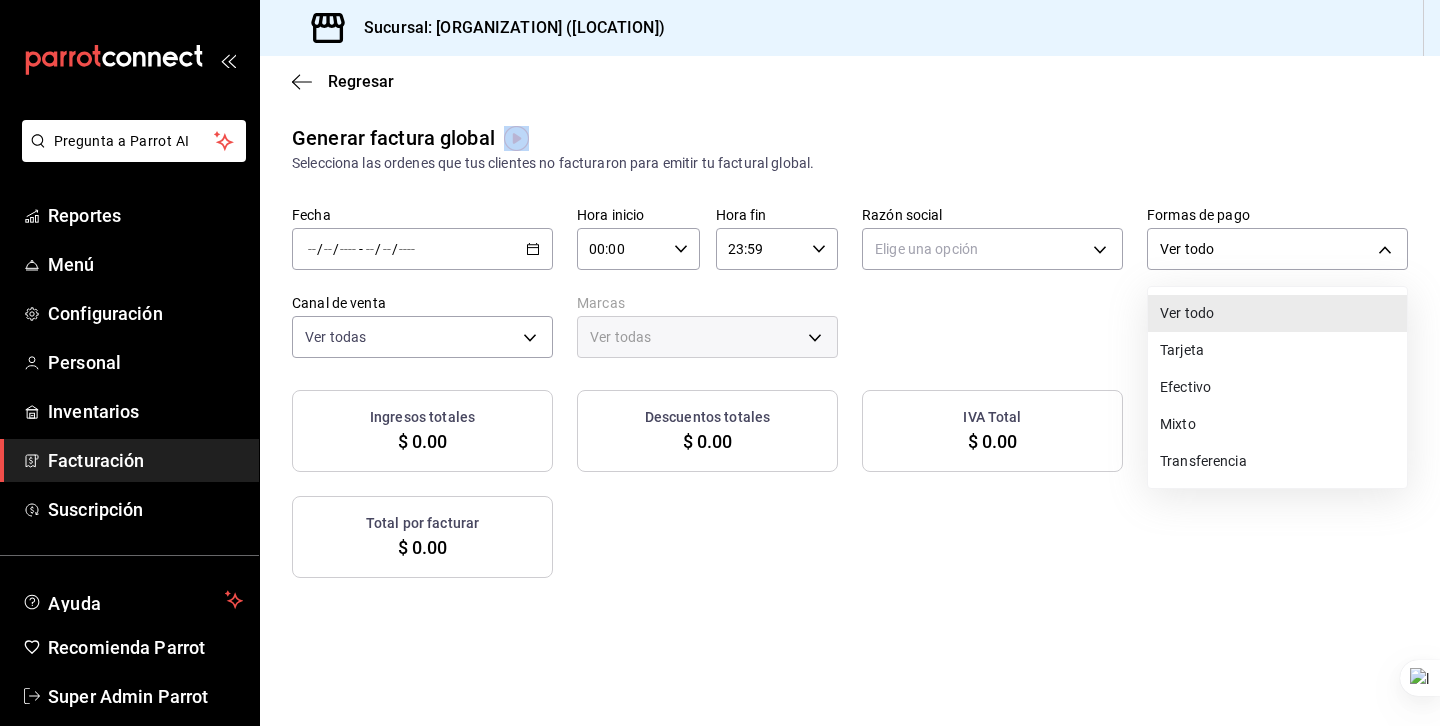 click on "Tarjeta" at bounding box center (1277, 350) 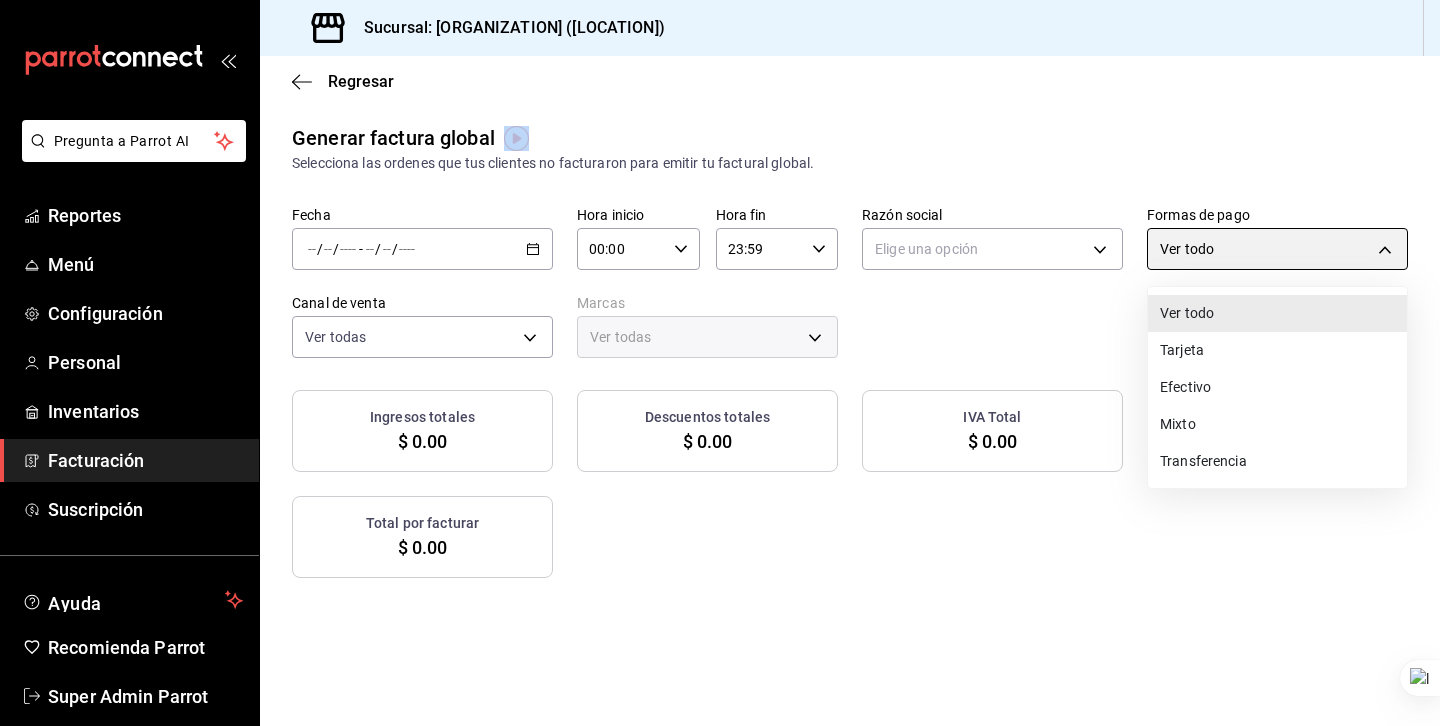 type on "CARD" 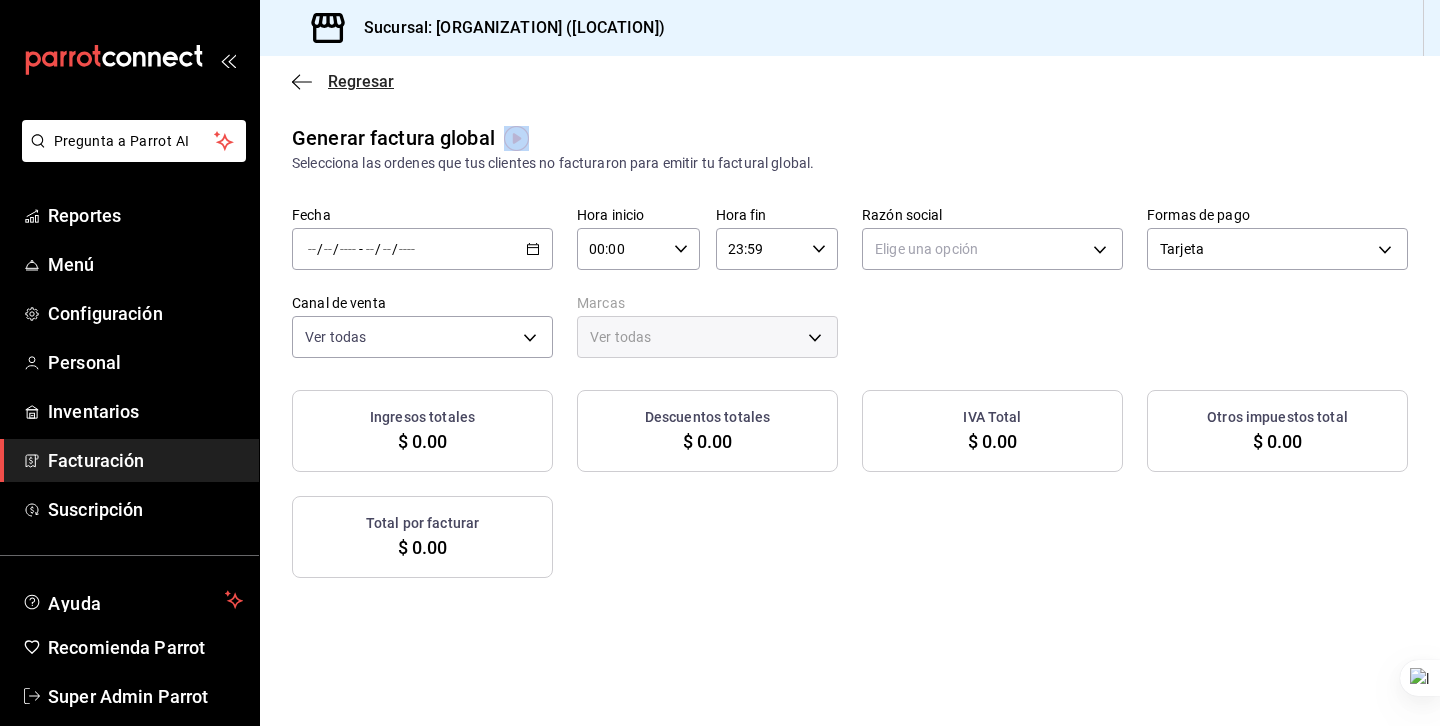 click on "Regresar" at bounding box center [361, 81] 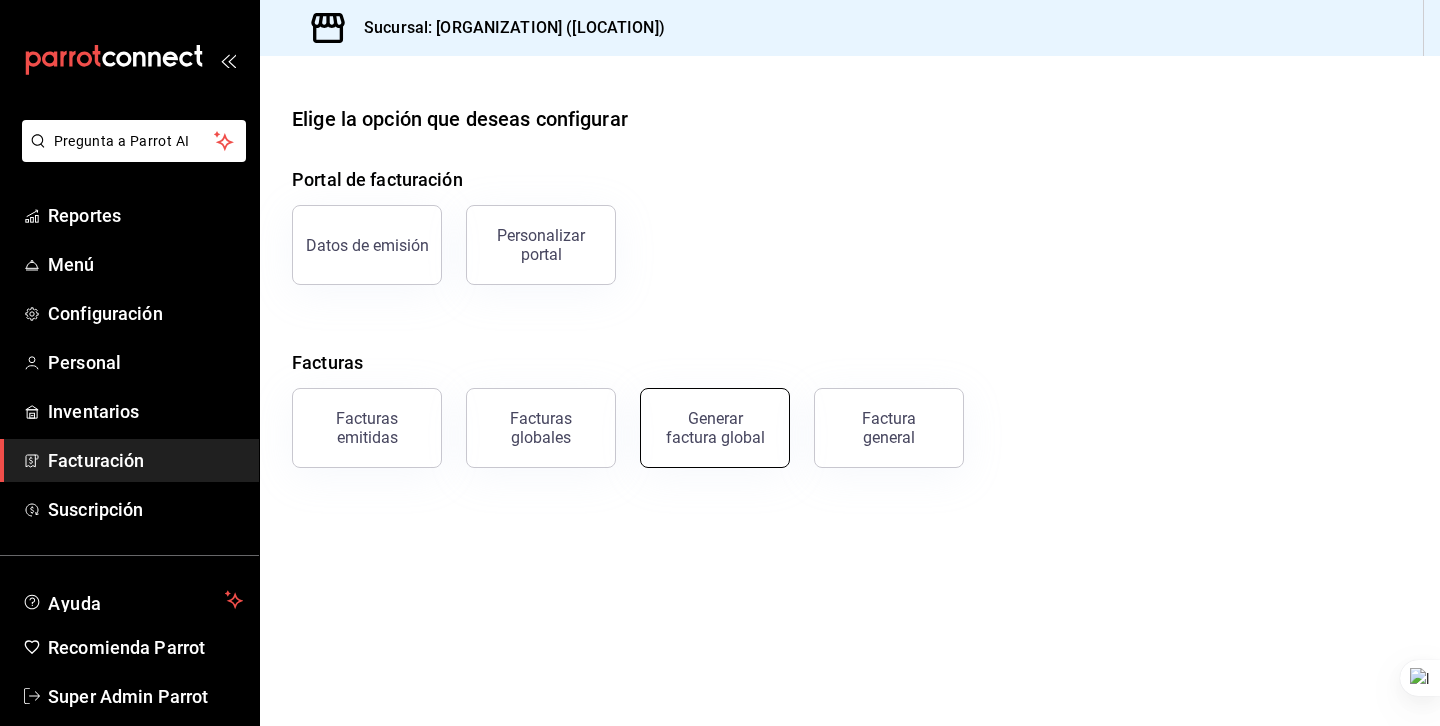 click on "Generar factura global" at bounding box center (715, 428) 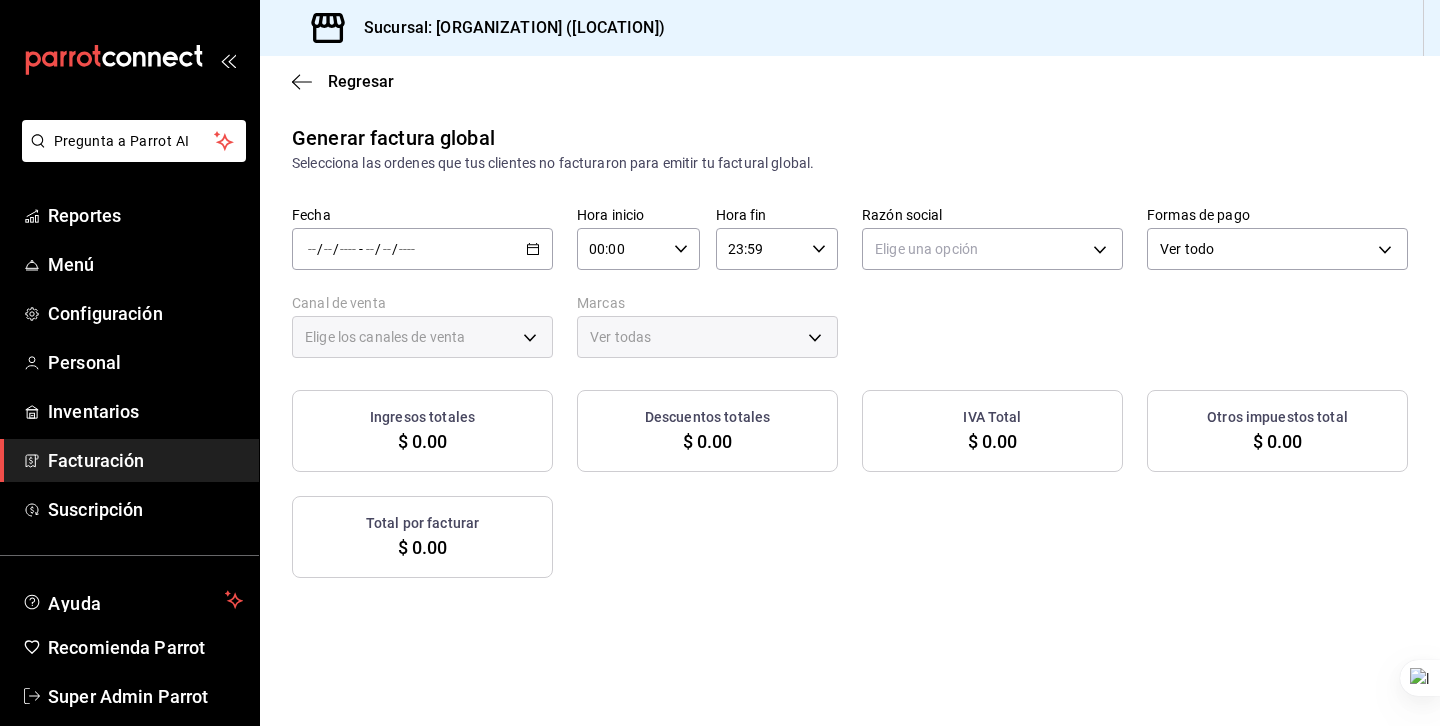 type on "PARROT,UBER_EATS,RAPPI,DIDI_FOOD,ONLINE" 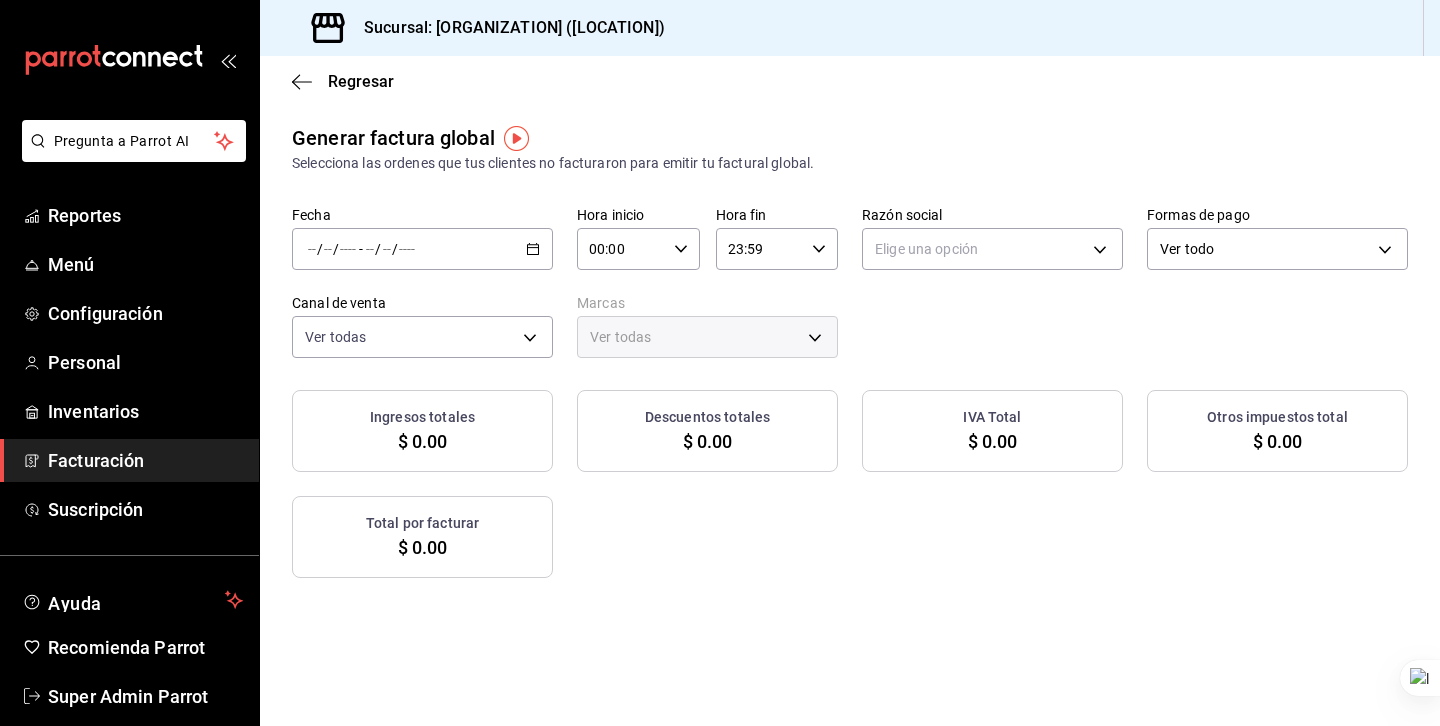 click on "Generar factura global" at bounding box center [393, 138] 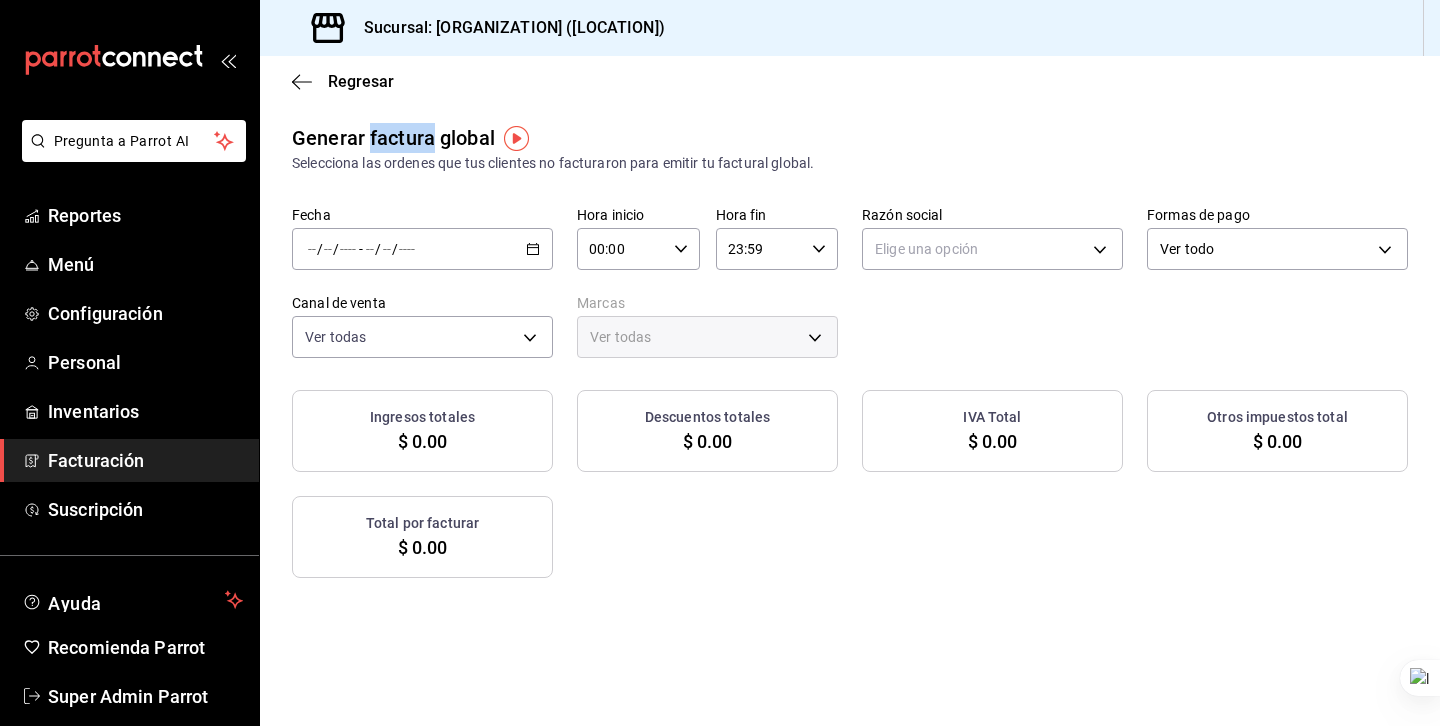click on "Generar factura global" at bounding box center [393, 138] 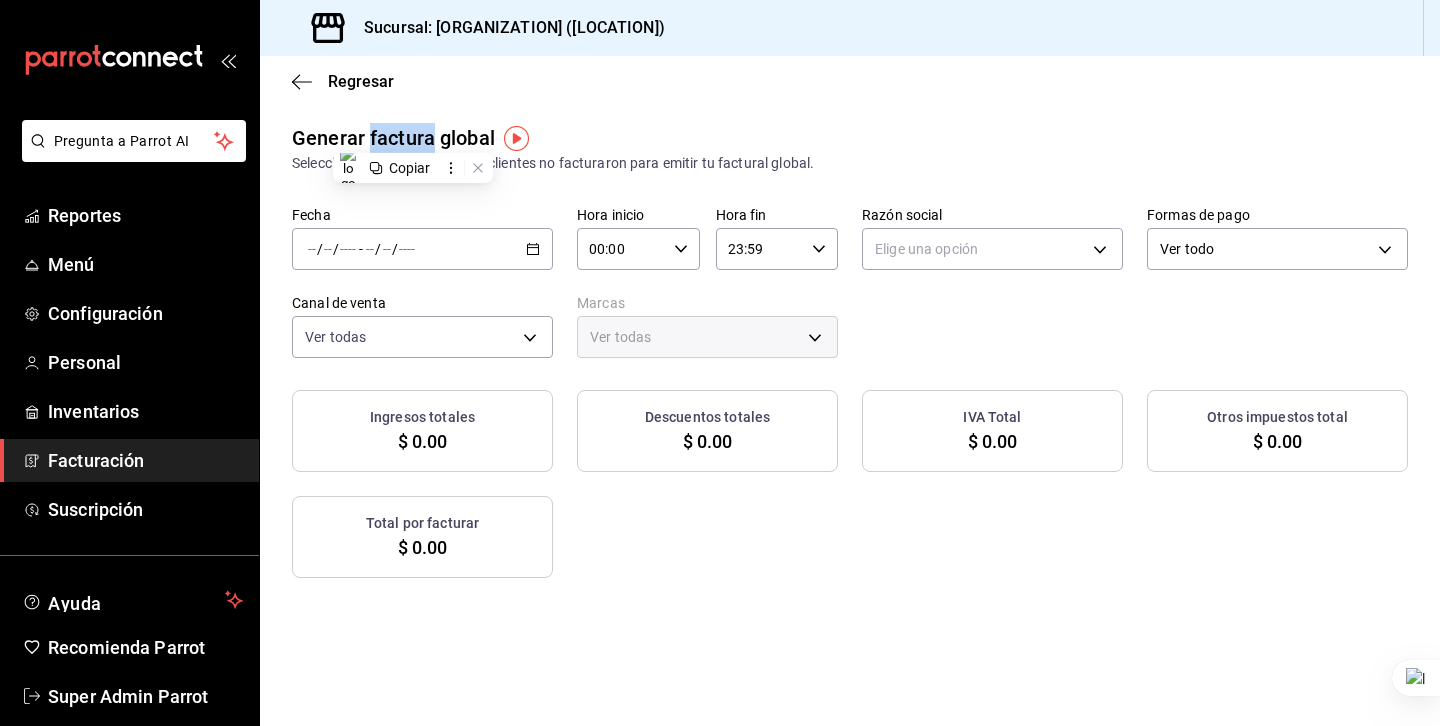 click on "Generar factura global" at bounding box center (393, 138) 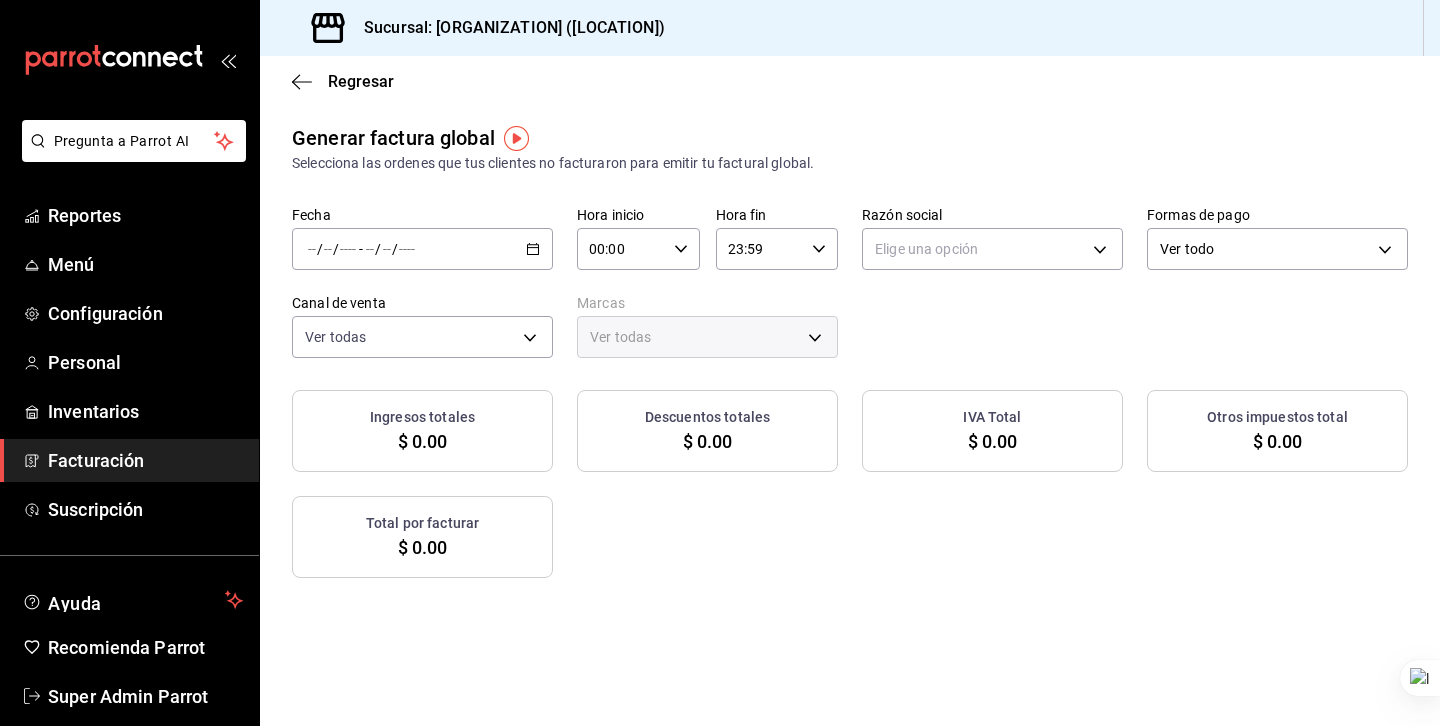 click at bounding box center (407, 249) 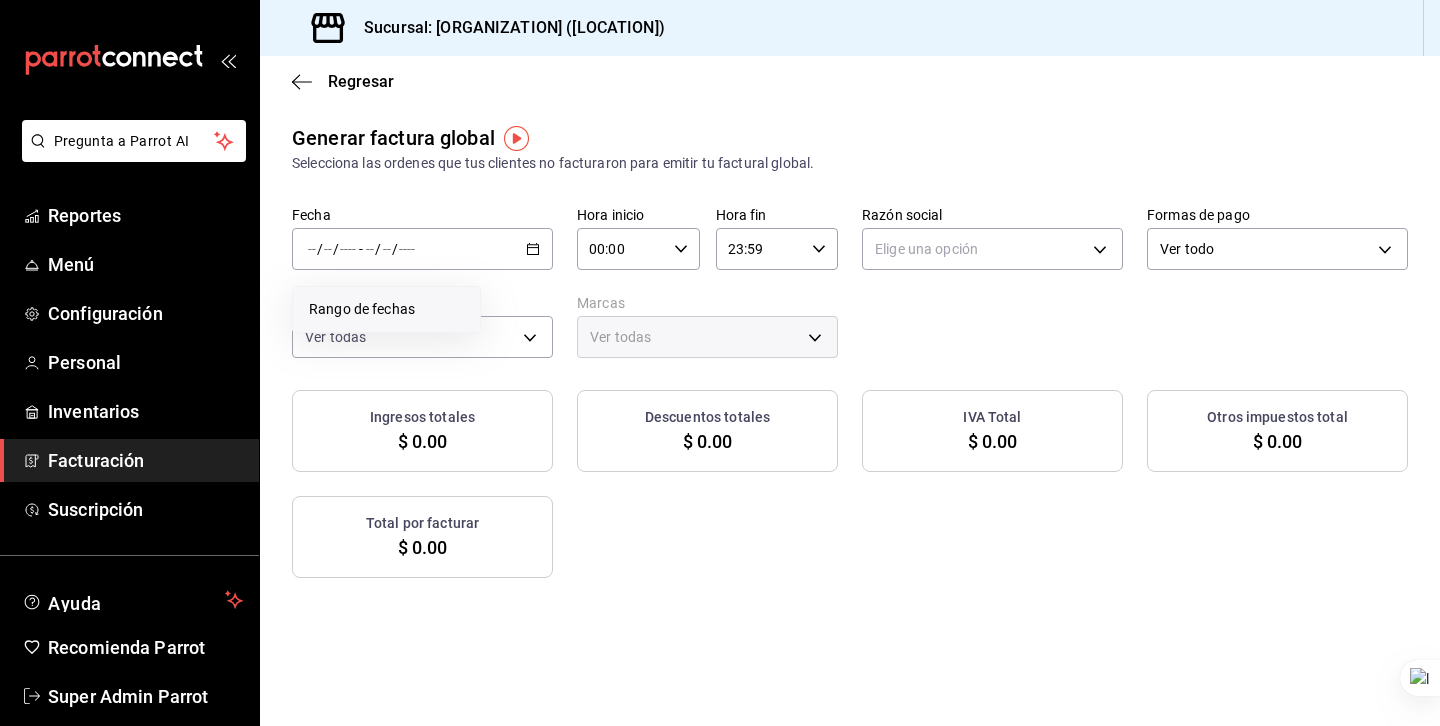 click on "Rango de fechas" at bounding box center (386, 309) 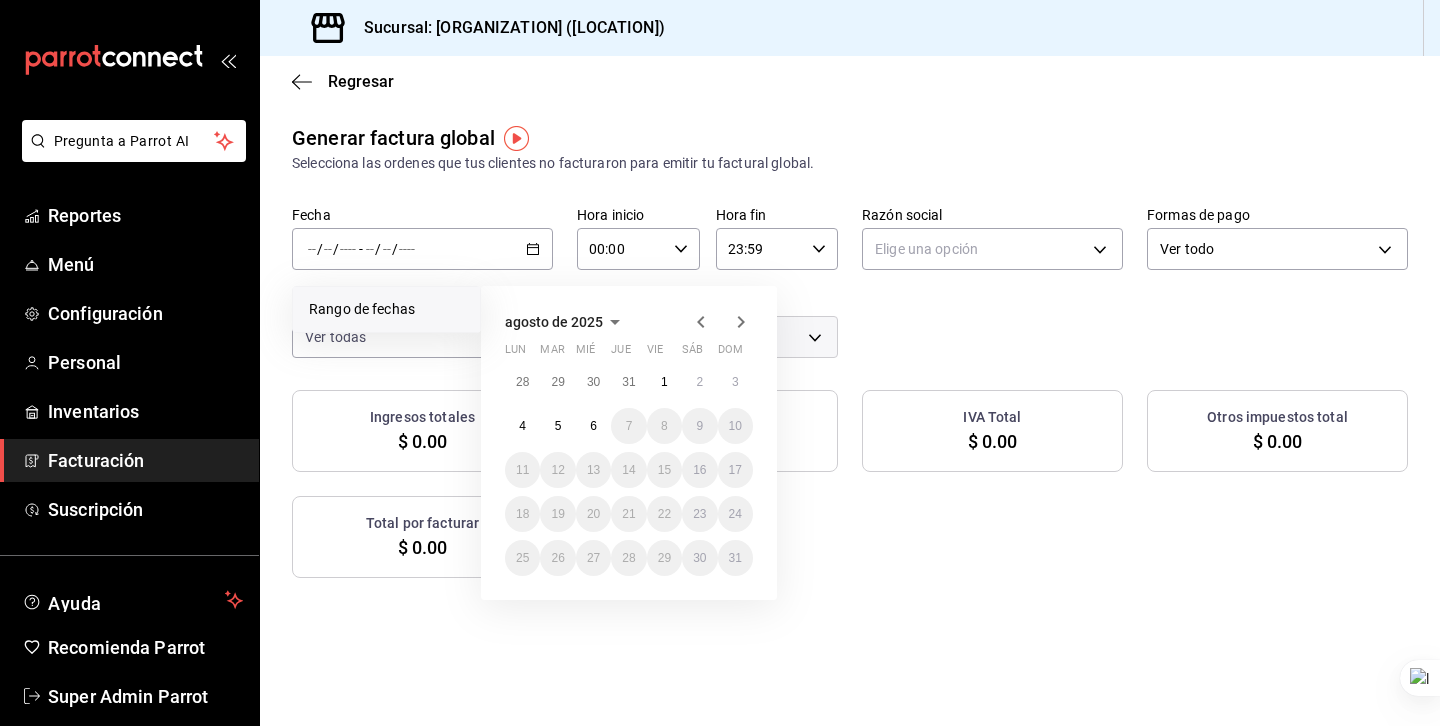 click 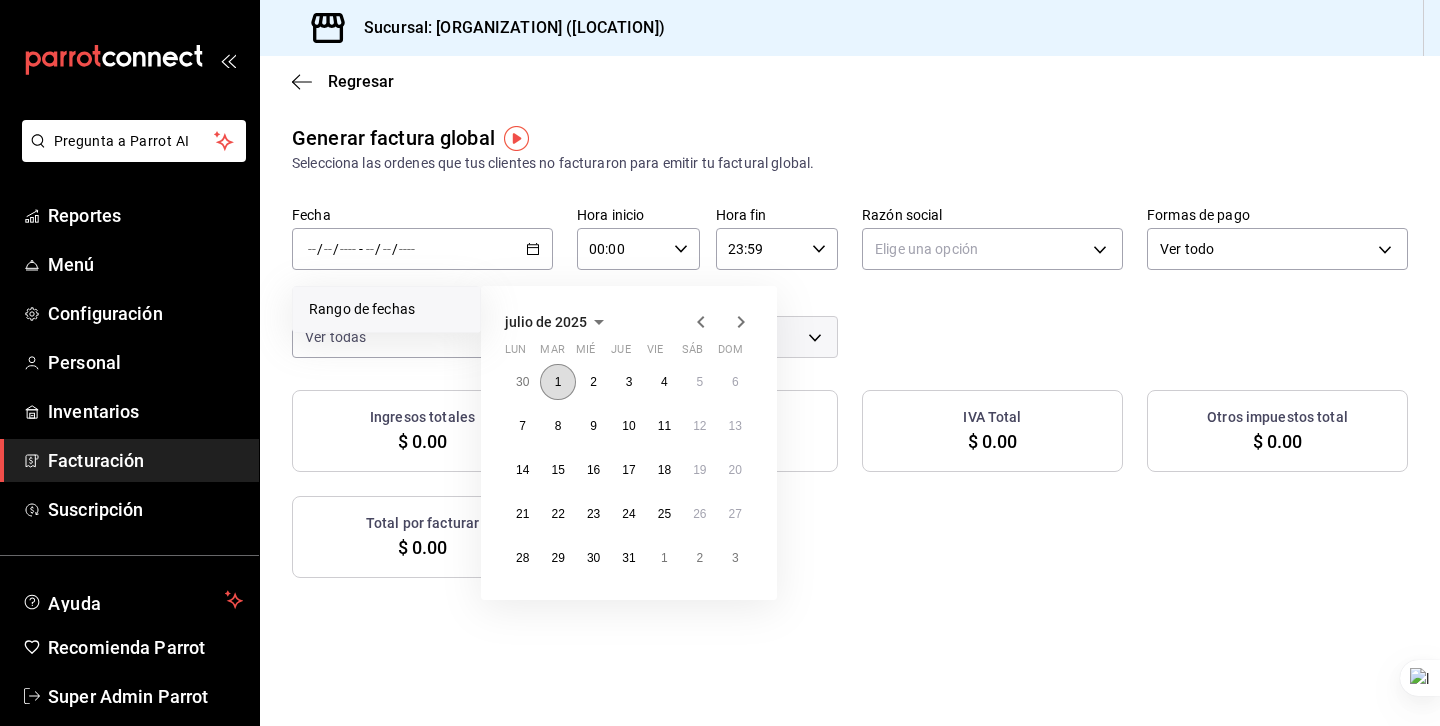click on "1" at bounding box center [557, 382] 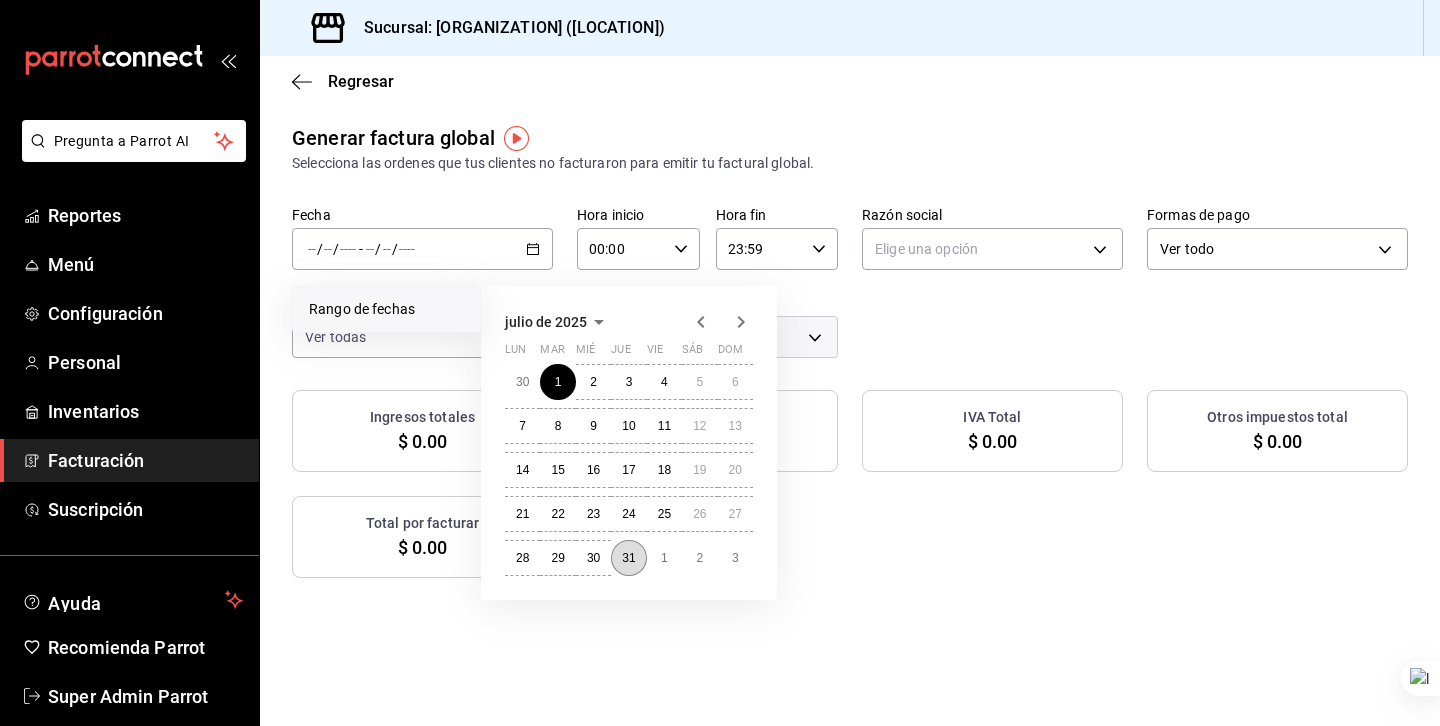 click on "31" at bounding box center (628, 558) 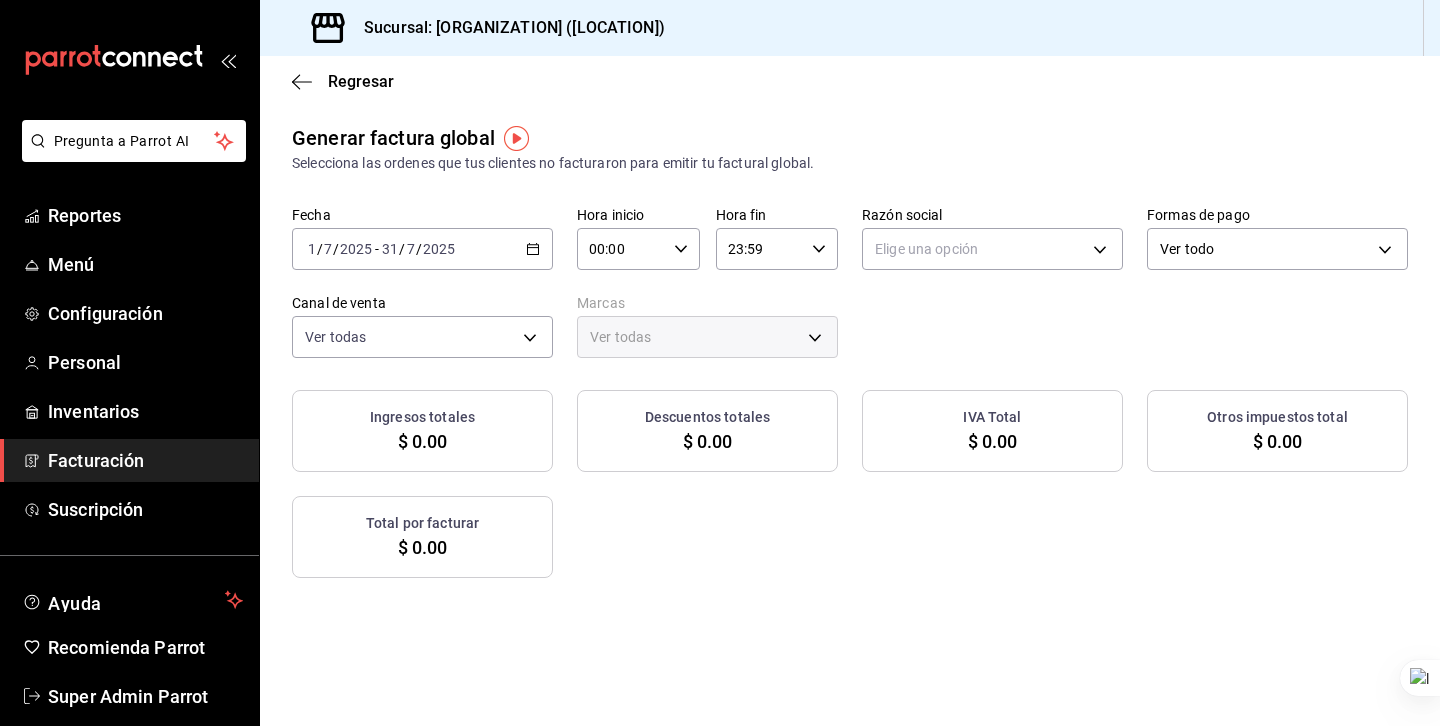 click on "00:00 Hora inicio" at bounding box center (638, 249) 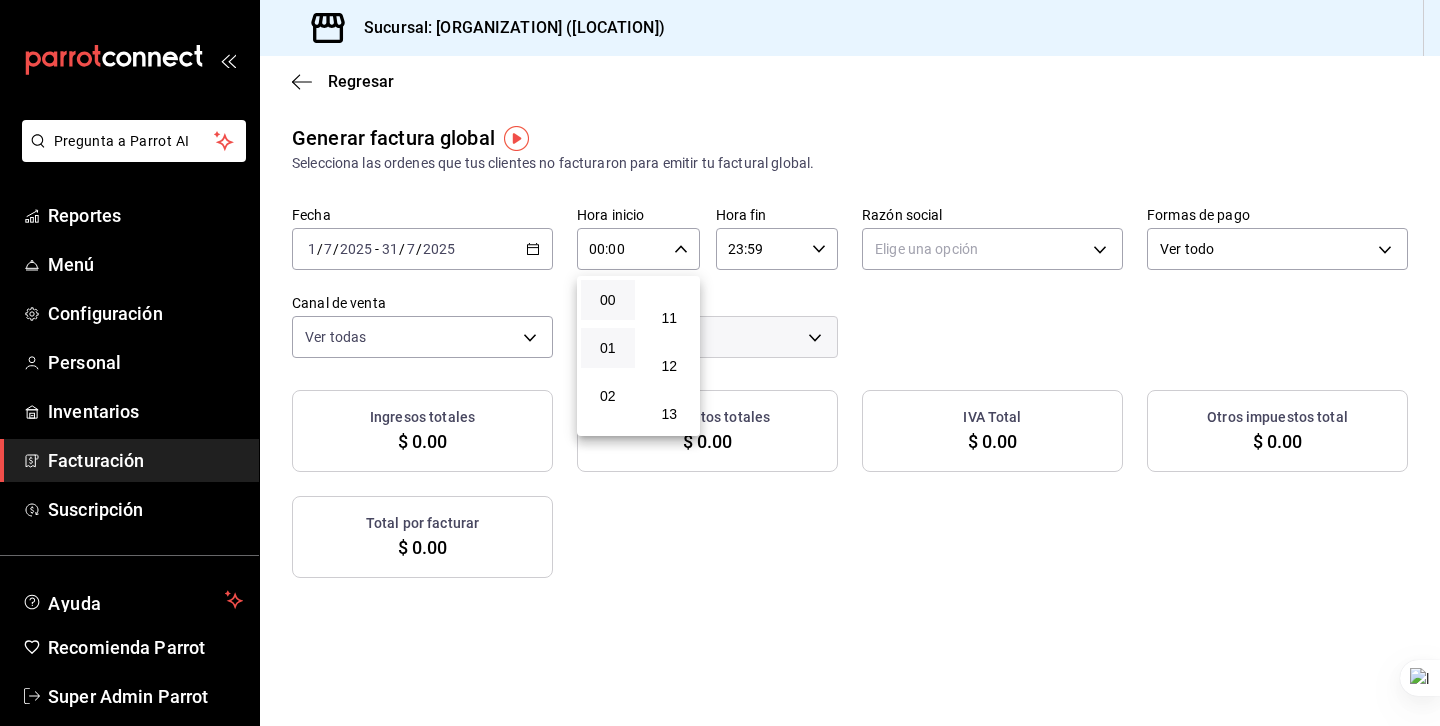 scroll, scrollTop: 739, scrollLeft: 0, axis: vertical 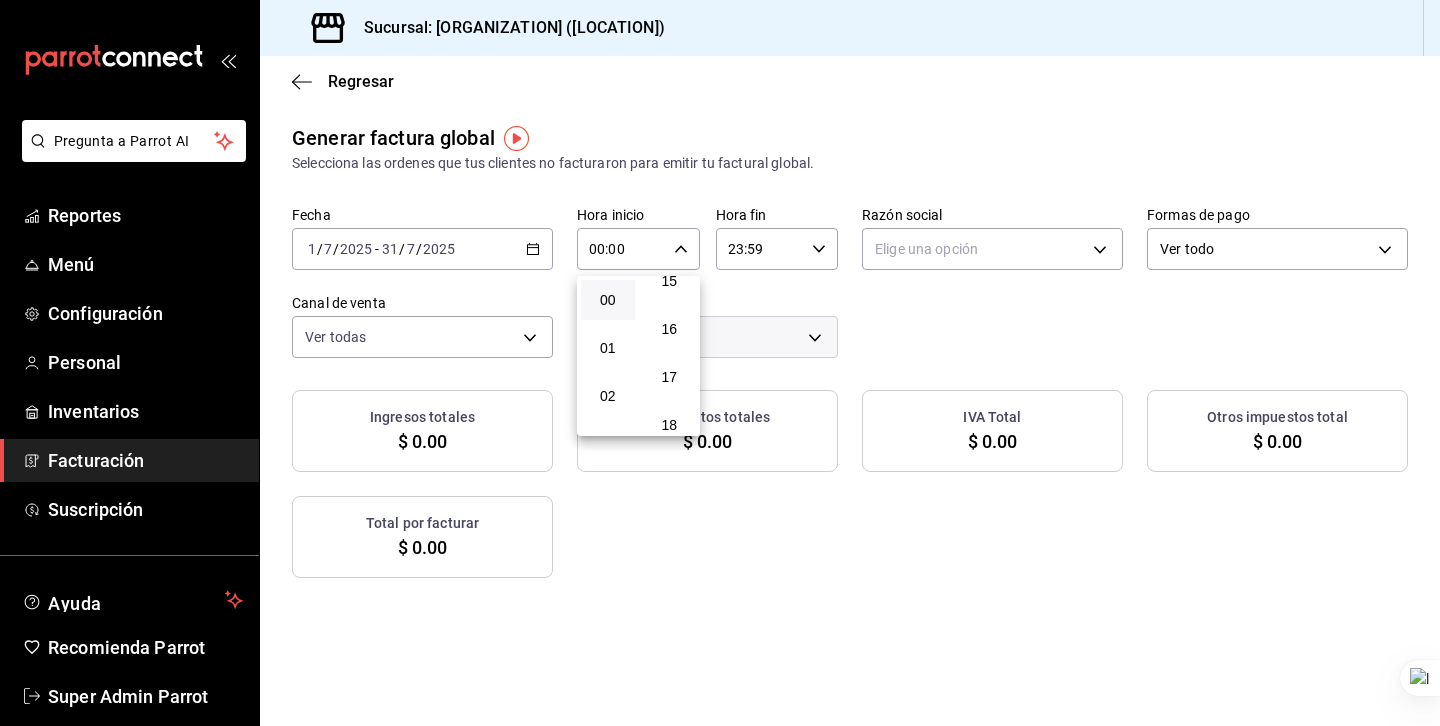click at bounding box center [720, 363] 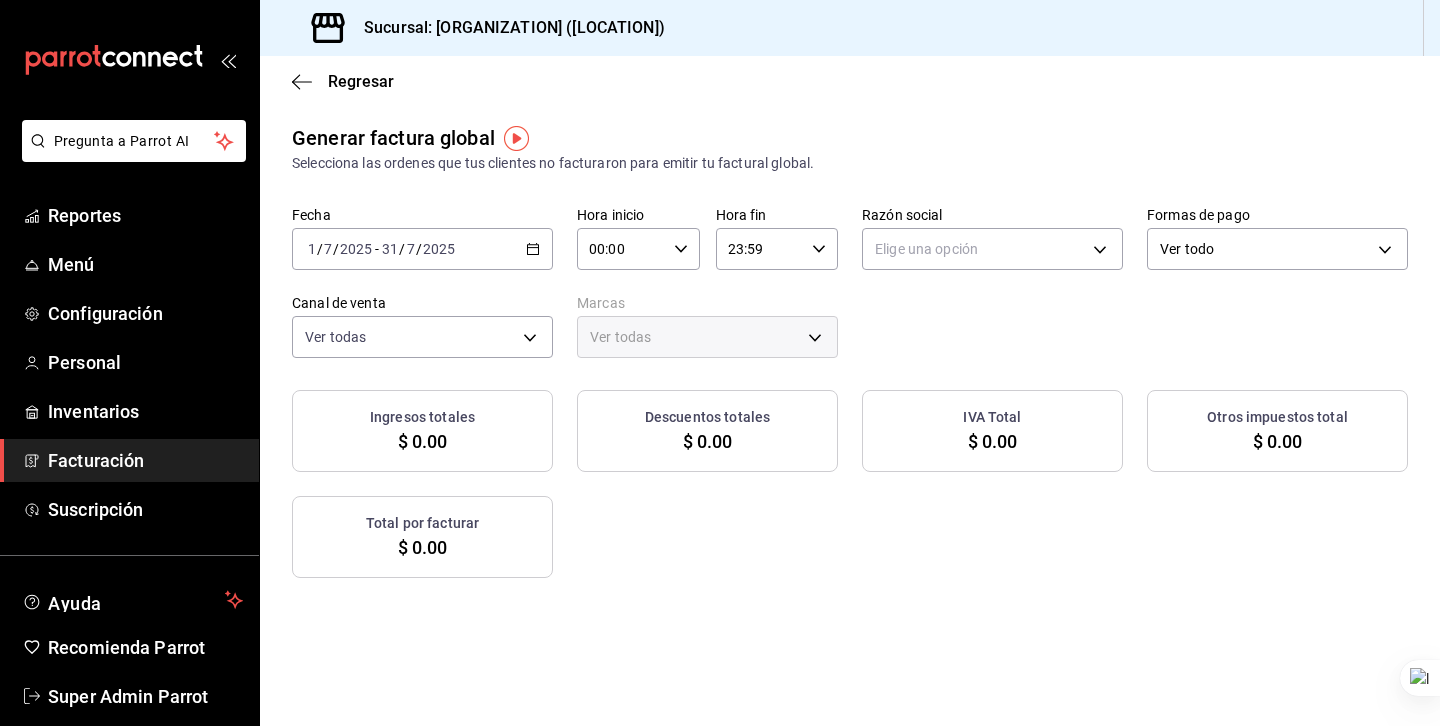 click on "Fecha 2025-07-01 1 / 7 / 2025 - 2025-07-31 31 / 7 / 2025" at bounding box center [422, 238] 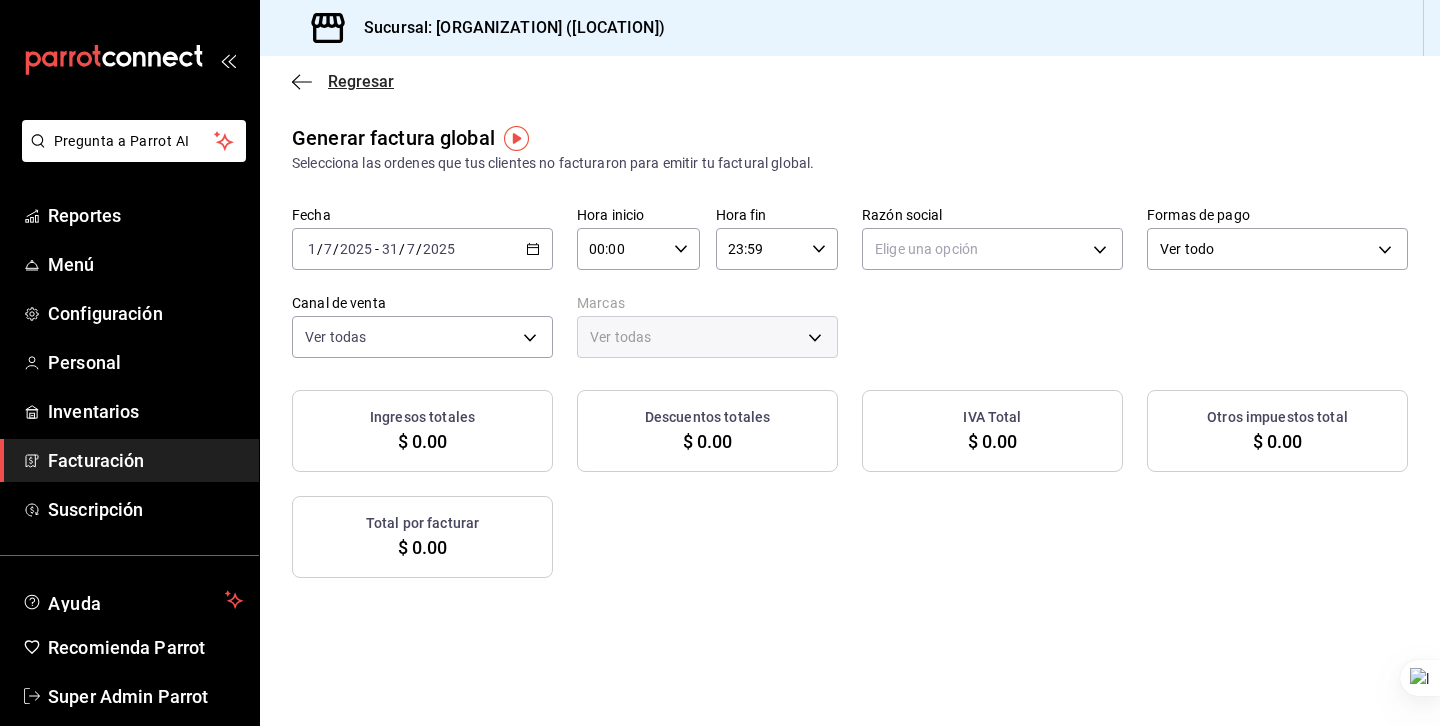 click 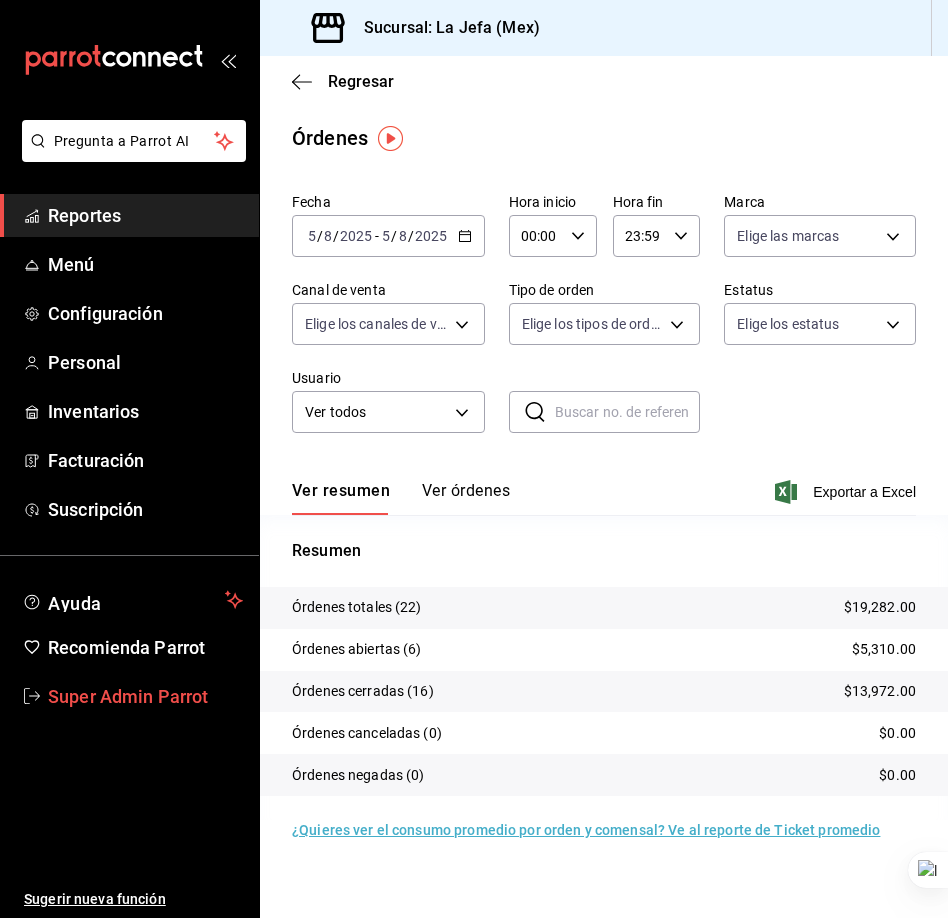 scroll, scrollTop: 0, scrollLeft: 0, axis: both 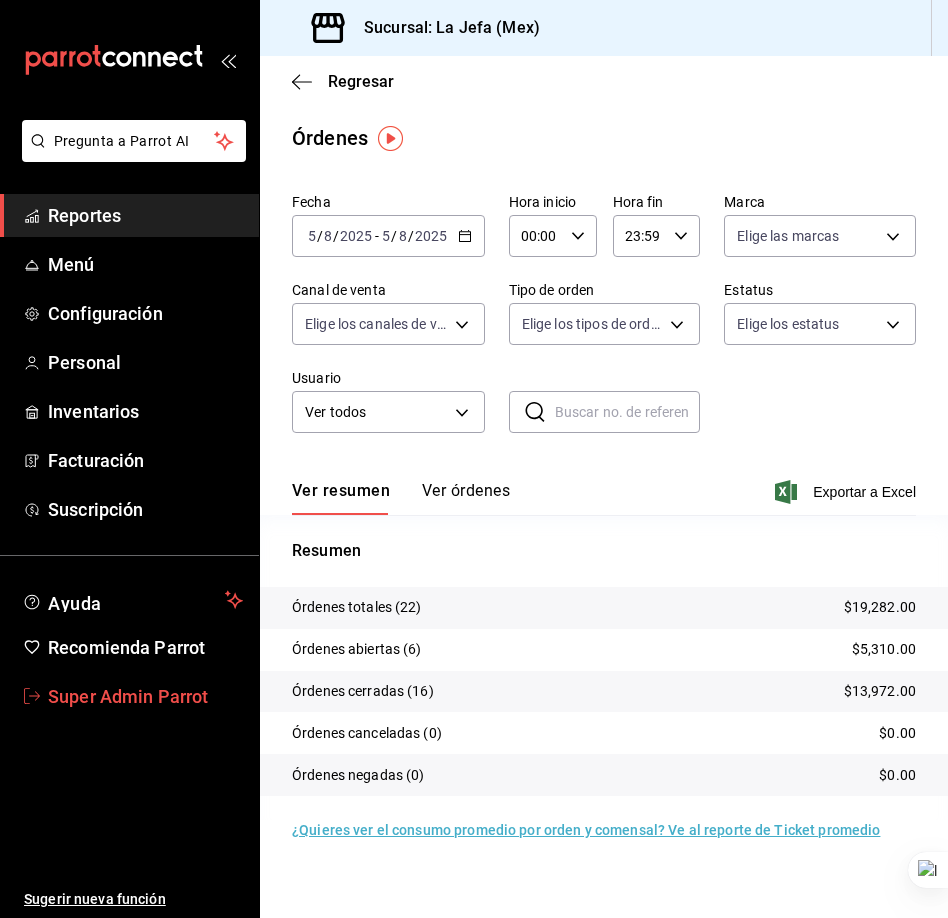 click on "Super Admin Parrot" at bounding box center [145, 696] 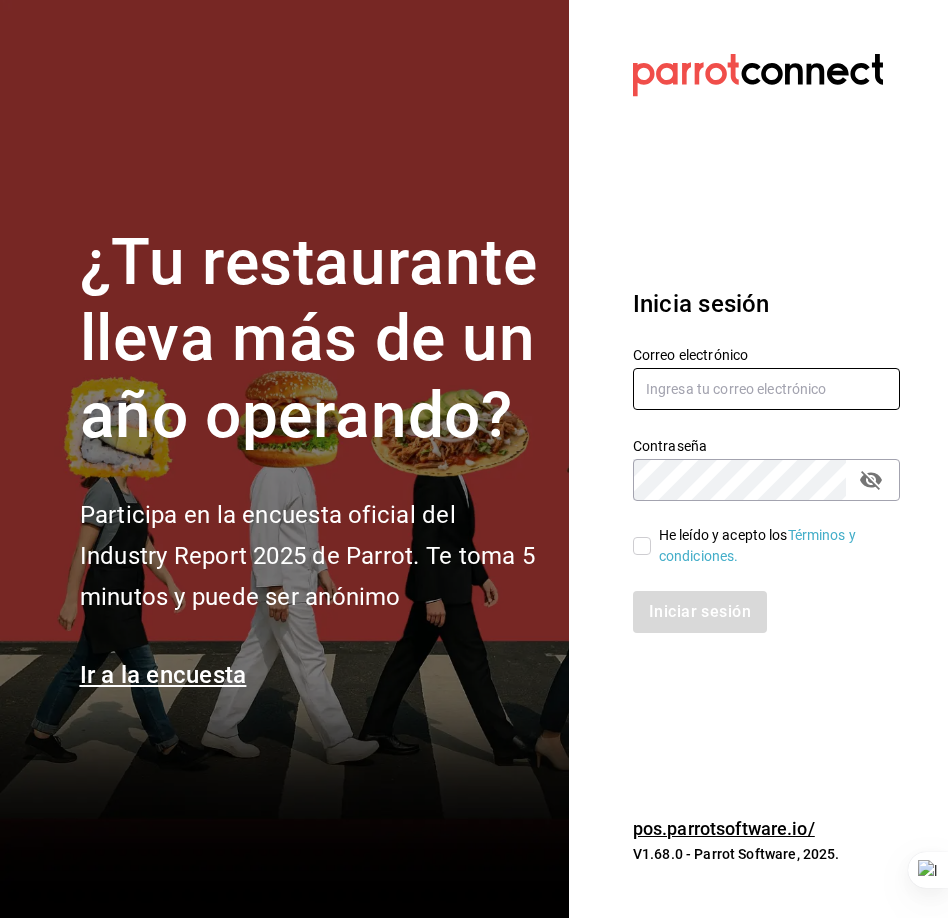 click at bounding box center (766, 389) 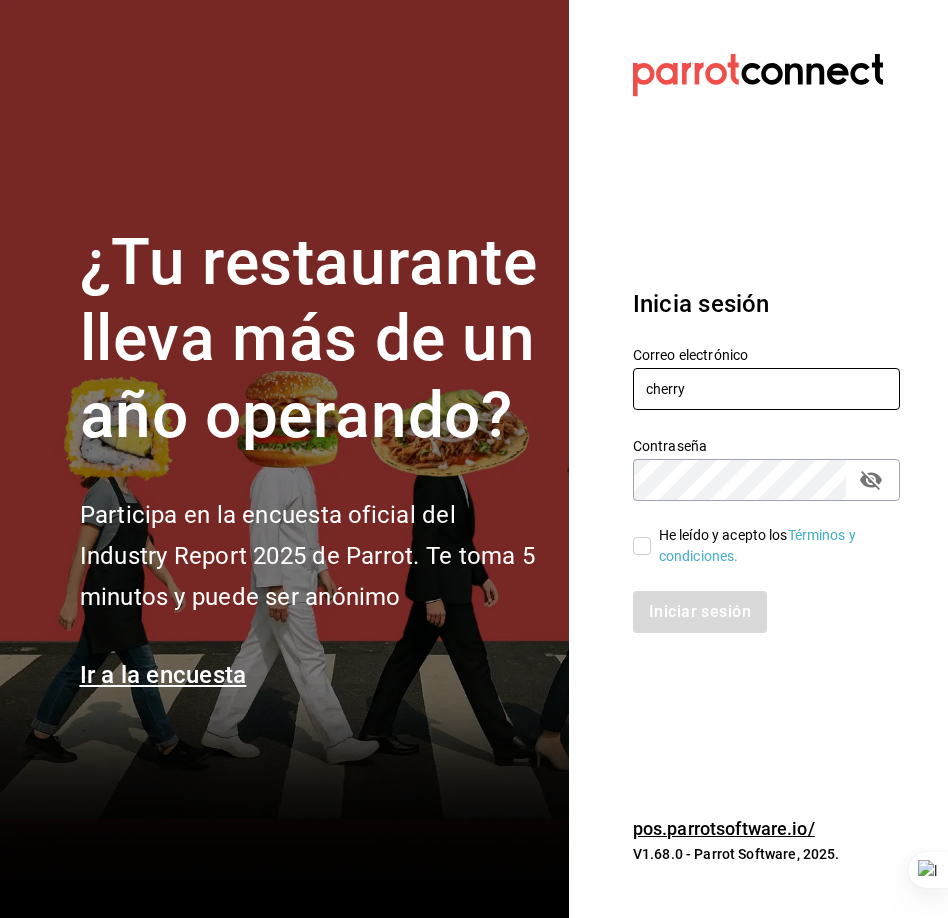 type on "cherryspizza@ricardoanaya.com" 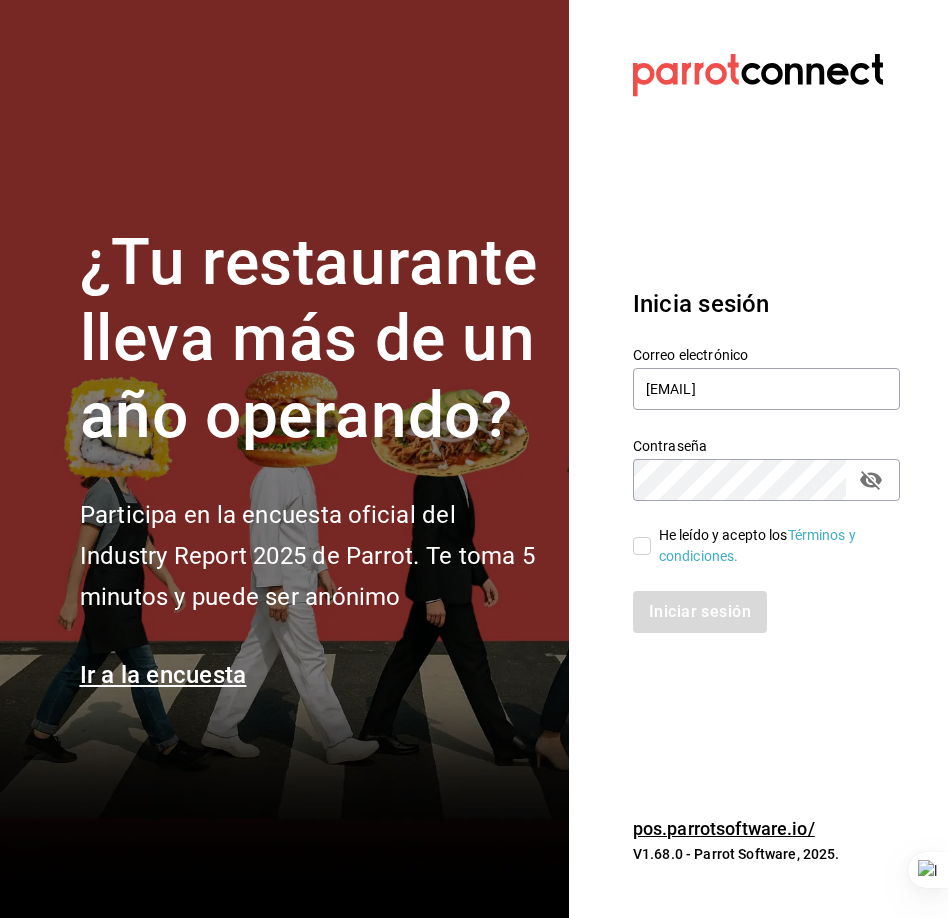 click on "He leído y acepto los  Términos y condiciones." at bounding box center (767, 546) 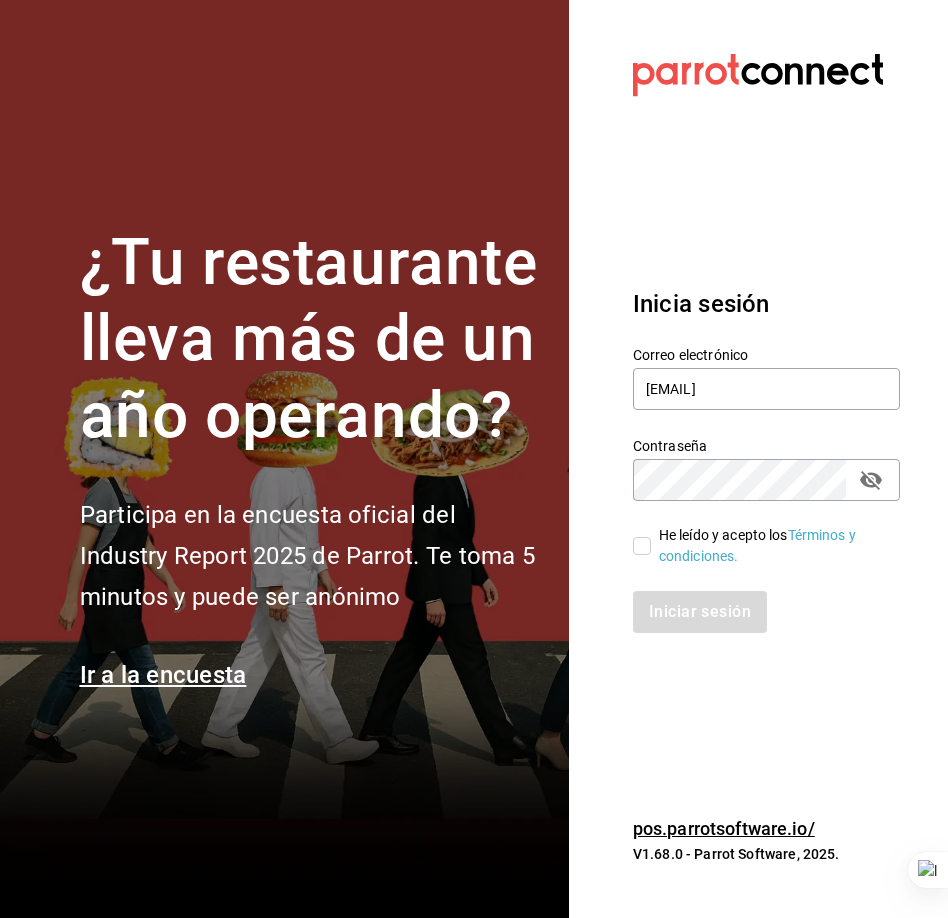 checkbox on "true" 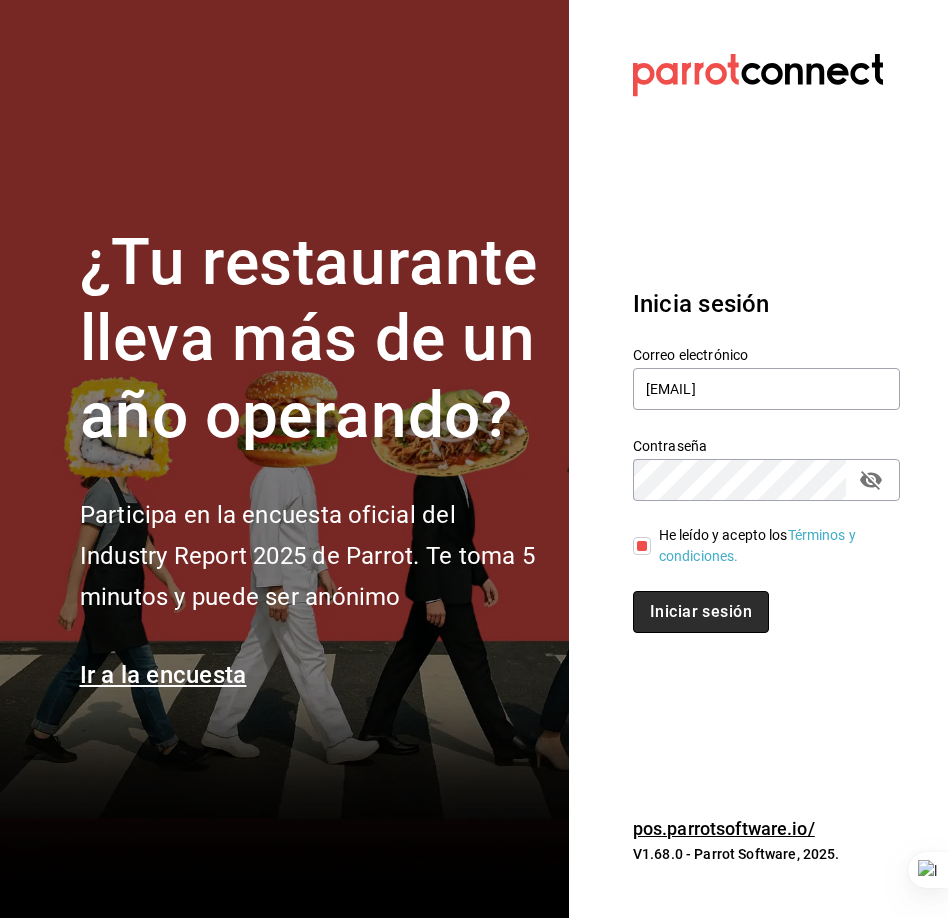 click on "Iniciar sesión" at bounding box center (701, 612) 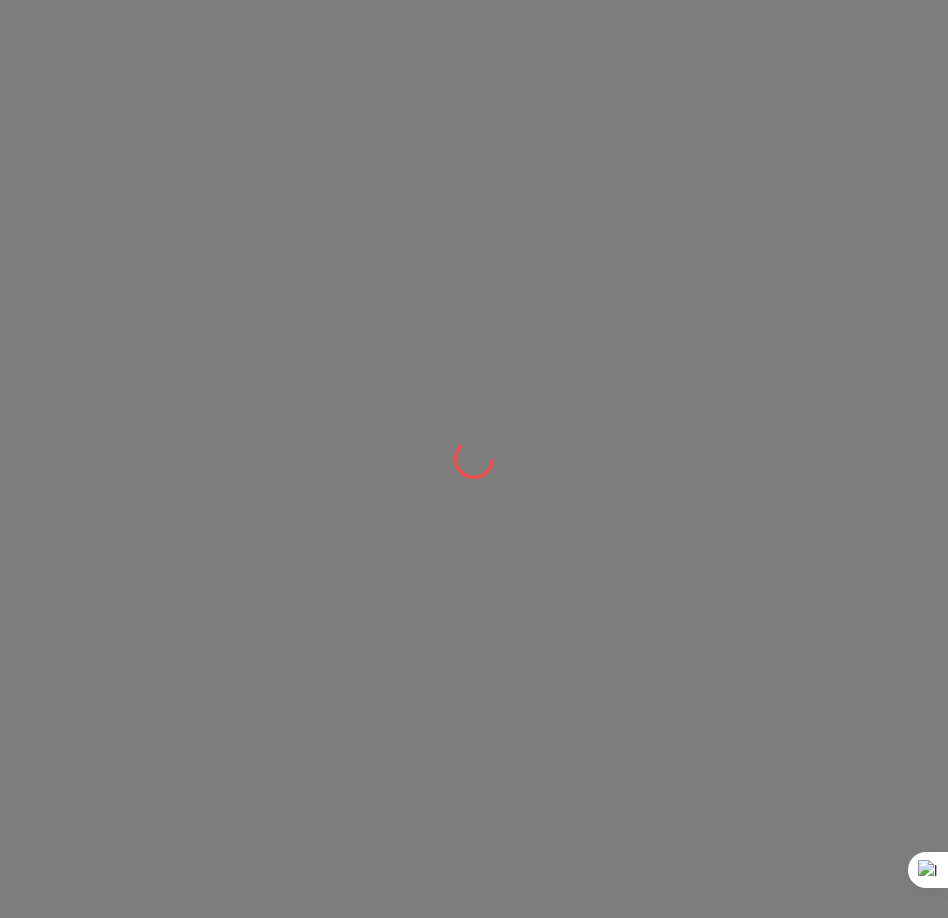 scroll, scrollTop: 0, scrollLeft: 0, axis: both 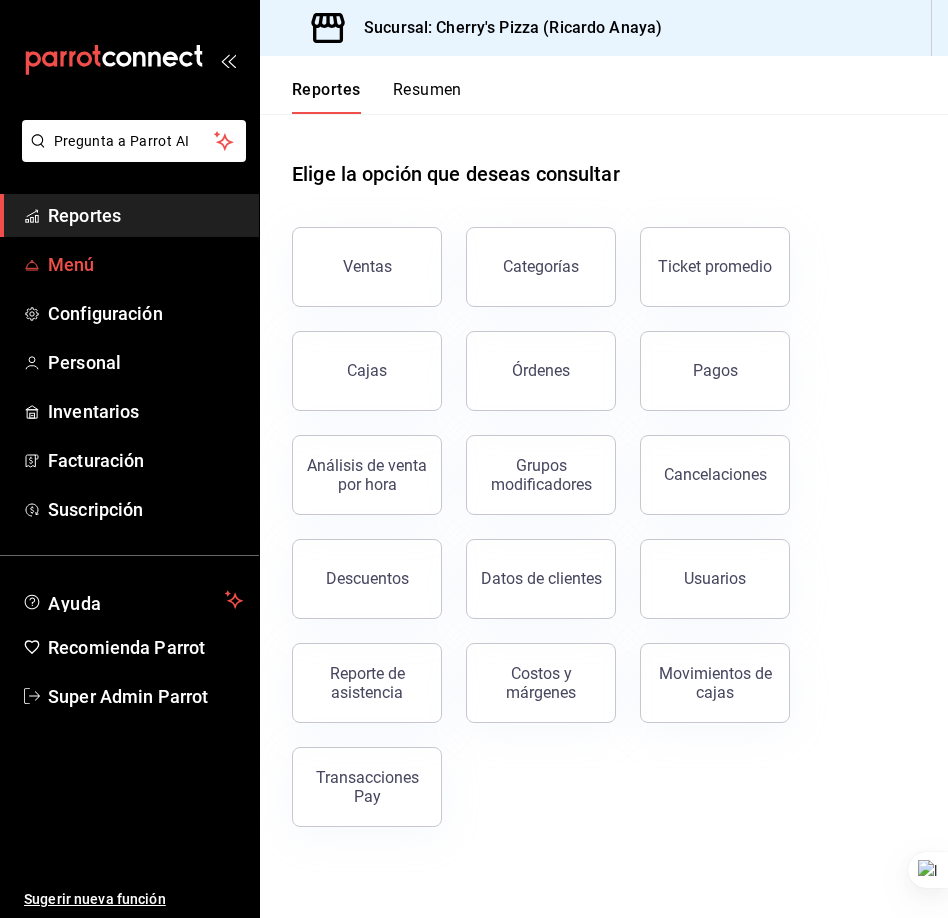 click on "Menú" at bounding box center [145, 264] 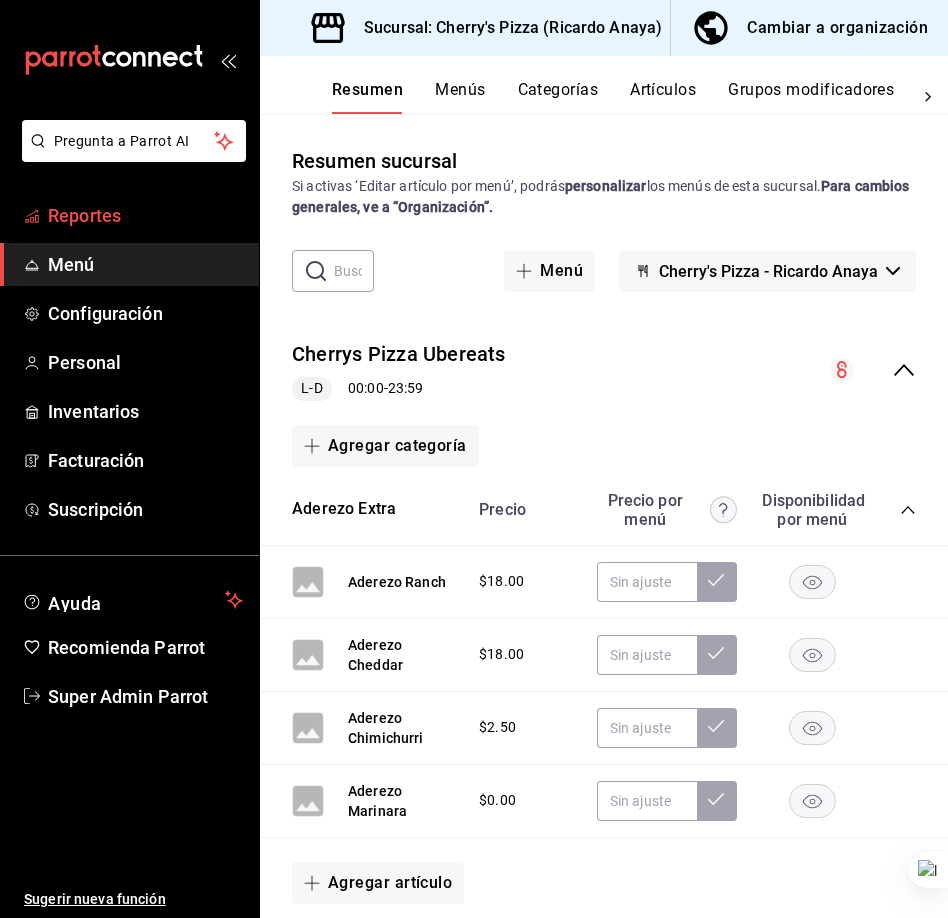click on "Reportes" at bounding box center [145, 215] 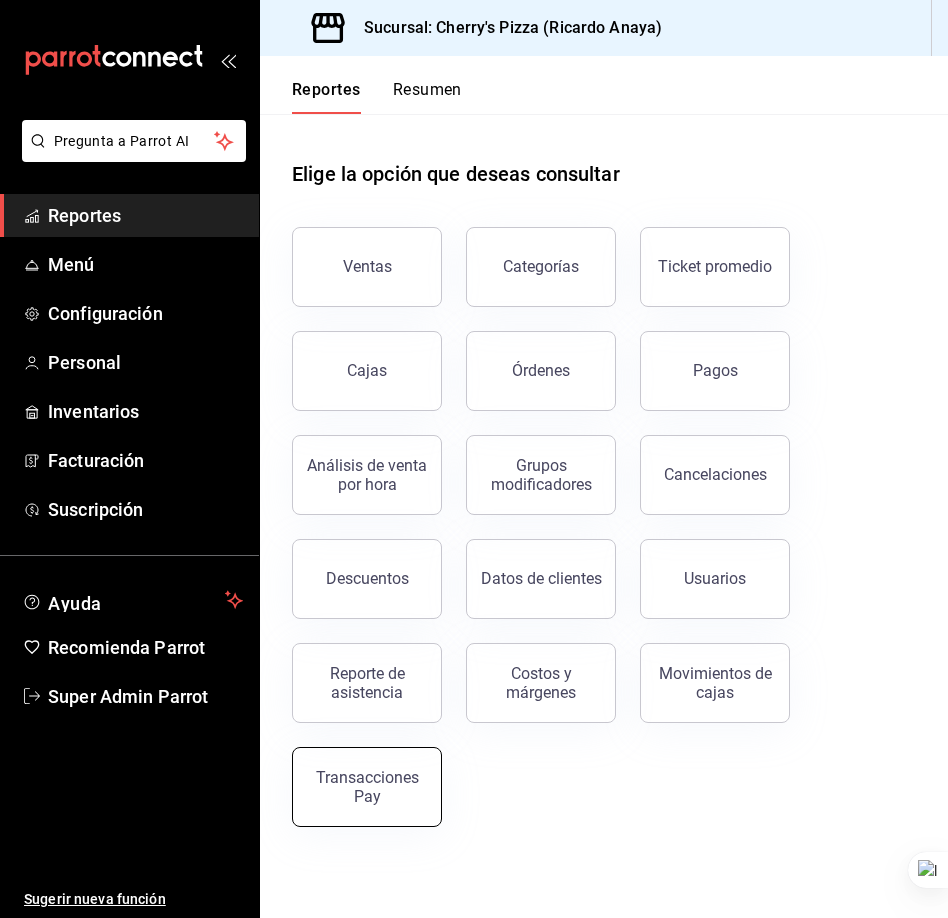 click on "Transacciones Pay" at bounding box center (367, 787) 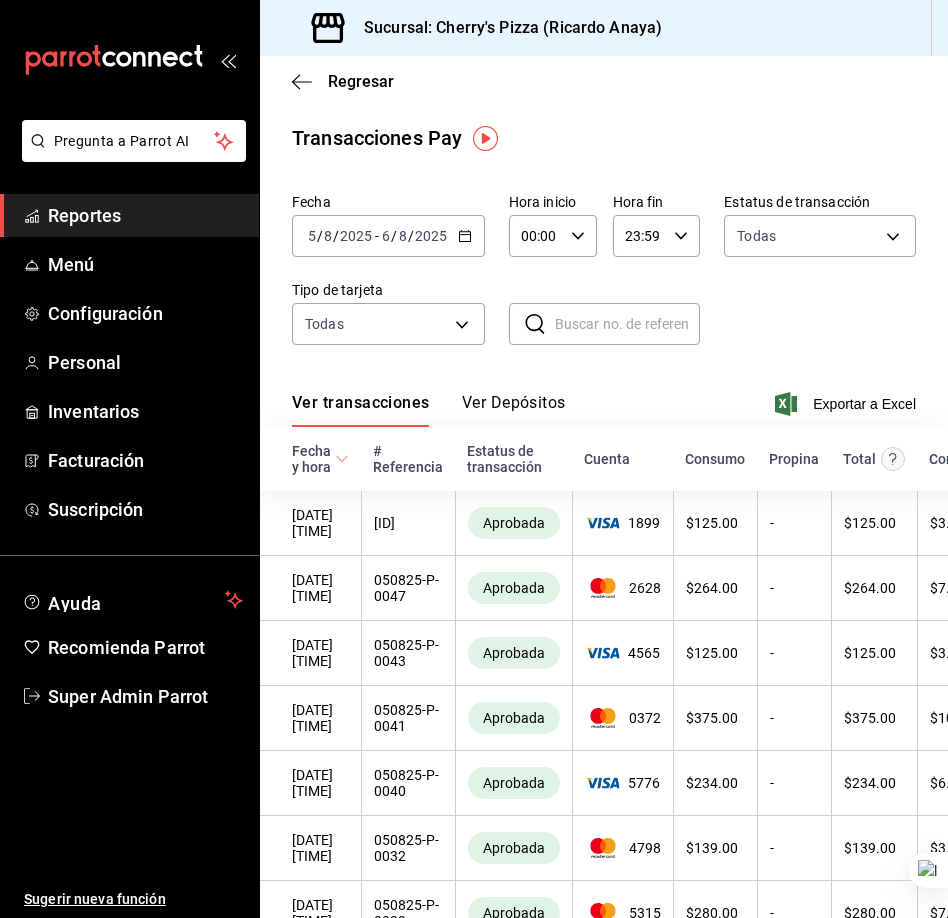 click on "Ver Depósitos" at bounding box center (514, 410) 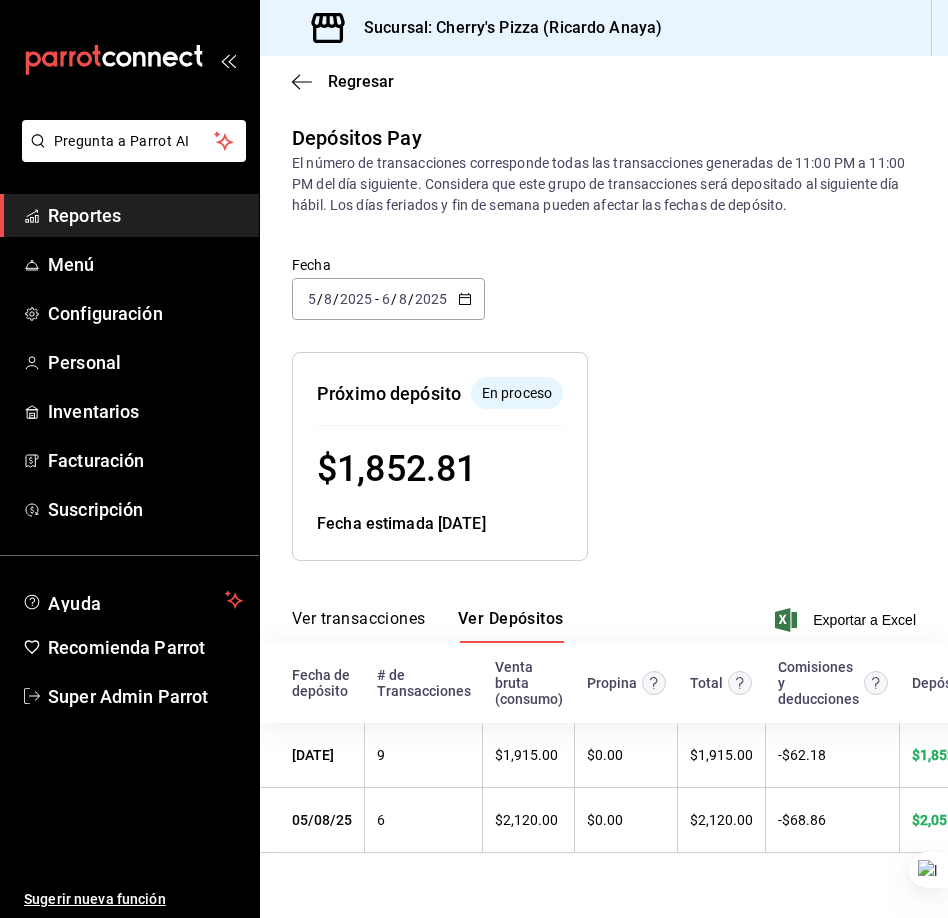 click on "2025-08-05 5 / 8 / 2025 - 2025-08-06 6 / 8 / 2025" at bounding box center [388, 299] 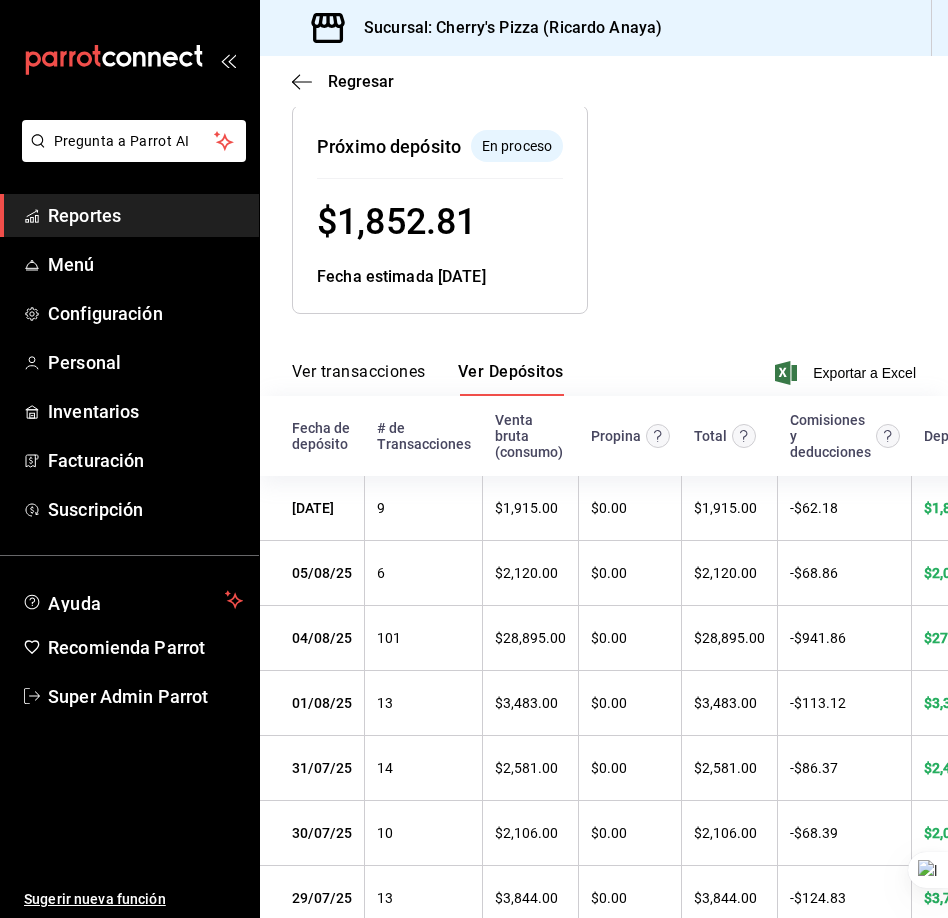 scroll, scrollTop: 292, scrollLeft: 0, axis: vertical 